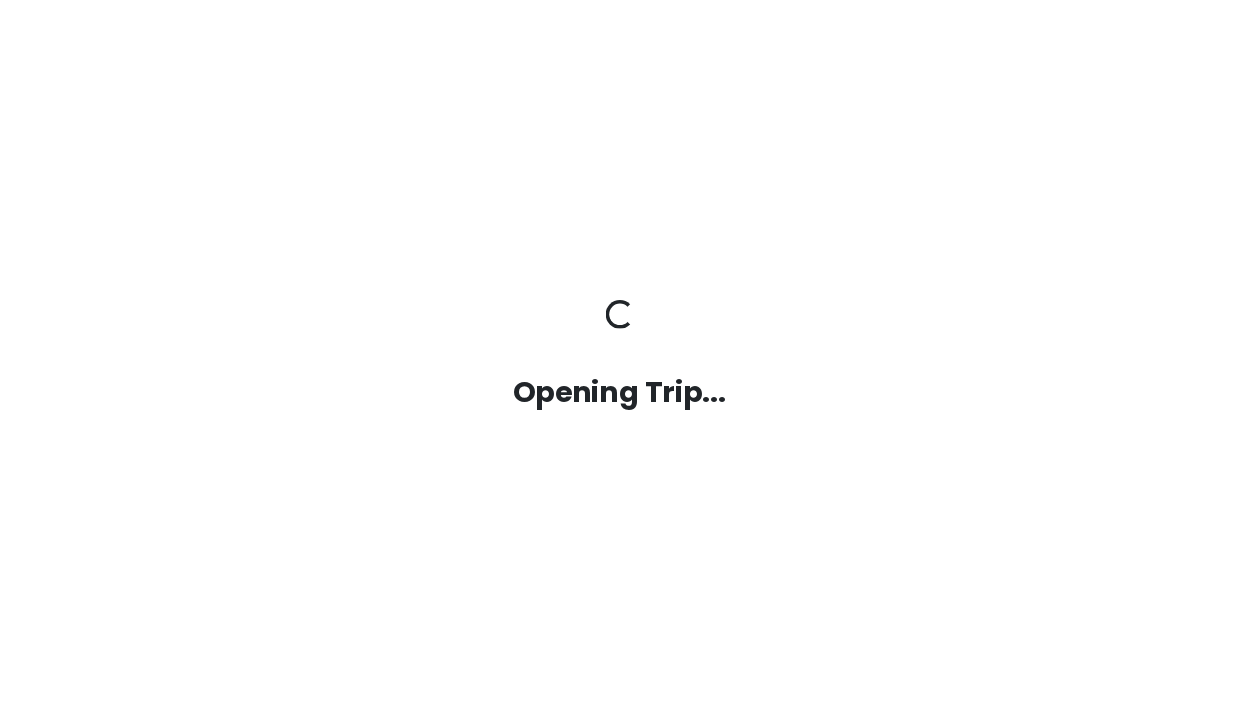 scroll, scrollTop: 0, scrollLeft: 0, axis: both 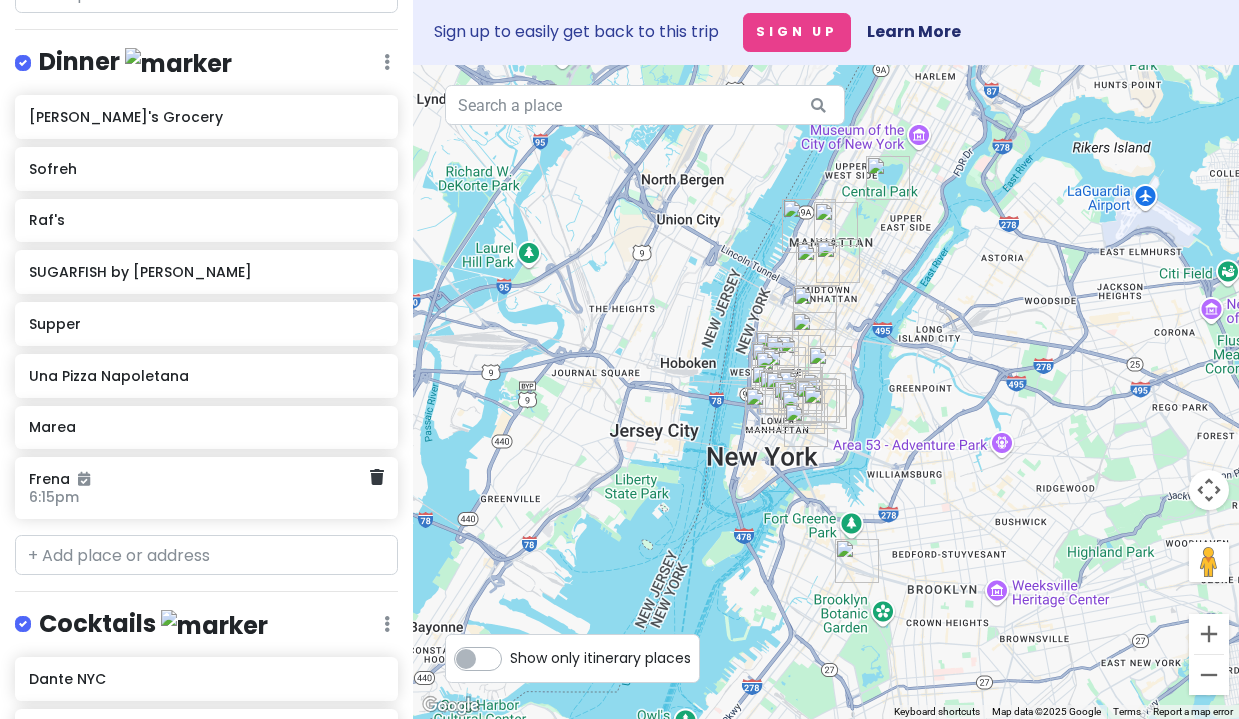 click on "6:15pm" at bounding box center [199, 497] 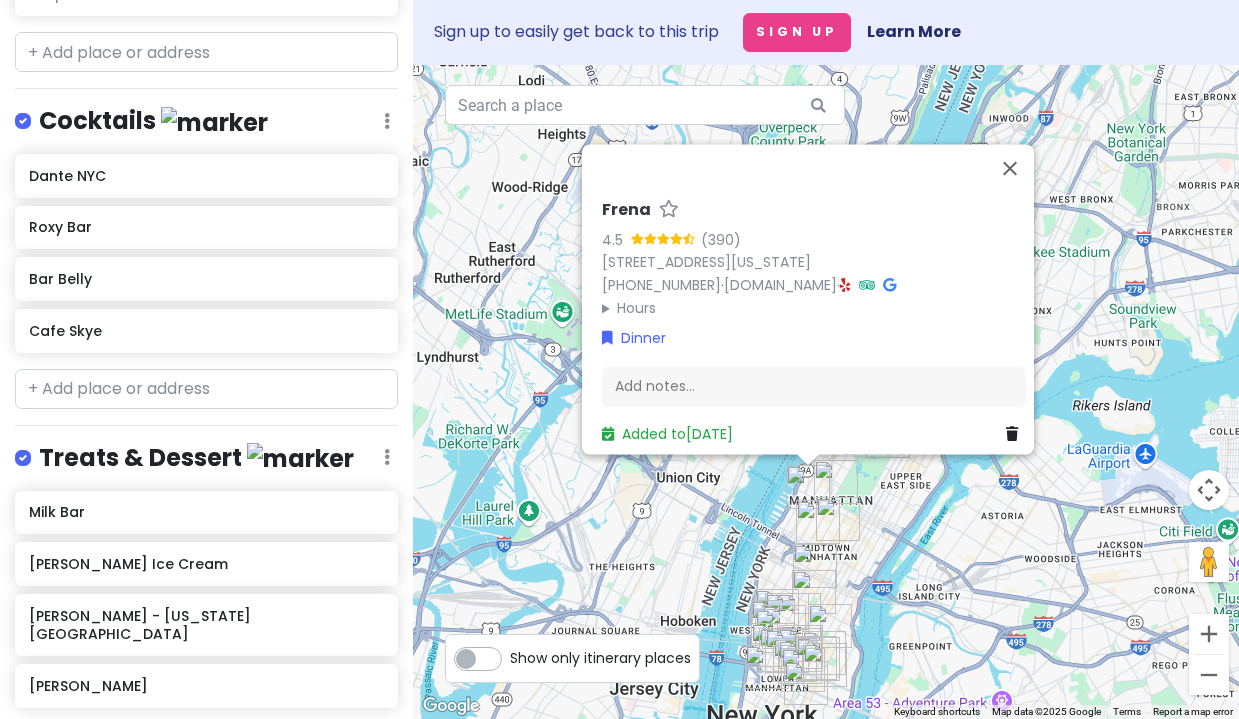 scroll, scrollTop: 2240, scrollLeft: 0, axis: vertical 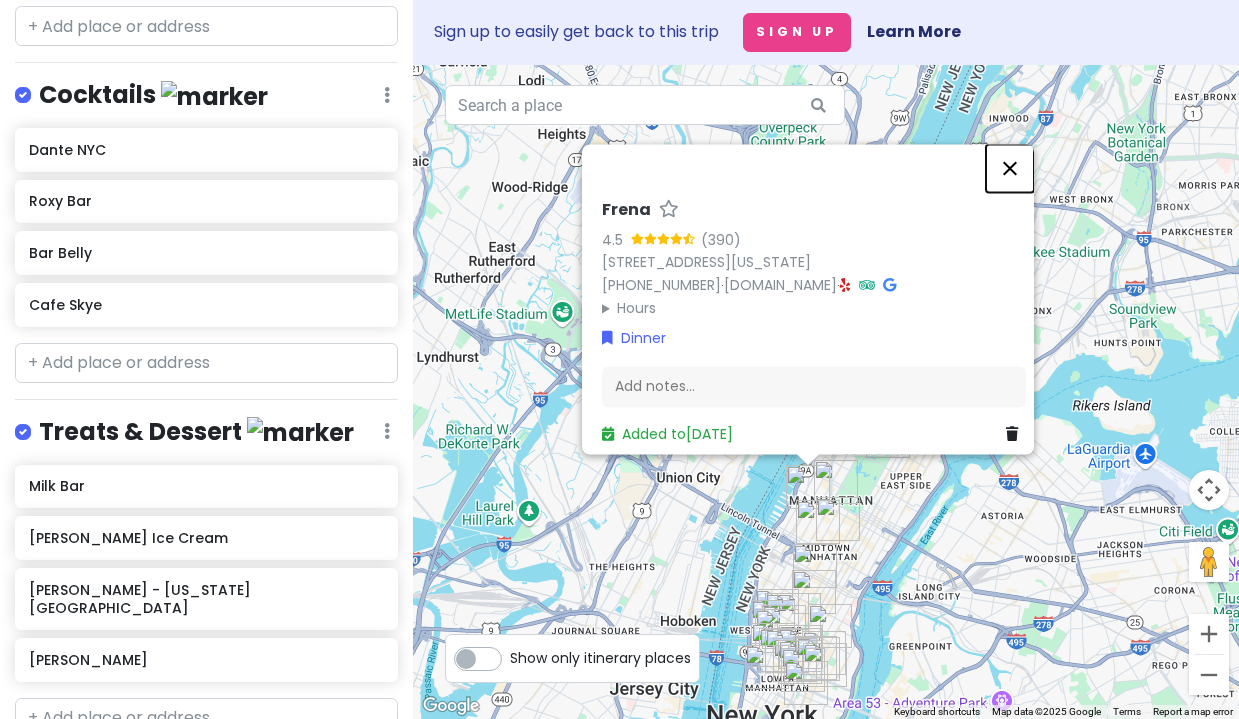 click at bounding box center [1010, 169] 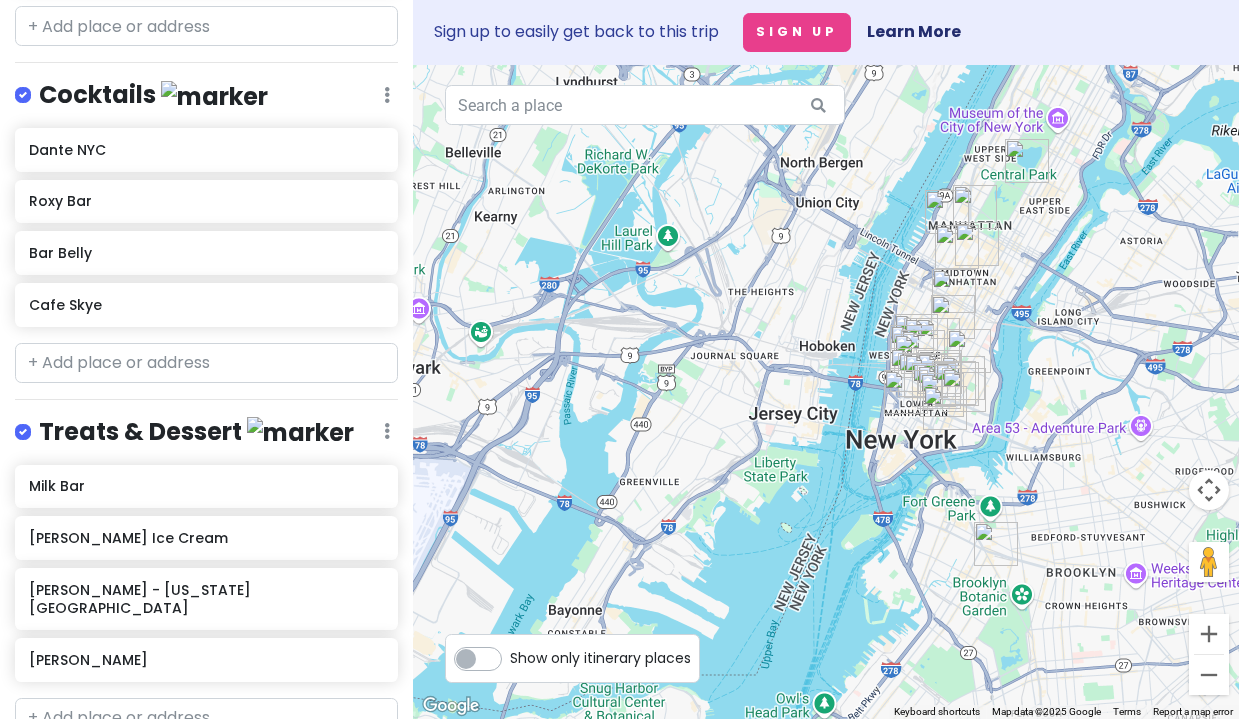 drag, startPoint x: 857, startPoint y: 563, endPoint x: 997, endPoint y: 283, distance: 313.04953 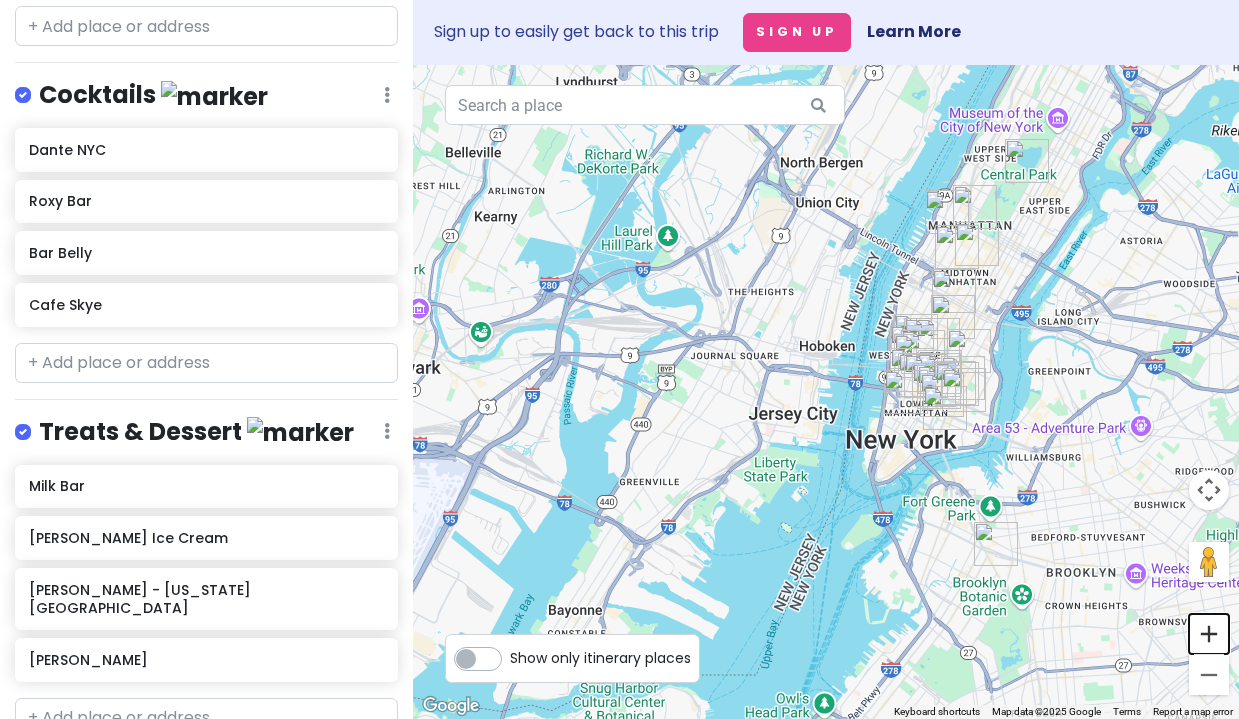 click at bounding box center (1209, 634) 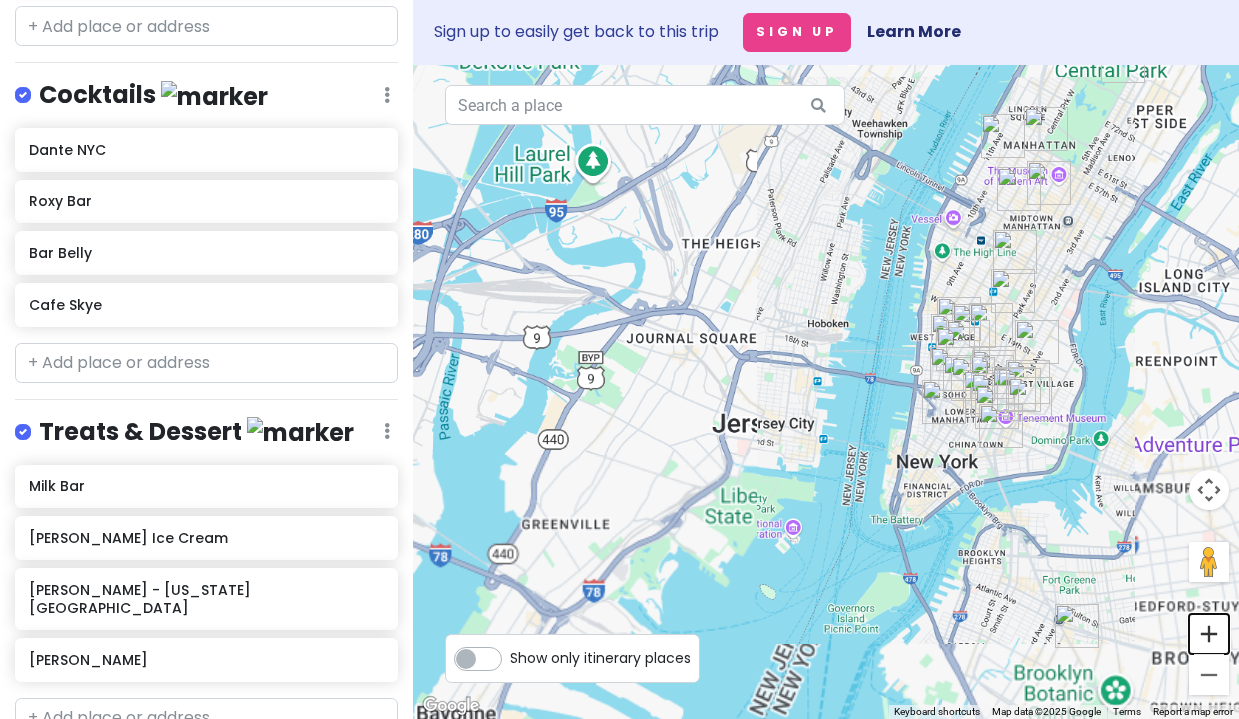 click at bounding box center (1209, 634) 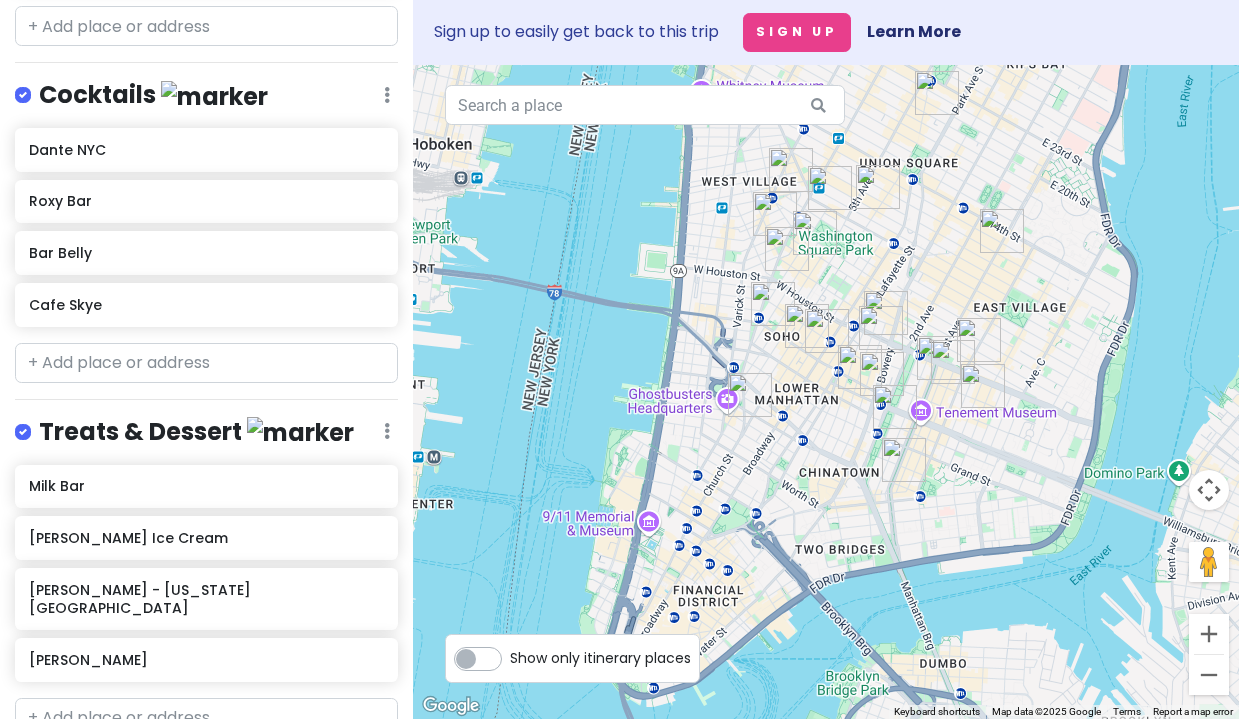 drag, startPoint x: 1092, startPoint y: 495, endPoint x: 698, endPoint y: 431, distance: 399.16412 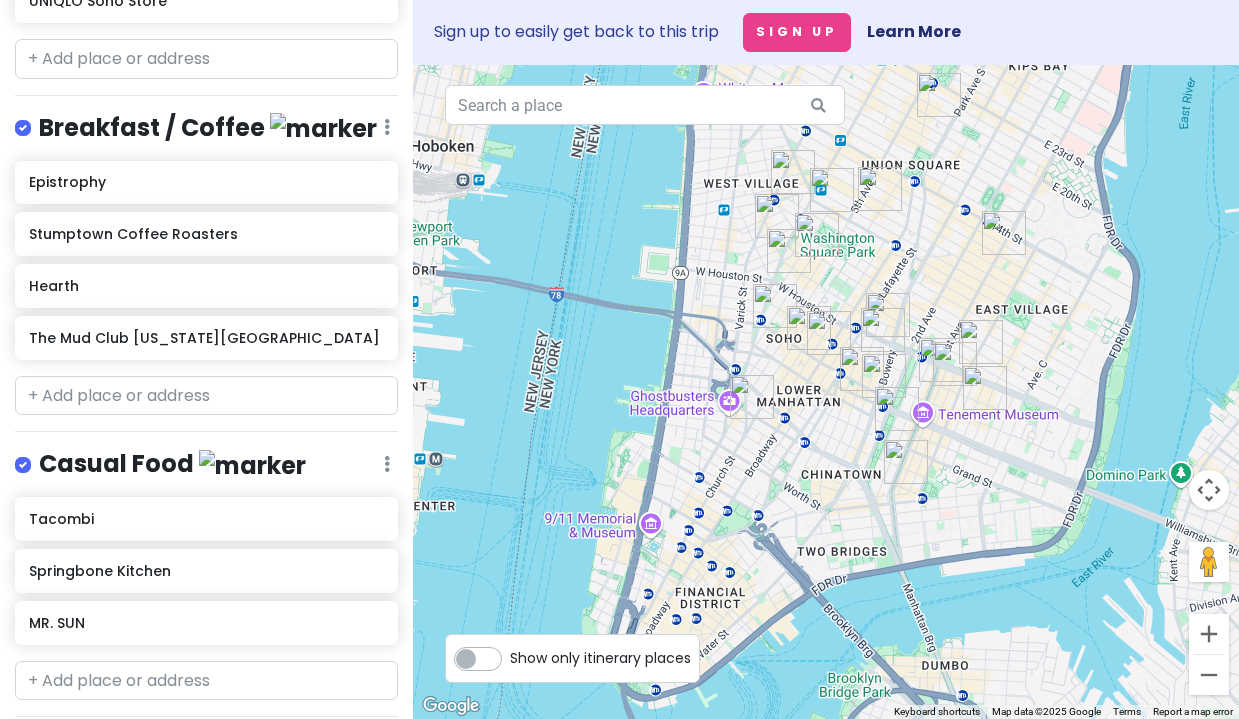 scroll, scrollTop: 1022, scrollLeft: 0, axis: vertical 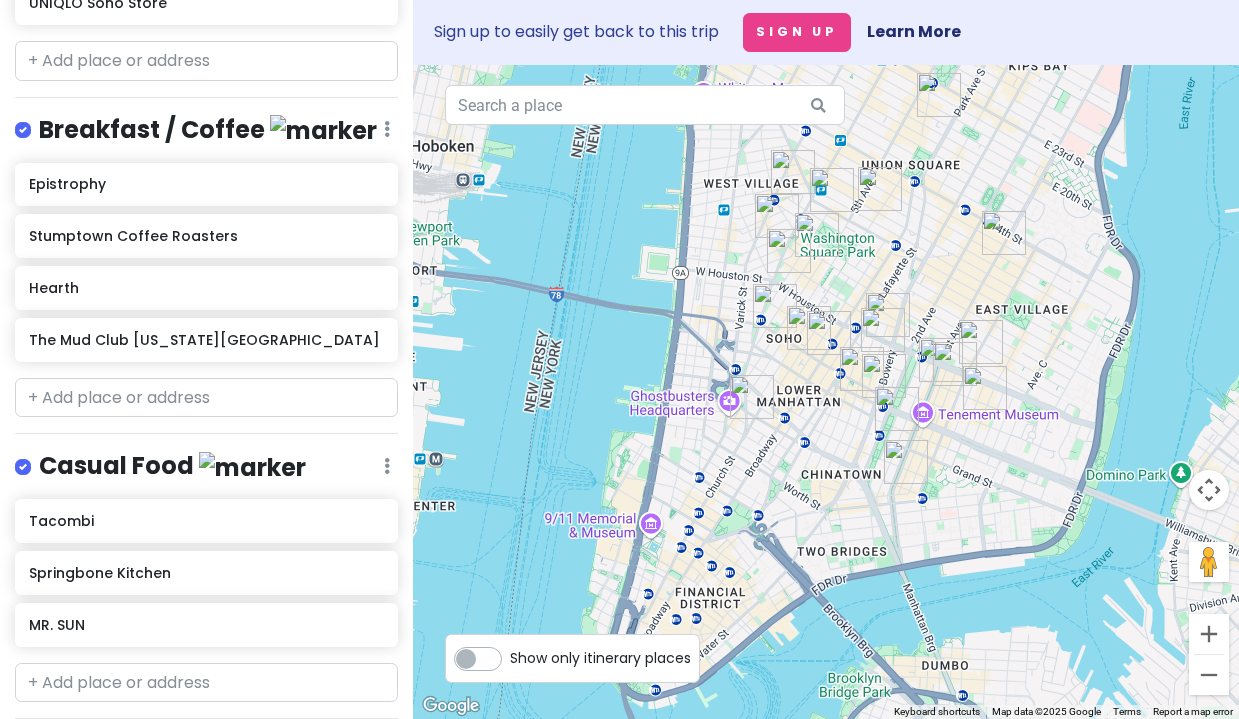 click at bounding box center (39, 454) 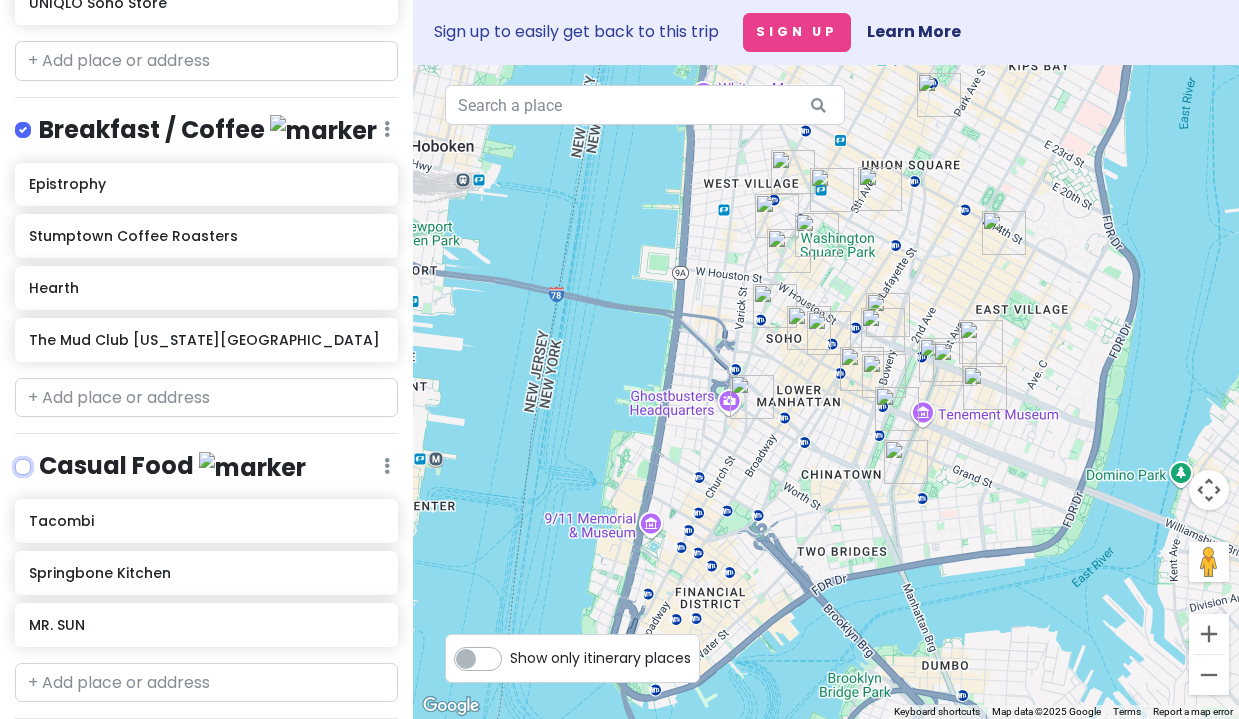 checkbox on "false" 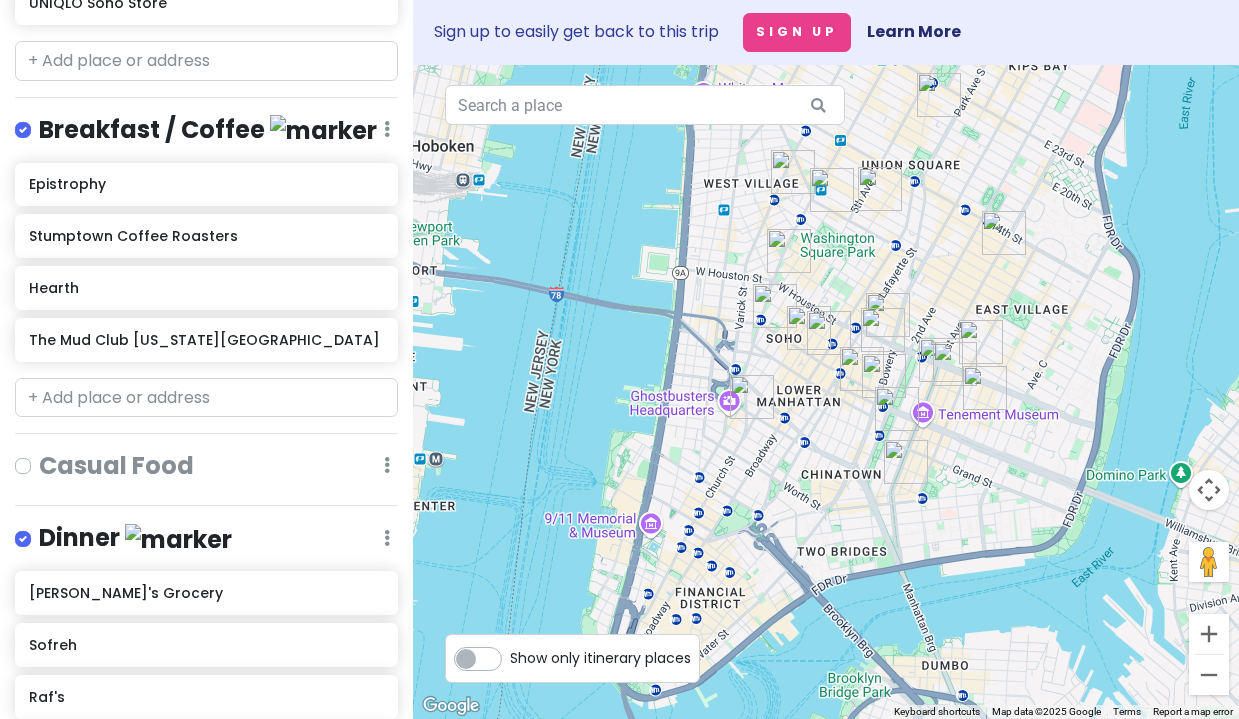 click at bounding box center (39, 117) 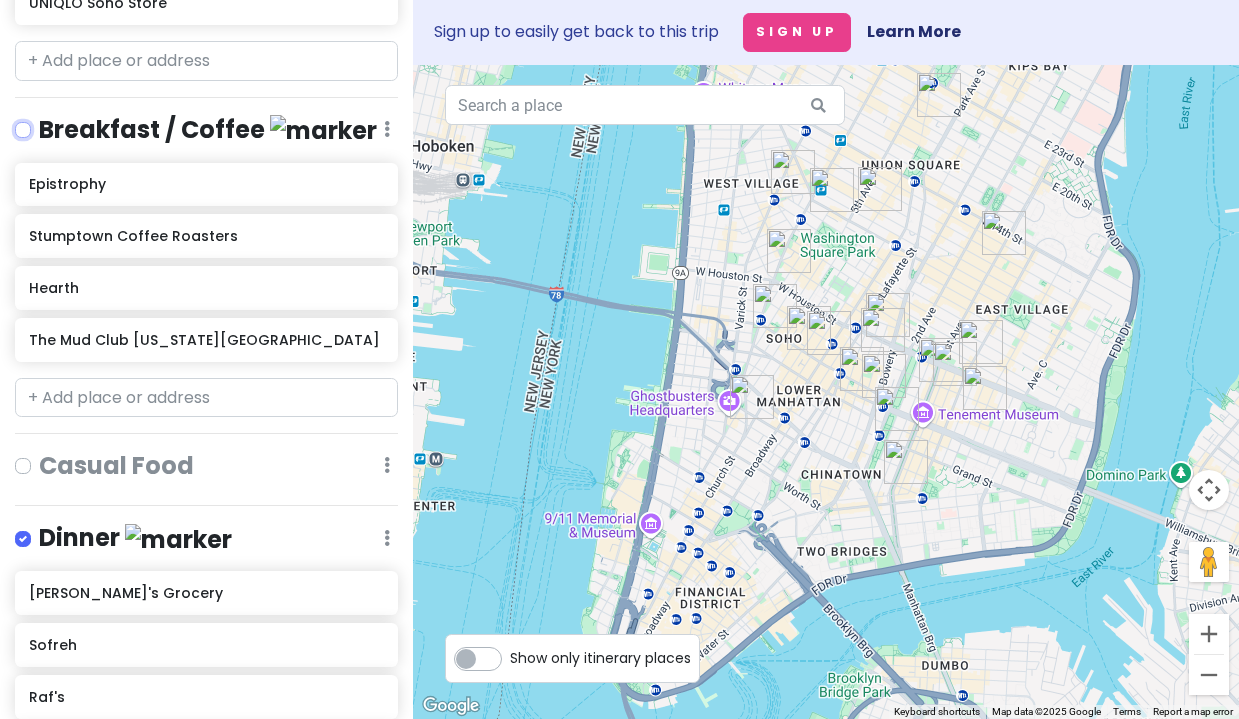 checkbox on "false" 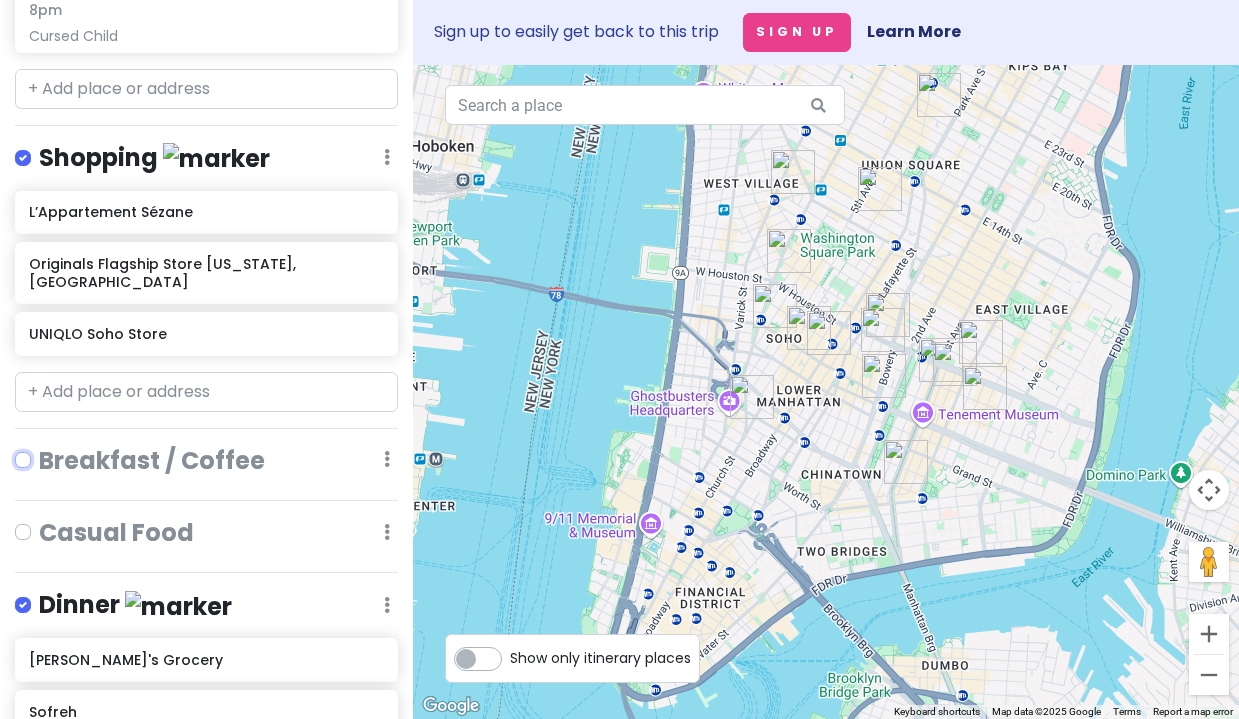 scroll, scrollTop: 684, scrollLeft: 0, axis: vertical 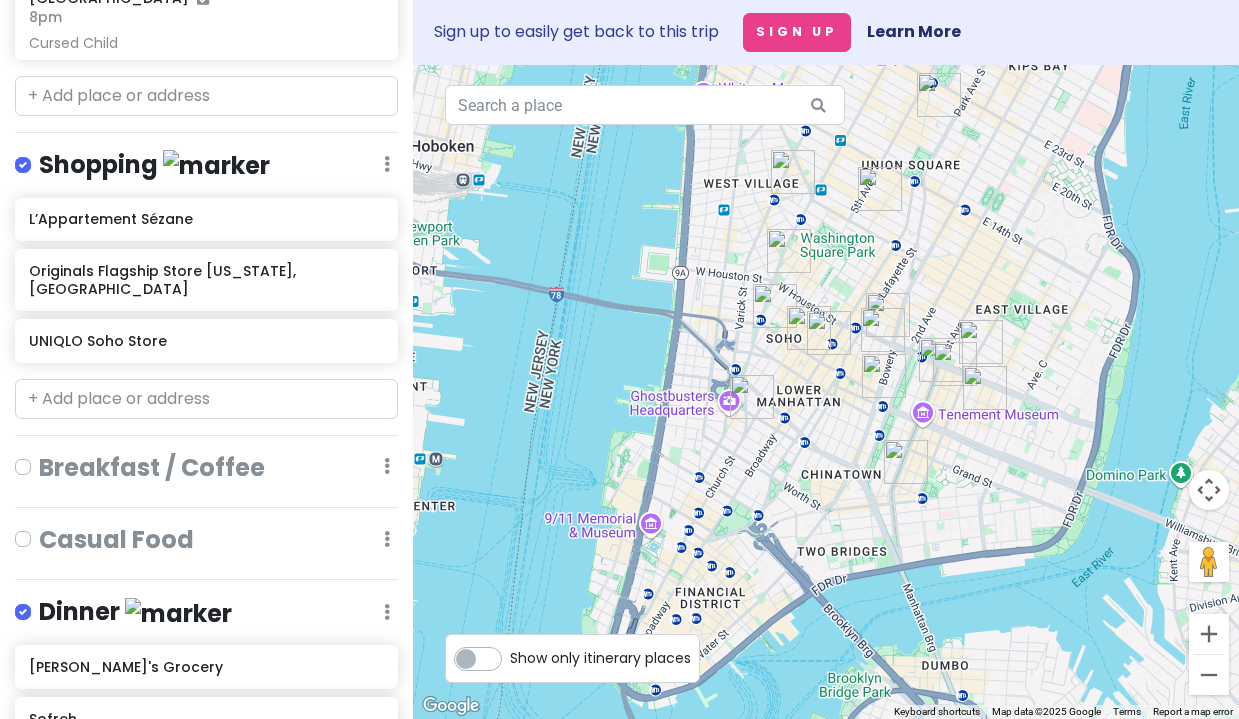 click at bounding box center [39, 152] 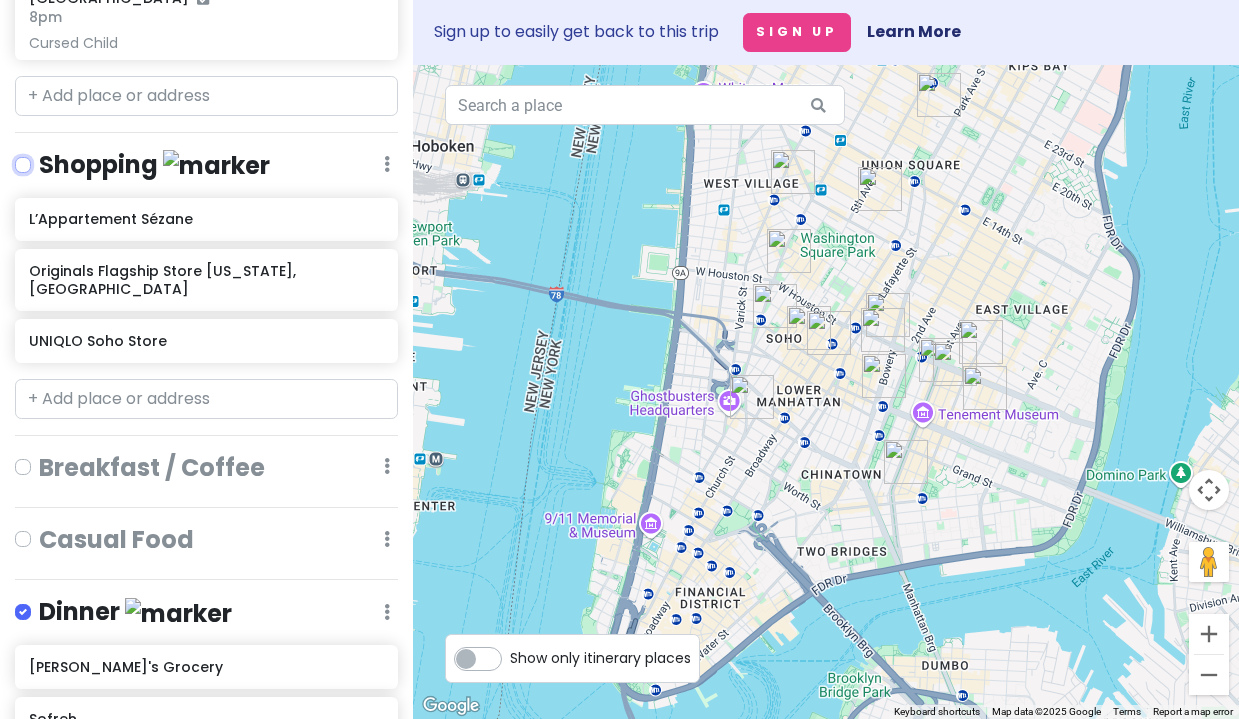 checkbox on "false" 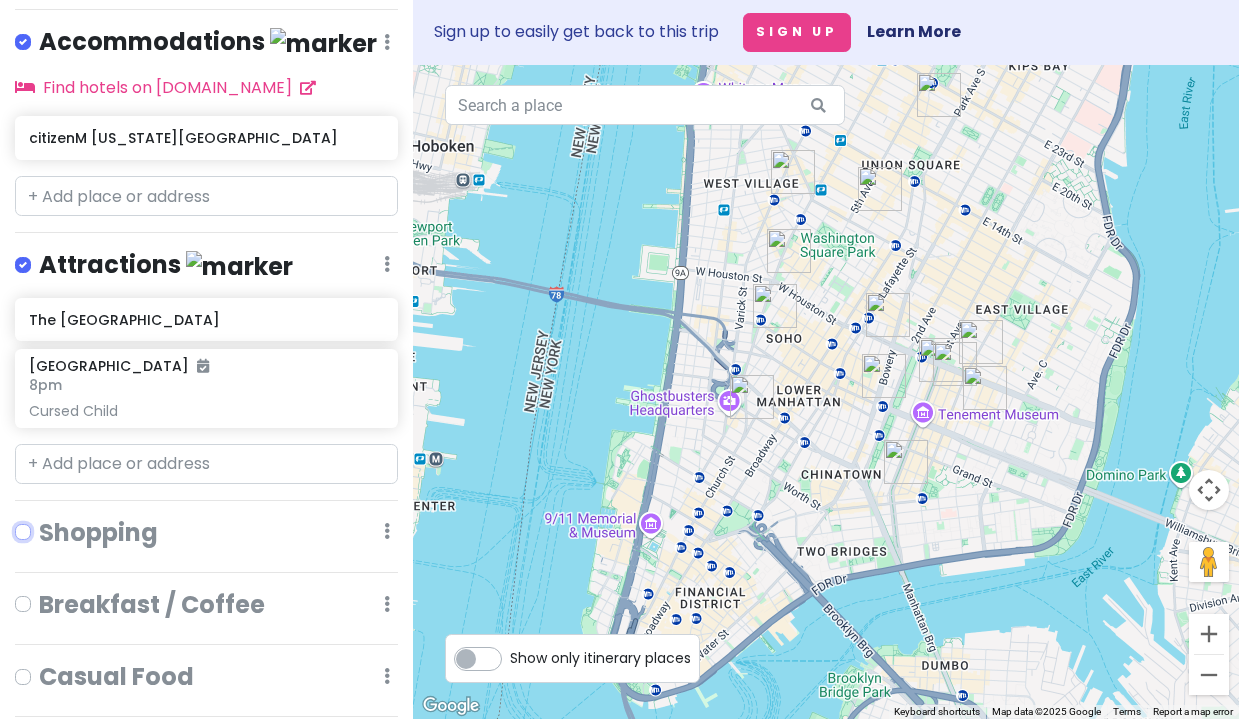 scroll, scrollTop: 310, scrollLeft: 0, axis: vertical 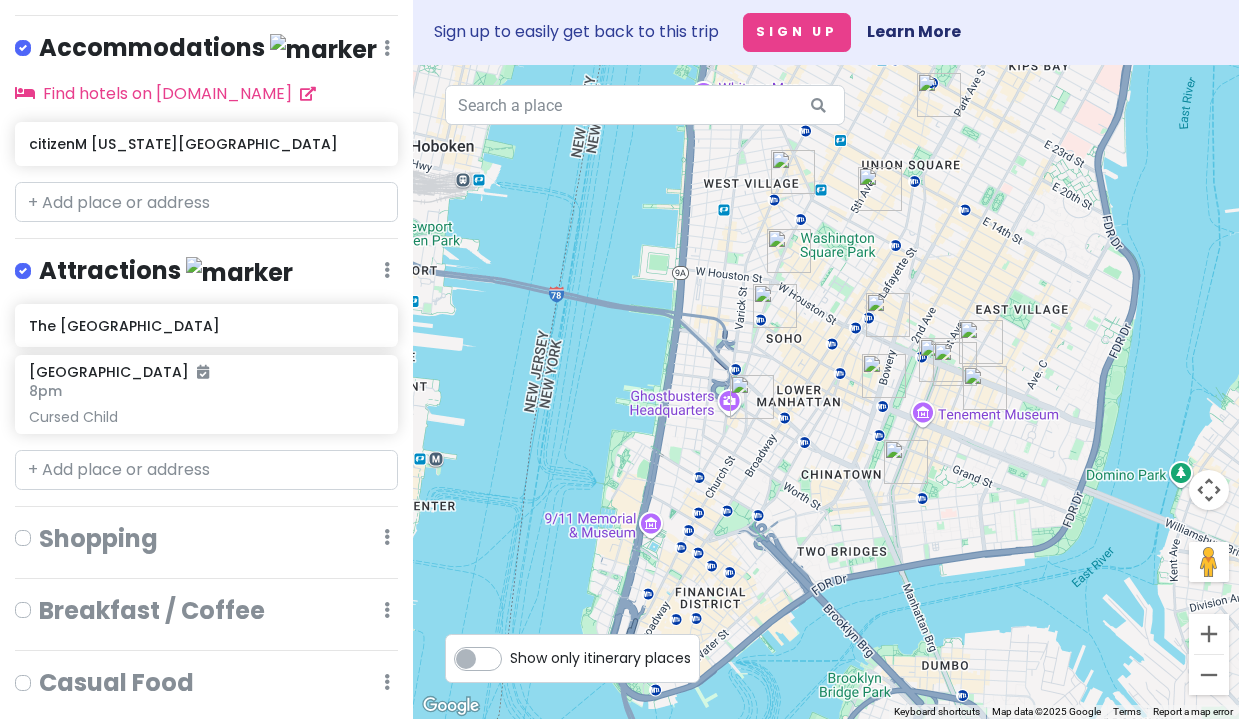 click at bounding box center [39, 258] 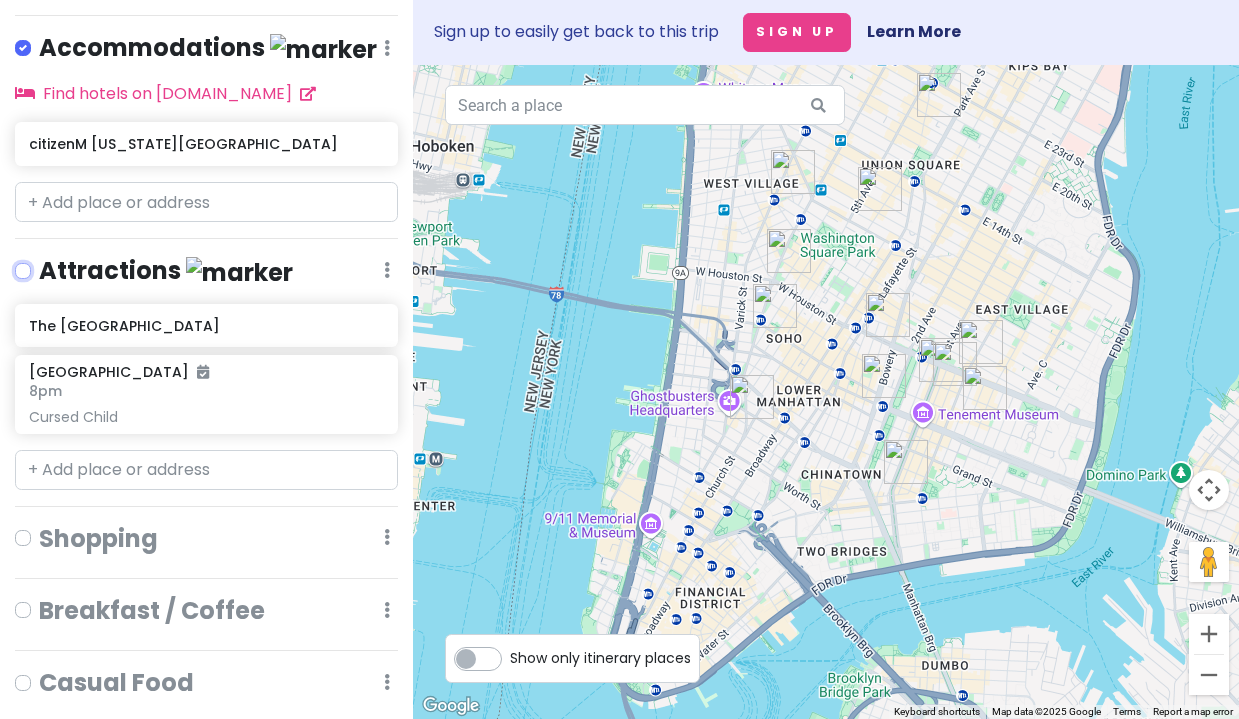 checkbox on "false" 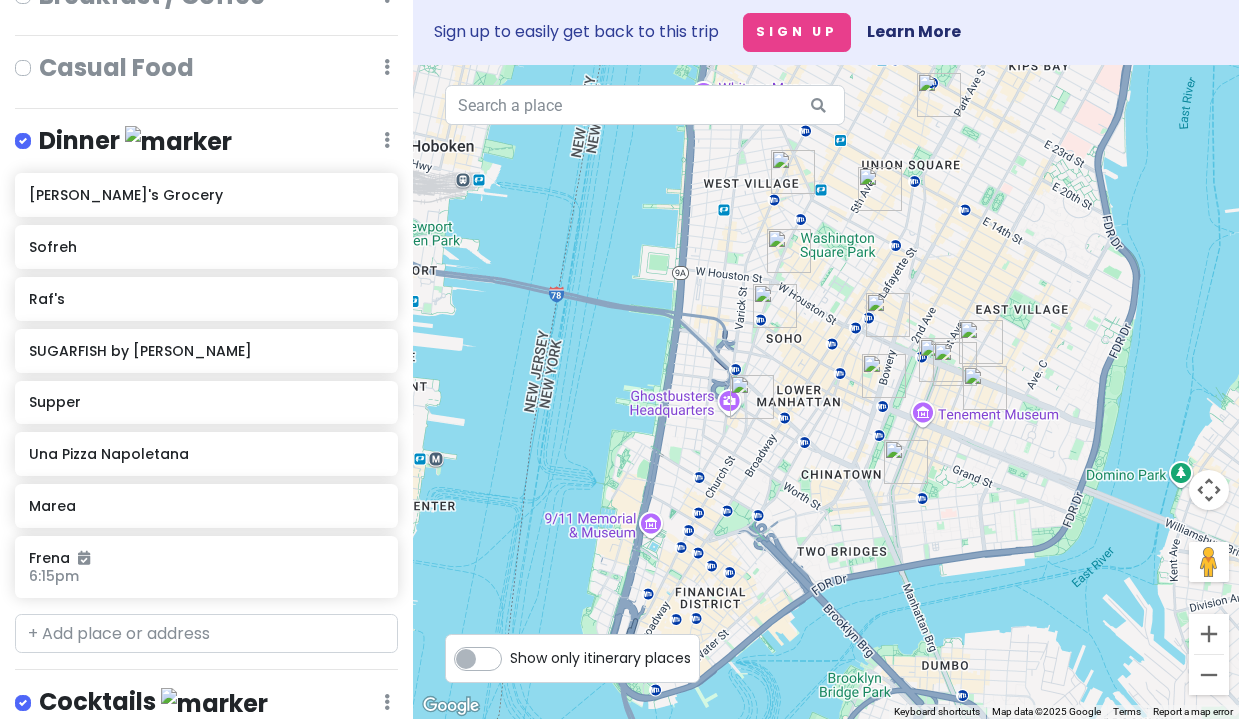 scroll, scrollTop: 950, scrollLeft: 0, axis: vertical 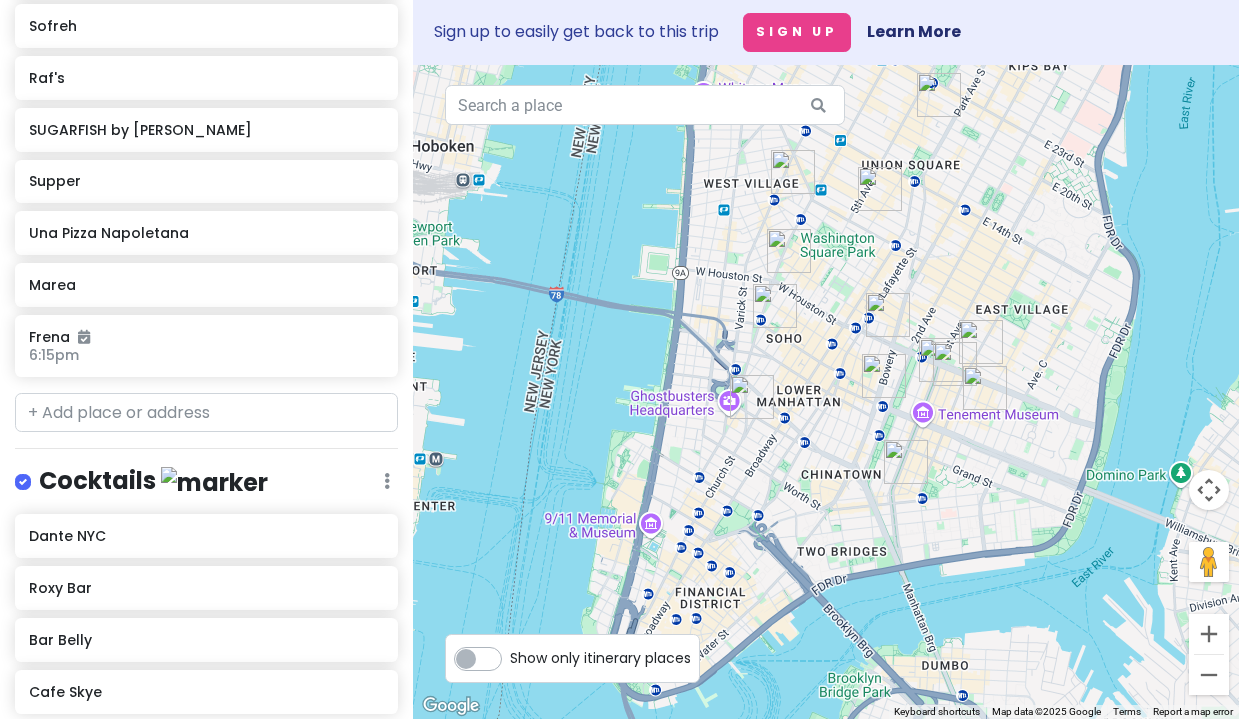 click at bounding box center [39, 469] 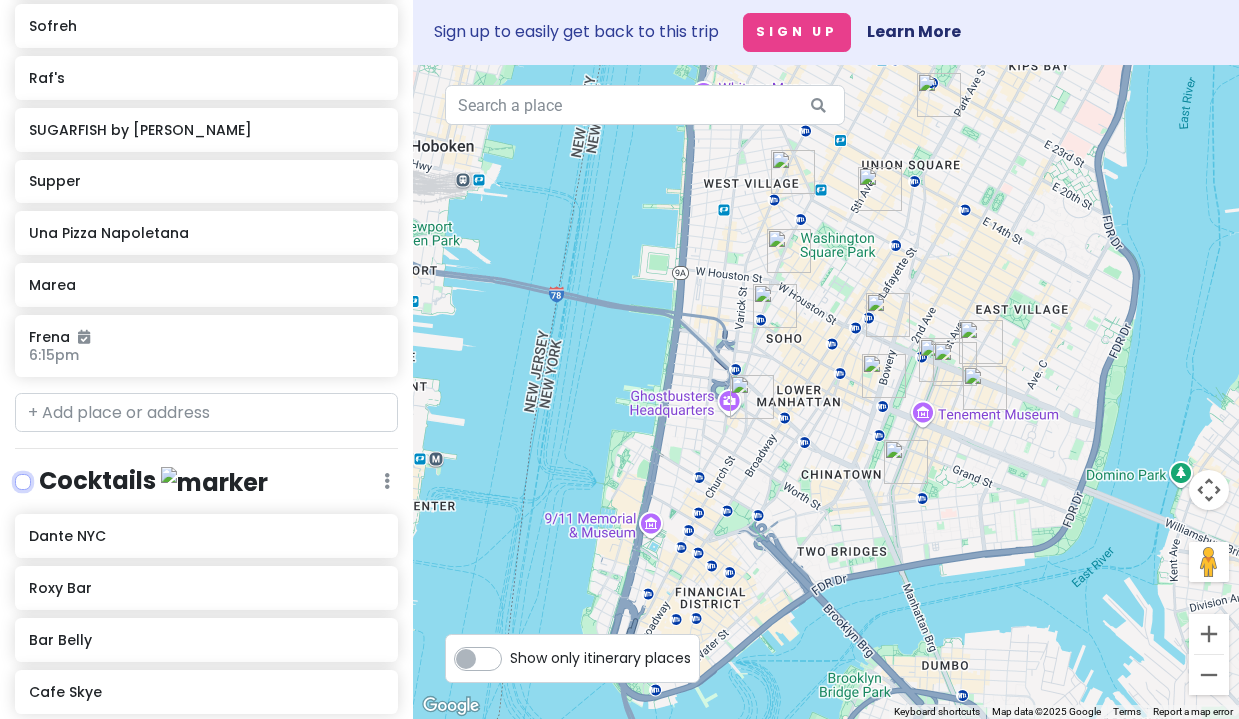 checkbox on "false" 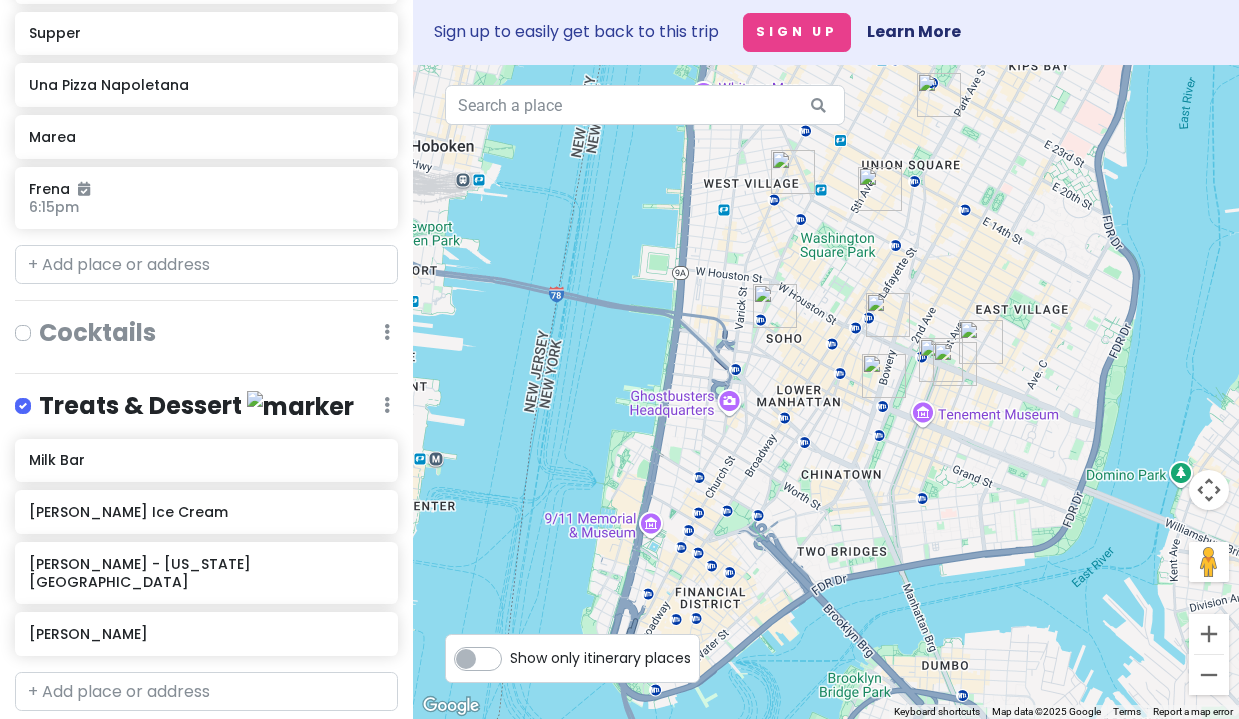click at bounding box center [39, 393] 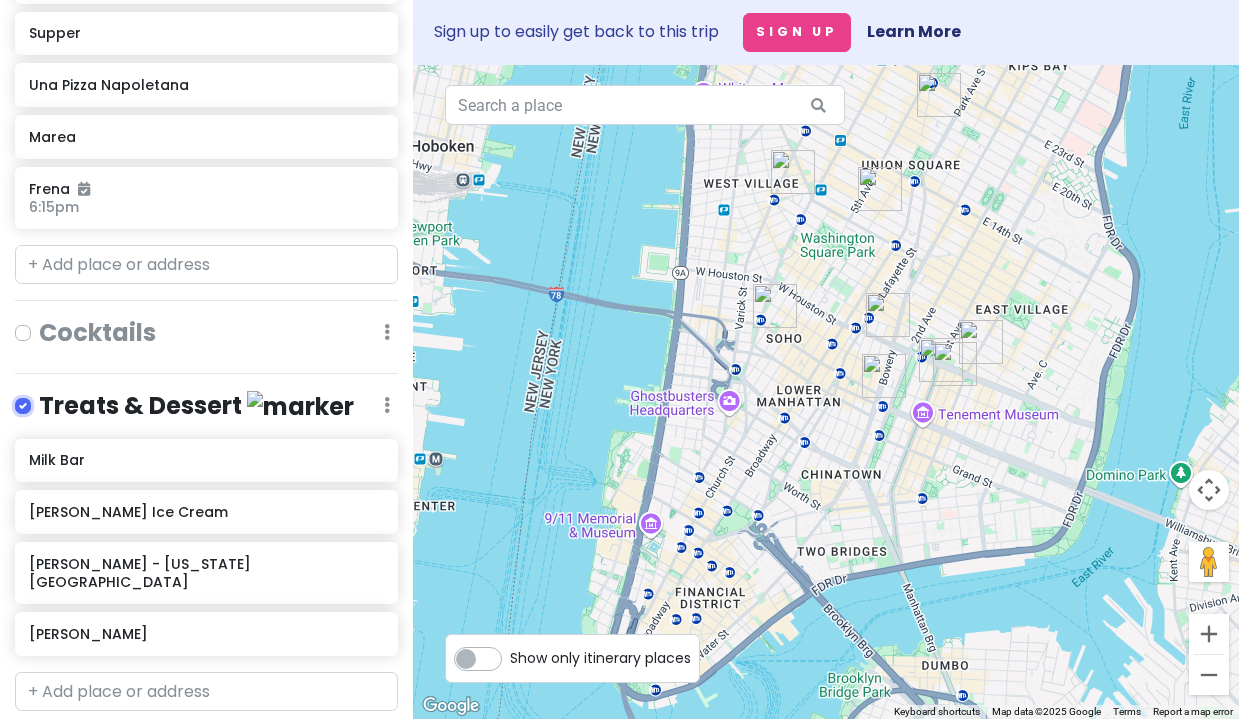 click at bounding box center [45, 399] 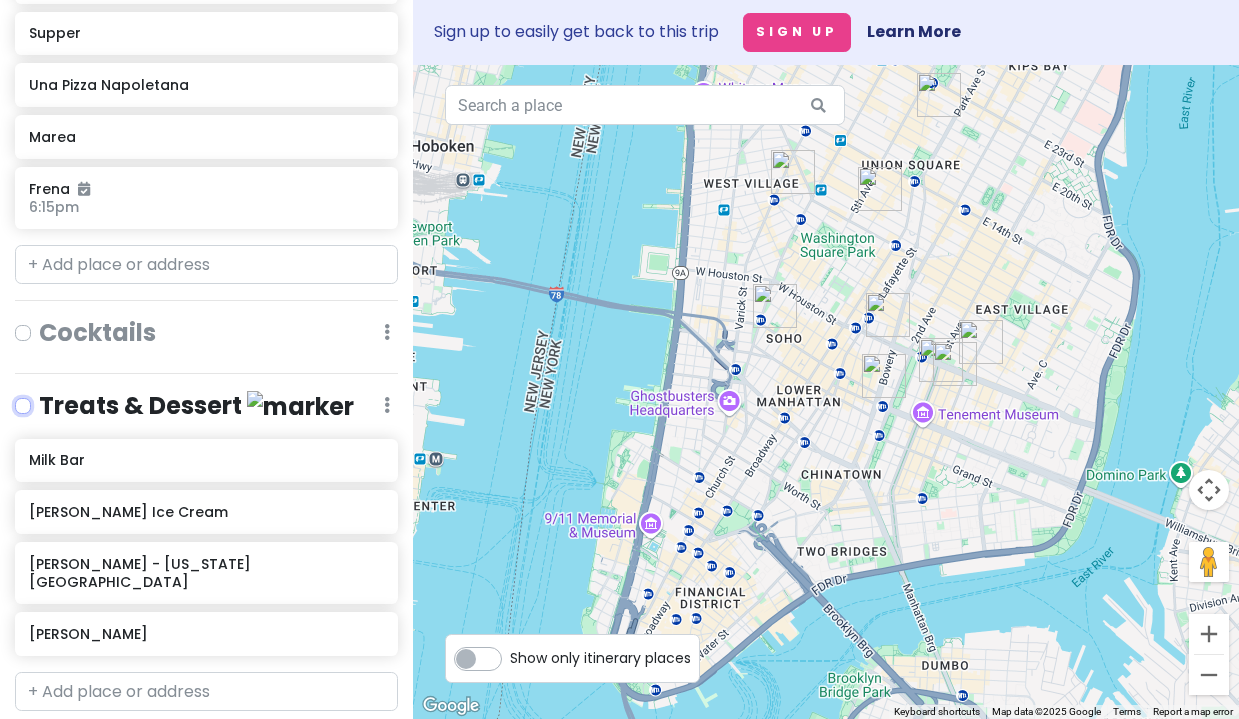 checkbox on "false" 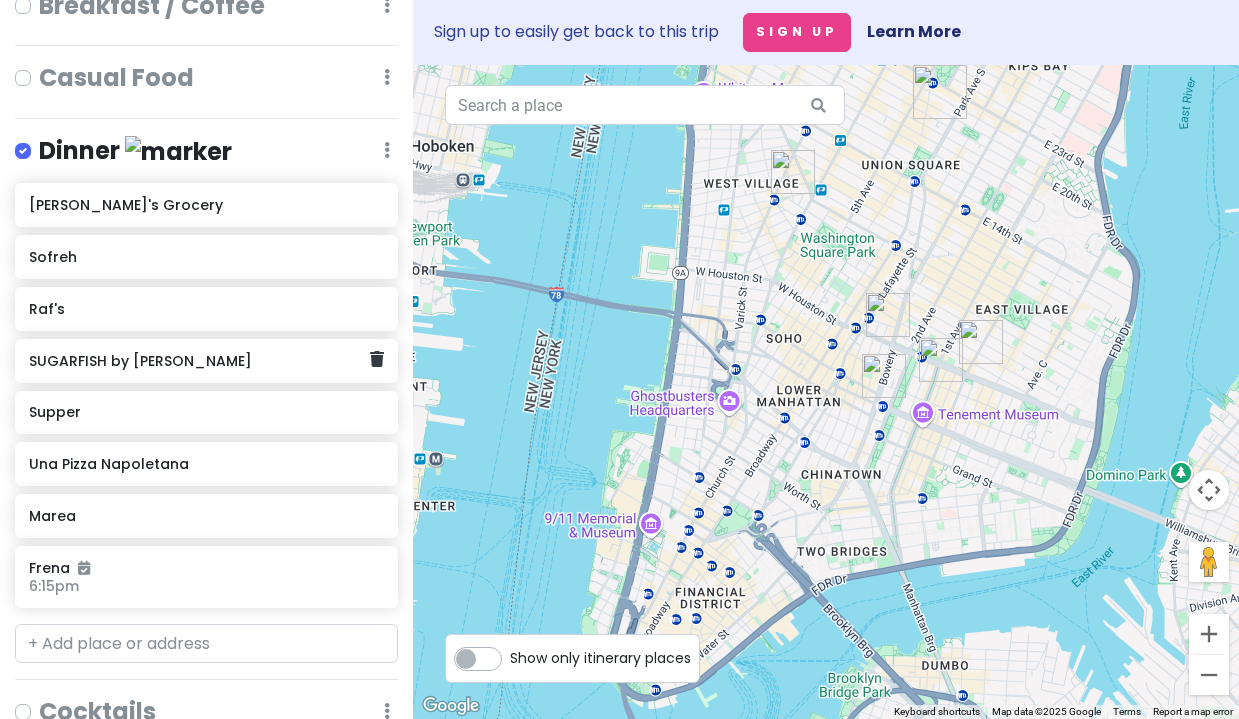 scroll, scrollTop: 721, scrollLeft: 0, axis: vertical 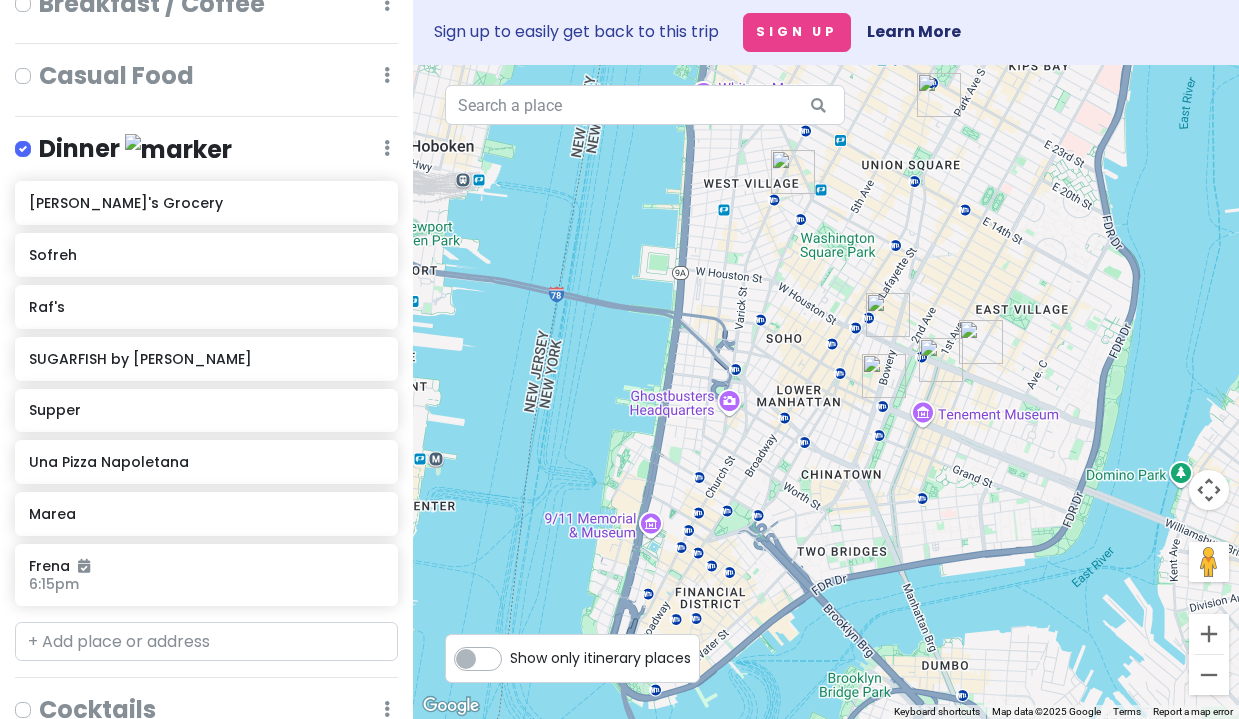 click at bounding box center (888, 315) 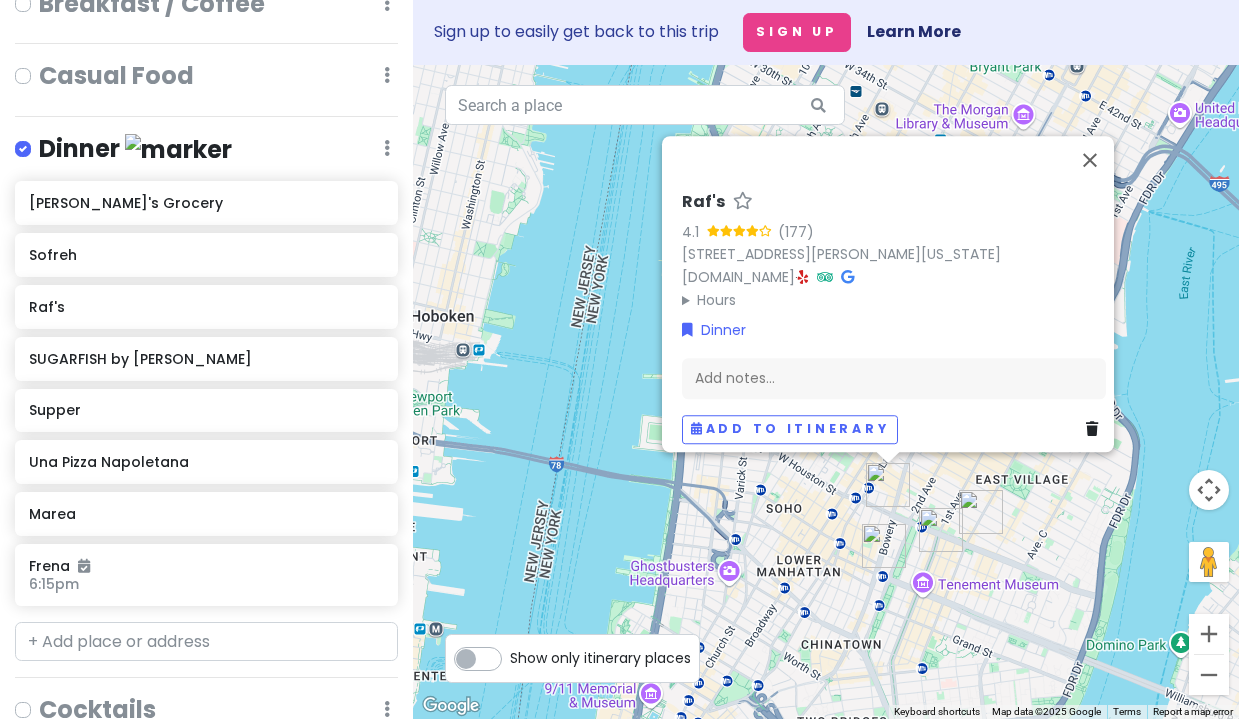 click at bounding box center [941, 530] 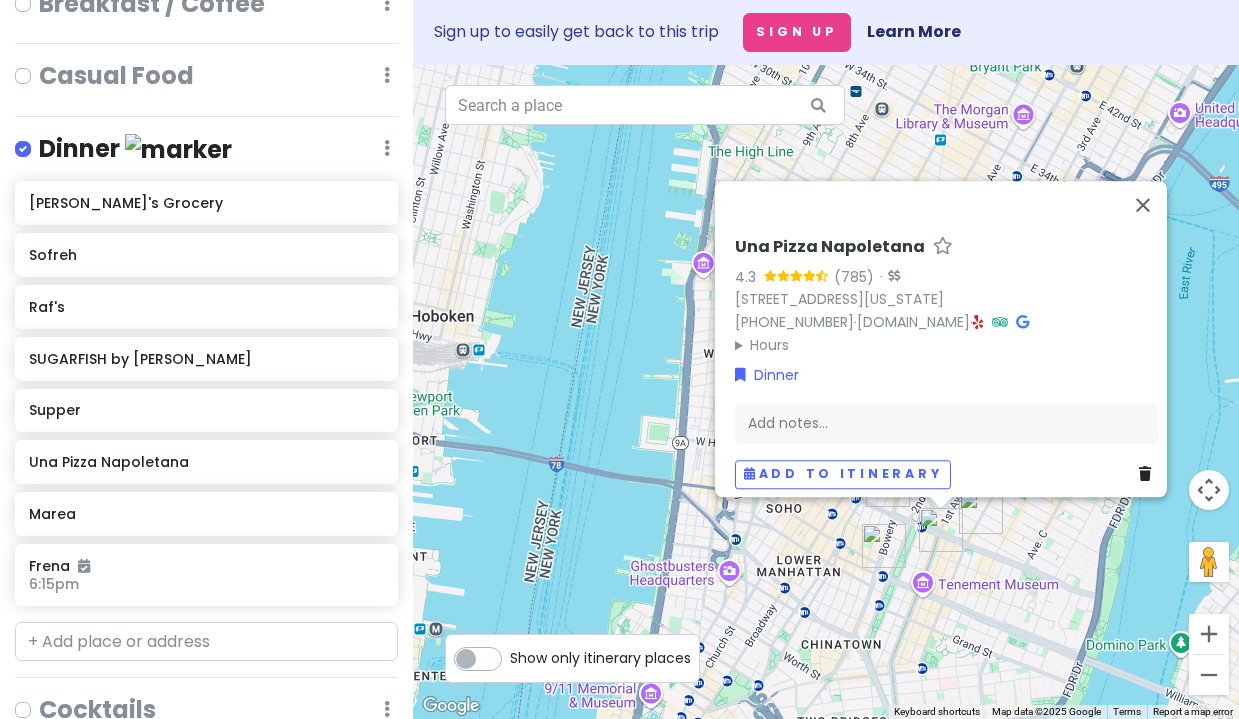 click at bounding box center (981, 512) 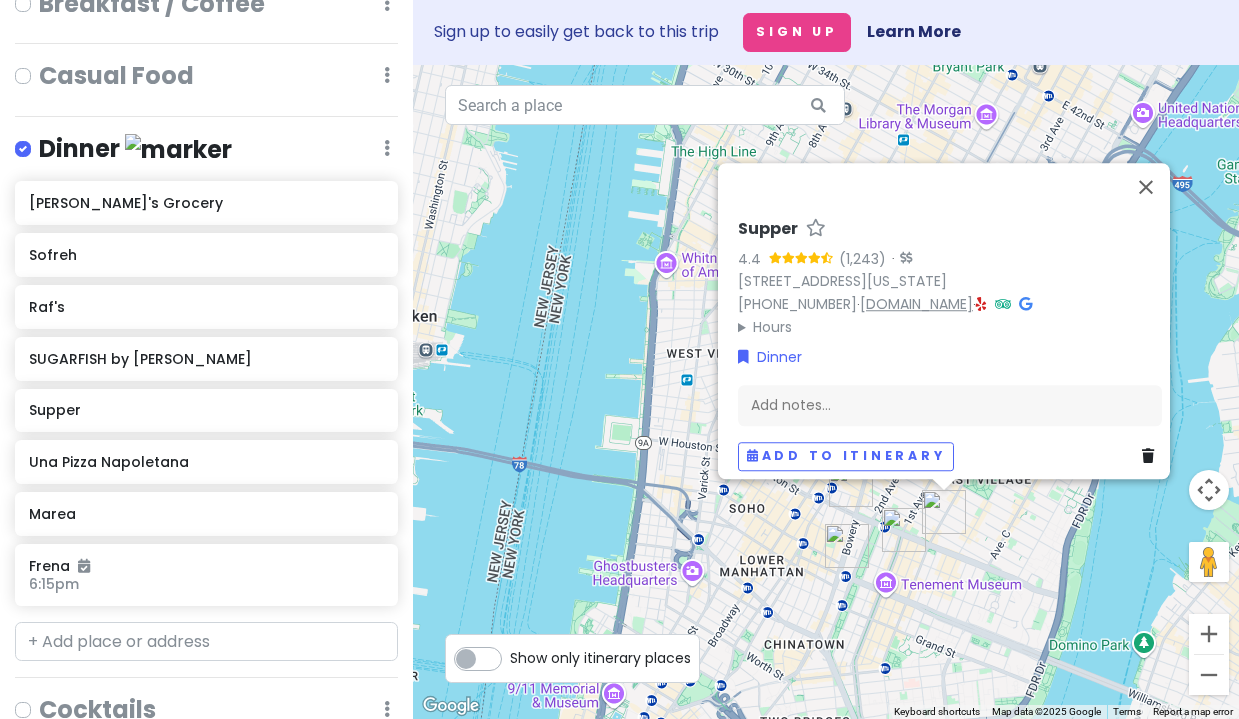 click on "[DOMAIN_NAME]" at bounding box center (916, 304) 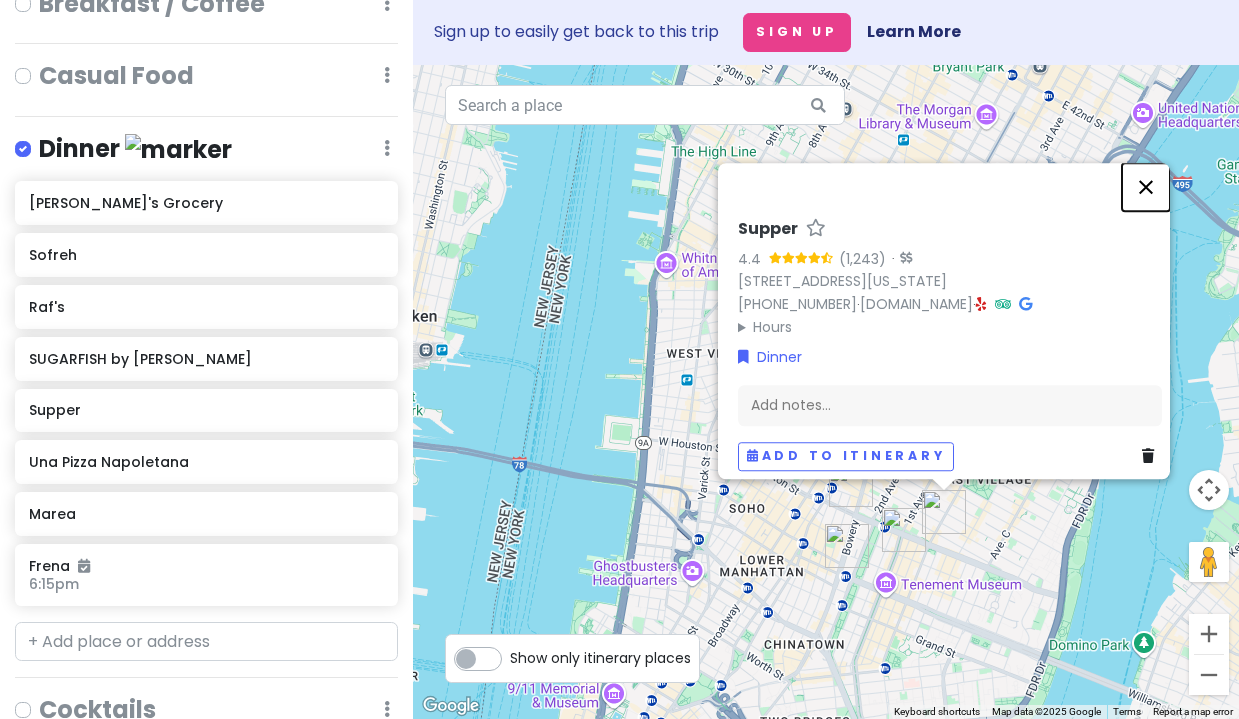 click at bounding box center (1146, 187) 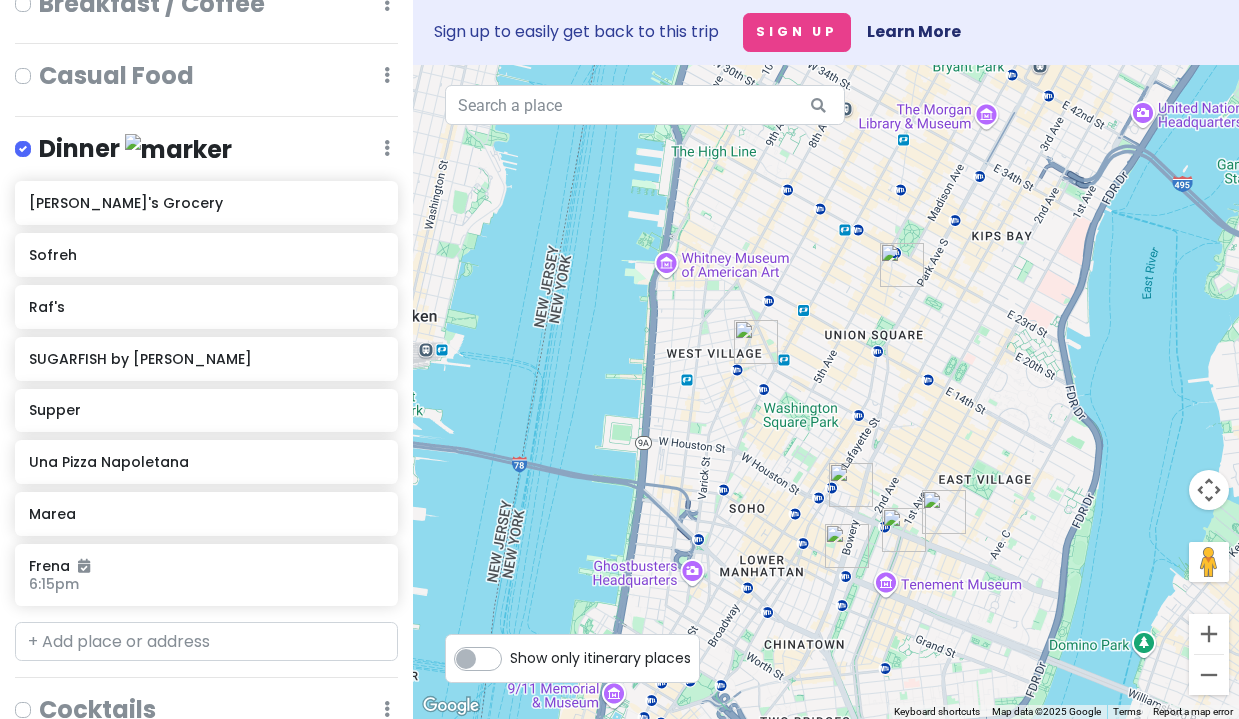 click at bounding box center [902, 265] 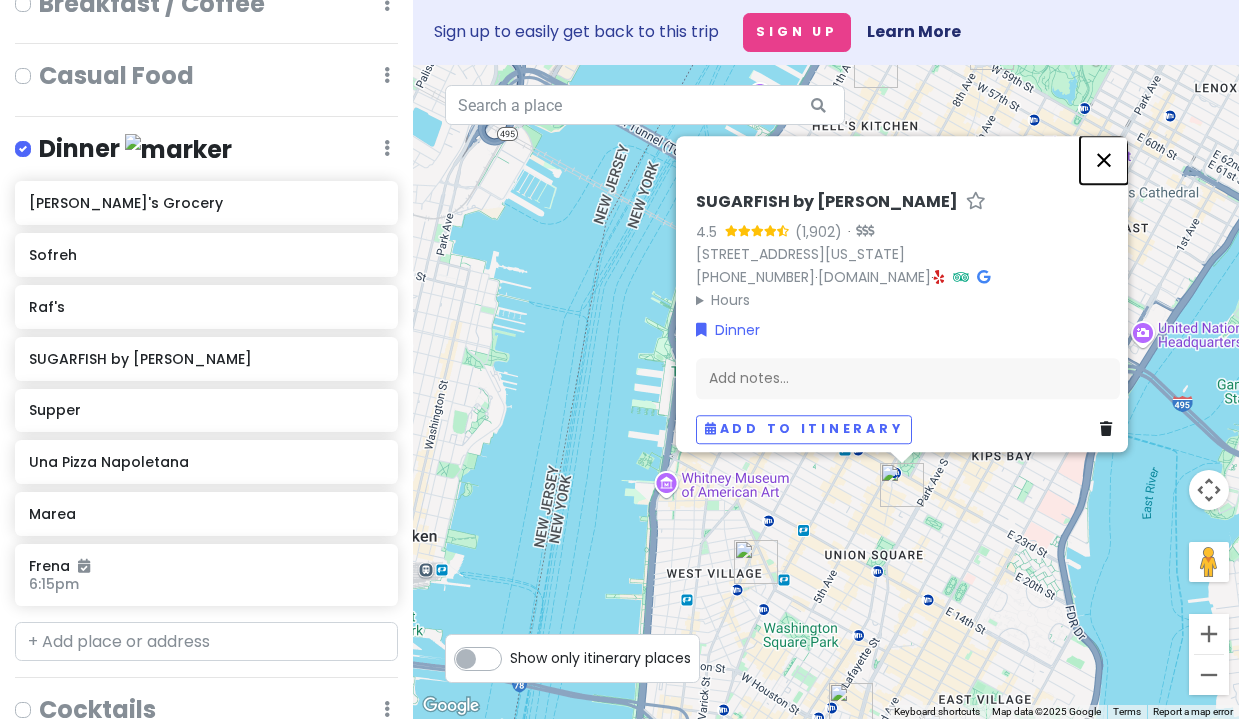 click at bounding box center (1104, 160) 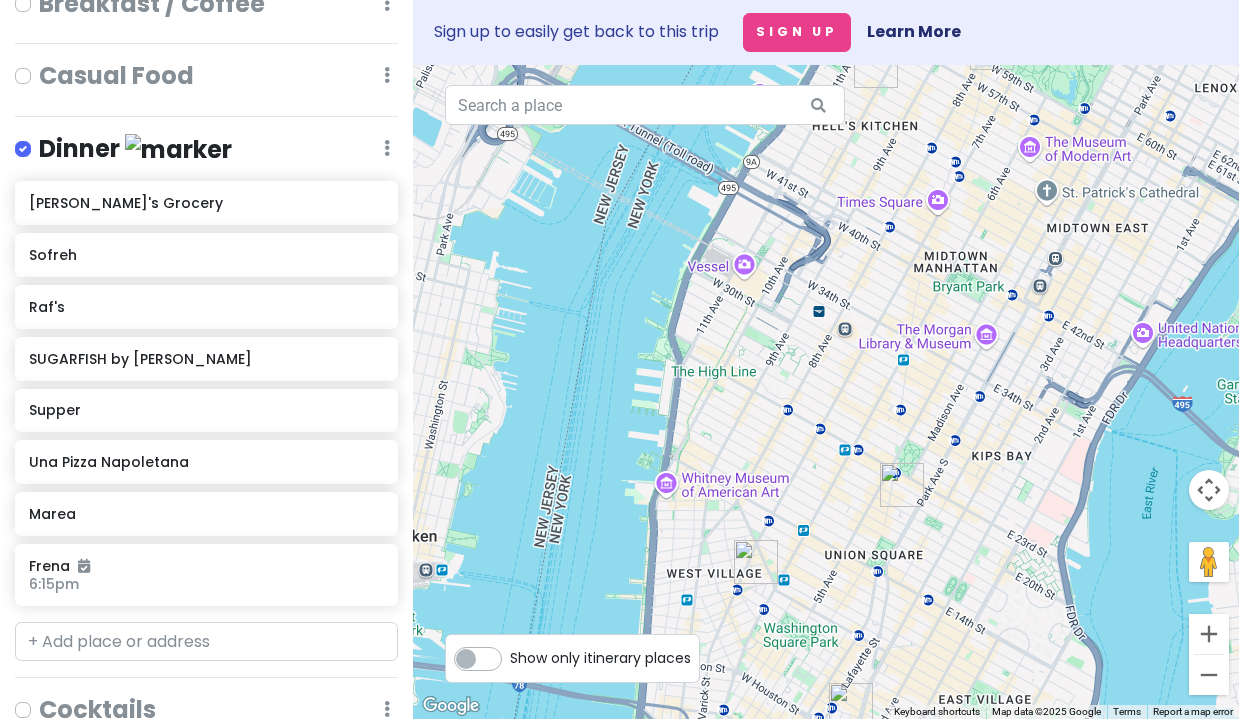 click at bounding box center (756, 562) 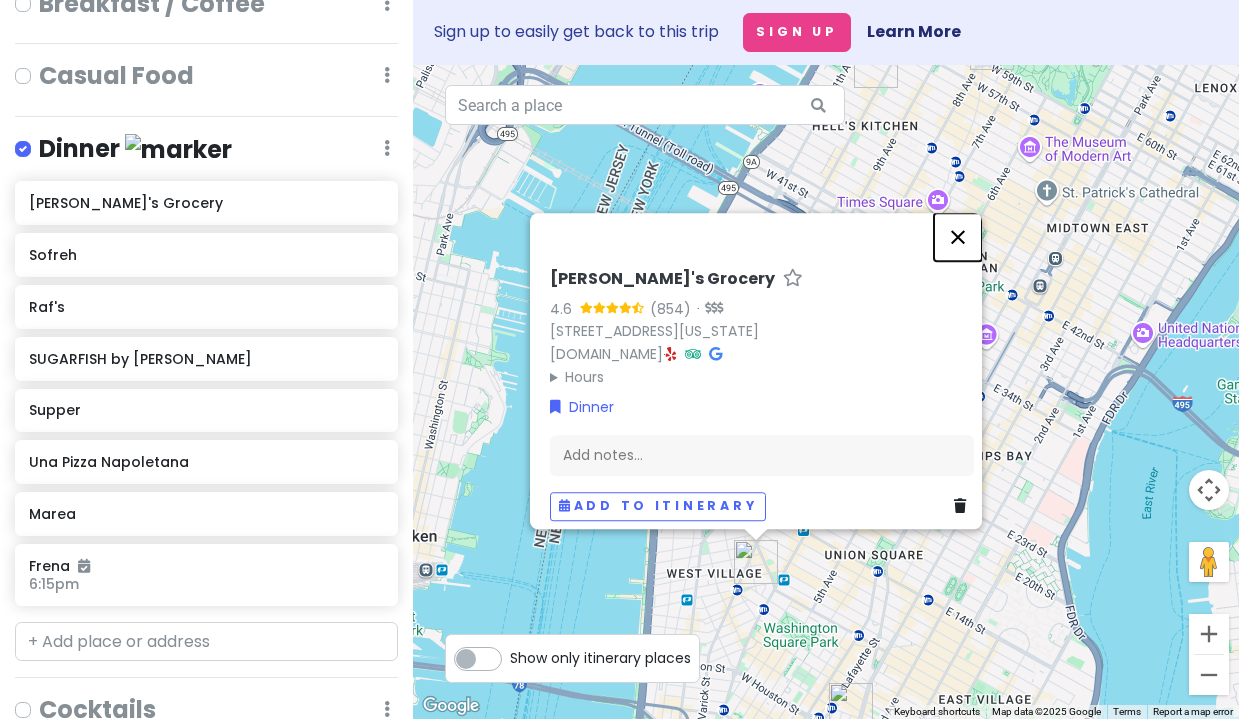 click at bounding box center [958, 237] 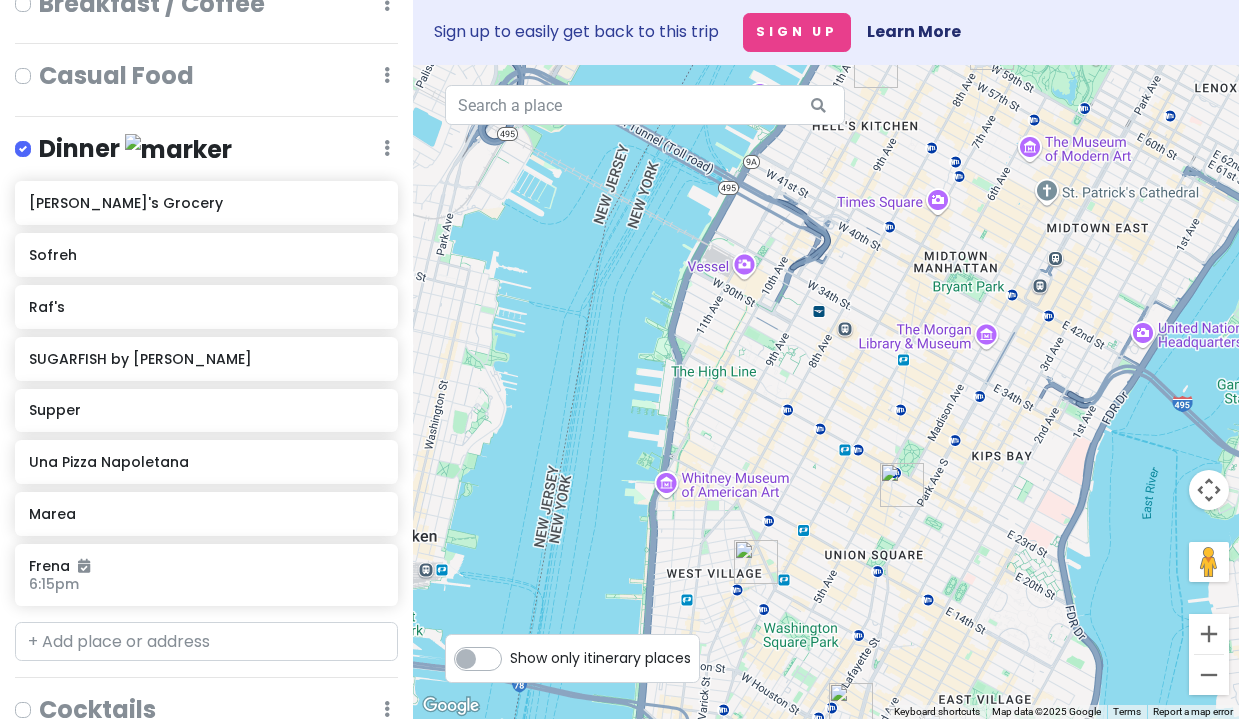 click at bounding box center (902, 485) 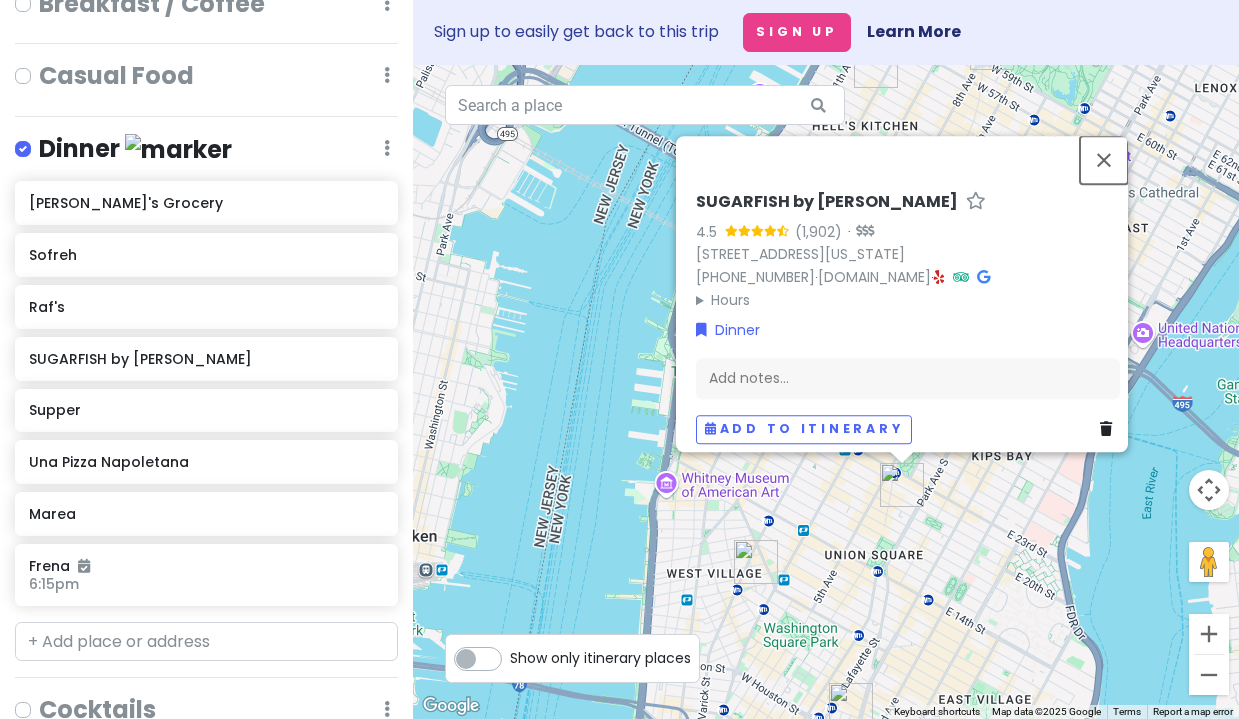 click at bounding box center [1104, 160] 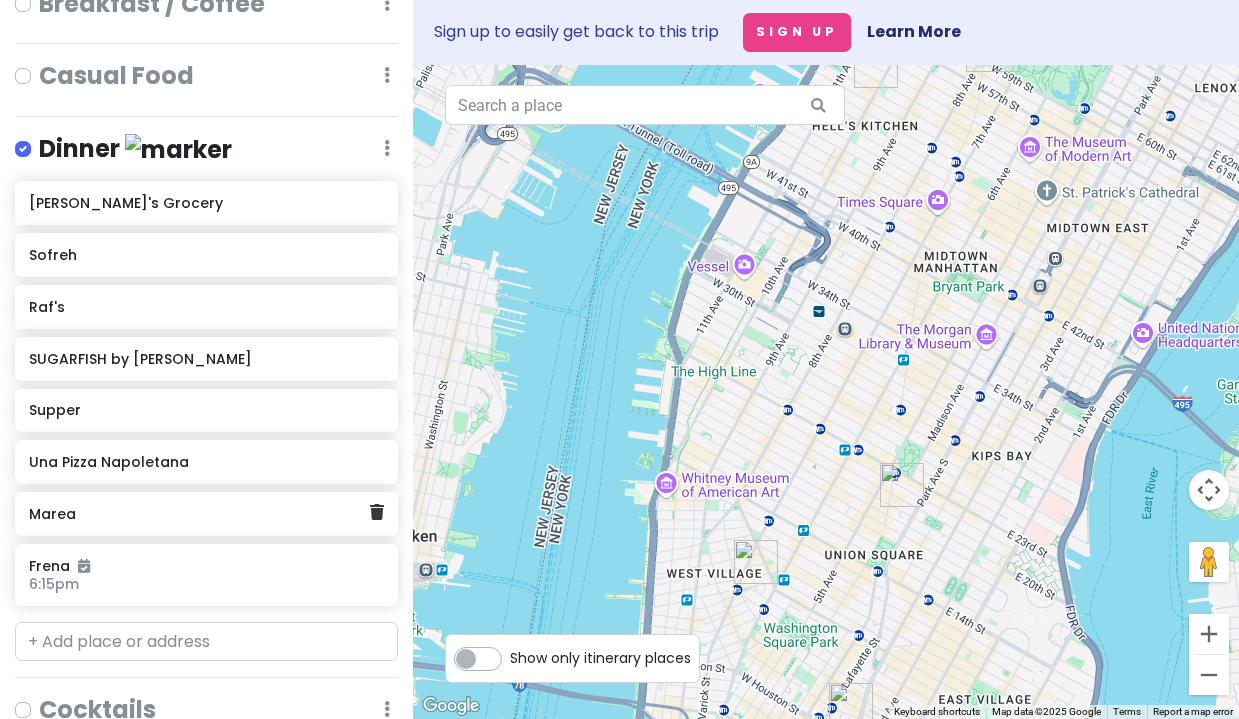 click on "Marea" at bounding box center [199, 514] 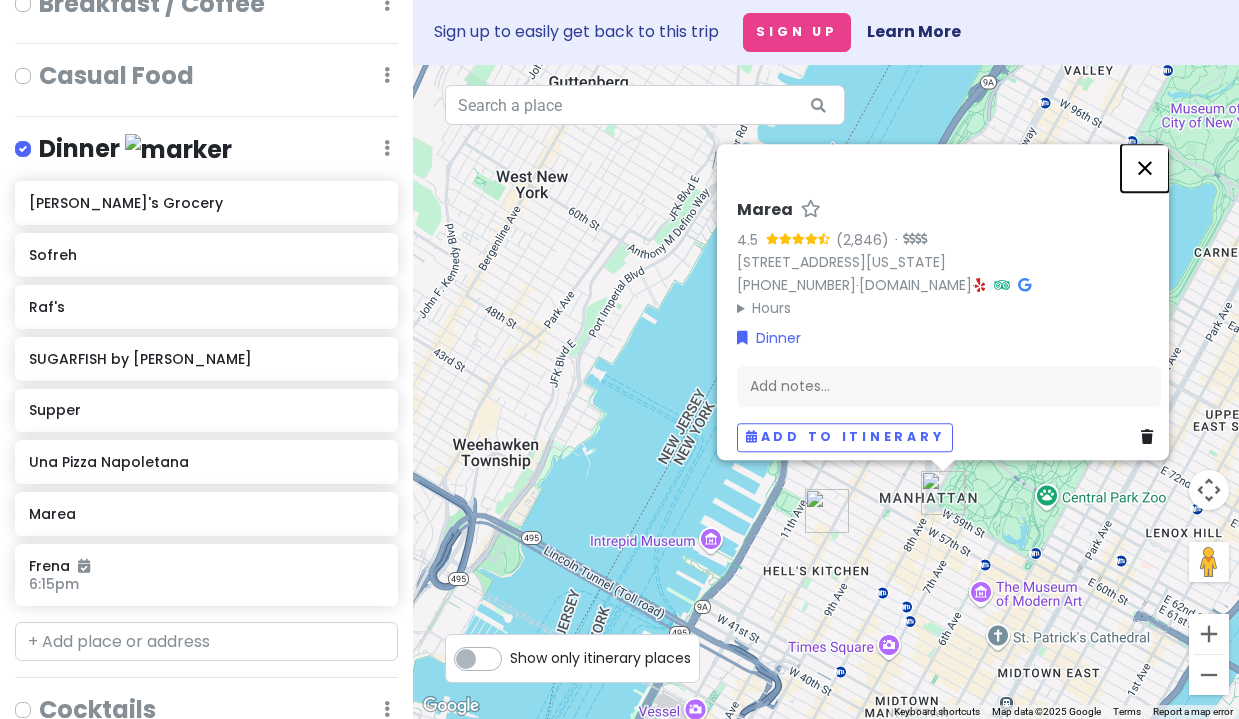 click at bounding box center [1145, 168] 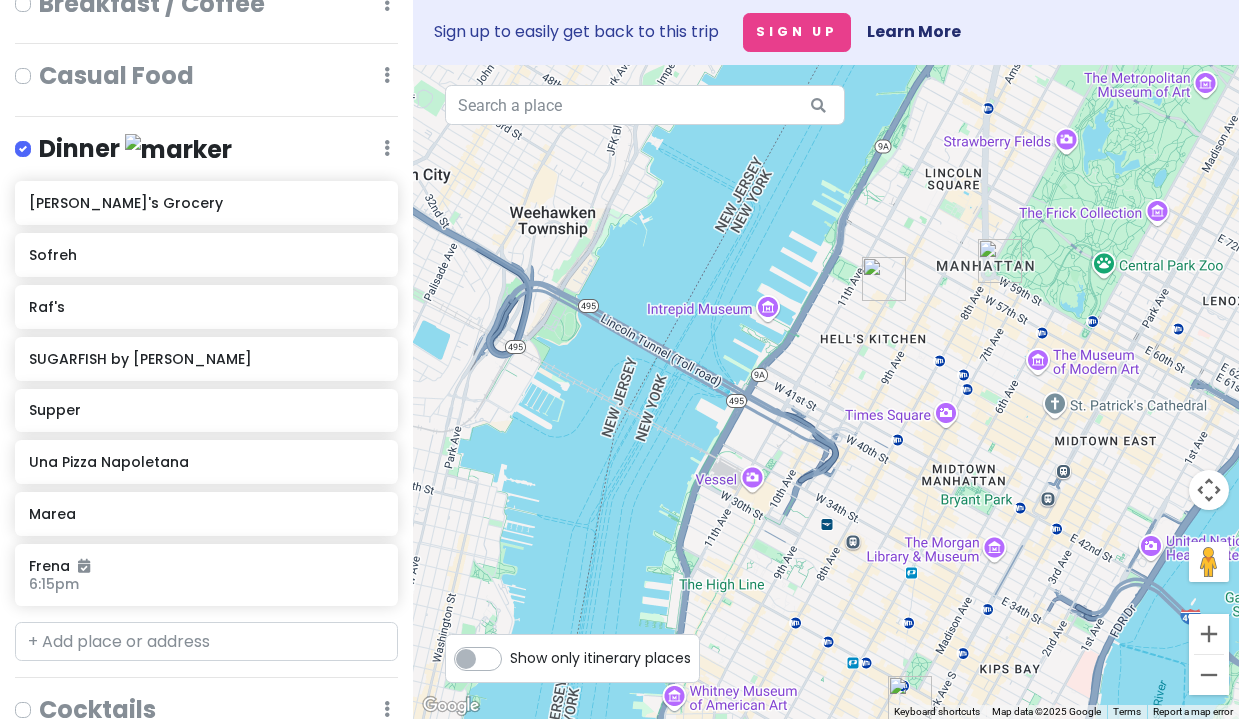 drag, startPoint x: 954, startPoint y: 618, endPoint x: 1016, endPoint y: 364, distance: 261.45746 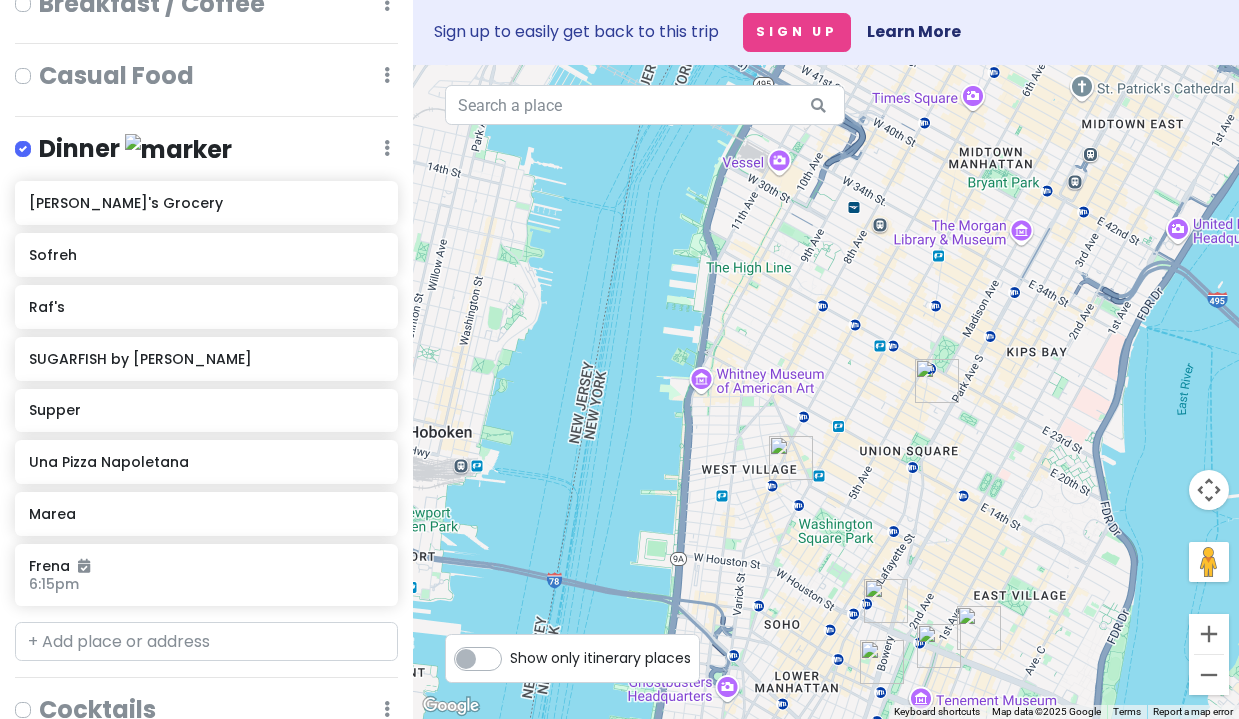 drag, startPoint x: 929, startPoint y: 589, endPoint x: 951, endPoint y: 309, distance: 280.86295 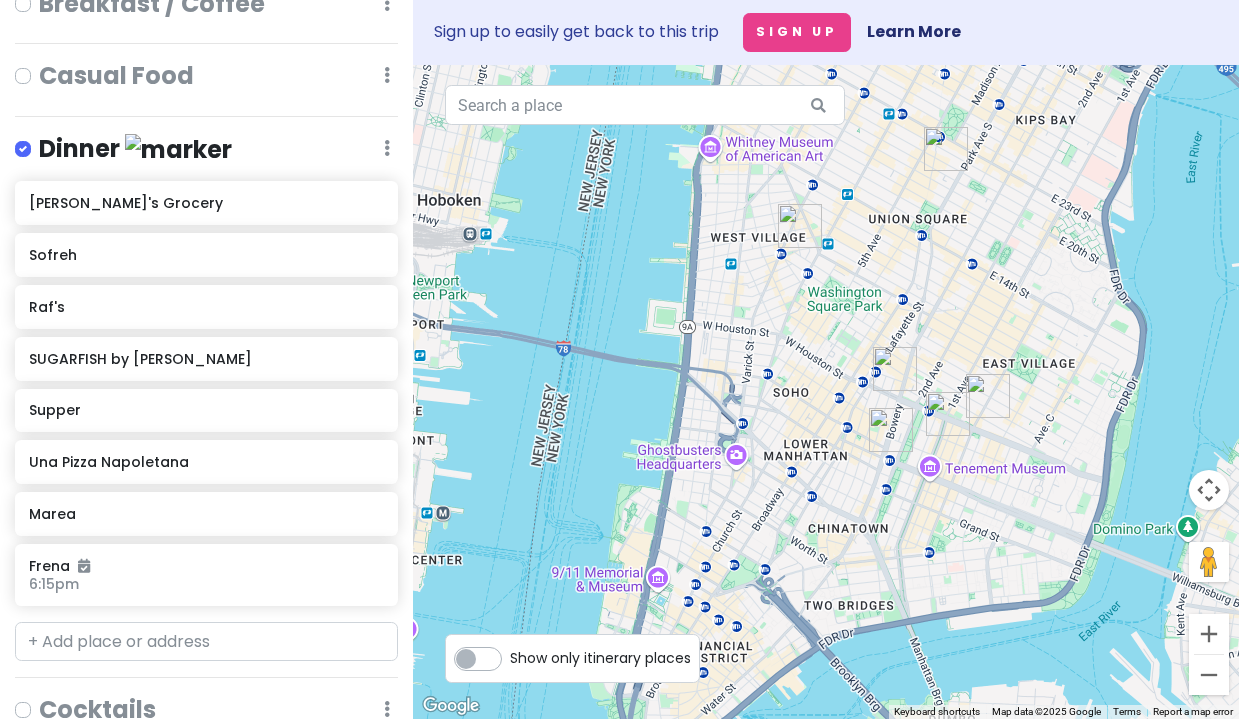 drag, startPoint x: 1033, startPoint y: 420, endPoint x: 1043, endPoint y: 186, distance: 234.21358 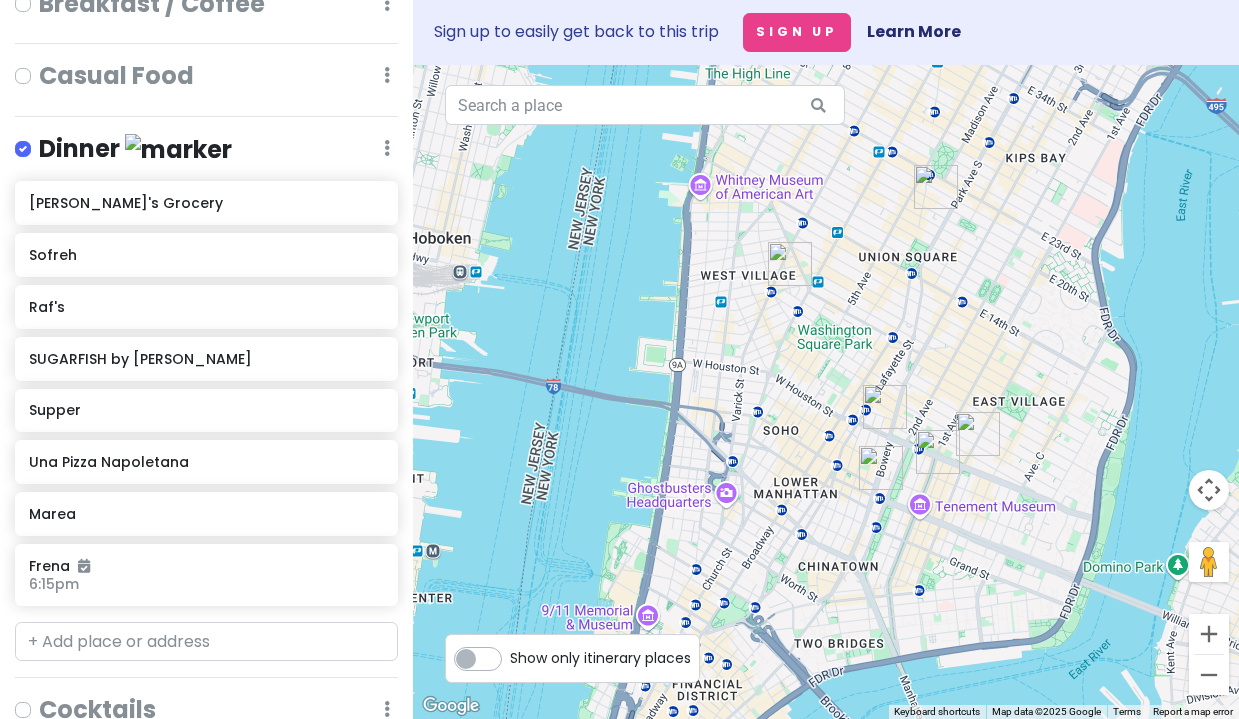 drag, startPoint x: 1062, startPoint y: 479, endPoint x: 1051, endPoint y: 520, distance: 42.44997 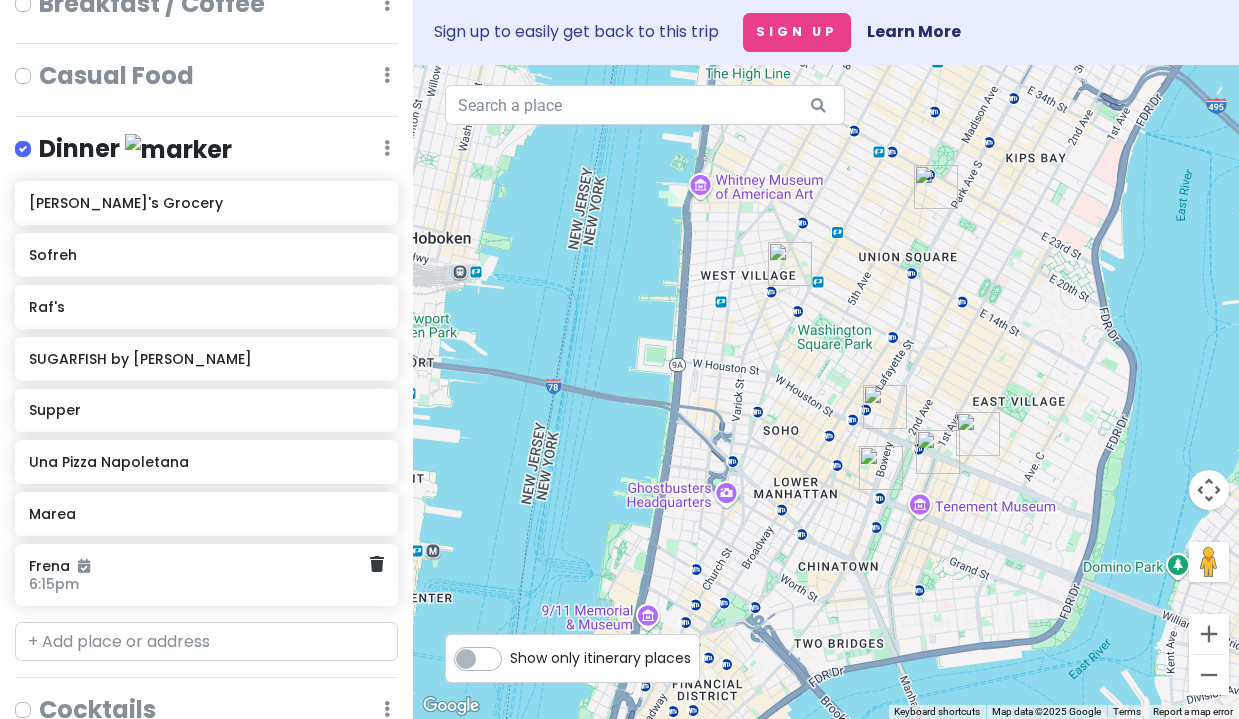 scroll, scrollTop: 836, scrollLeft: 0, axis: vertical 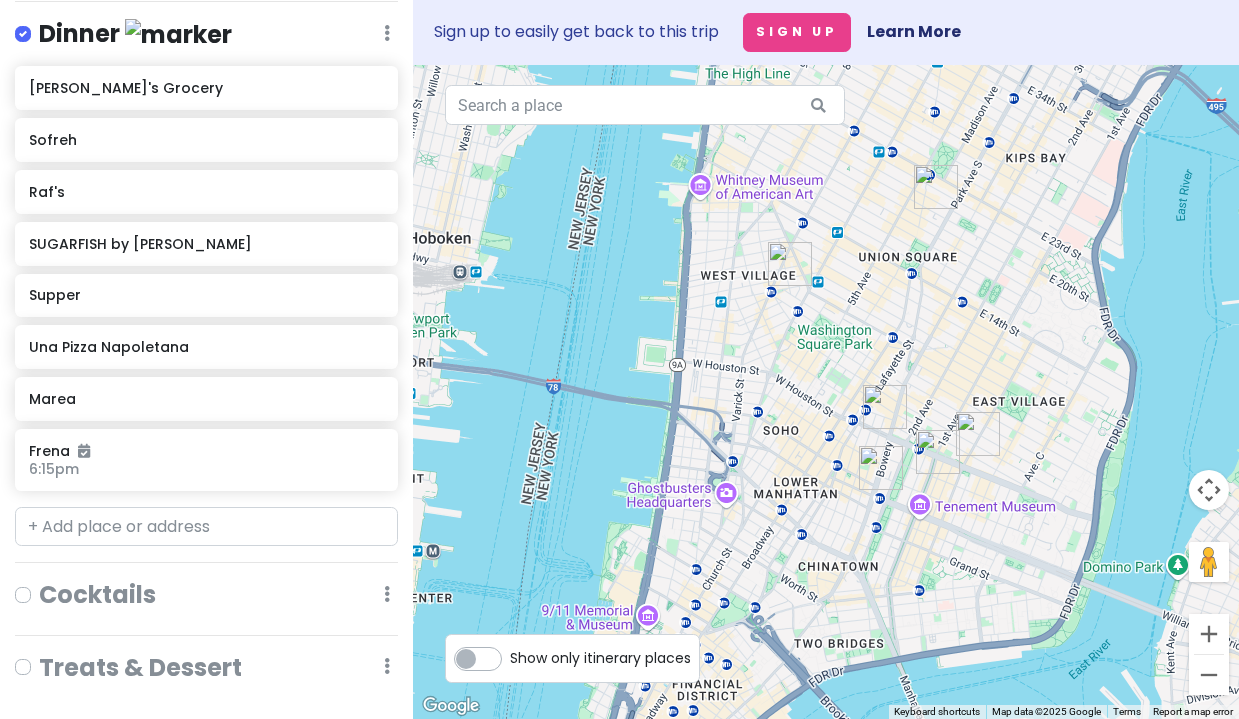 click on "Treats & Dessert" at bounding box center (140, 667) 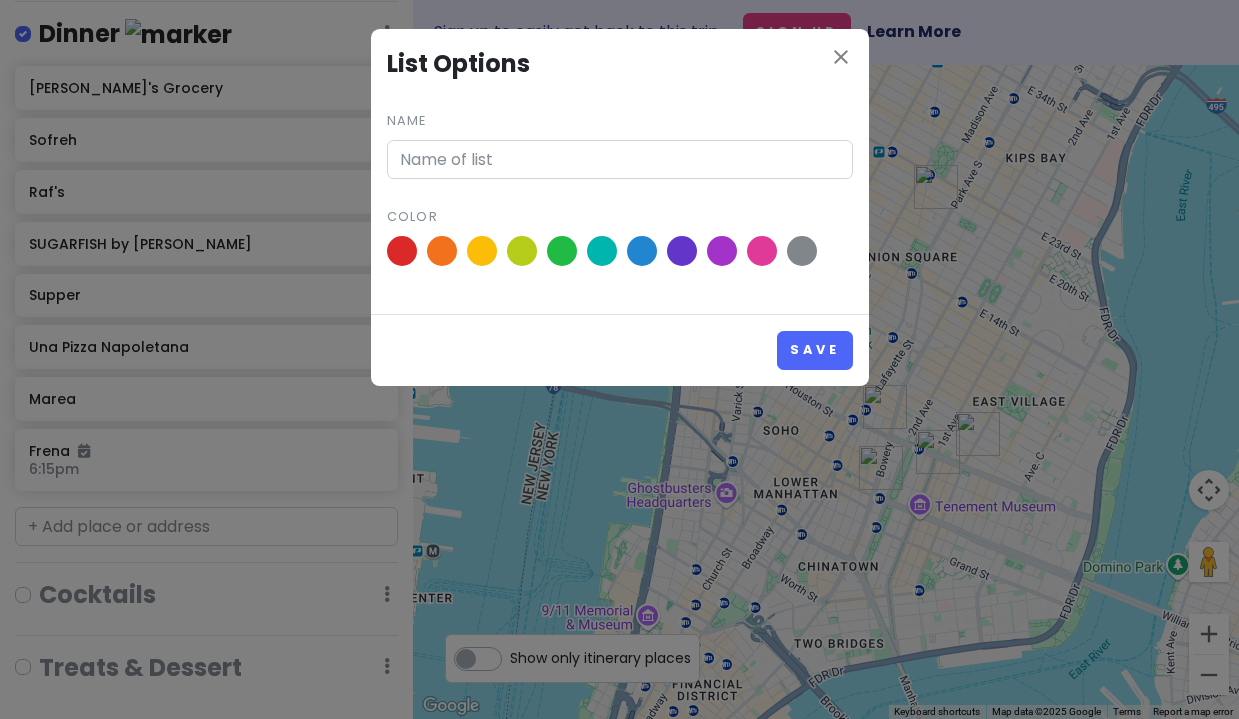 type on "Treats & Dessert" 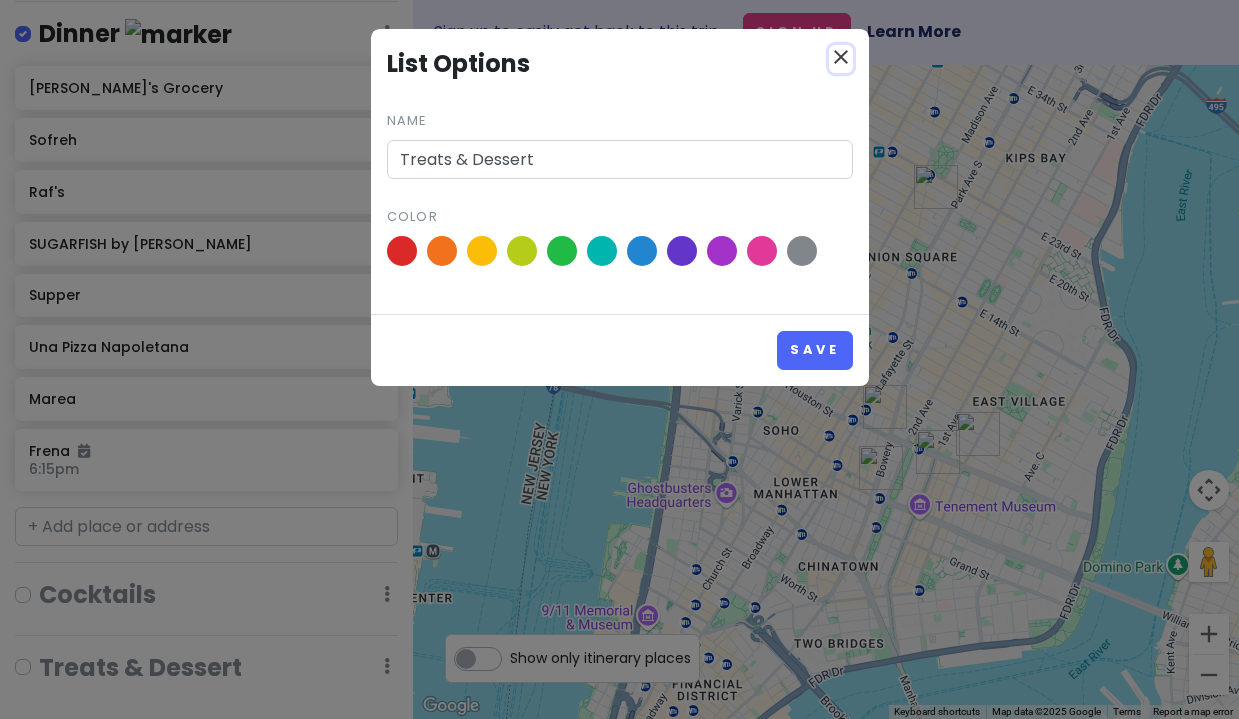 click on "close" at bounding box center (841, 57) 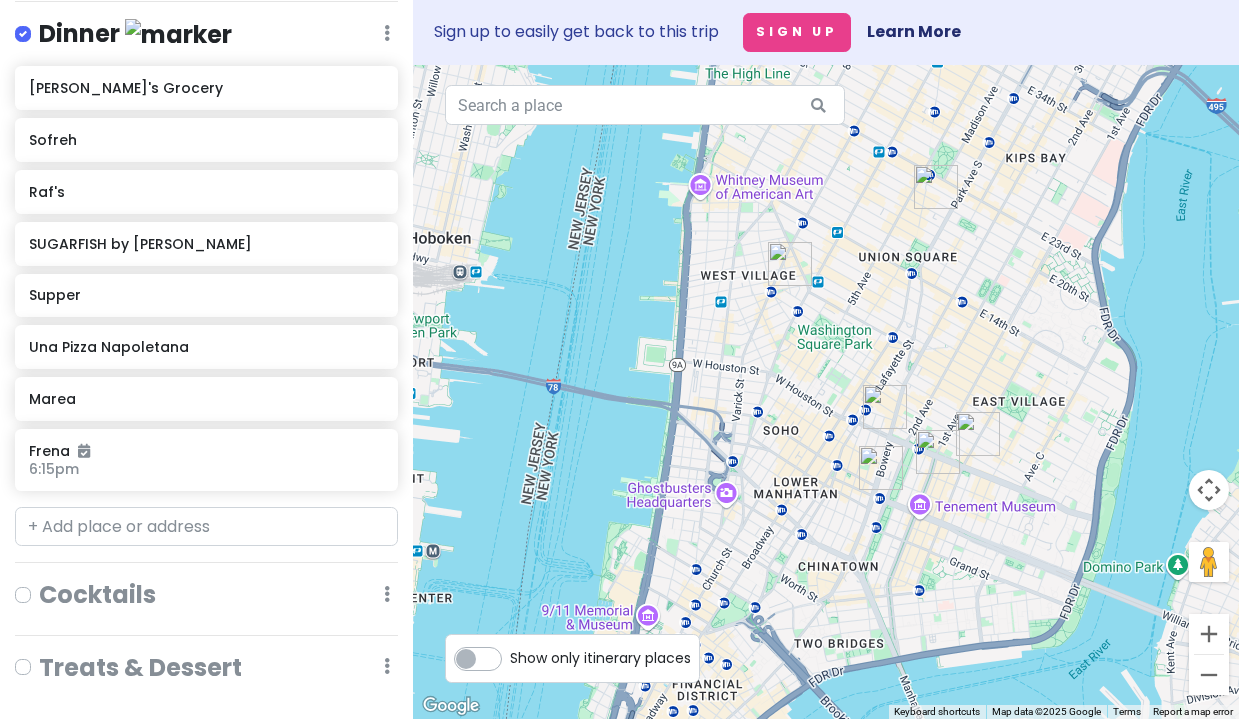 click at bounding box center (39, 654) 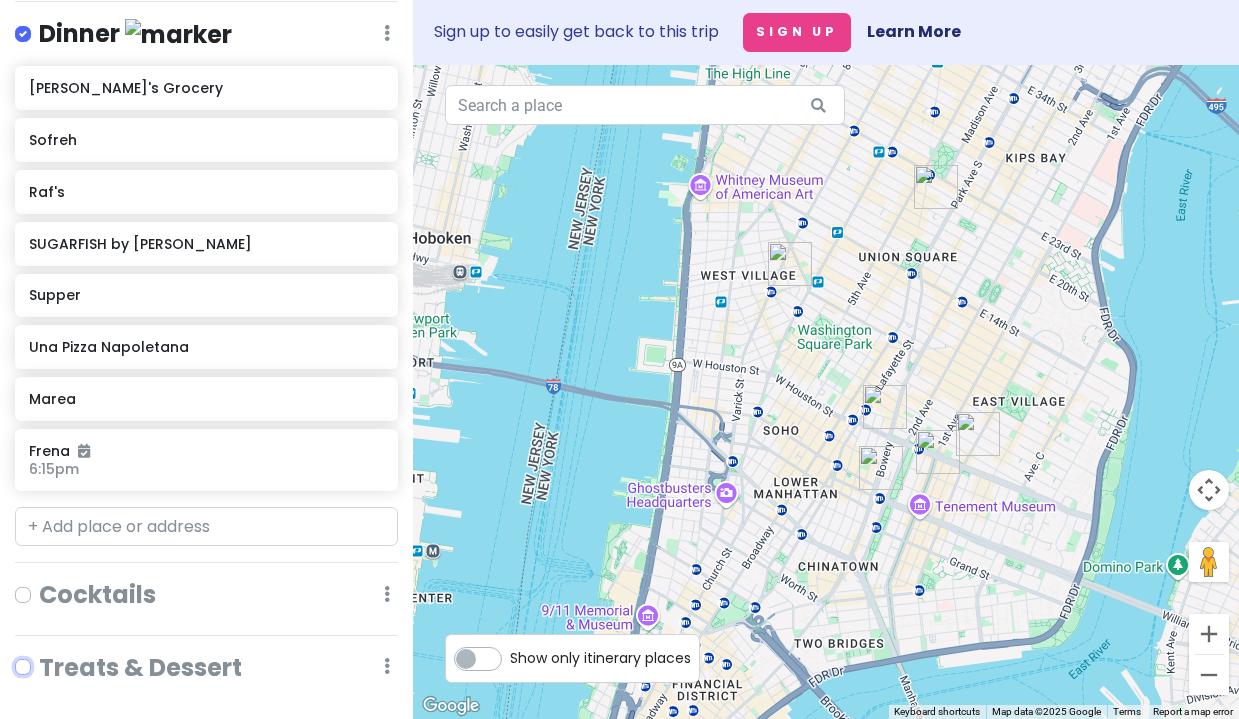click at bounding box center (45, 660) 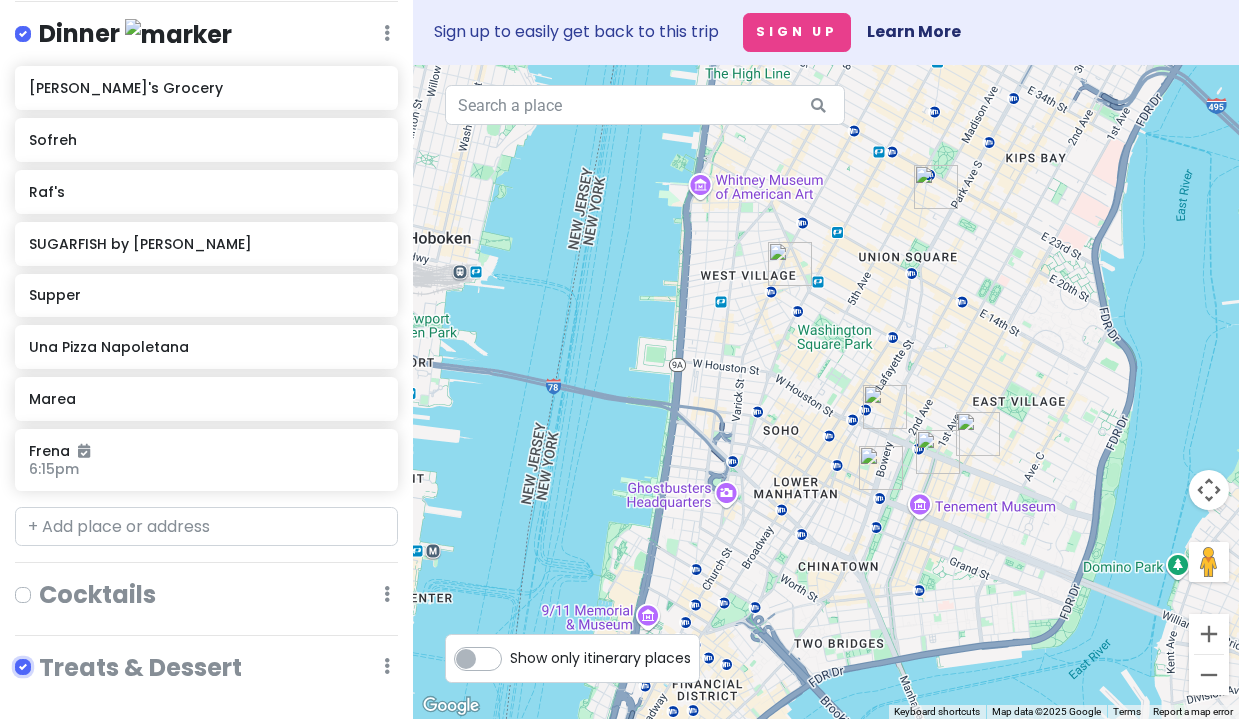 checkbox on "true" 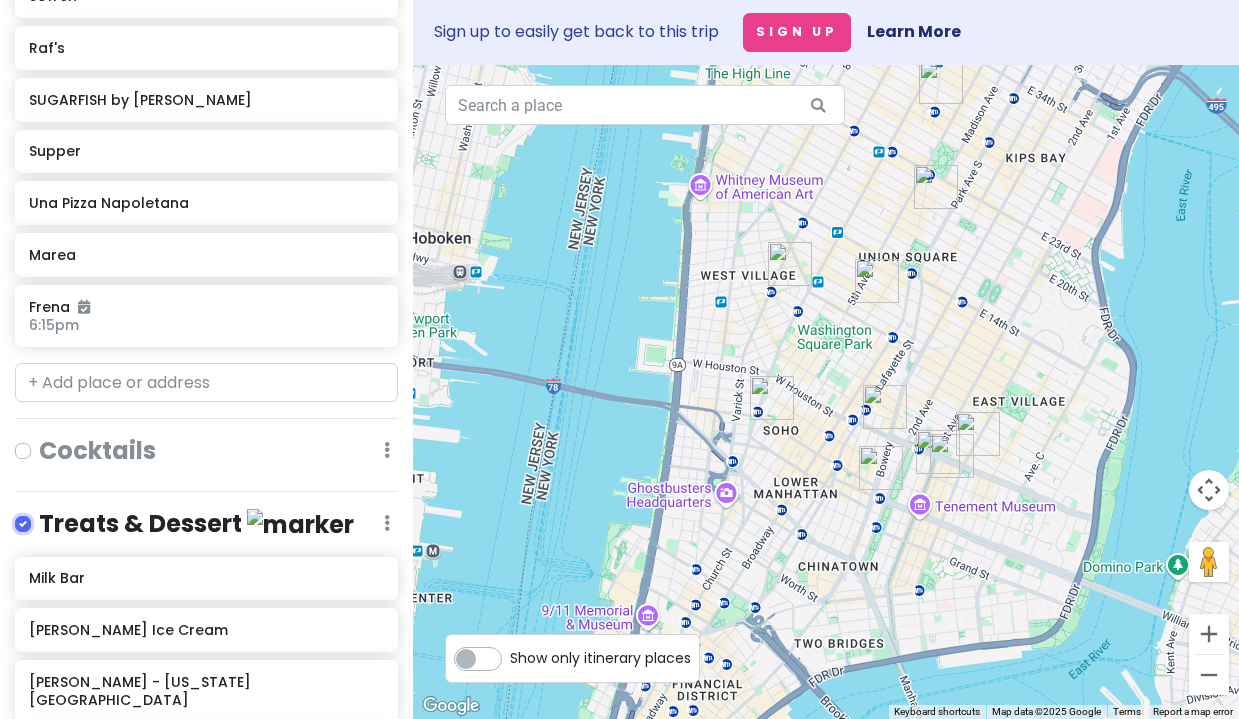 scroll, scrollTop: 1099, scrollLeft: 0, axis: vertical 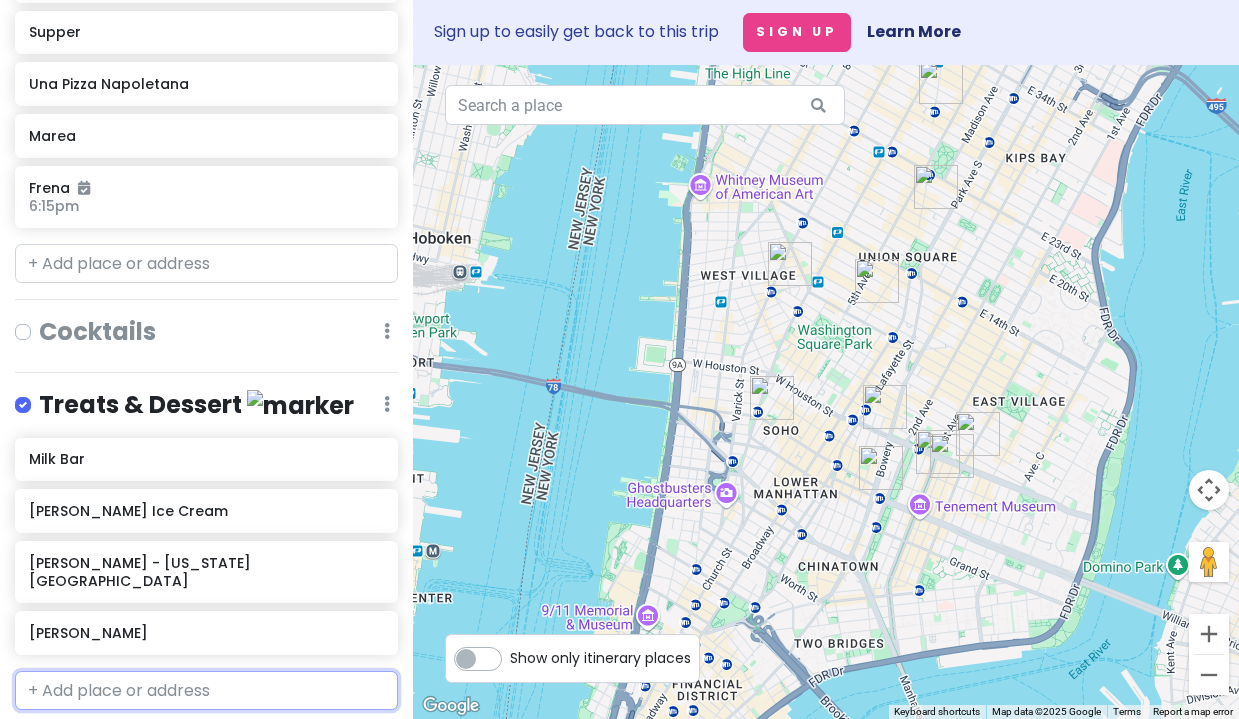 click at bounding box center [206, 691] 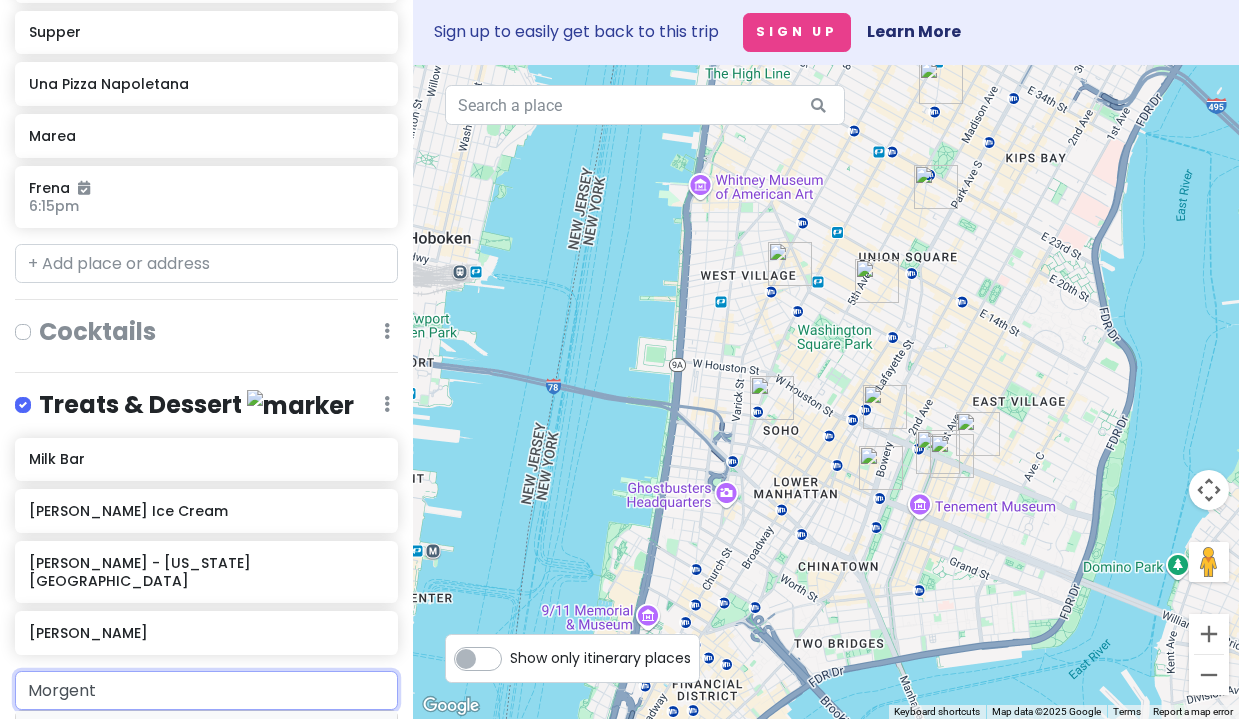 type on "Morgents" 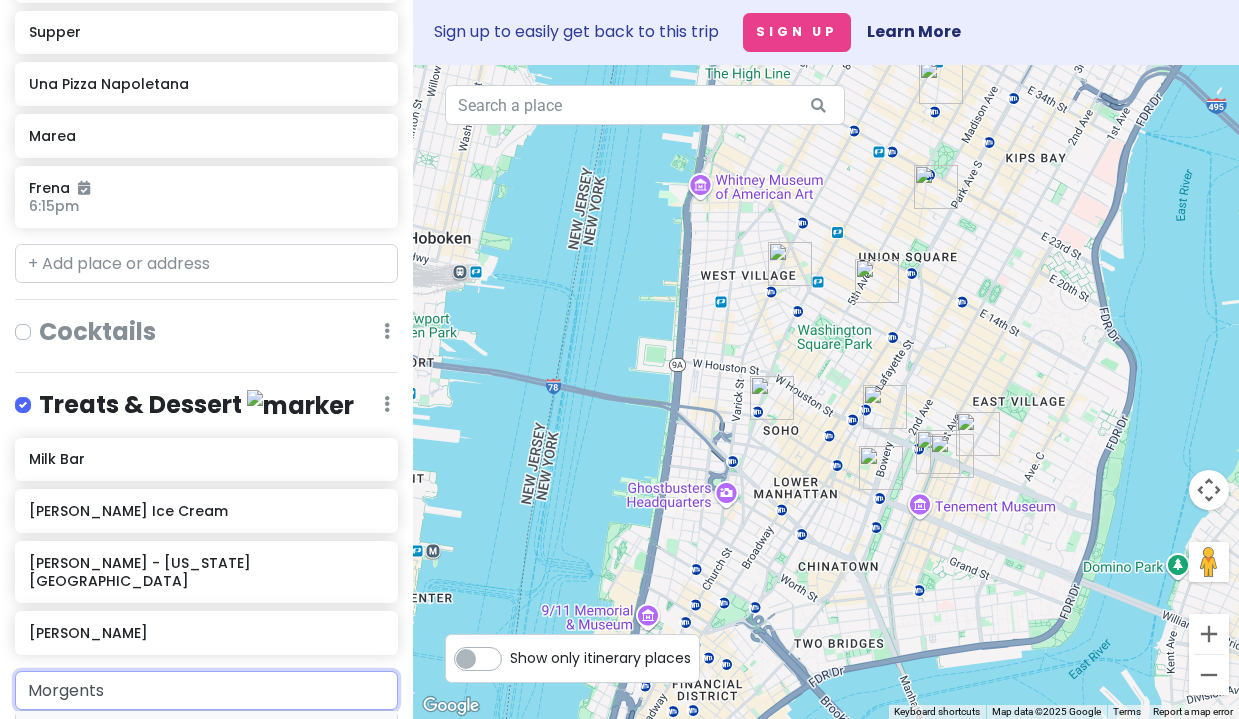 click on "[PERSON_NAME] Finest Ice Cream" at bounding box center (162, 736) 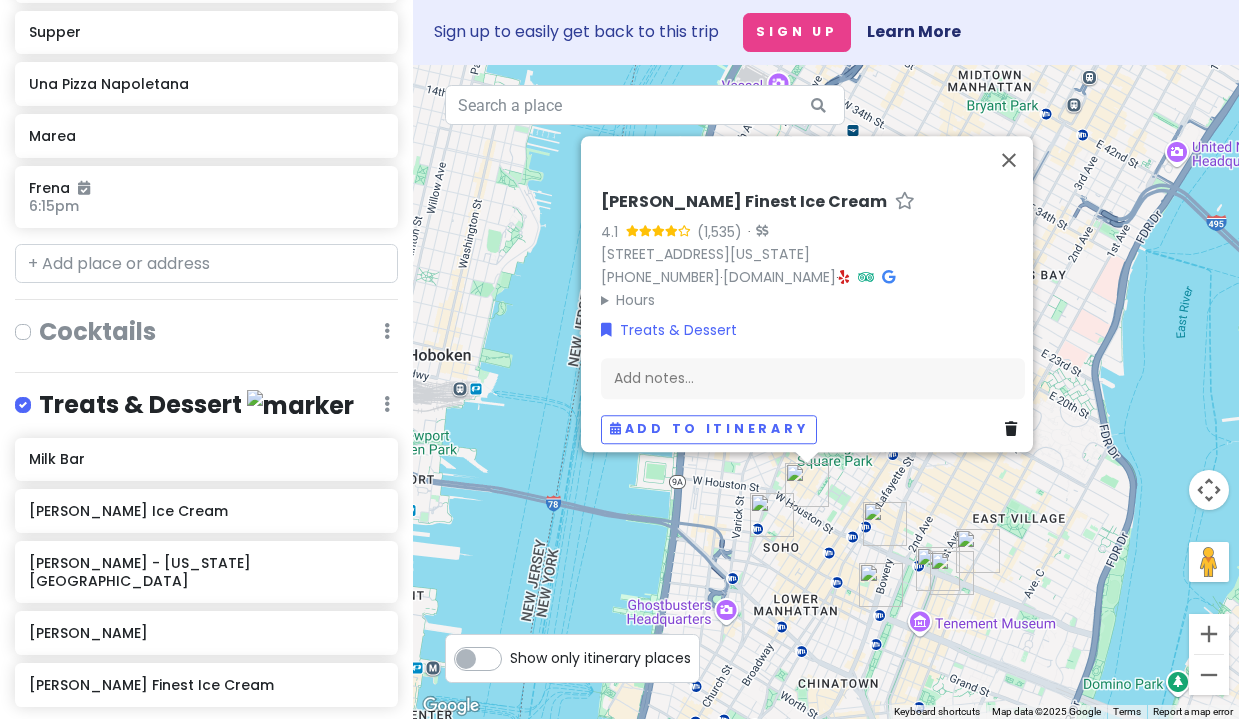 click at bounding box center [39, 392] 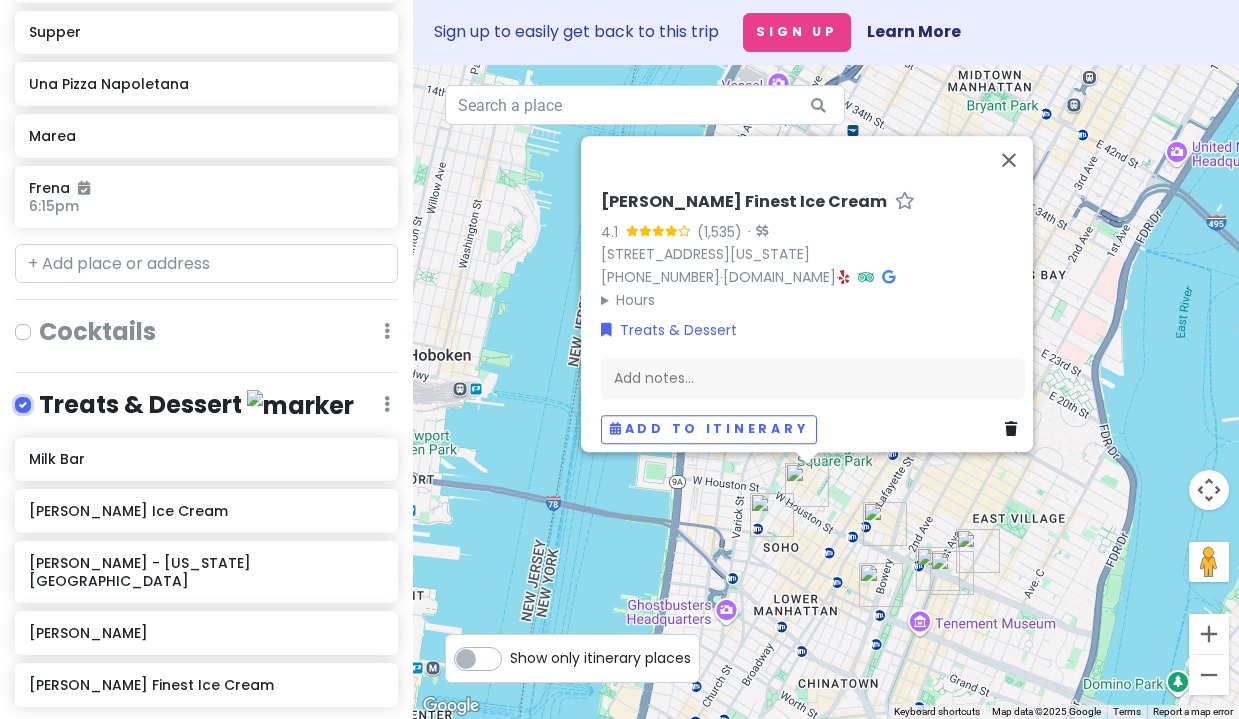 click at bounding box center [45, 398] 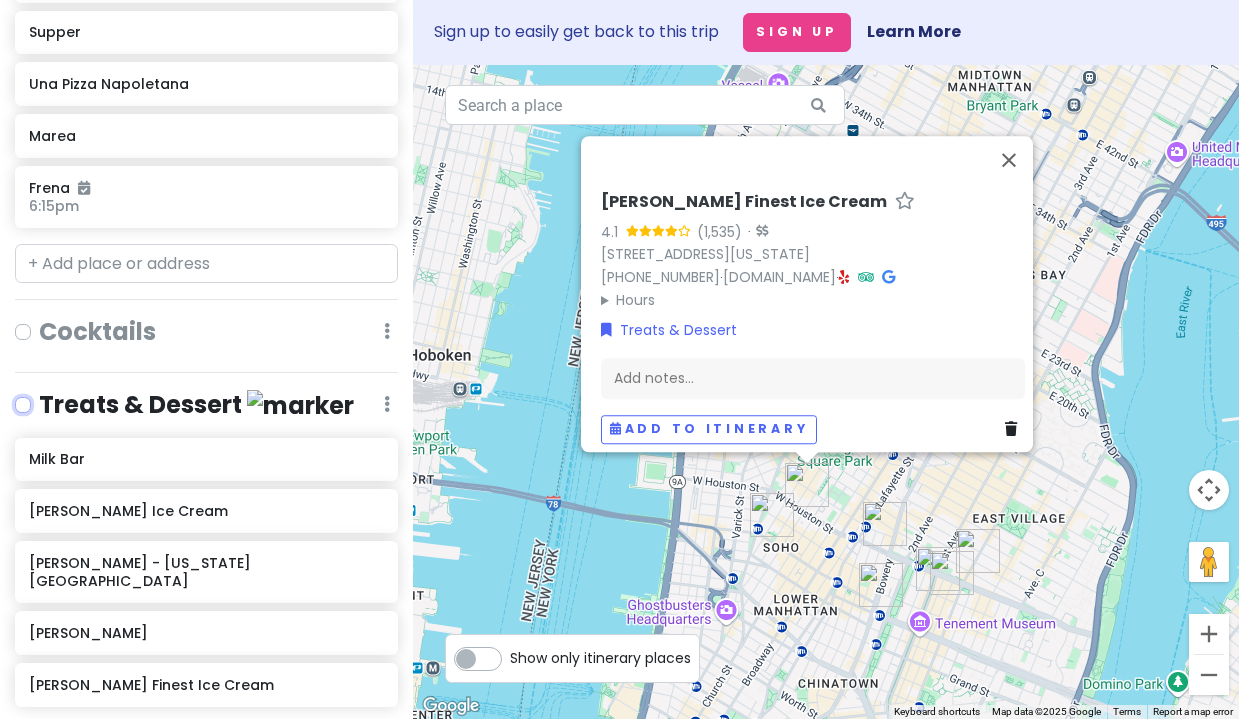 checkbox on "false" 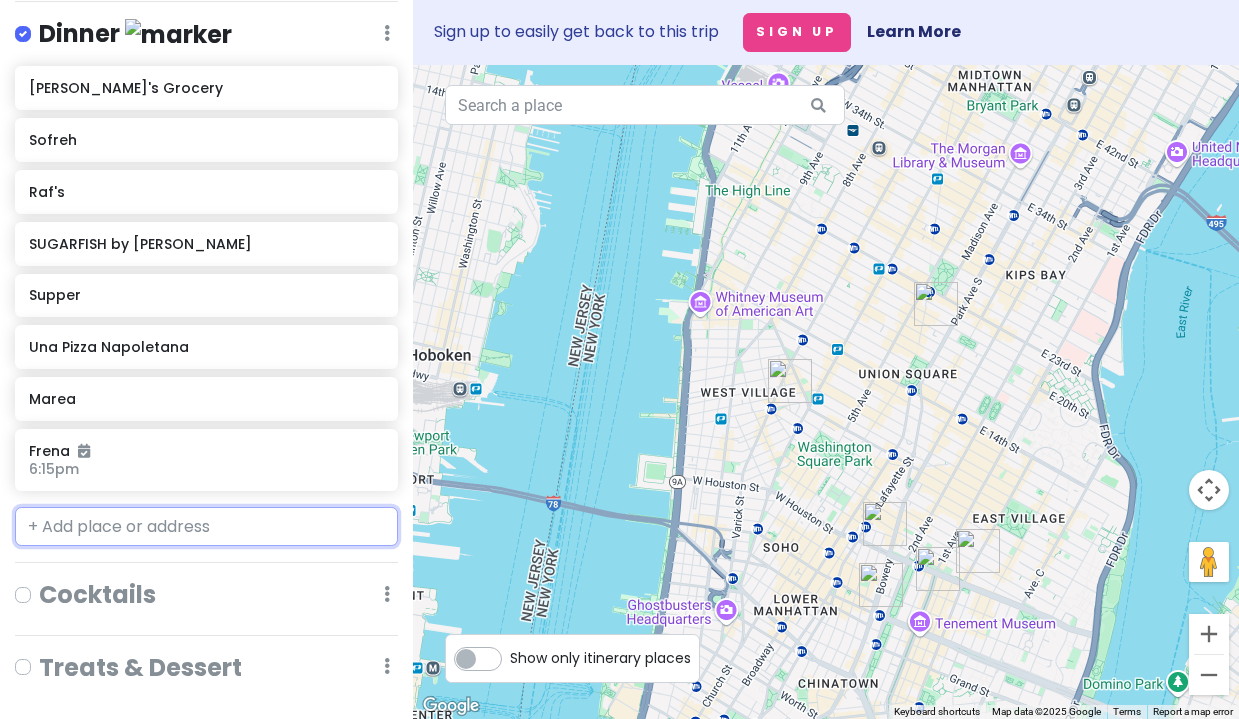 click at bounding box center [206, 527] 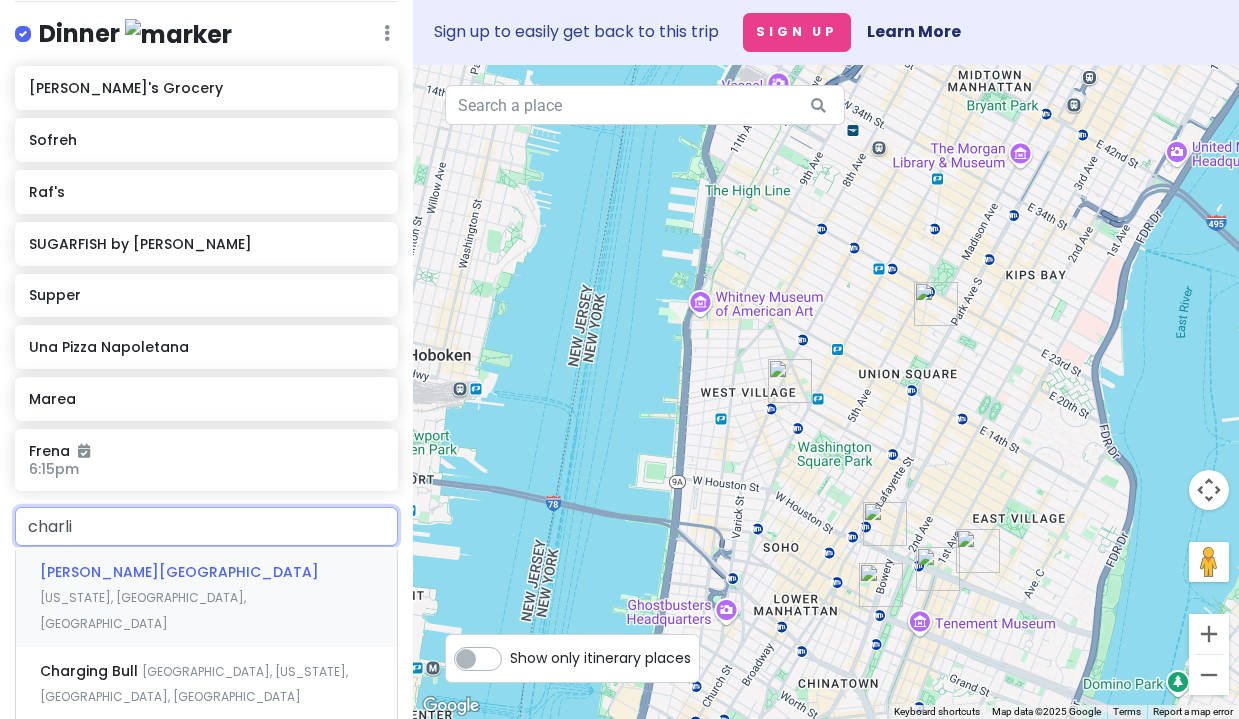 type on "[PERSON_NAME]" 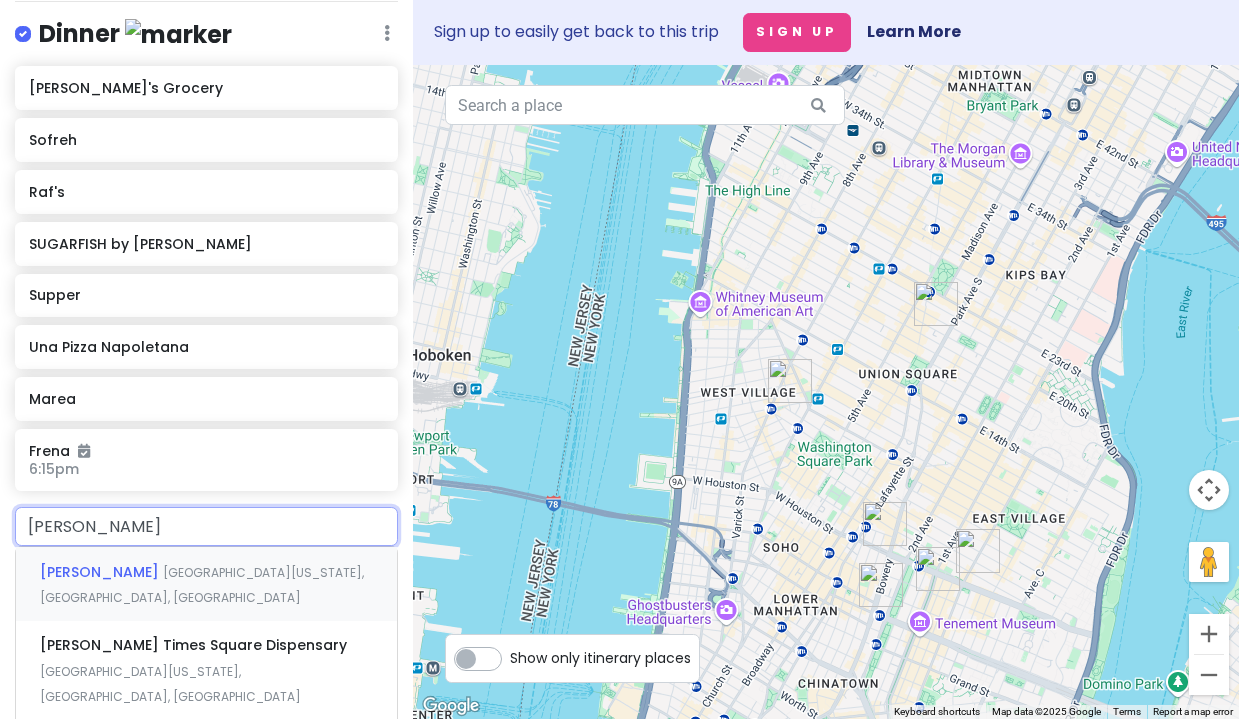click on "[GEOGRAPHIC_DATA][US_STATE], [GEOGRAPHIC_DATA], [GEOGRAPHIC_DATA]" at bounding box center (202, 585) 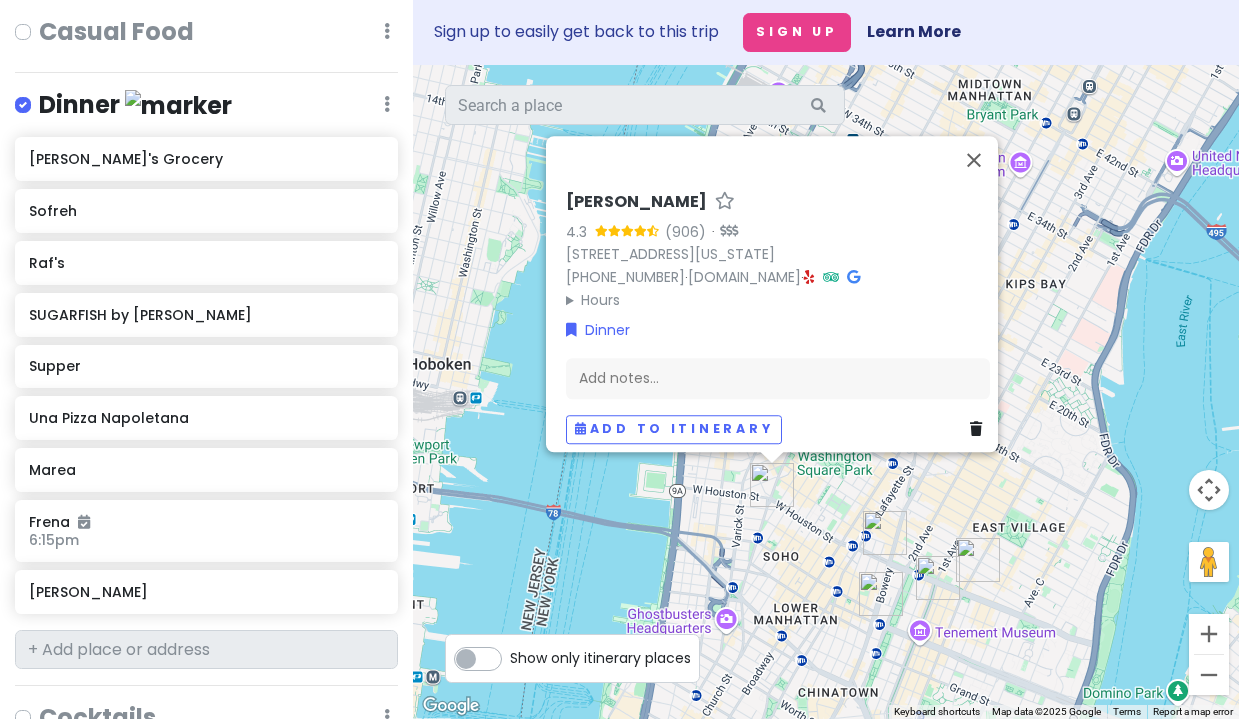 scroll, scrollTop: 772, scrollLeft: 0, axis: vertical 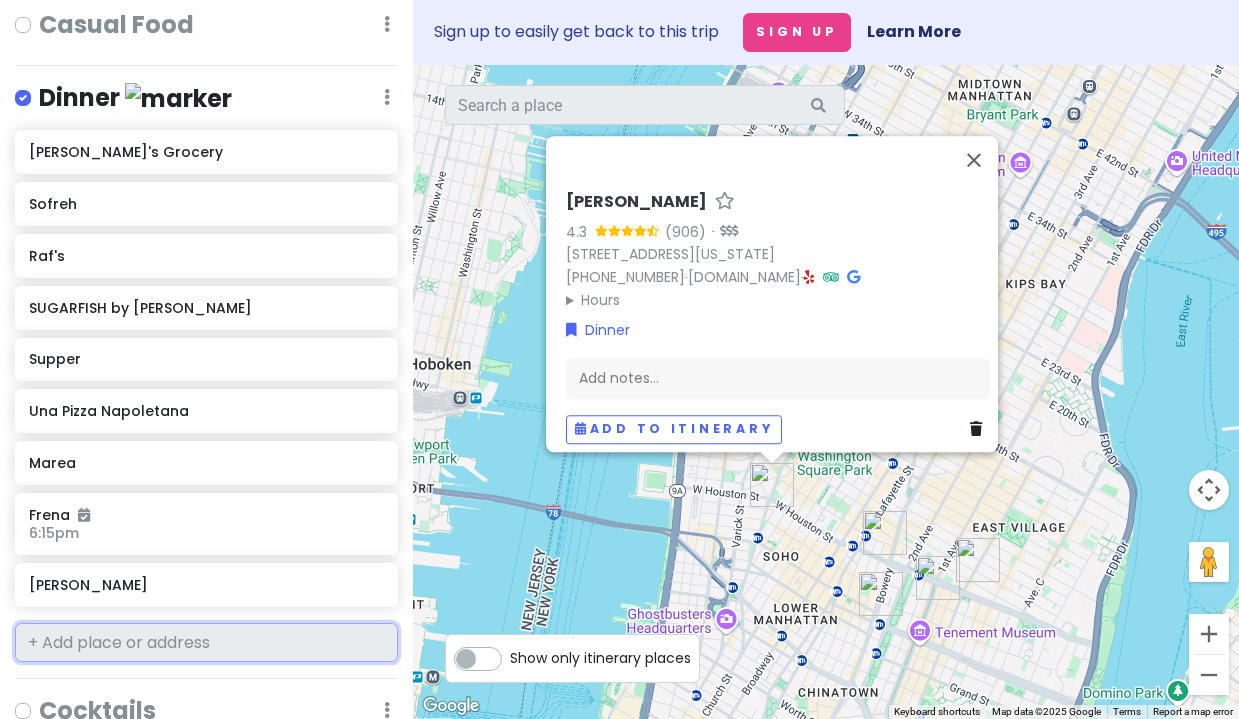 click at bounding box center (206, 643) 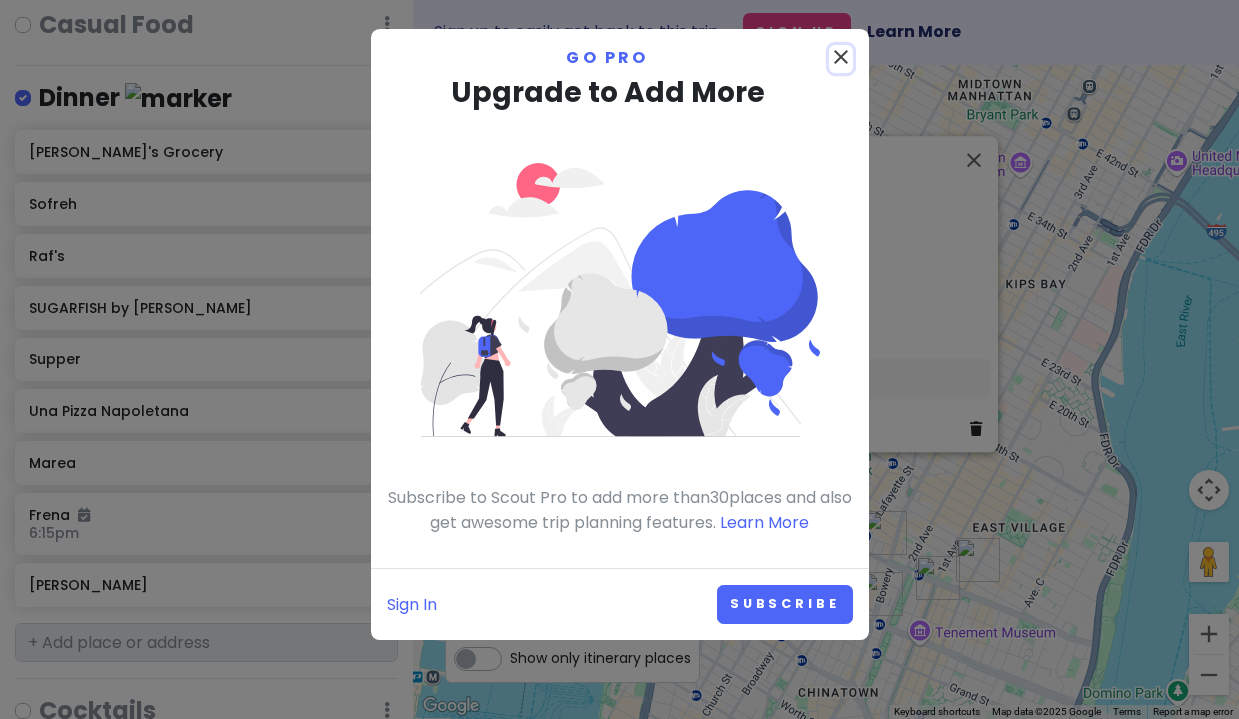 click on "close" at bounding box center [841, 57] 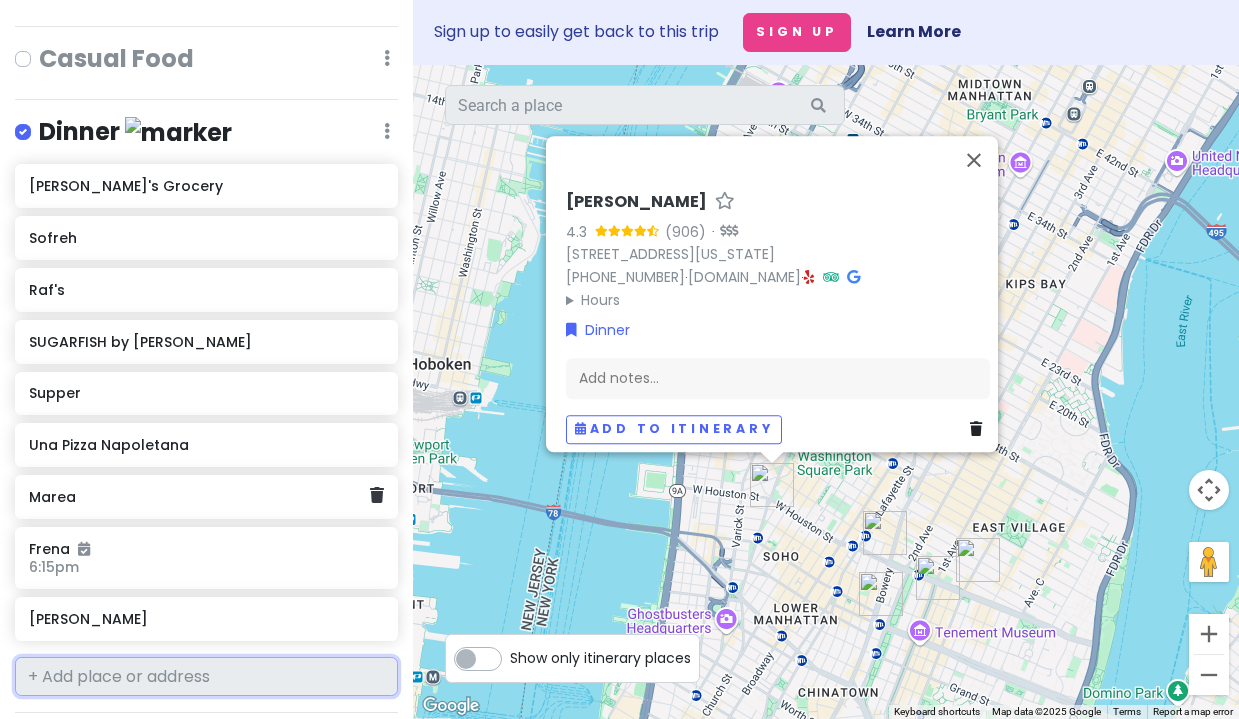 scroll, scrollTop: 729, scrollLeft: 0, axis: vertical 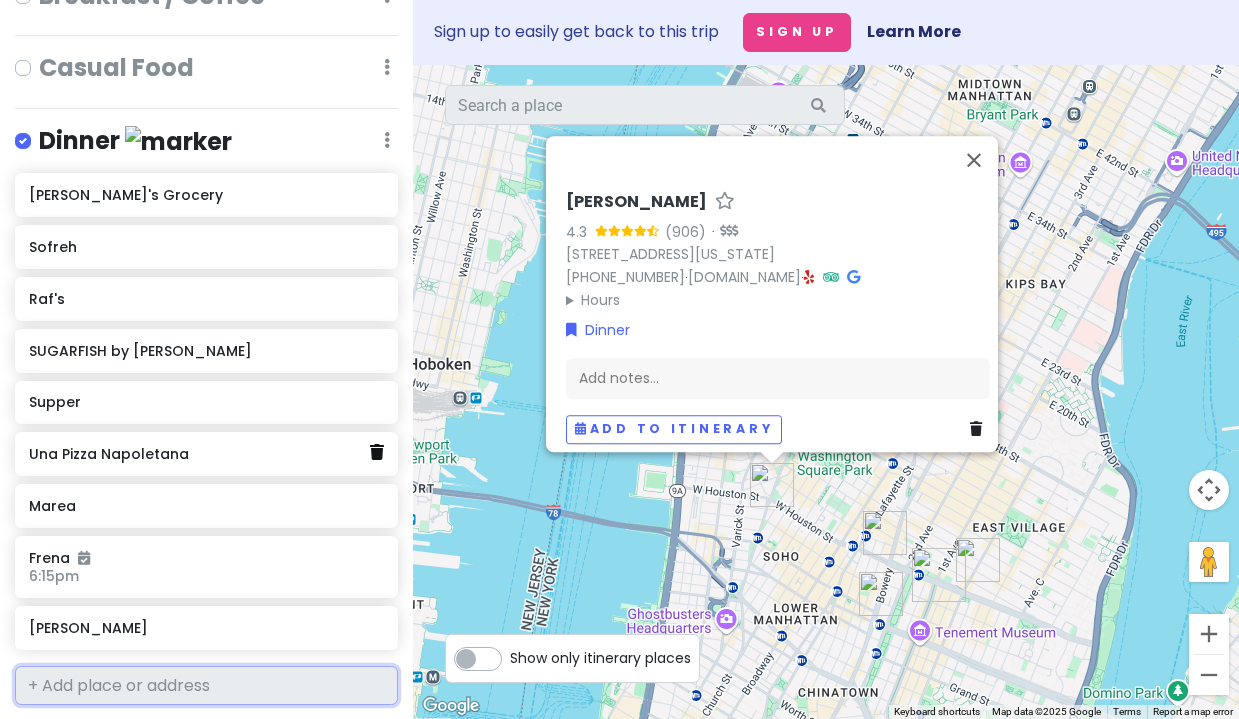 click at bounding box center [377, 452] 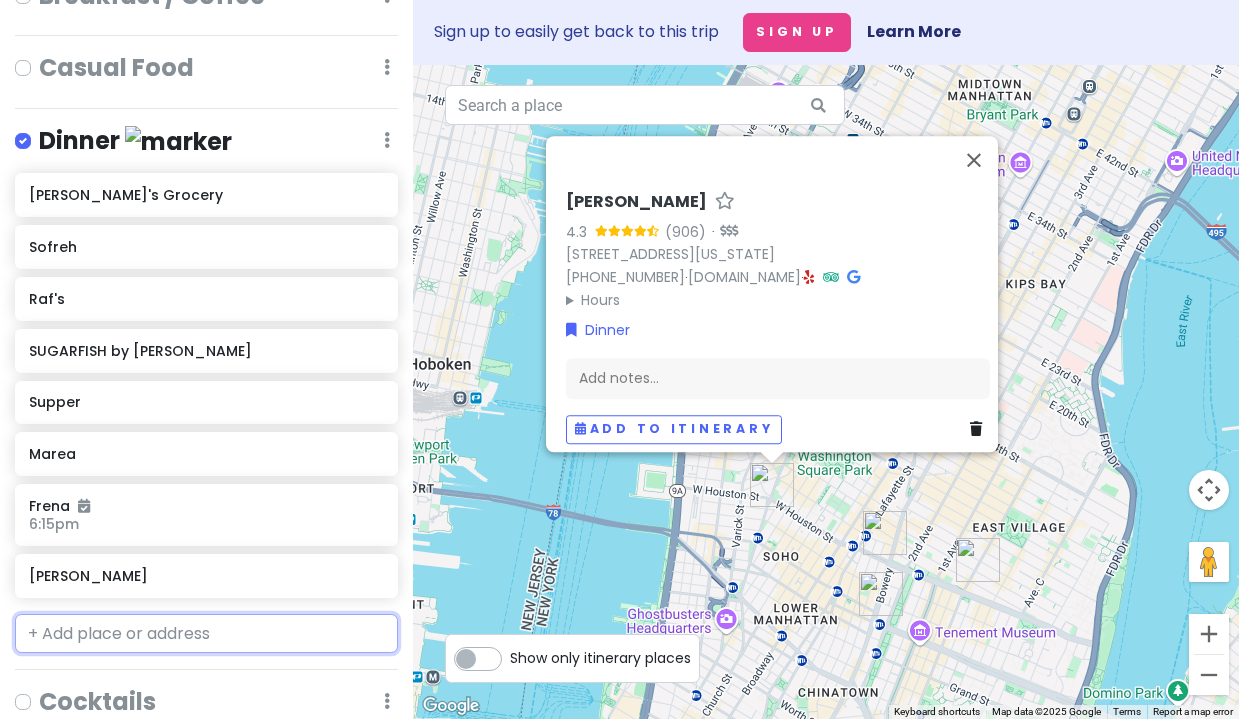 click at bounding box center [206, 634] 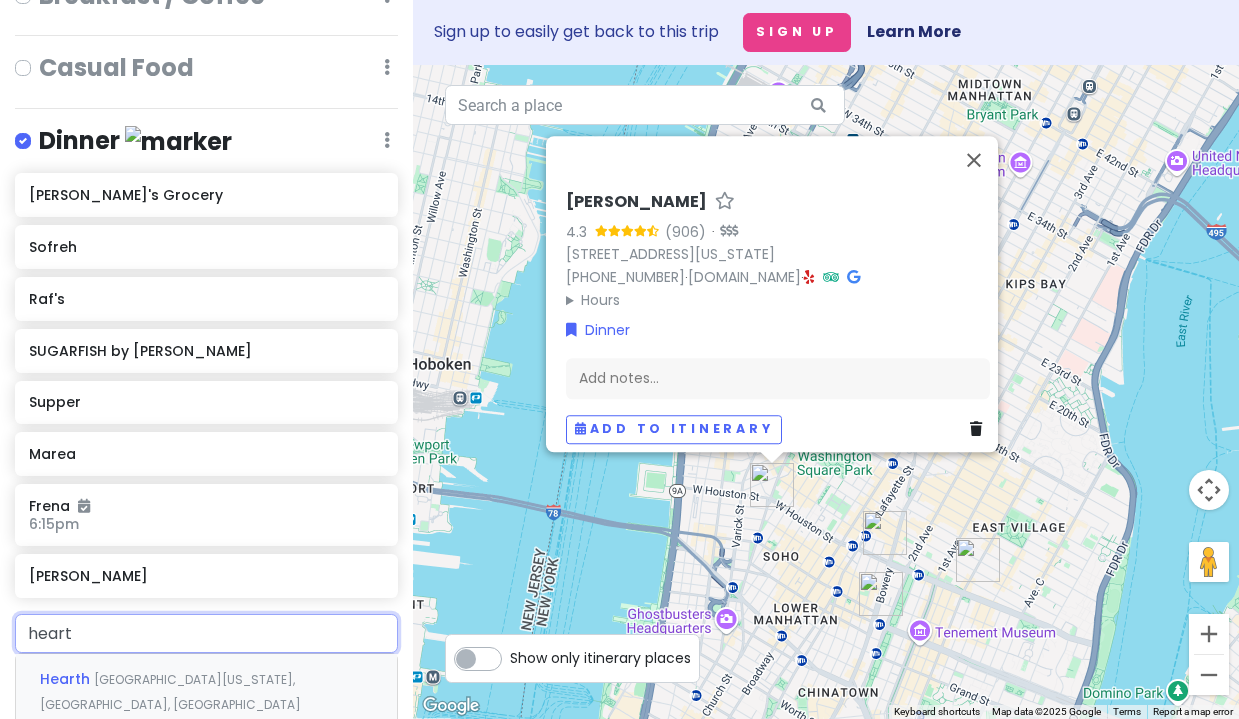 type on "hearth" 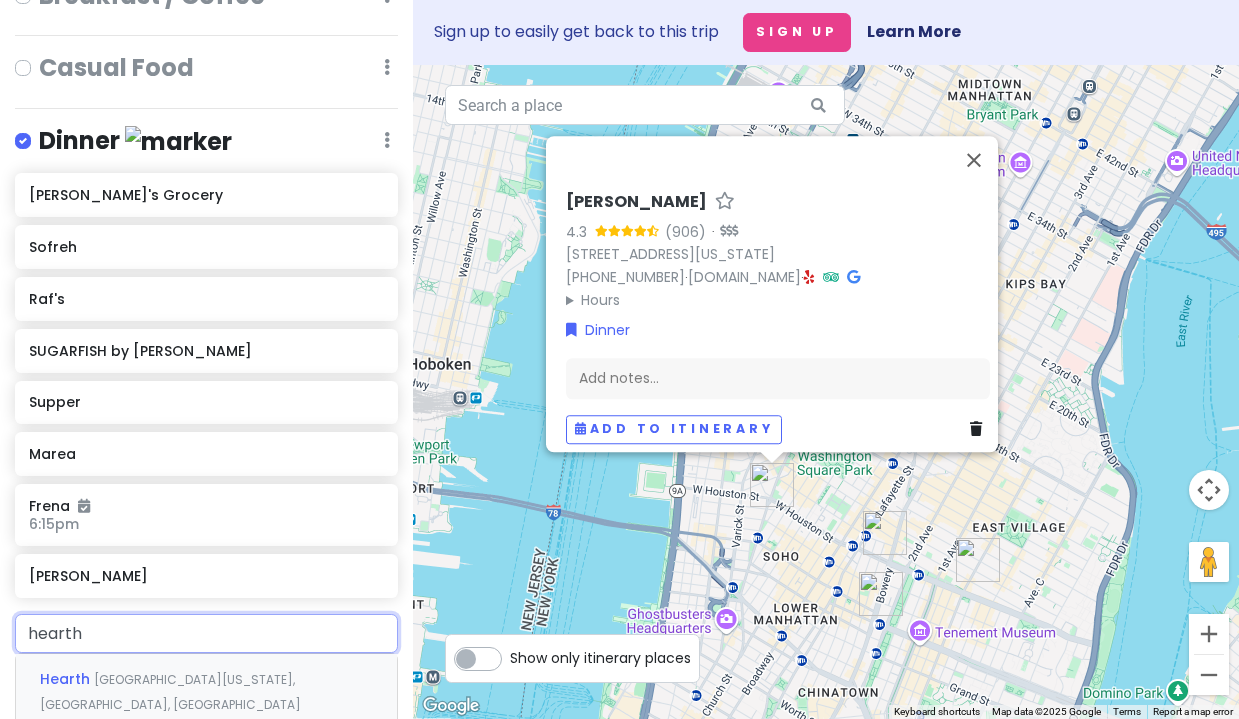 click on "[GEOGRAPHIC_DATA][US_STATE], [GEOGRAPHIC_DATA], [GEOGRAPHIC_DATA]" at bounding box center (170, 692) 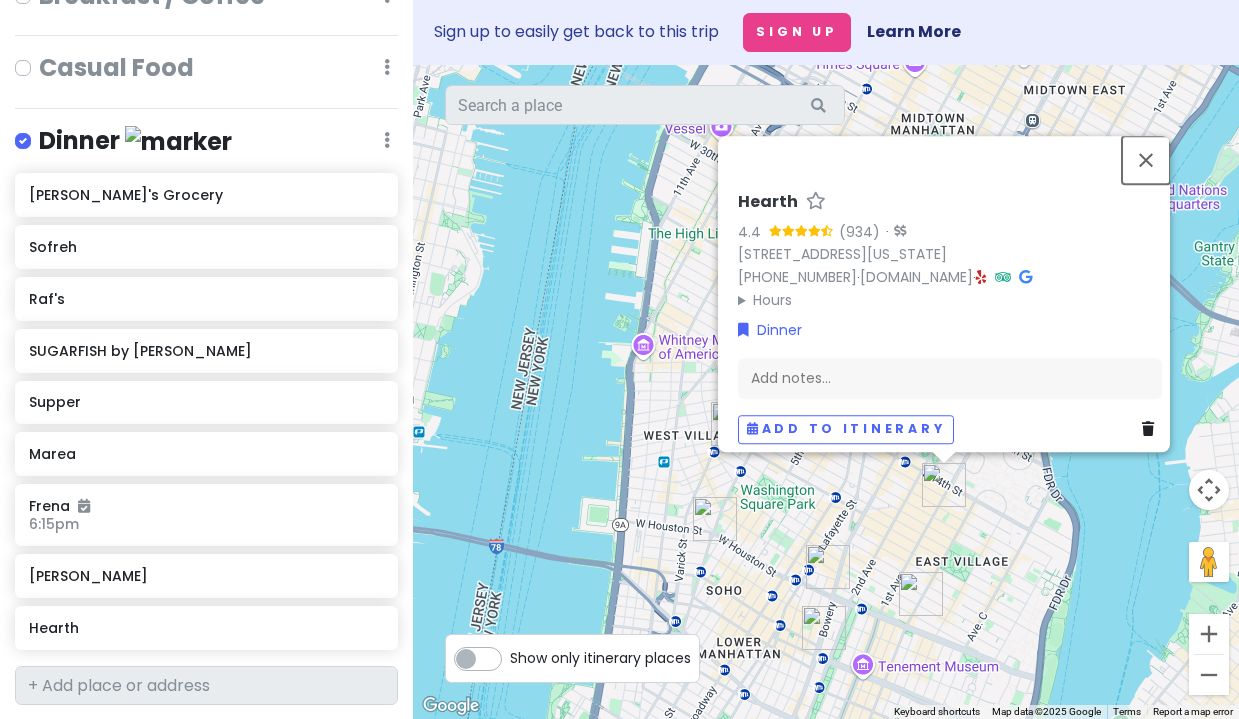 click at bounding box center [1146, 160] 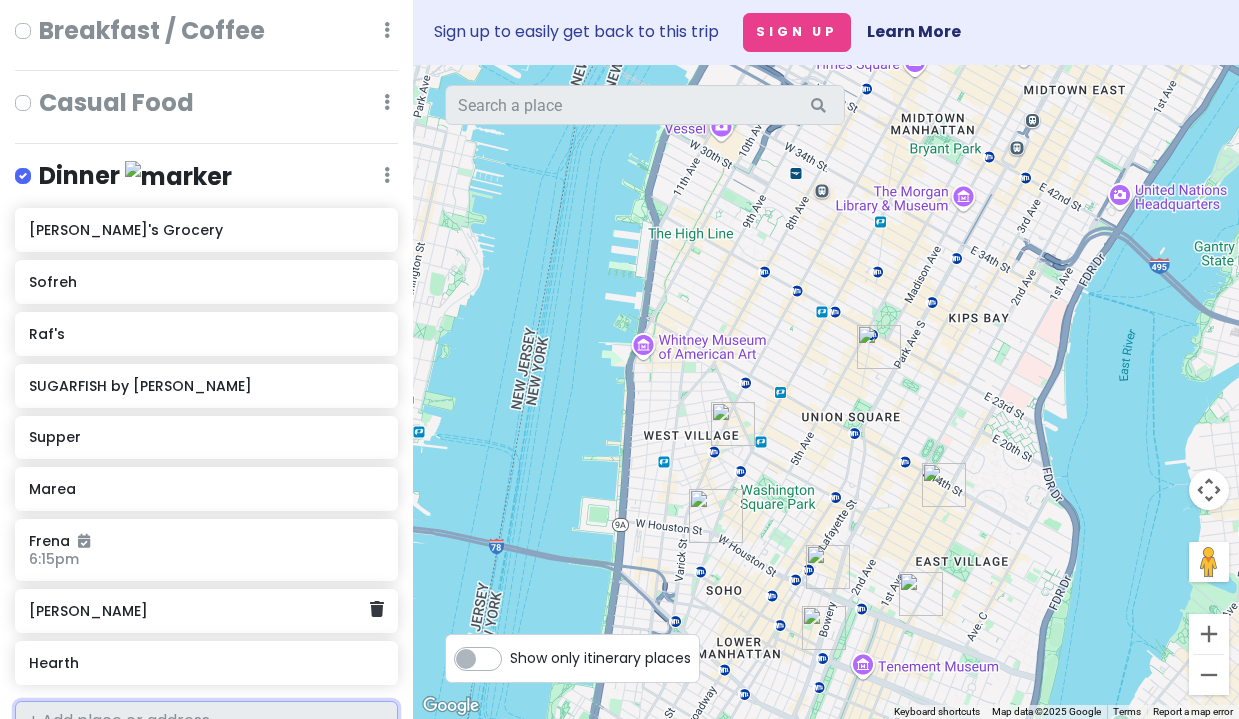 scroll, scrollTop: 727, scrollLeft: 0, axis: vertical 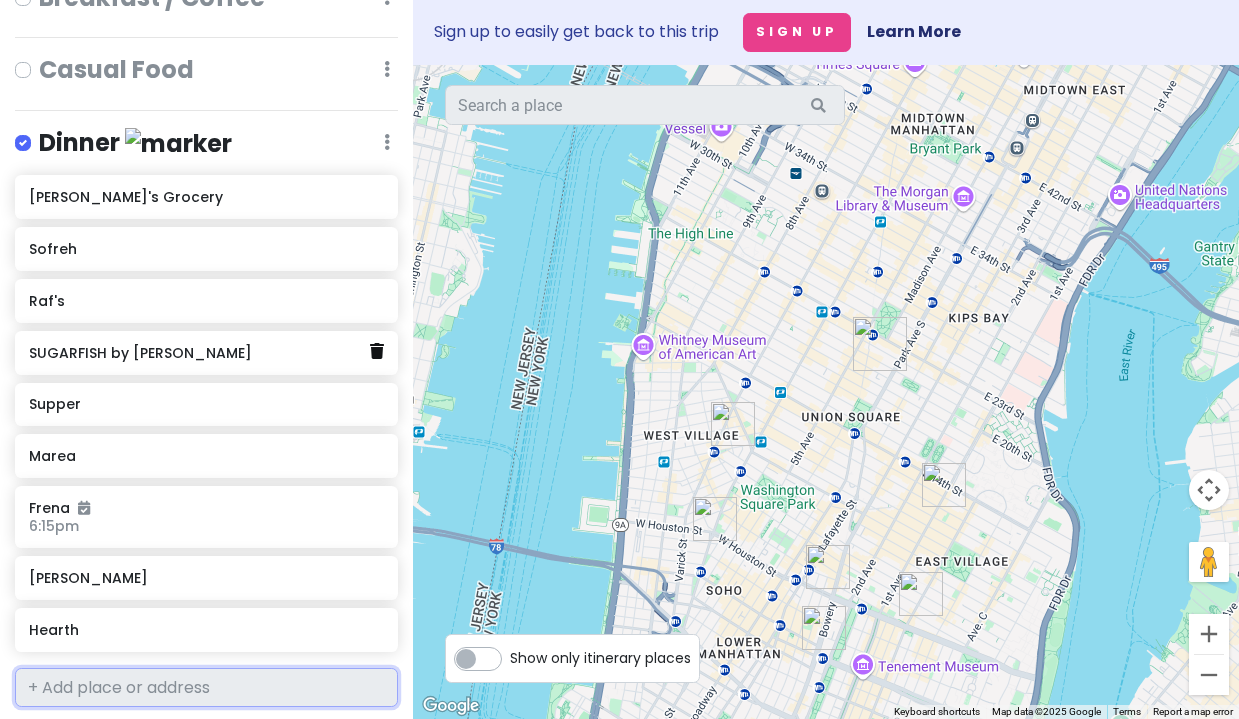 click at bounding box center [377, 351] 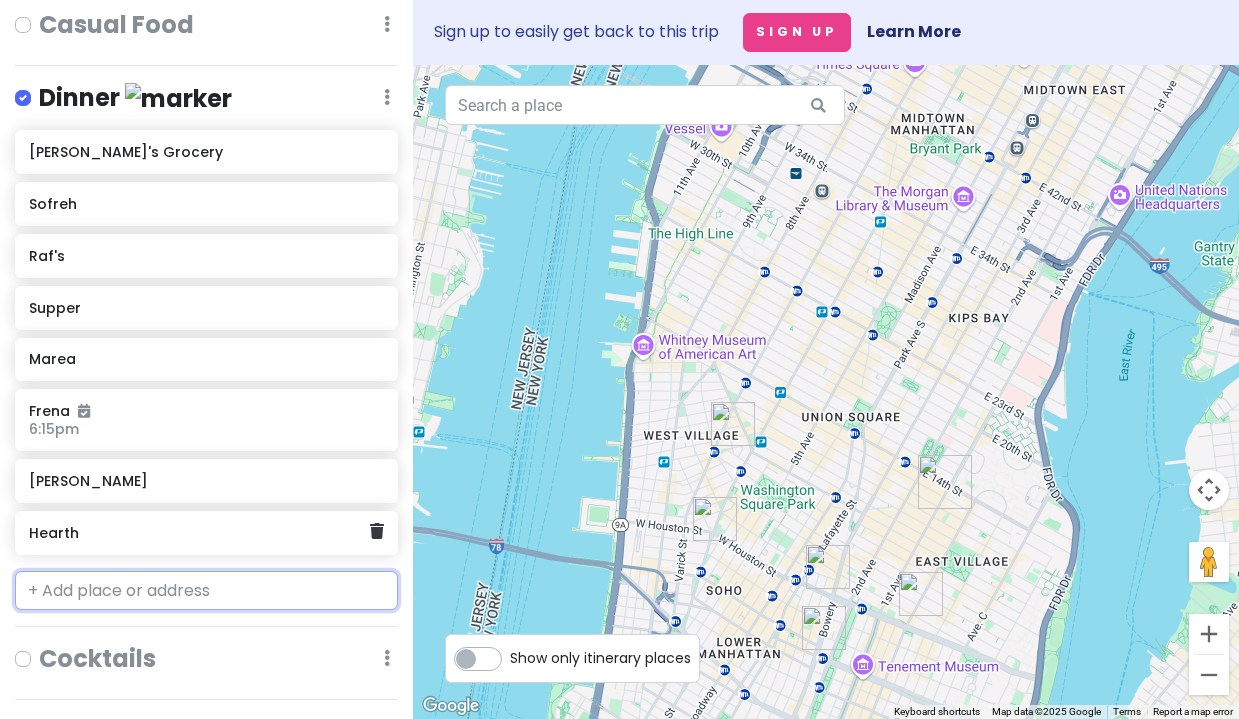 scroll, scrollTop: 836, scrollLeft: 0, axis: vertical 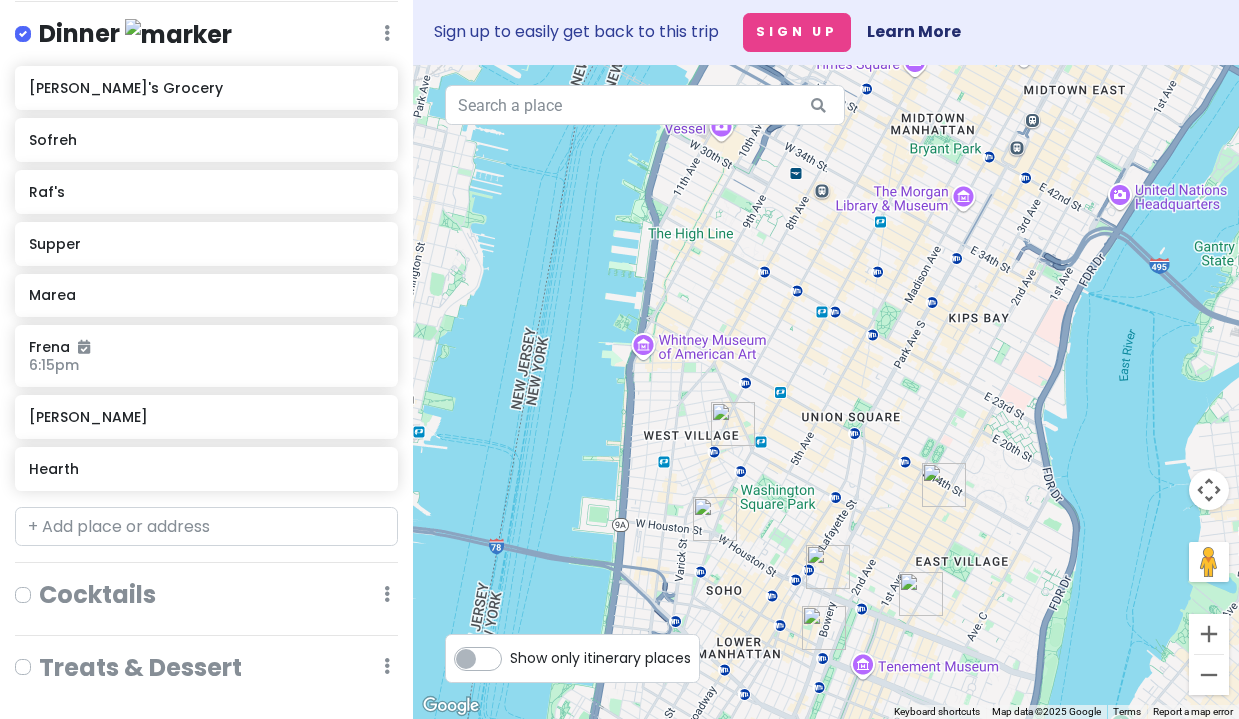 click at bounding box center [39, 654] 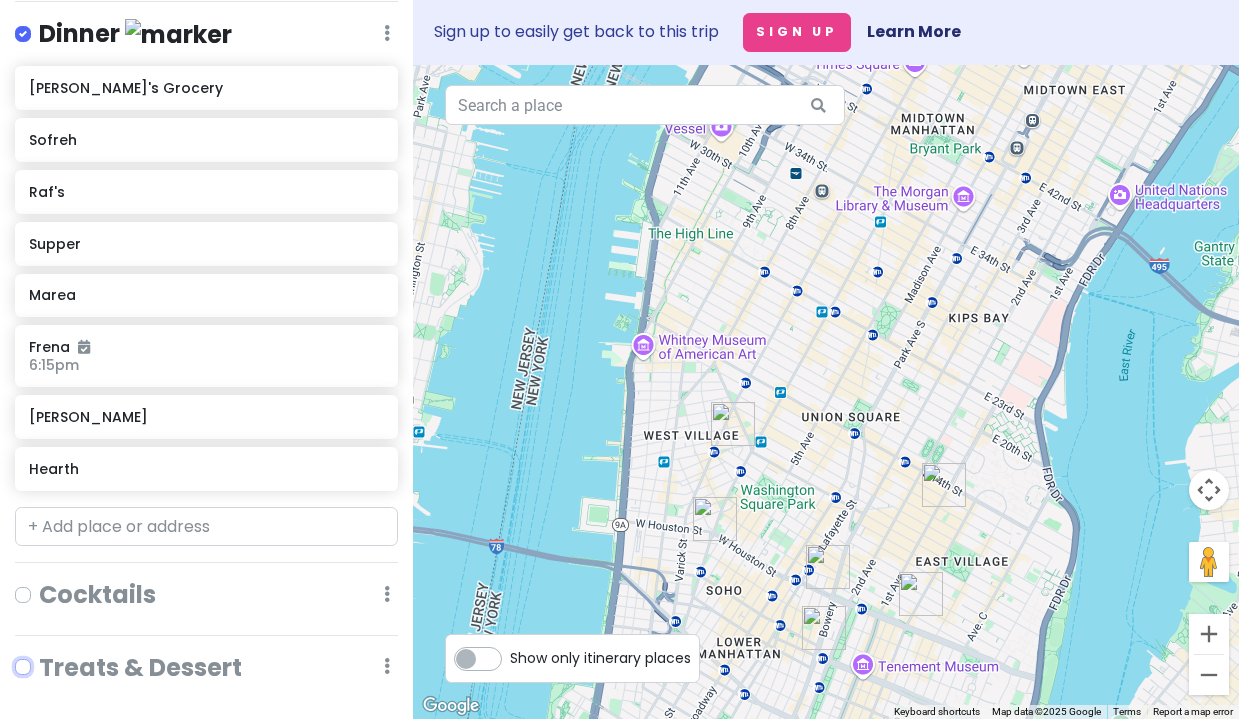 click at bounding box center [45, 660] 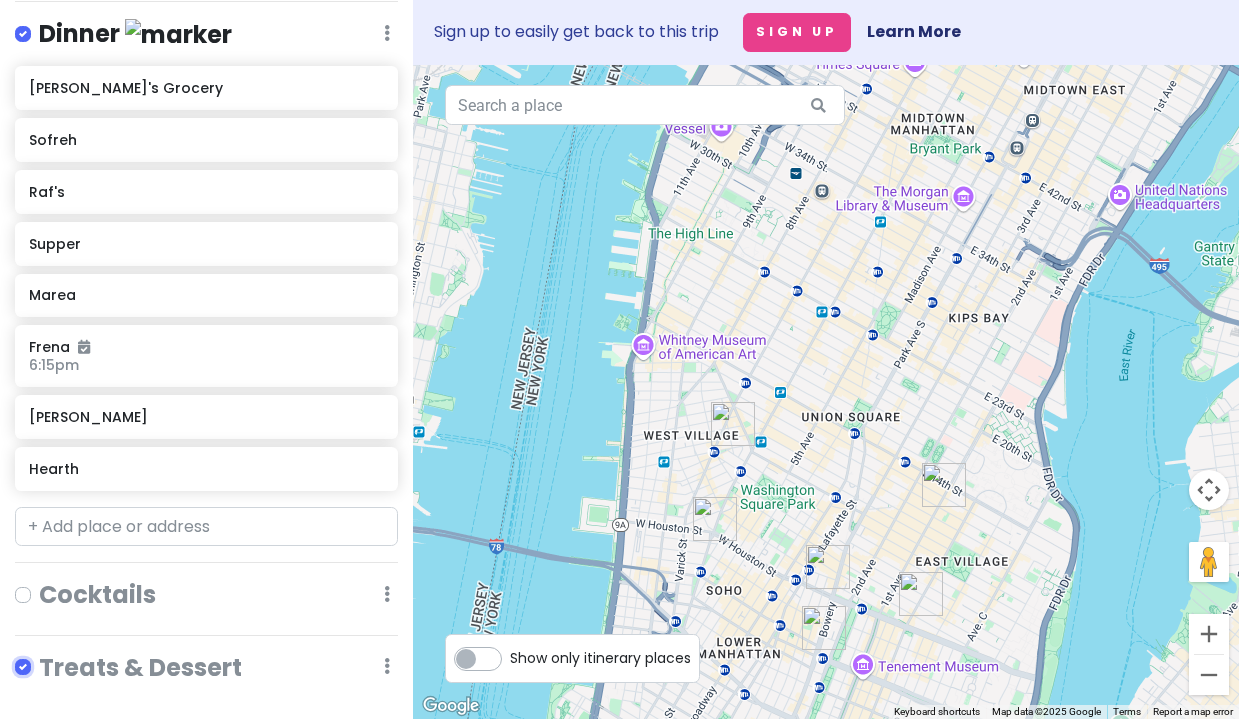 checkbox on "true" 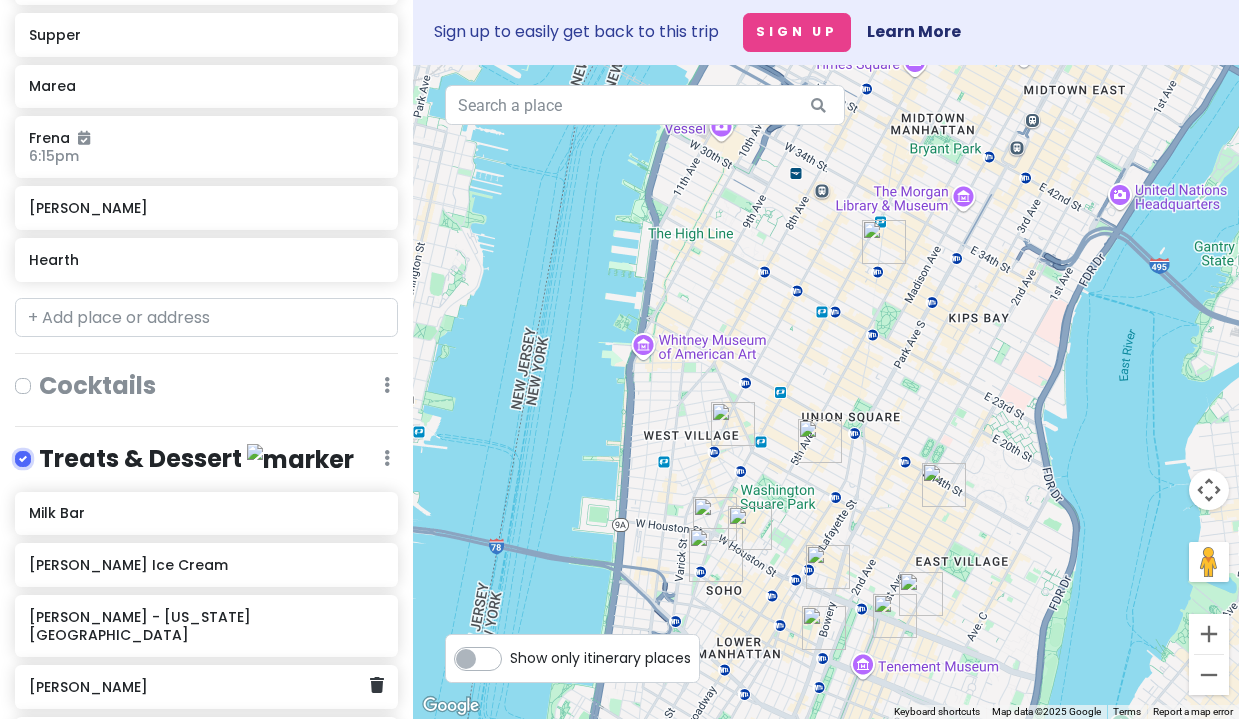 scroll, scrollTop: 1151, scrollLeft: 0, axis: vertical 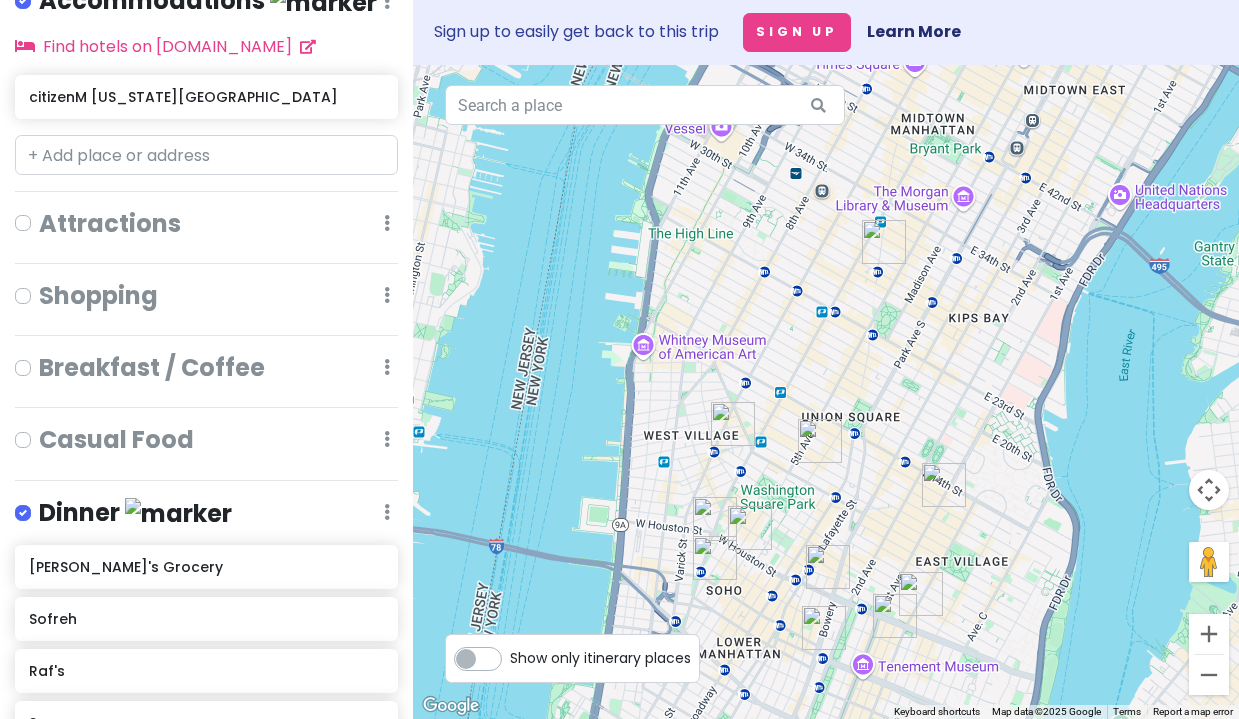 click at bounding box center (39, 211) 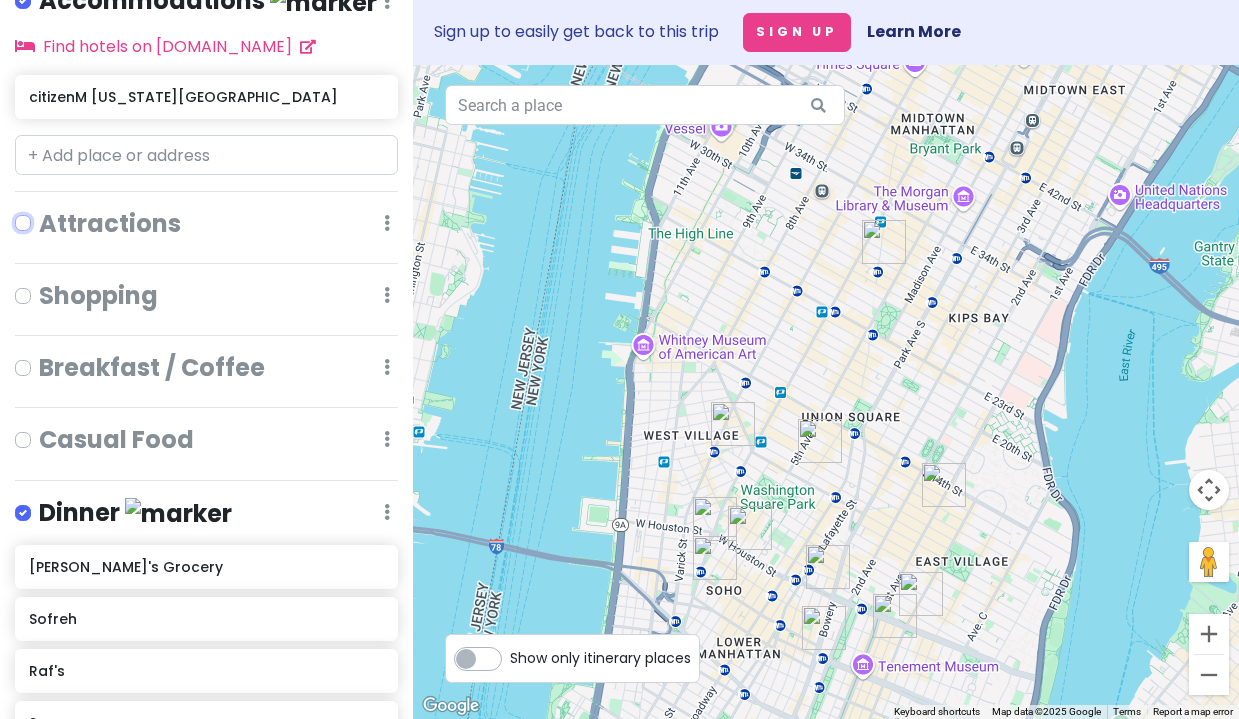 click at bounding box center (45, 217) 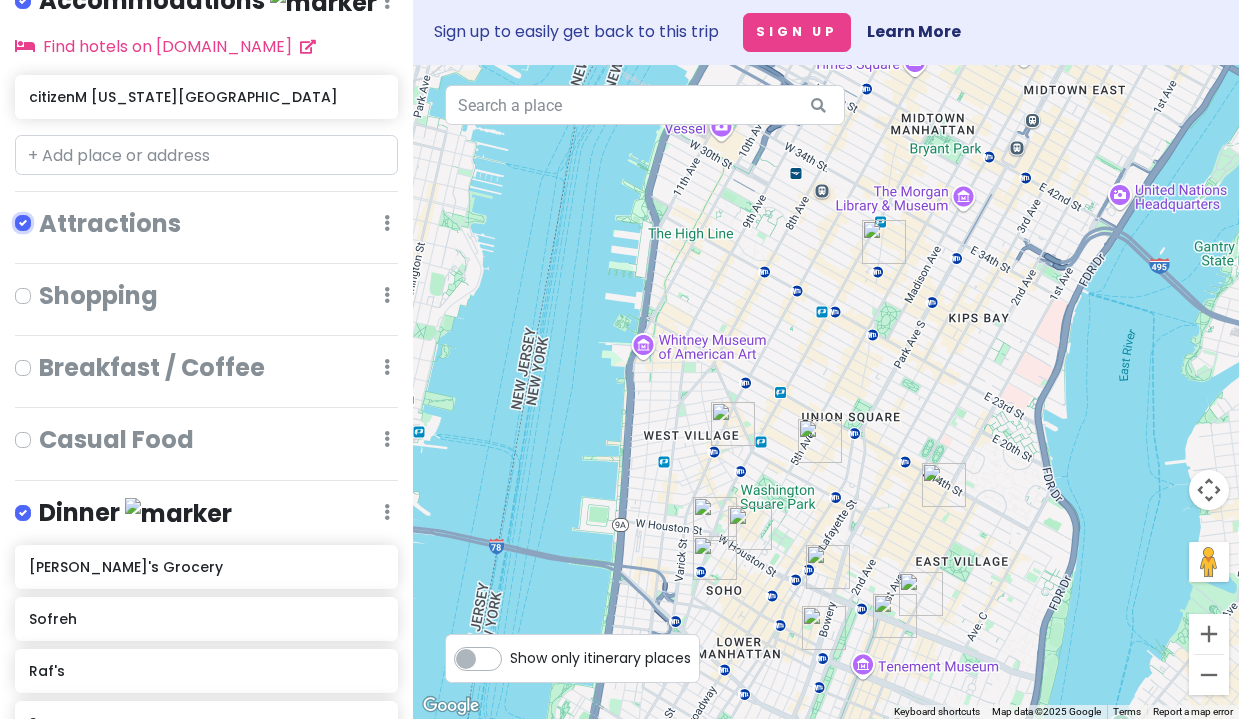 checkbox on "true" 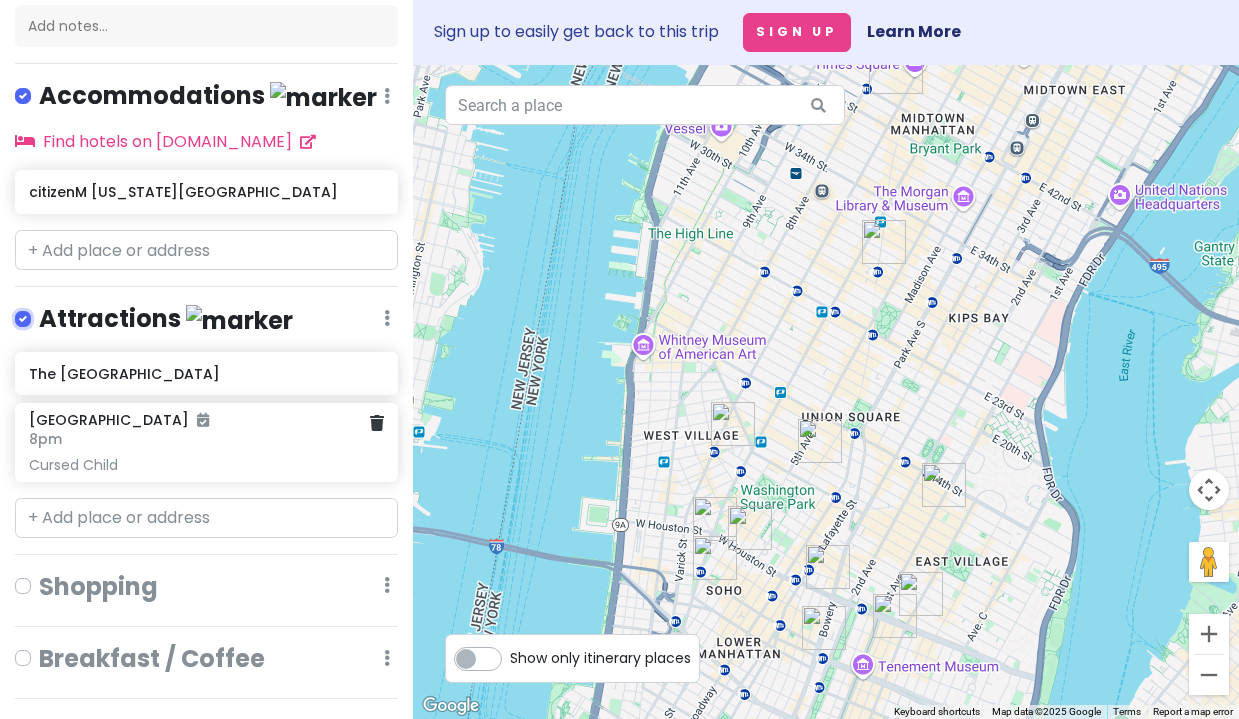 scroll, scrollTop: 275, scrollLeft: 0, axis: vertical 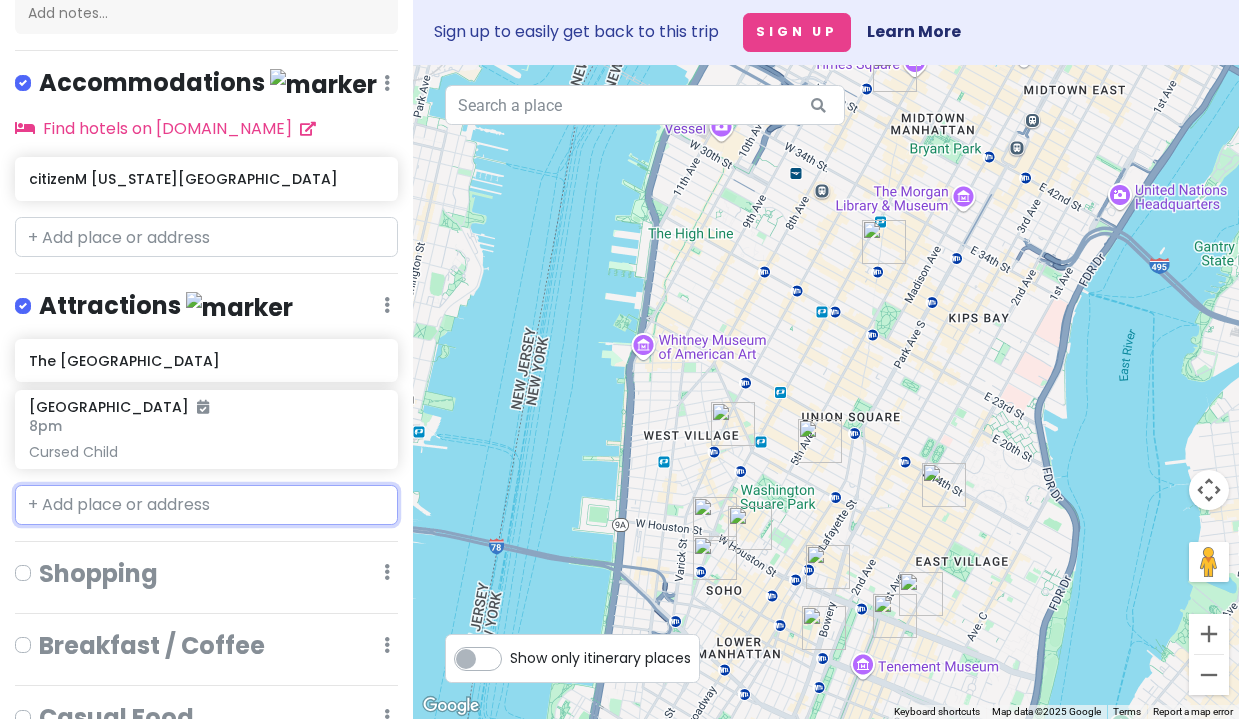 click at bounding box center (206, 505) 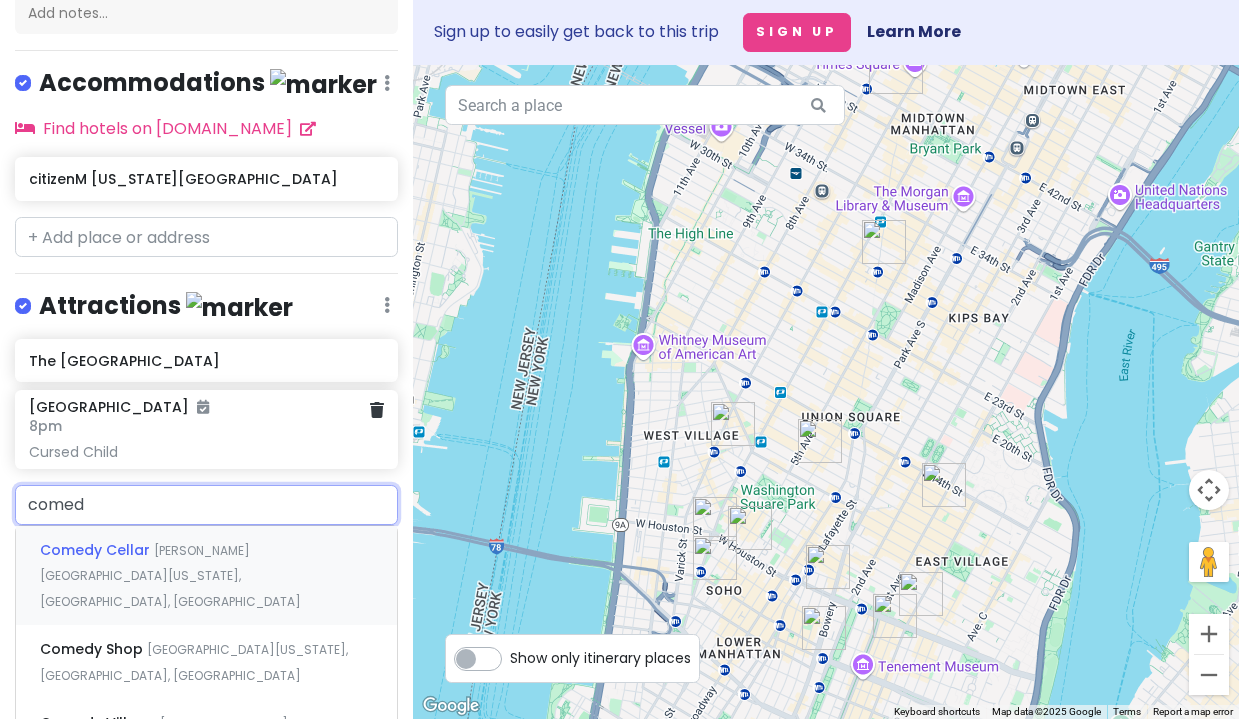 type on "comedu" 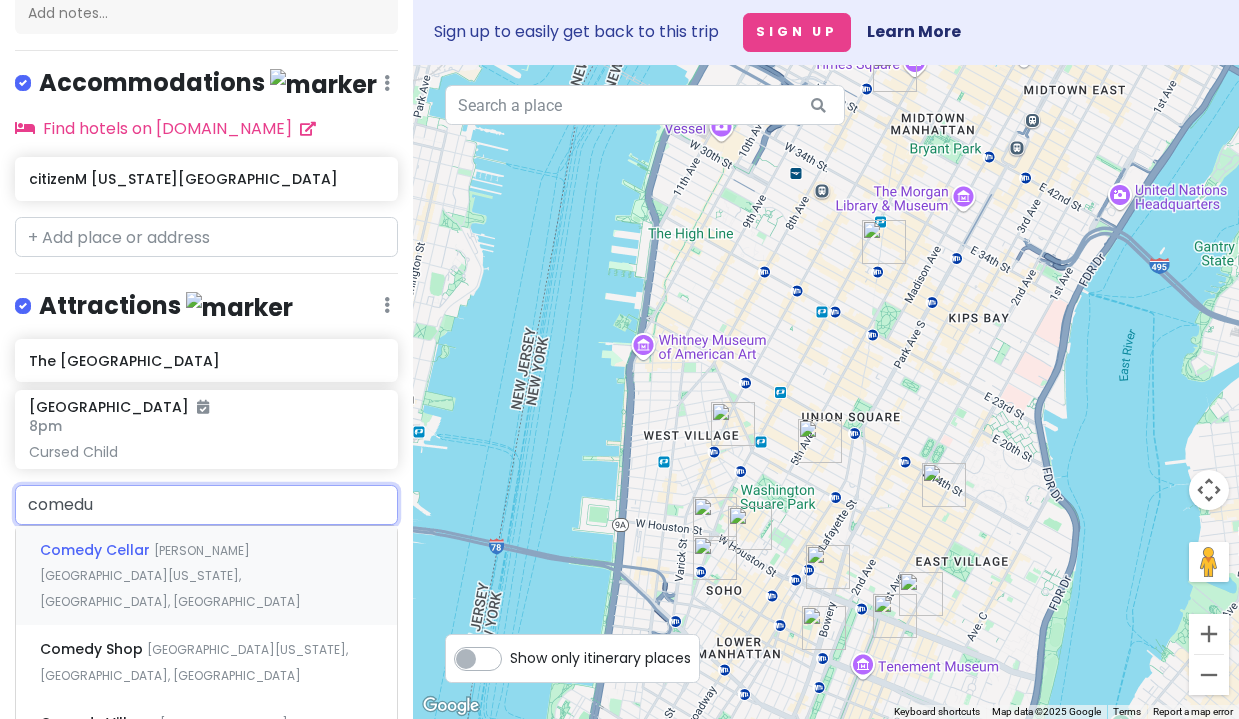 click on "Comedy Cellar" at bounding box center [97, 550] 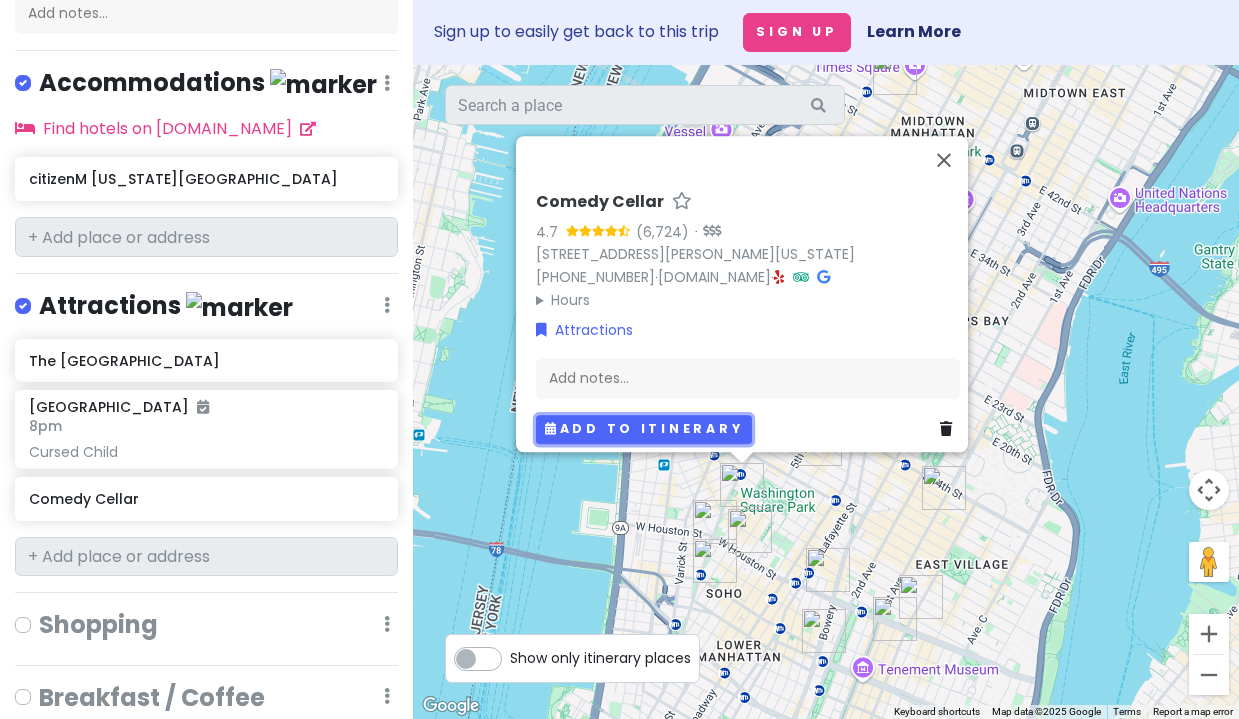 click on "Add to itinerary" at bounding box center [644, 430] 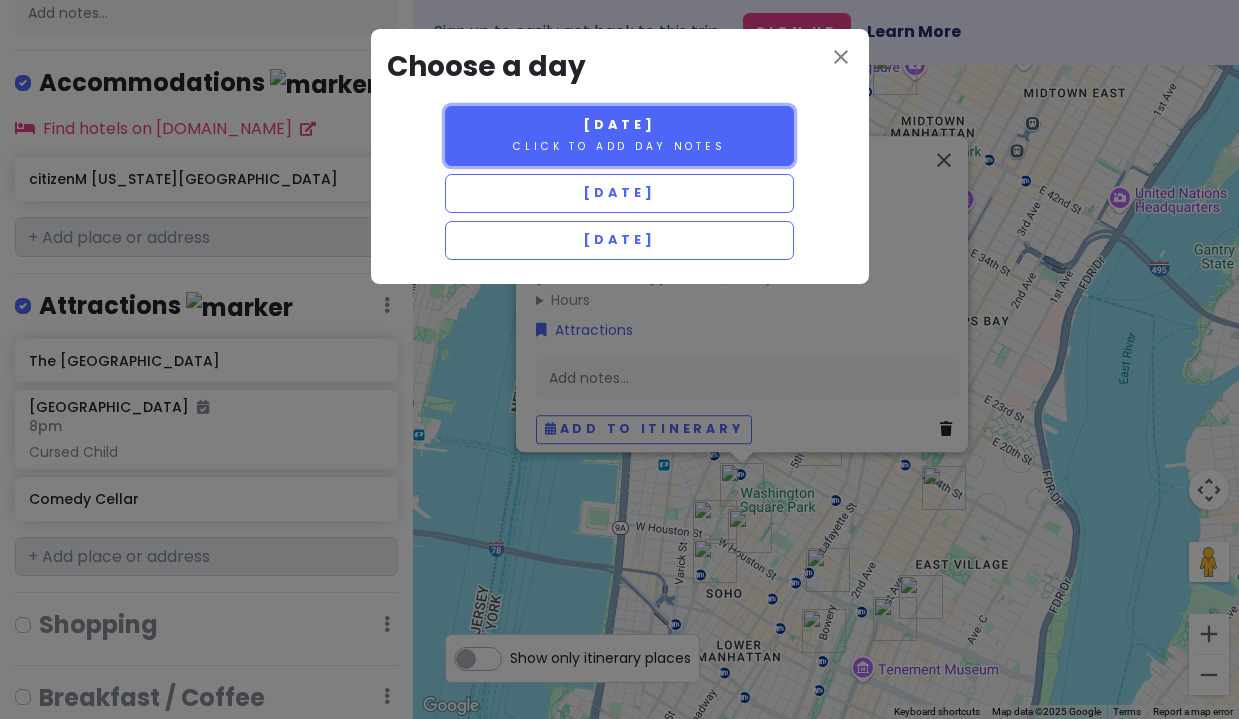 click on "Click to add day notes" at bounding box center (619, 146) 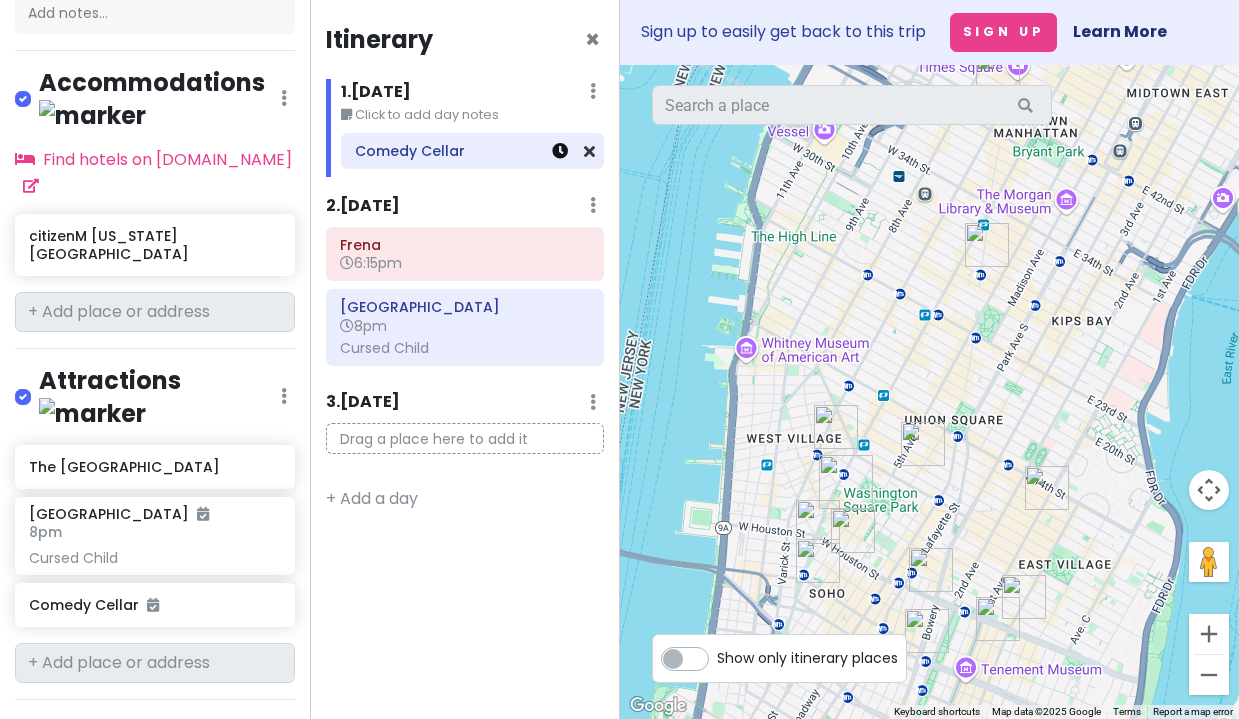 click at bounding box center [560, 151] 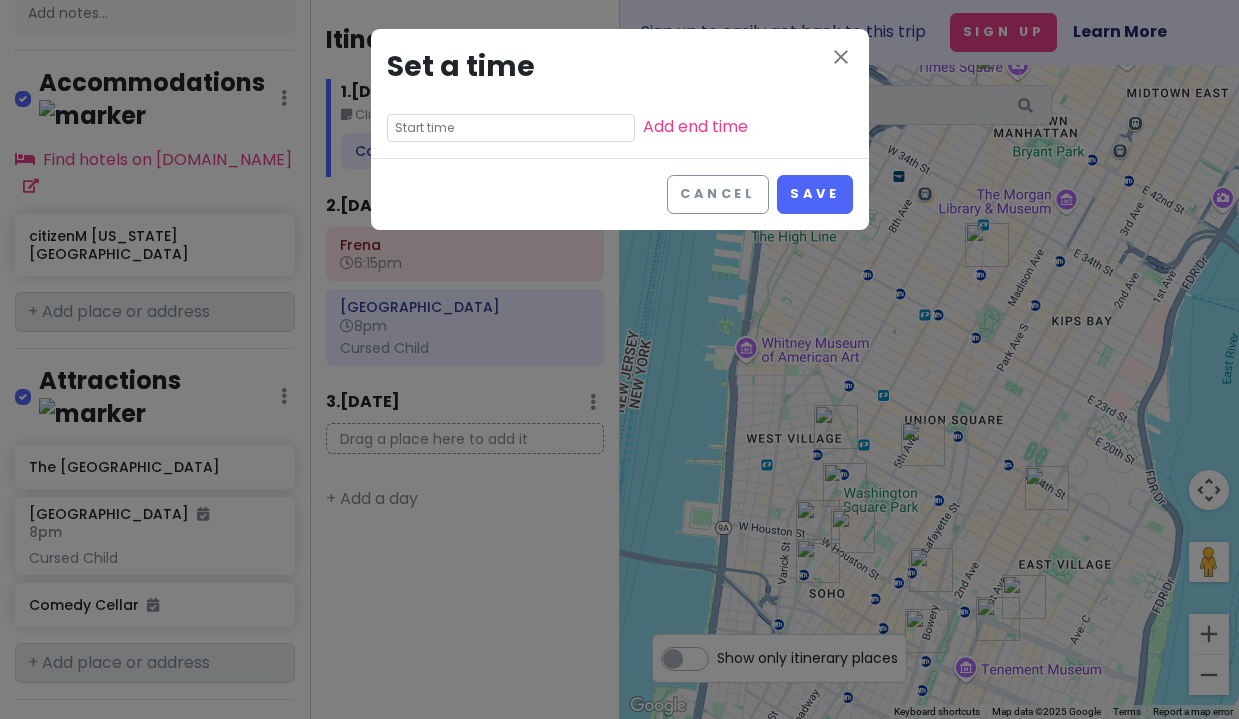click at bounding box center (511, 128) 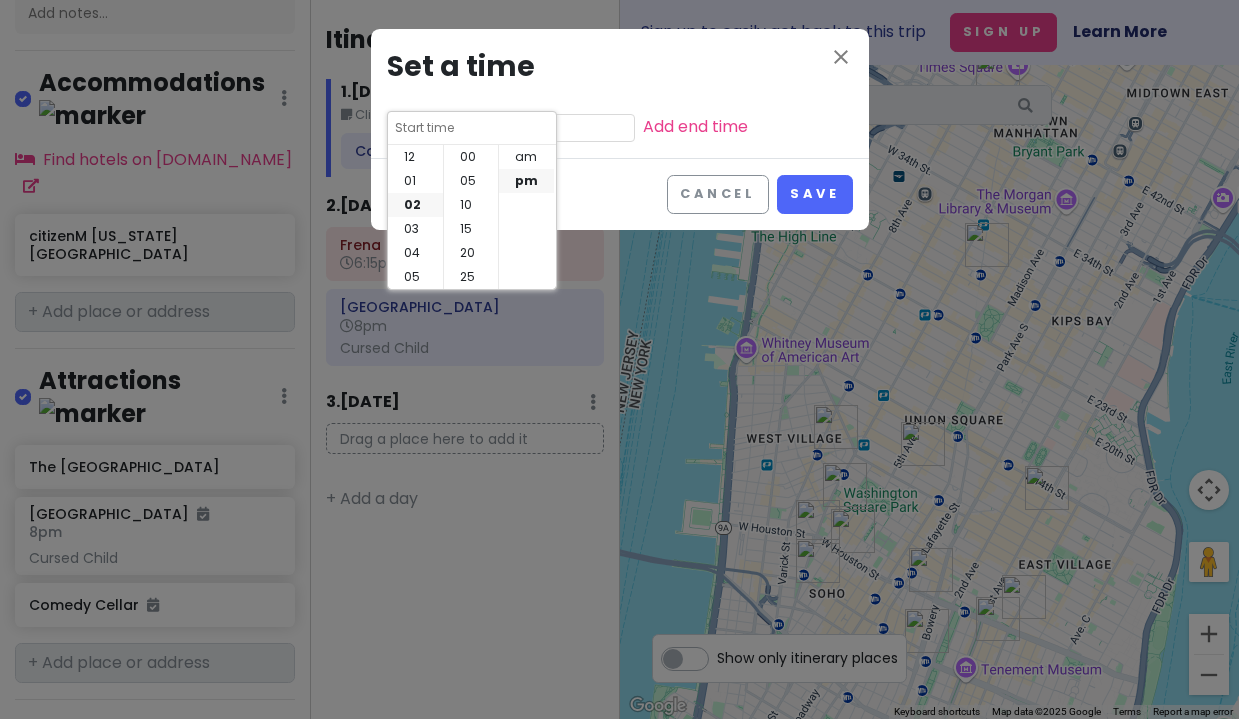 scroll, scrollTop: 48, scrollLeft: 0, axis: vertical 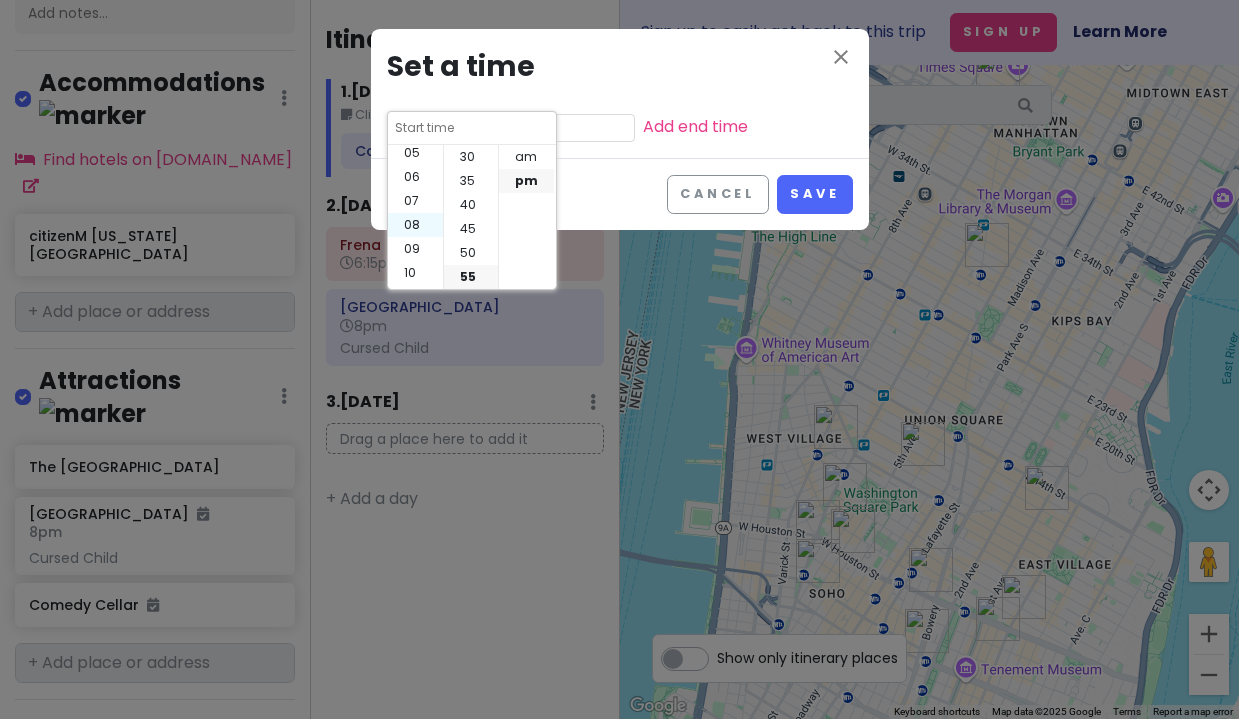 click on "08" at bounding box center (415, 225) 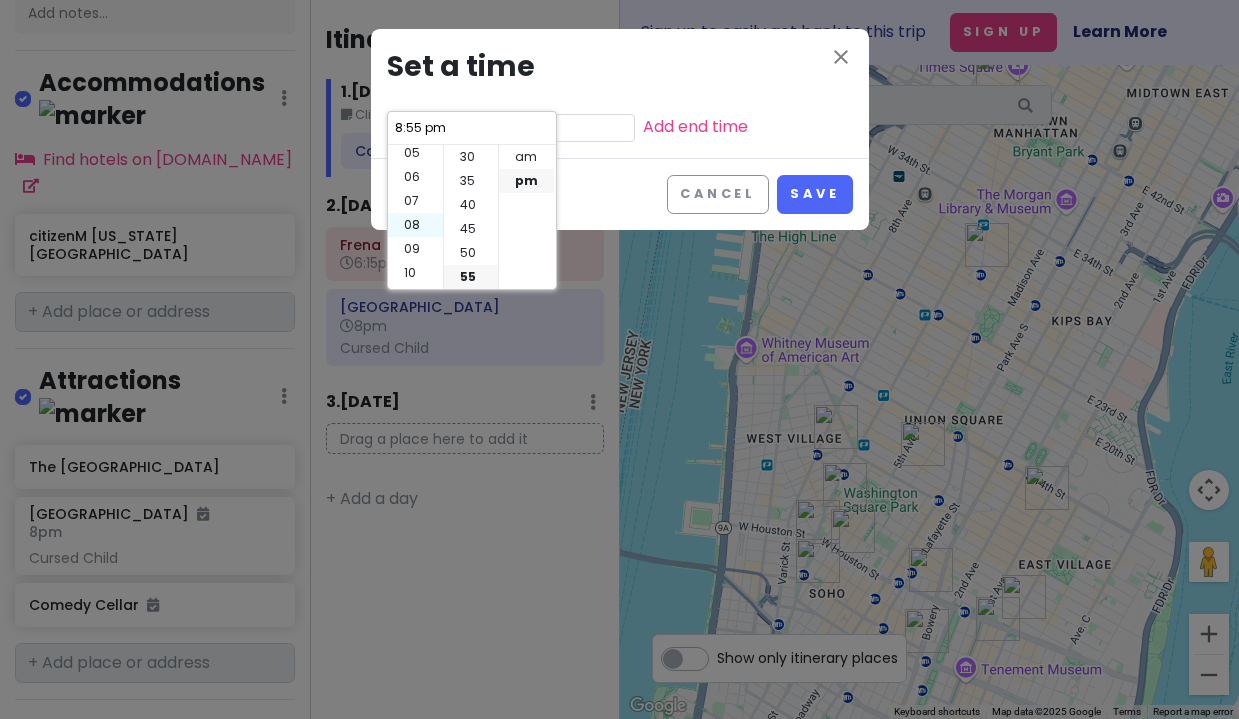 scroll, scrollTop: 144, scrollLeft: 0, axis: vertical 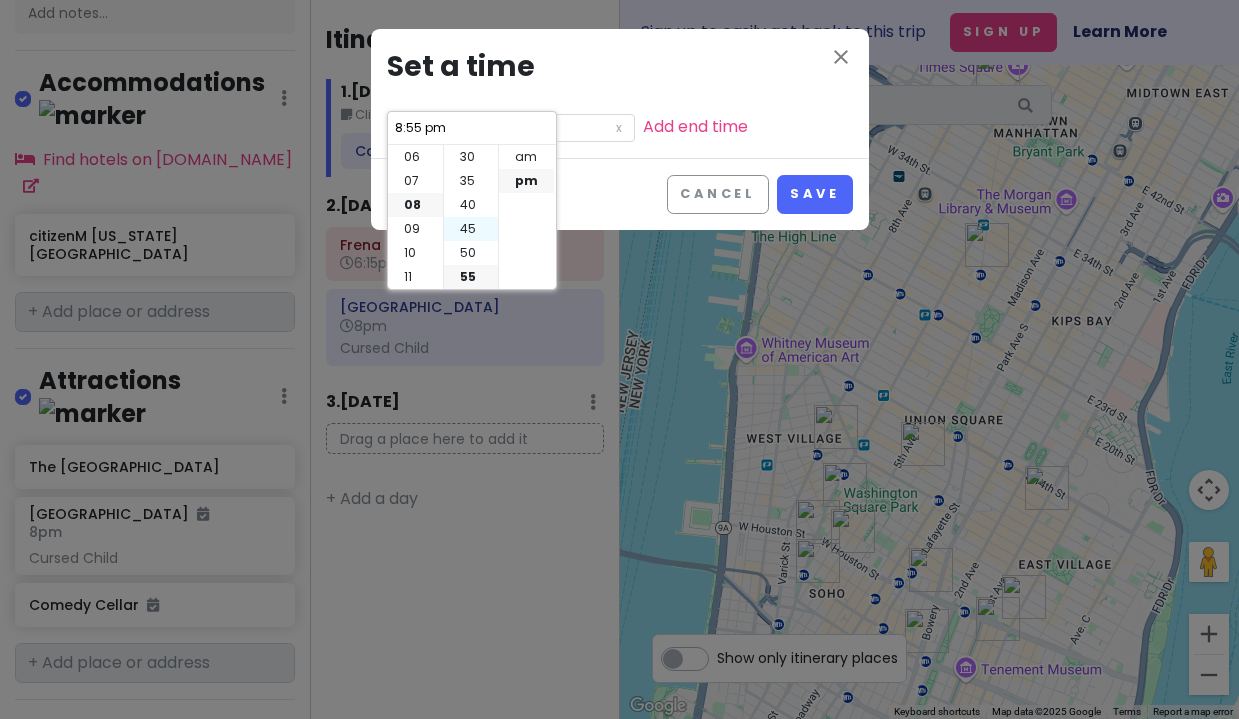 click on "45" at bounding box center [471, 229] 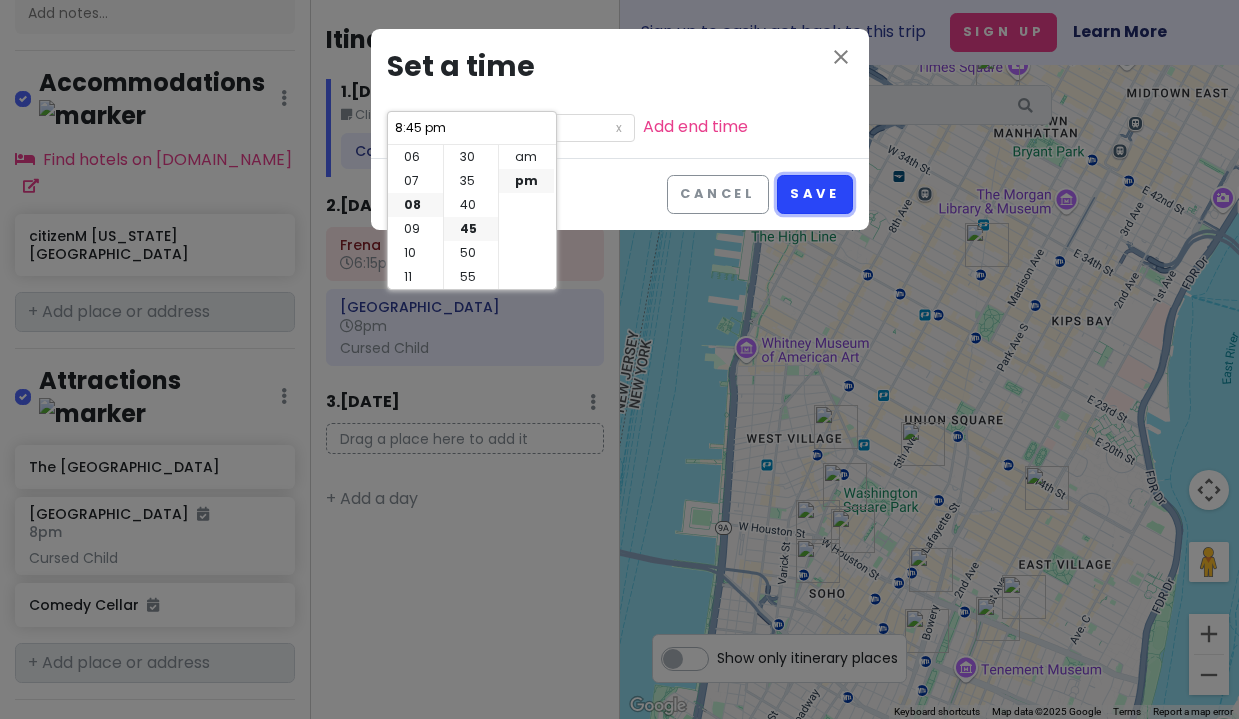 click on "Save" at bounding box center (814, 194) 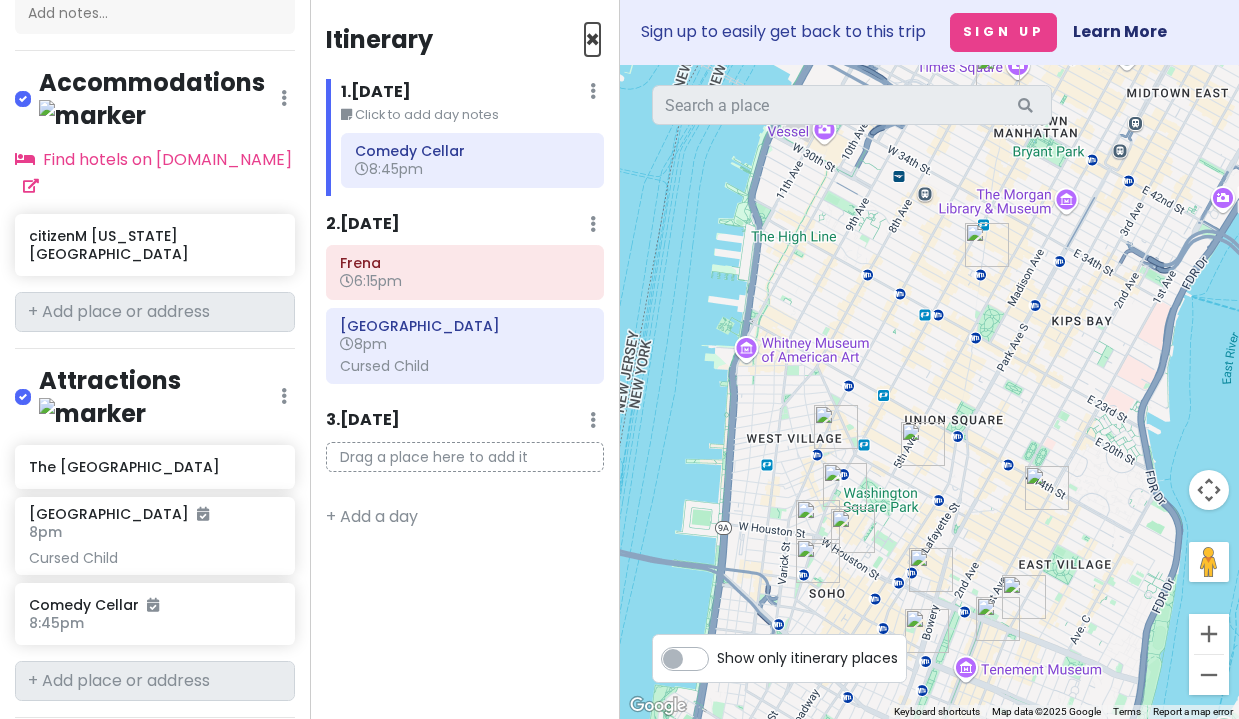 click on "×" at bounding box center (592, 39) 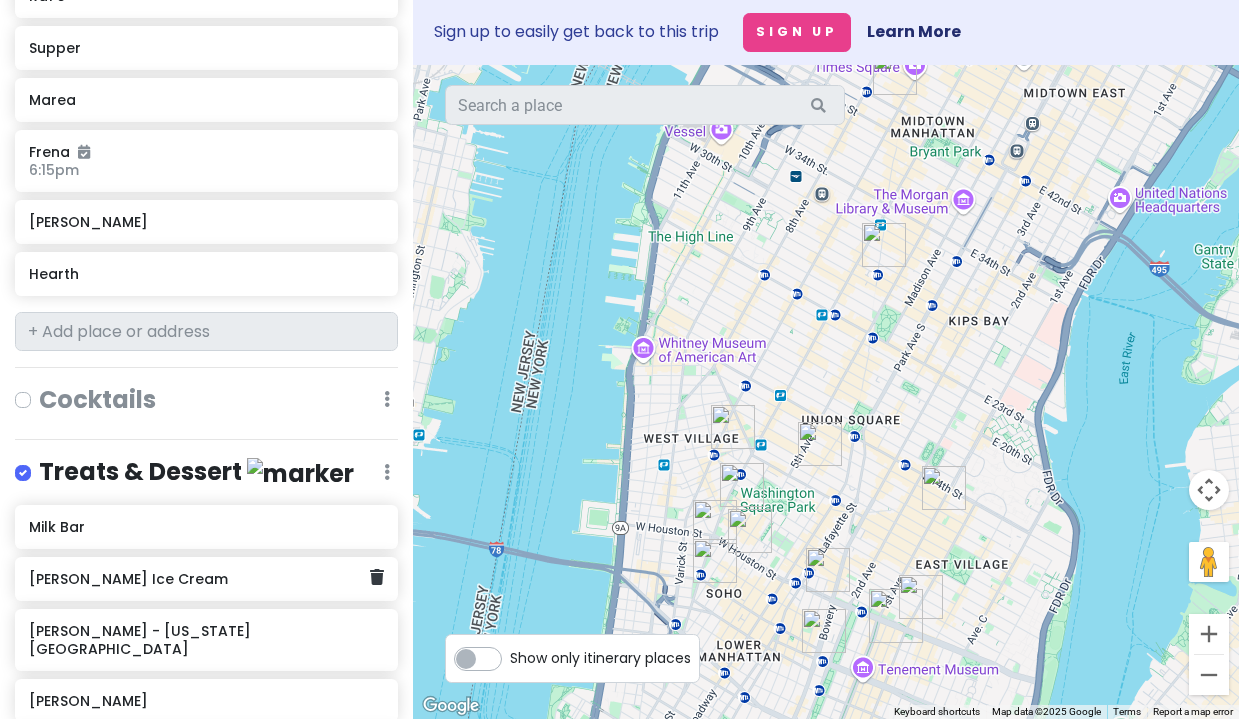 scroll, scrollTop: 1415, scrollLeft: 0, axis: vertical 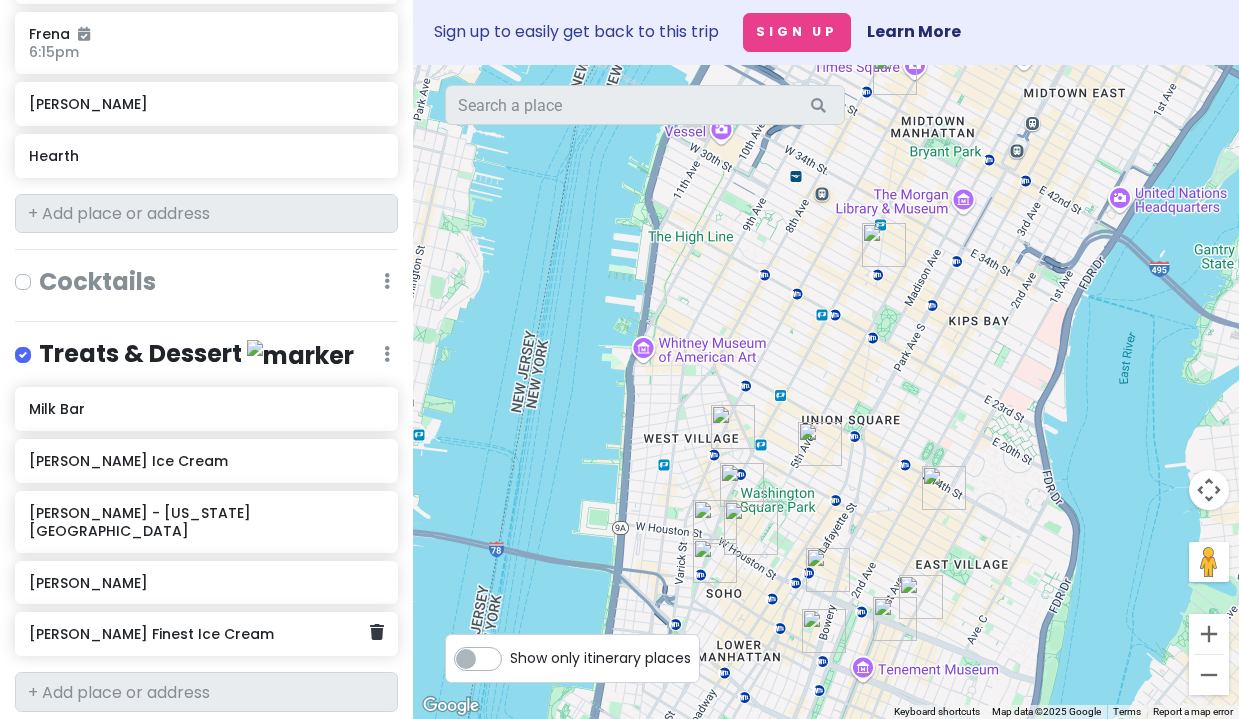 click on "[PERSON_NAME] Finest Ice Cream" at bounding box center (199, 634) 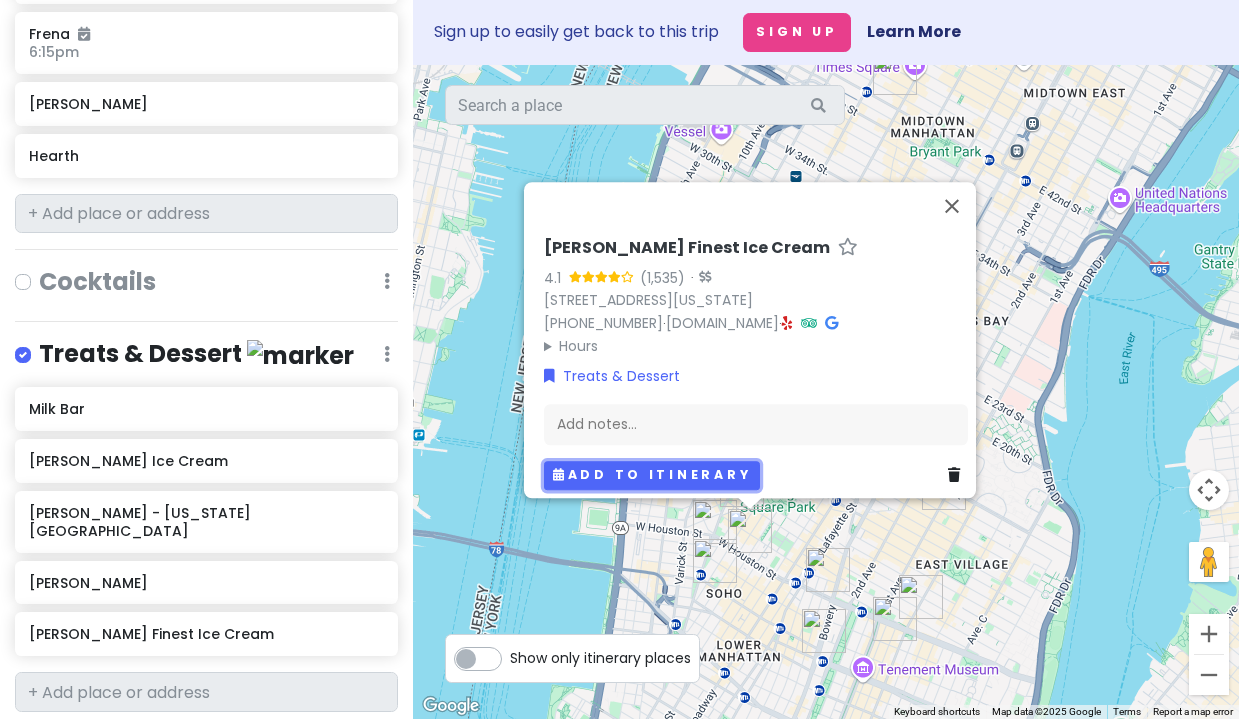 click on "Add to itinerary" at bounding box center (652, 476) 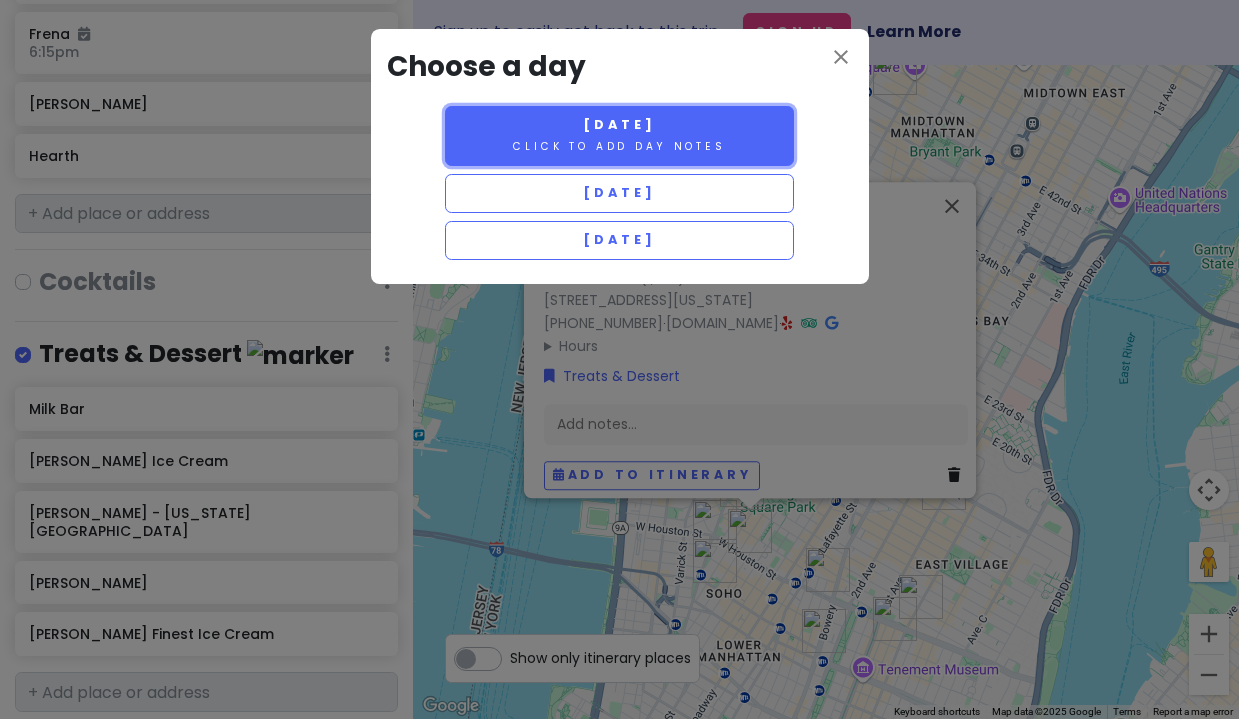 click on "[DATE]" at bounding box center [619, 124] 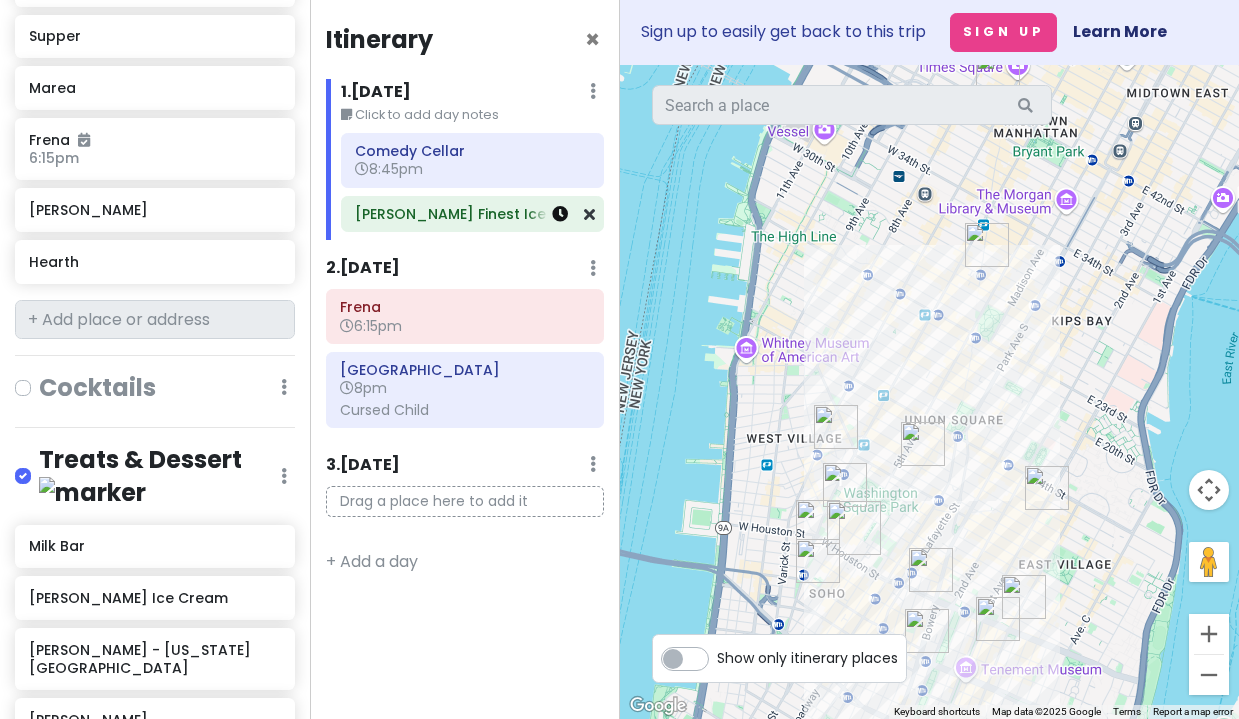 click at bounding box center [560, 214] 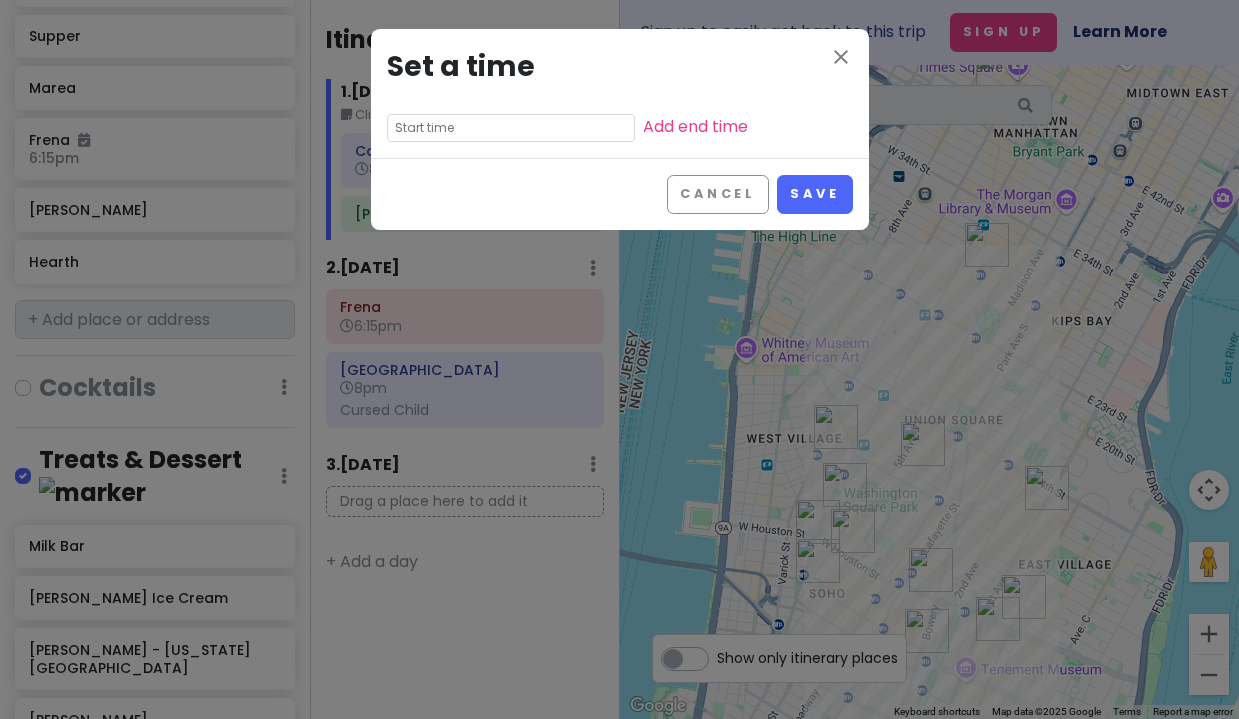 click at bounding box center (511, 128) 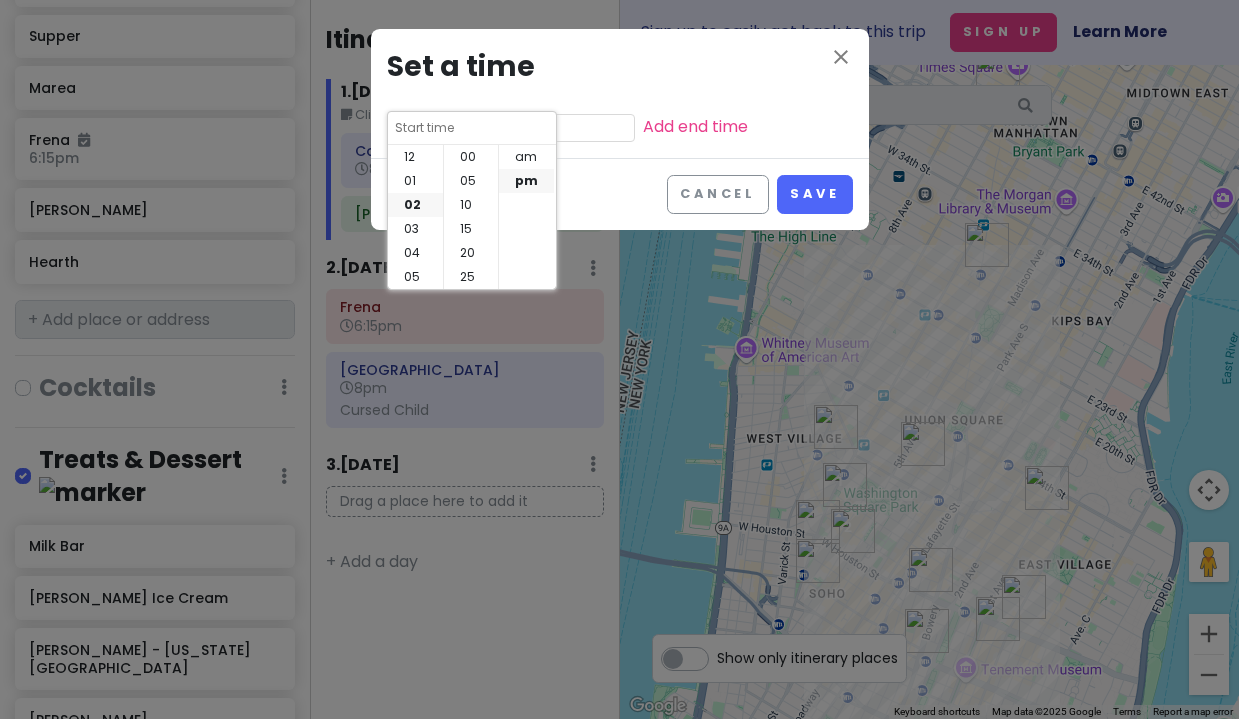 scroll, scrollTop: 48, scrollLeft: 0, axis: vertical 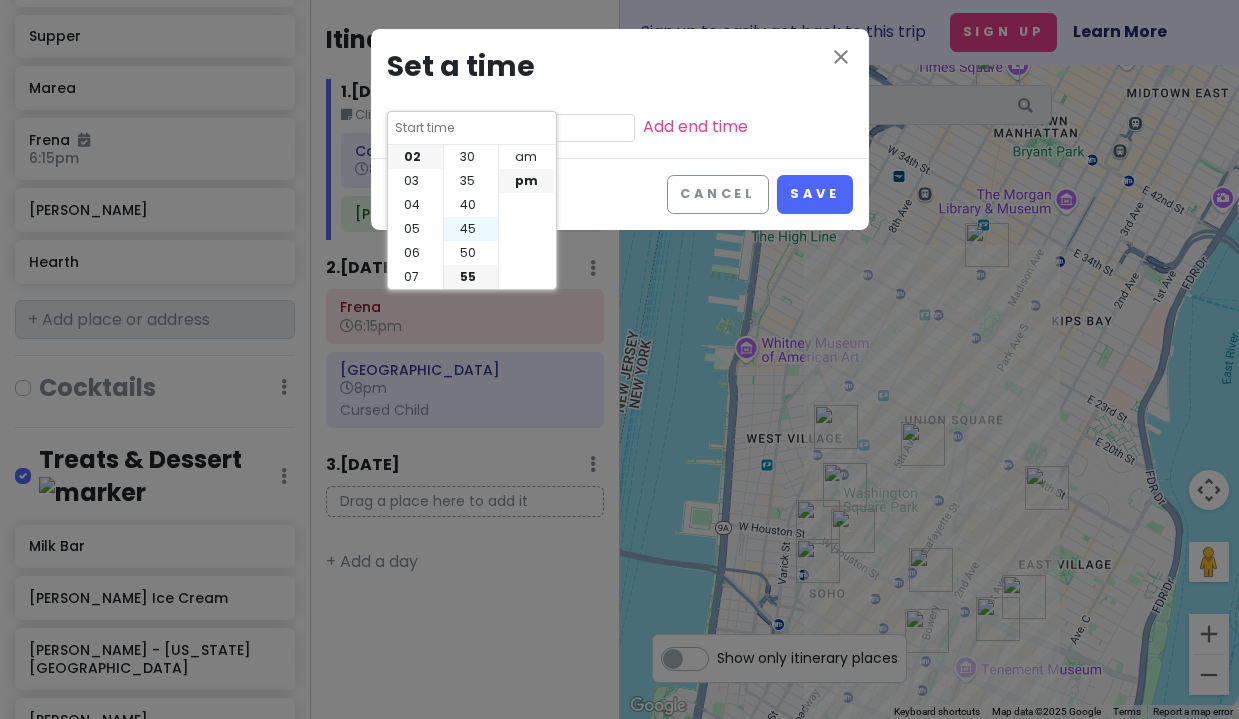 click on "45" at bounding box center [471, 229] 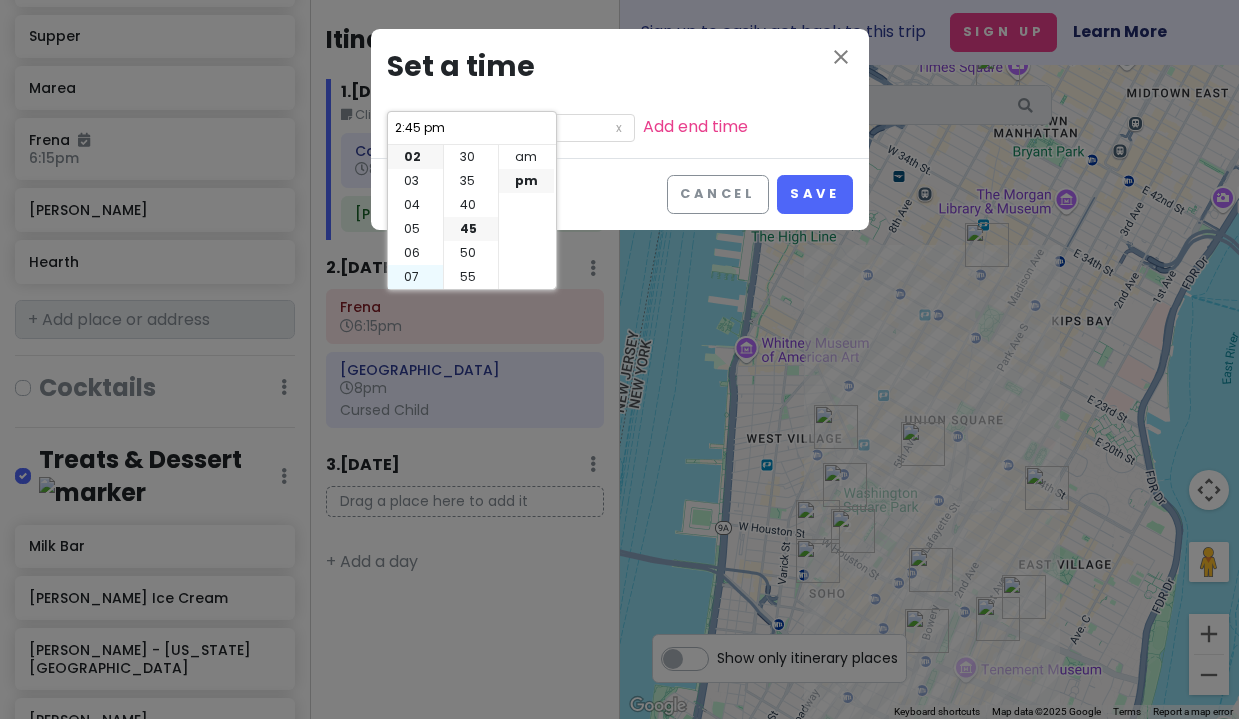 click on "07" at bounding box center (415, 277) 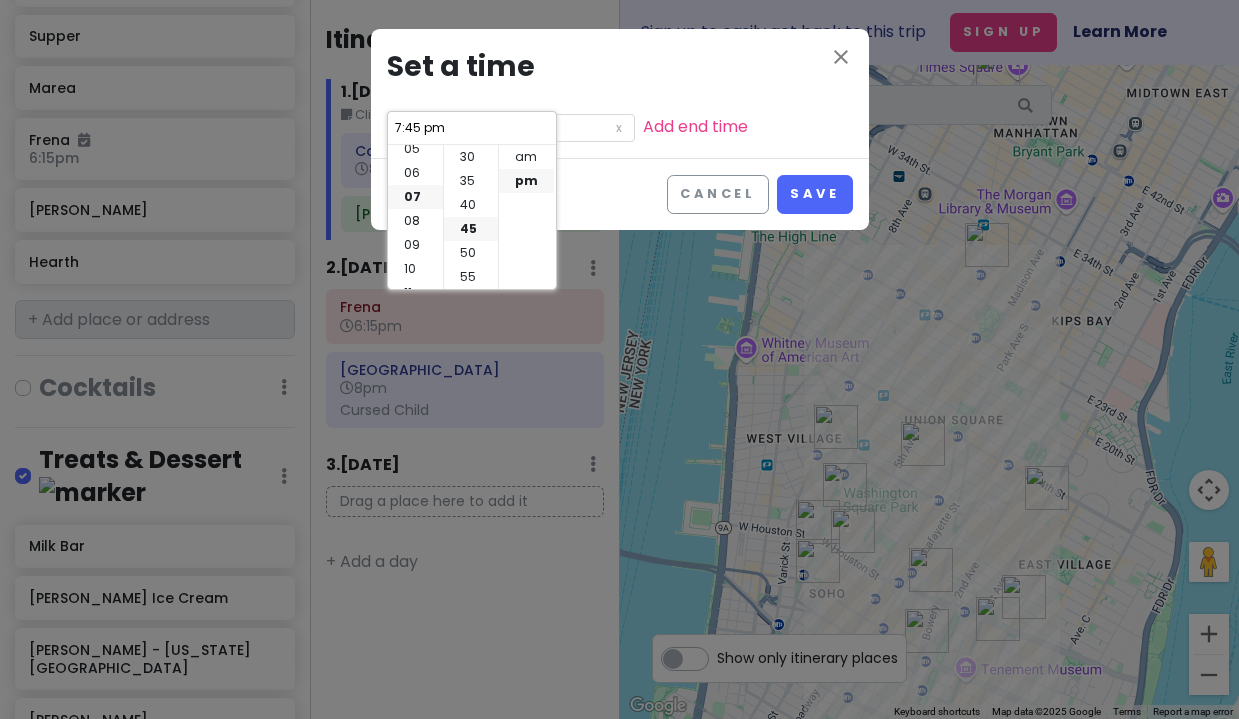 scroll, scrollTop: 144, scrollLeft: 0, axis: vertical 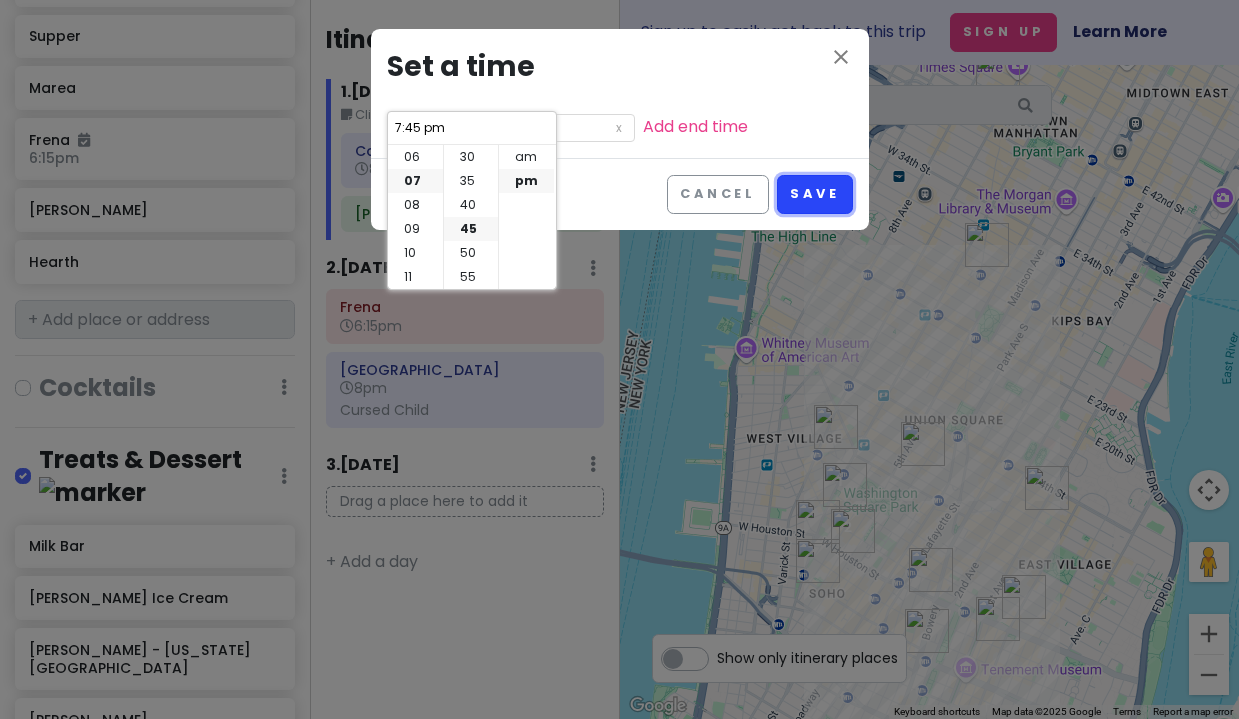 click on "Save" at bounding box center (814, 194) 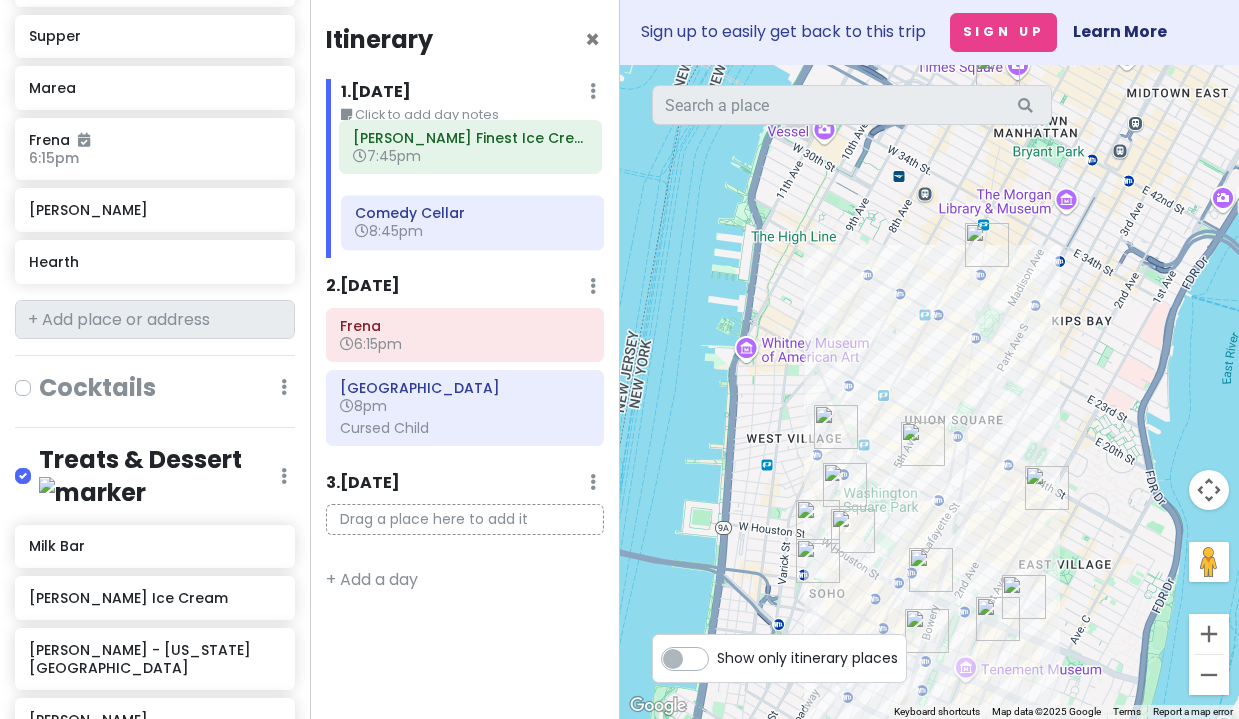 drag, startPoint x: 428, startPoint y: 221, endPoint x: 426, endPoint y: 148, distance: 73.02739 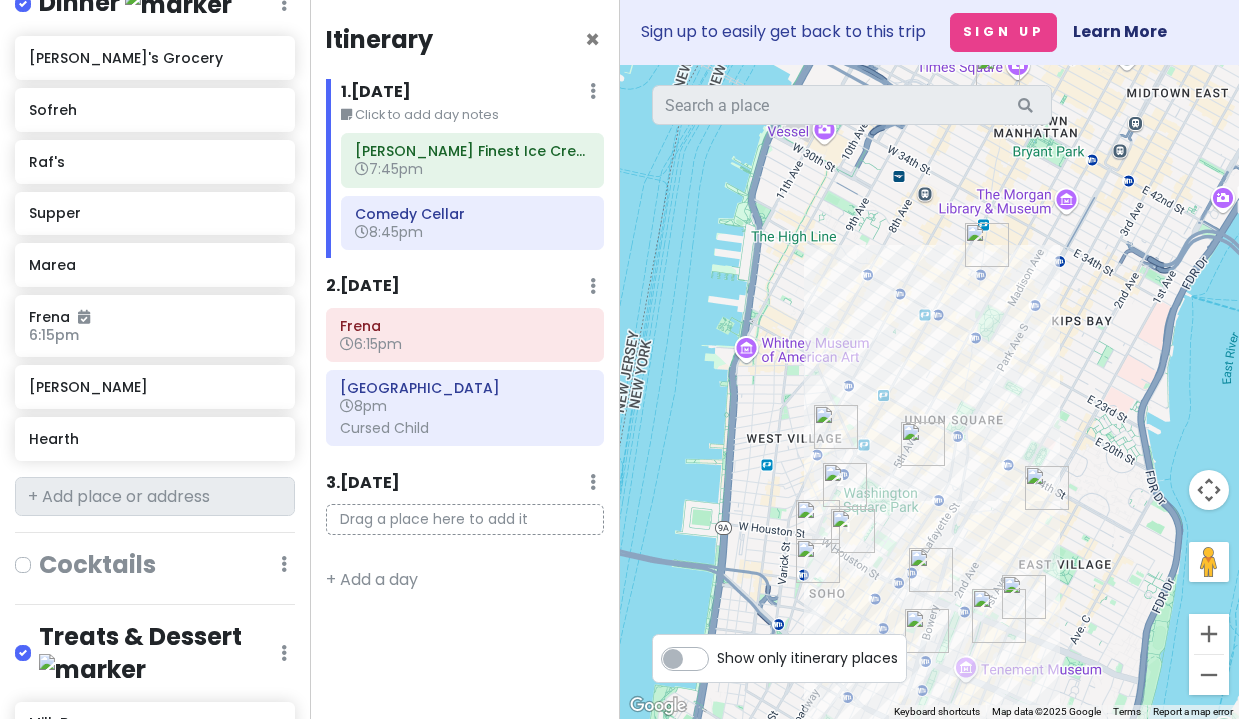 scroll, scrollTop: 1225, scrollLeft: 0, axis: vertical 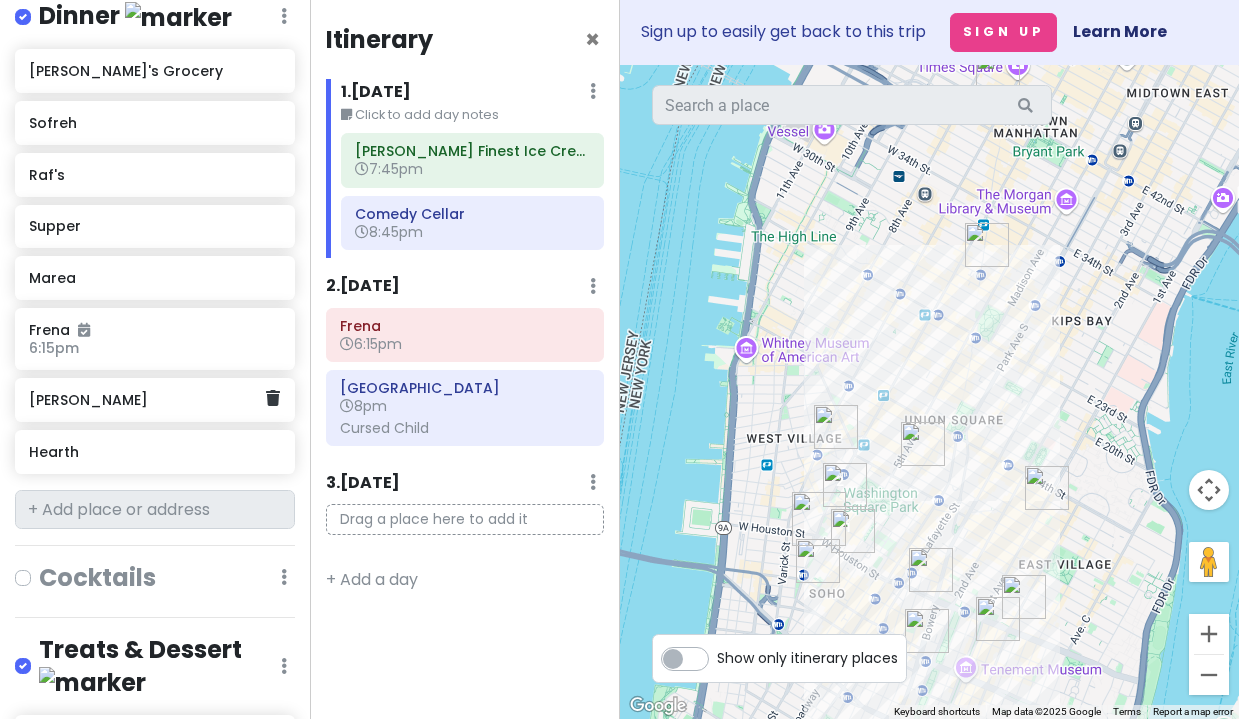 click on "[PERSON_NAME]" at bounding box center (147, 400) 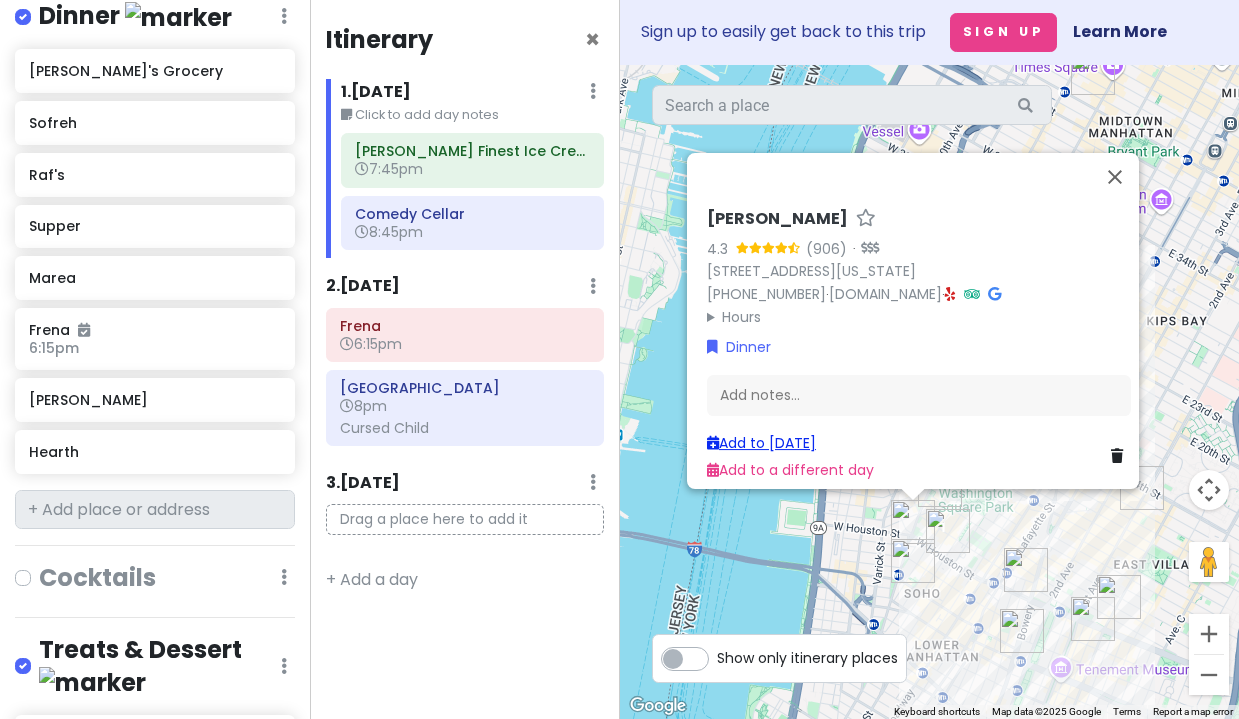 click on "Add to   [DATE]" at bounding box center [761, 443] 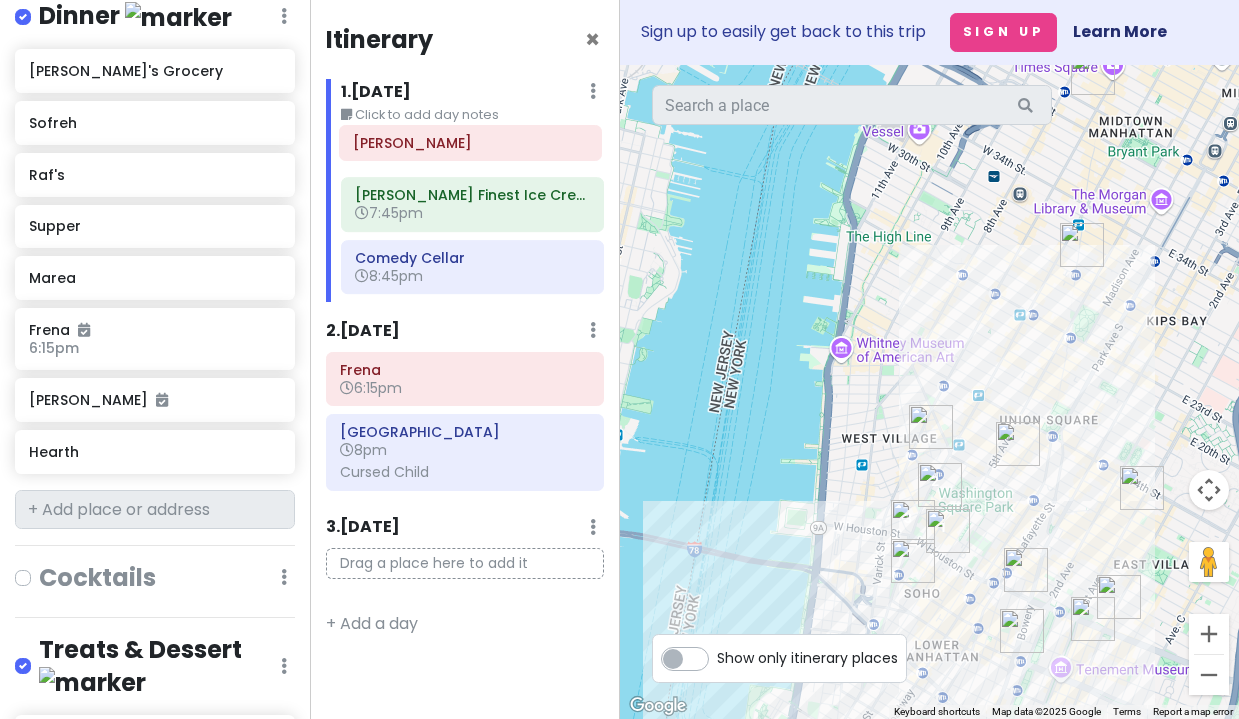 drag, startPoint x: 474, startPoint y: 280, endPoint x: 472, endPoint y: 147, distance: 133.01503 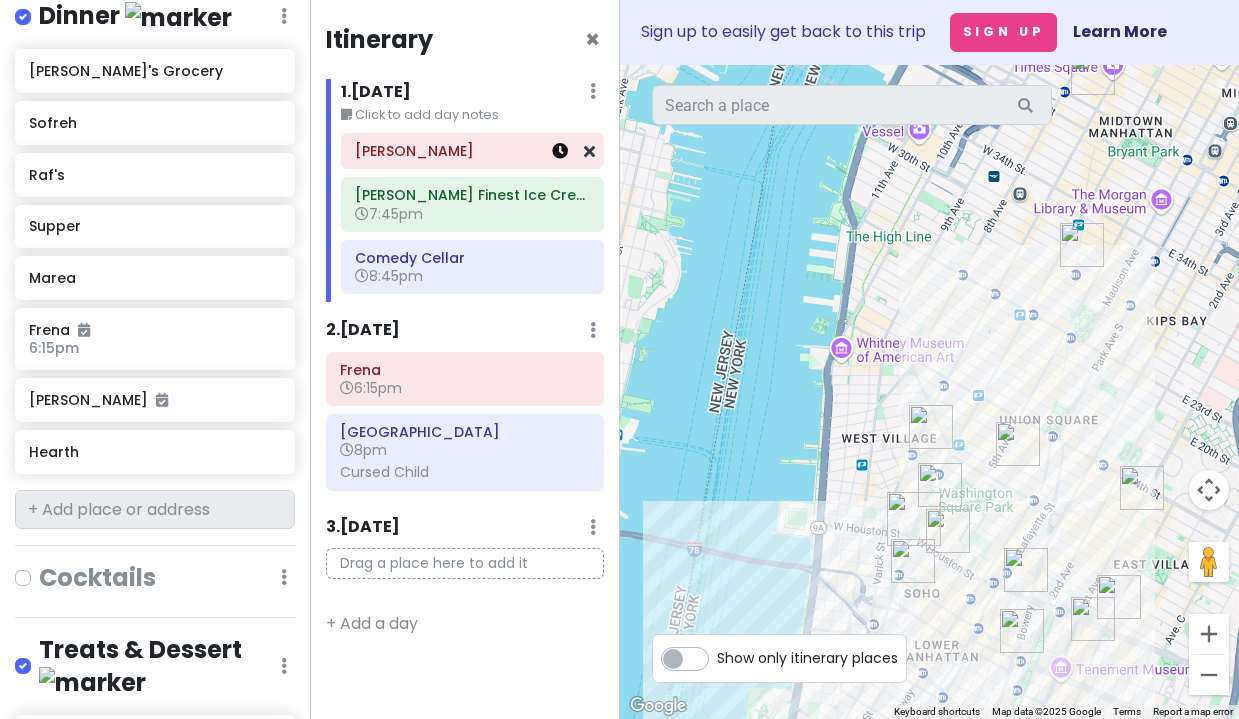 click at bounding box center [560, 151] 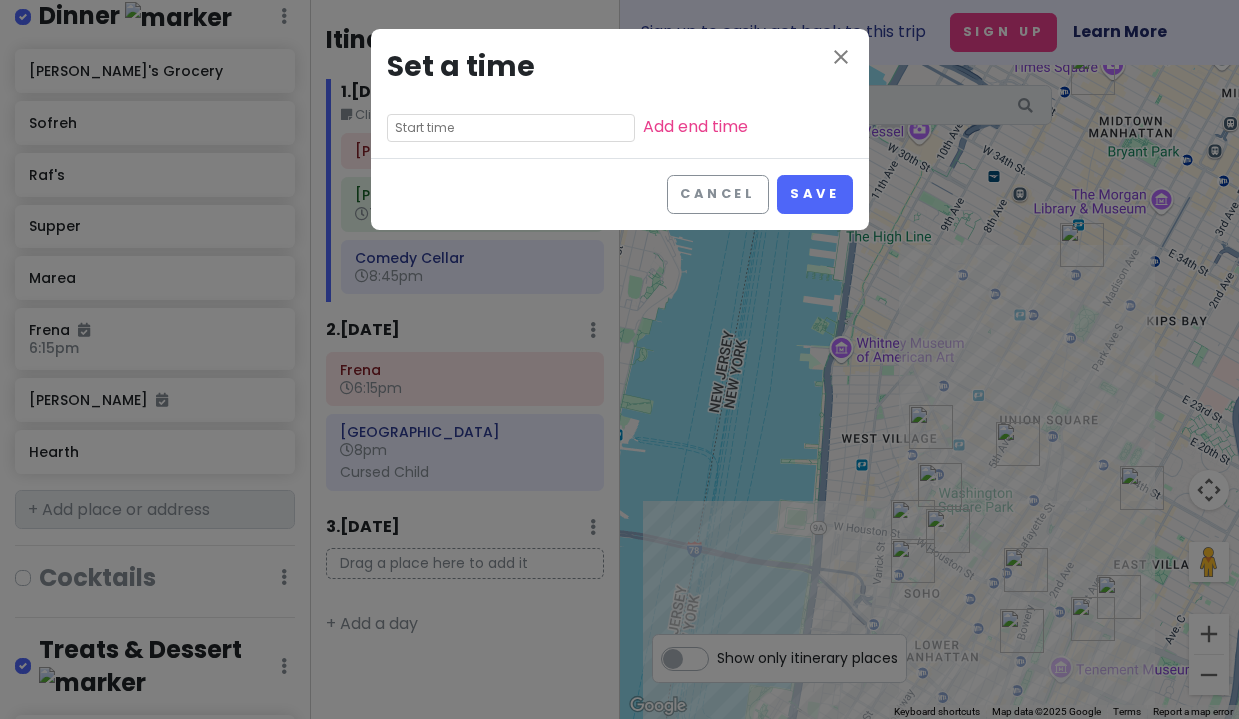 click at bounding box center [511, 128] 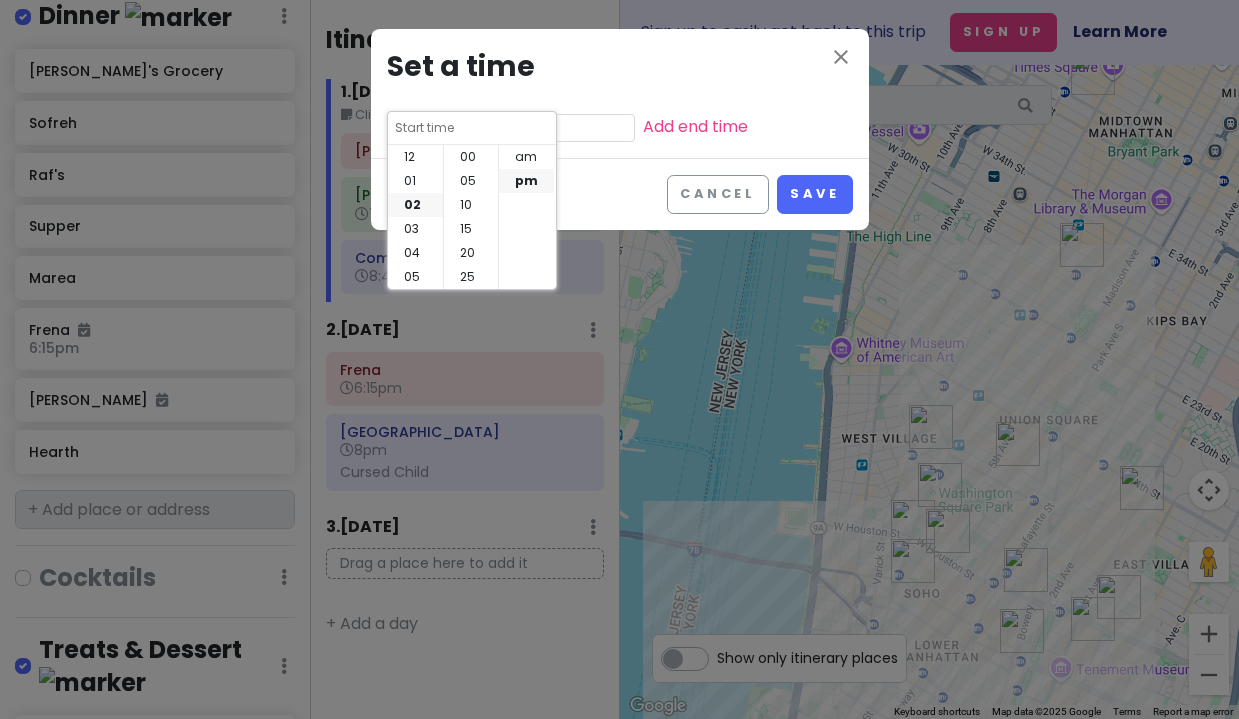 scroll, scrollTop: 48, scrollLeft: 0, axis: vertical 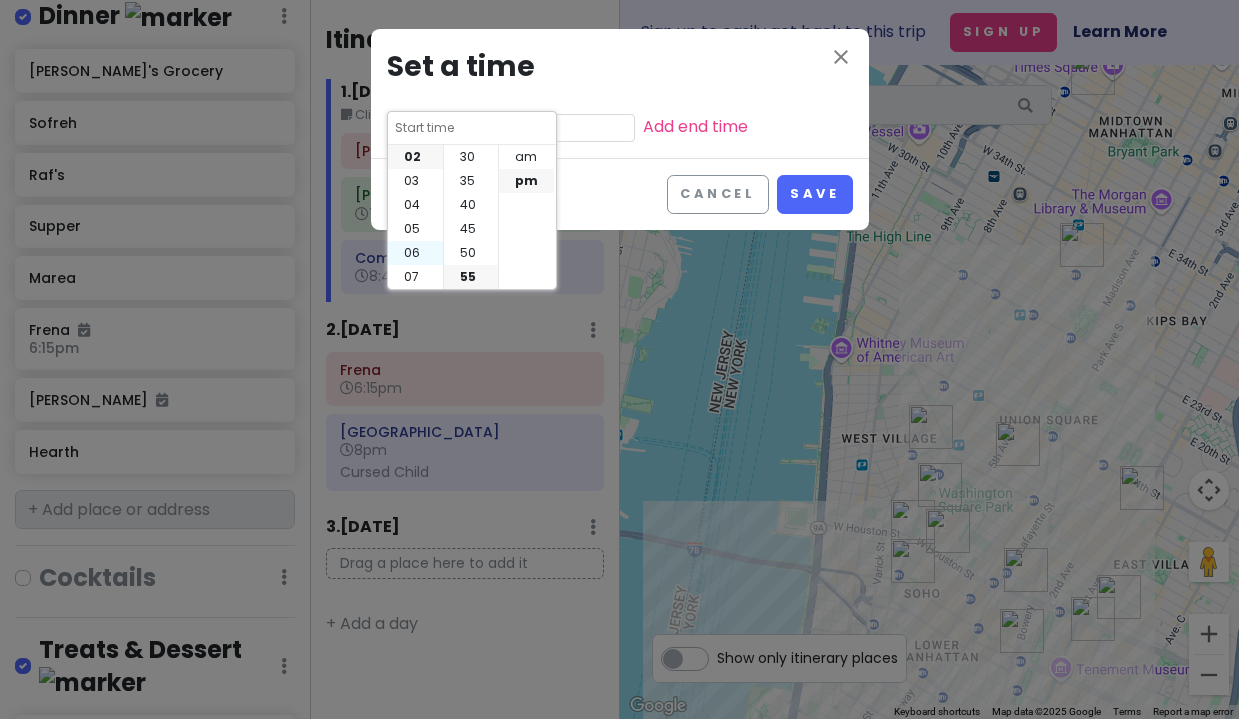 click on "06" at bounding box center [415, 253] 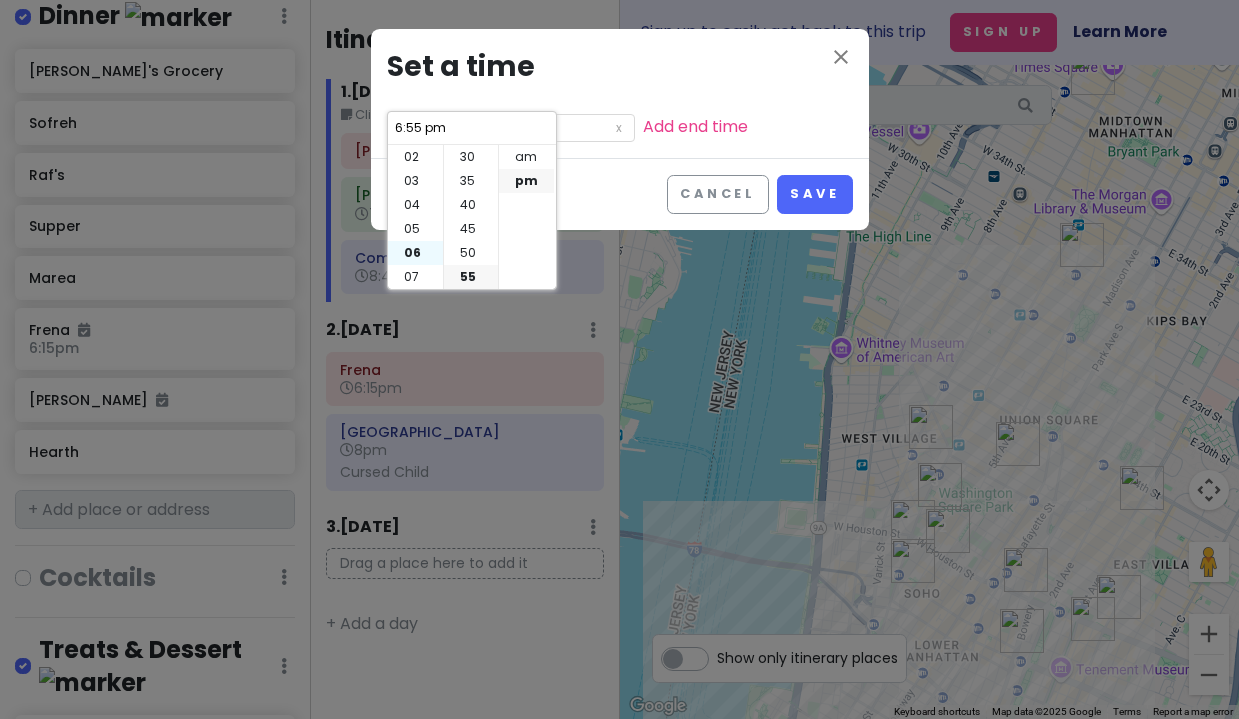 scroll, scrollTop: 144, scrollLeft: 0, axis: vertical 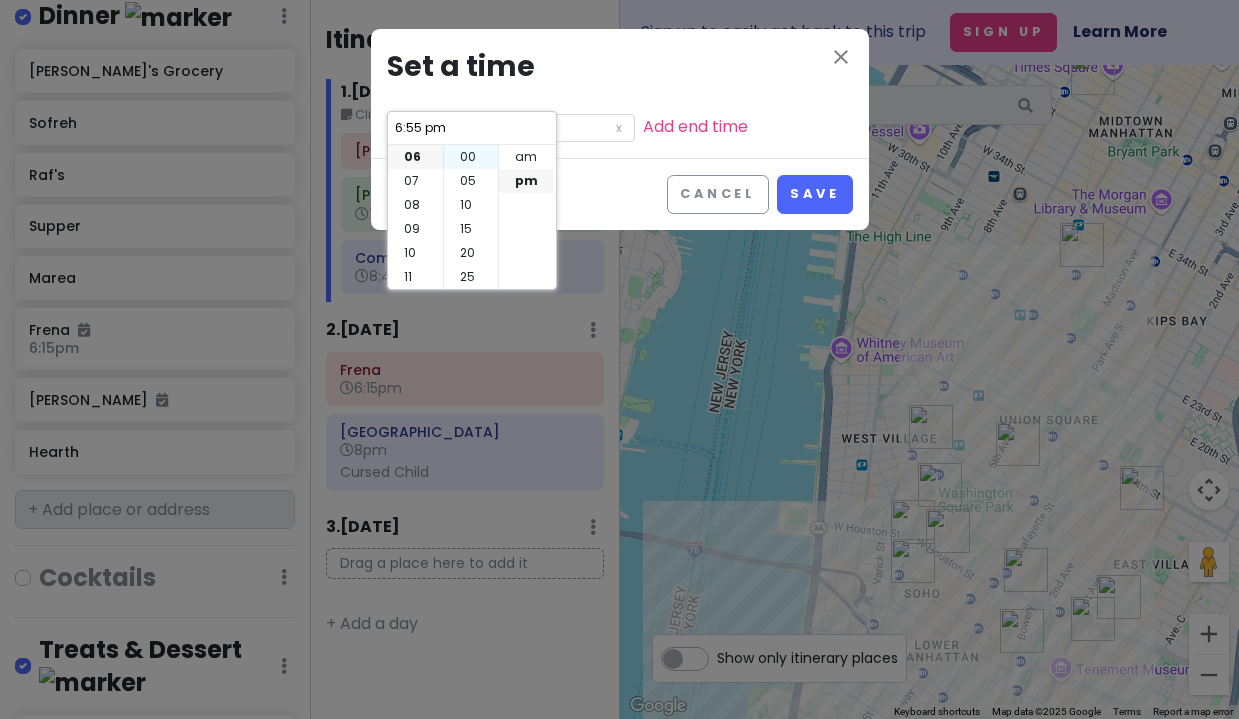 click on "00" at bounding box center [471, 157] 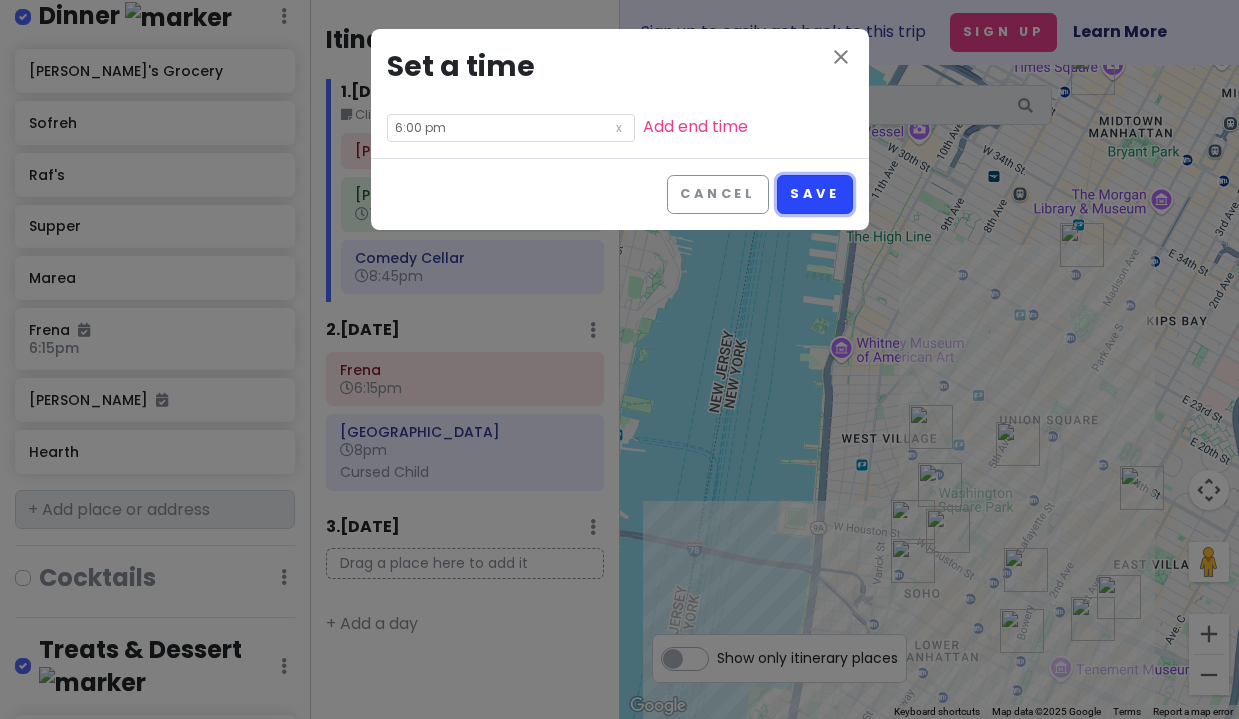 click on "Save" at bounding box center (814, 194) 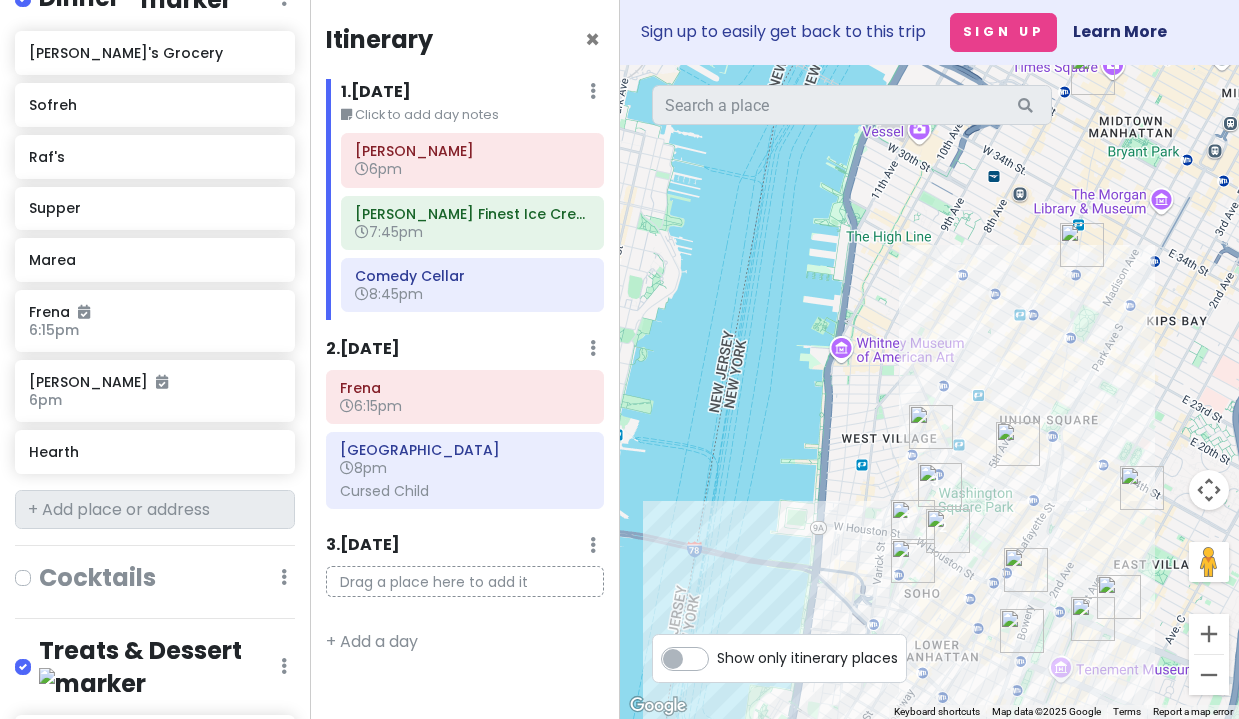 click on "Click to add day notes" at bounding box center (472, 115) 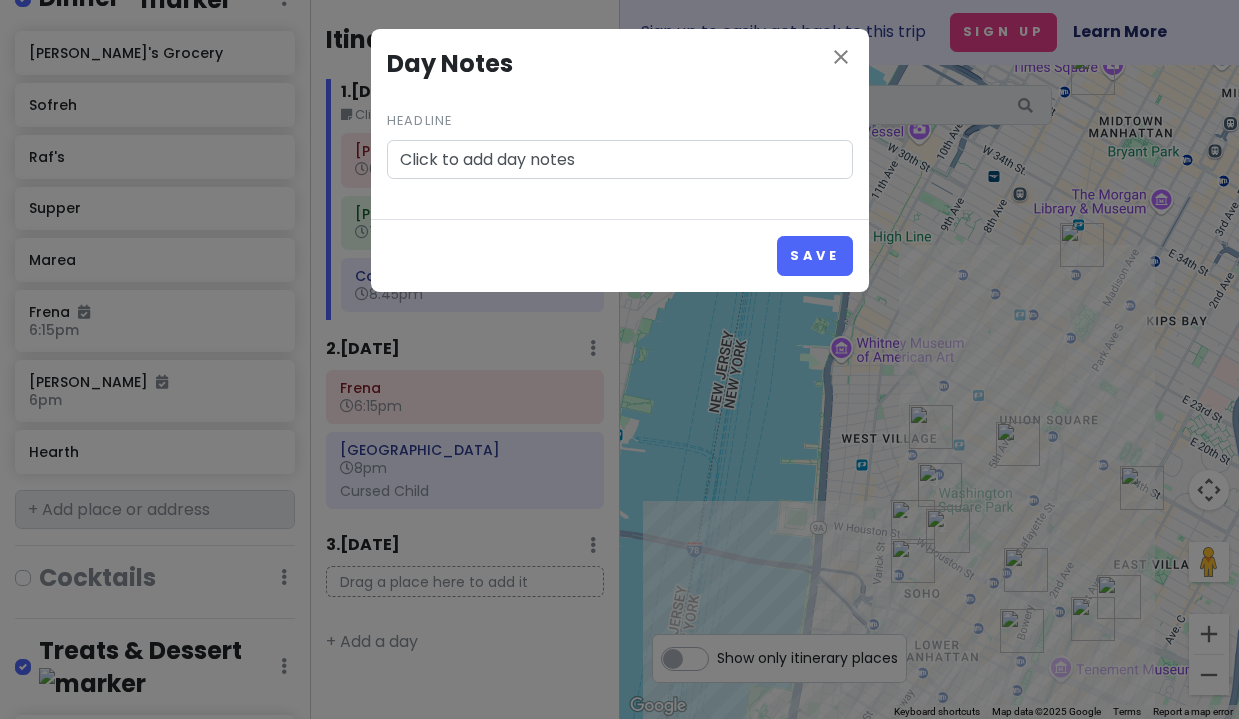 click on "Click to add day notes" at bounding box center (620, 160) 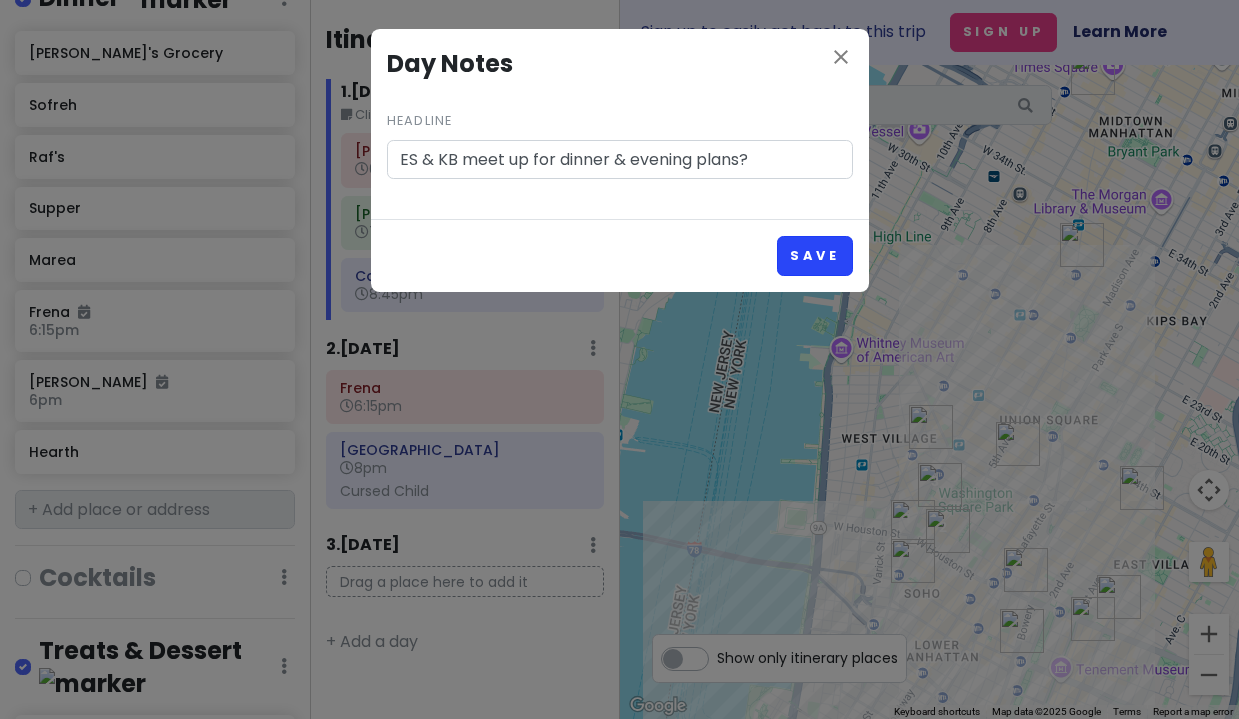 type on "ES & KB meet up for dinner & evening plans?" 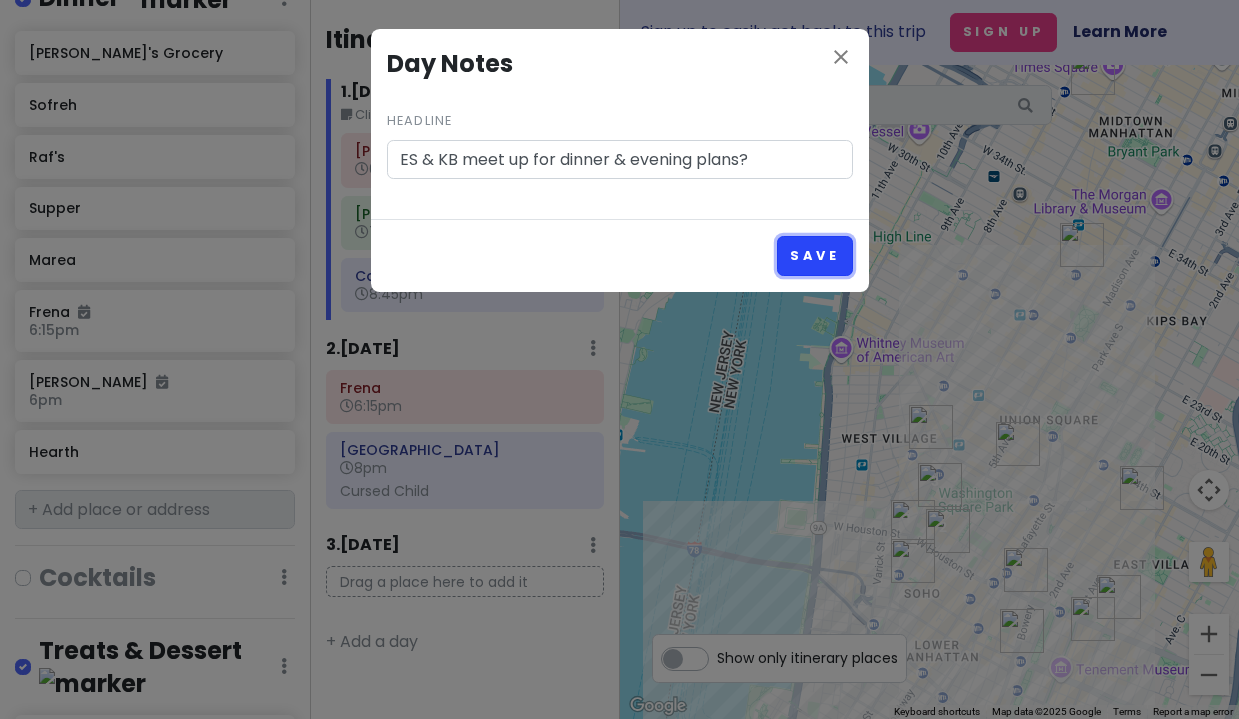 click on "Save" at bounding box center (814, 255) 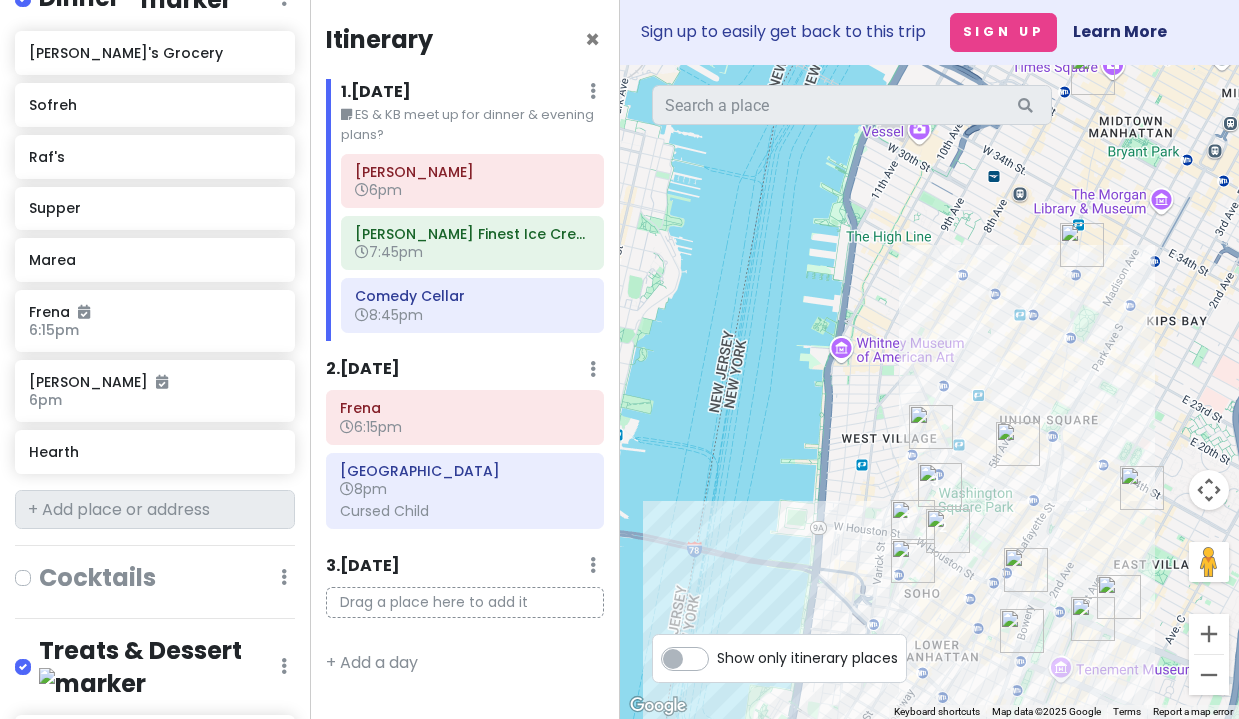 scroll, scrollTop: 1542, scrollLeft: 0, axis: vertical 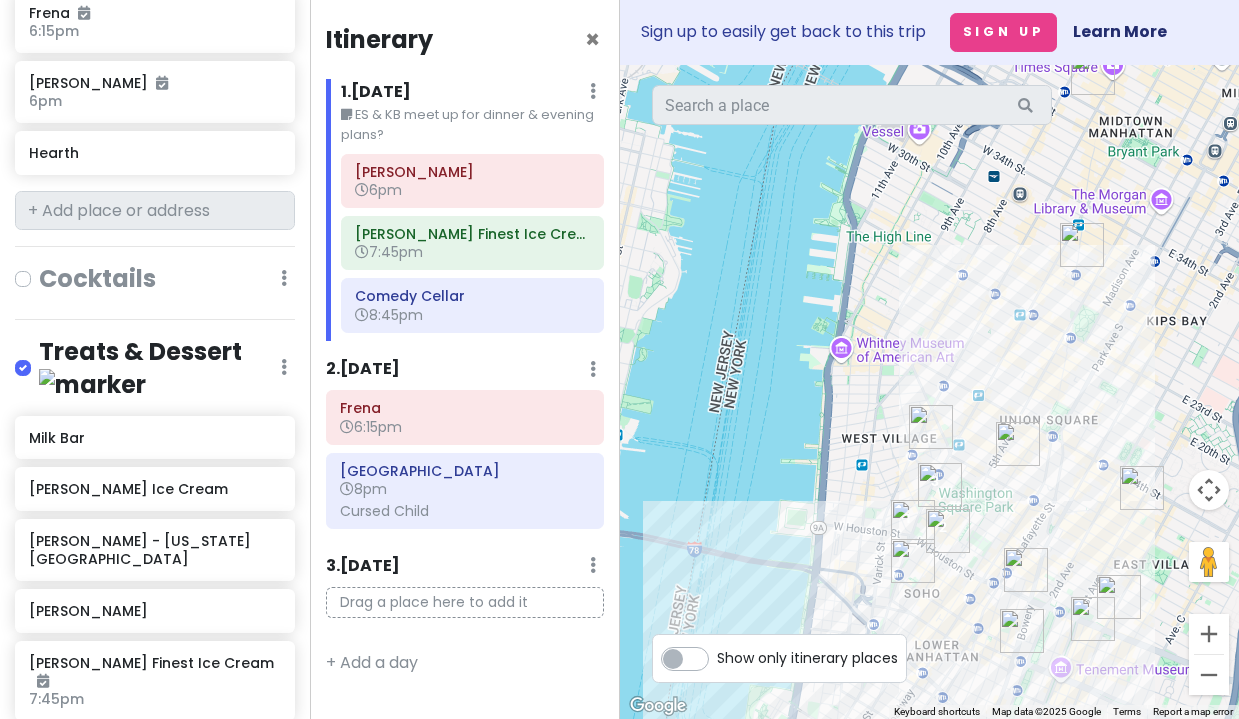 click at bounding box center [593, 91] 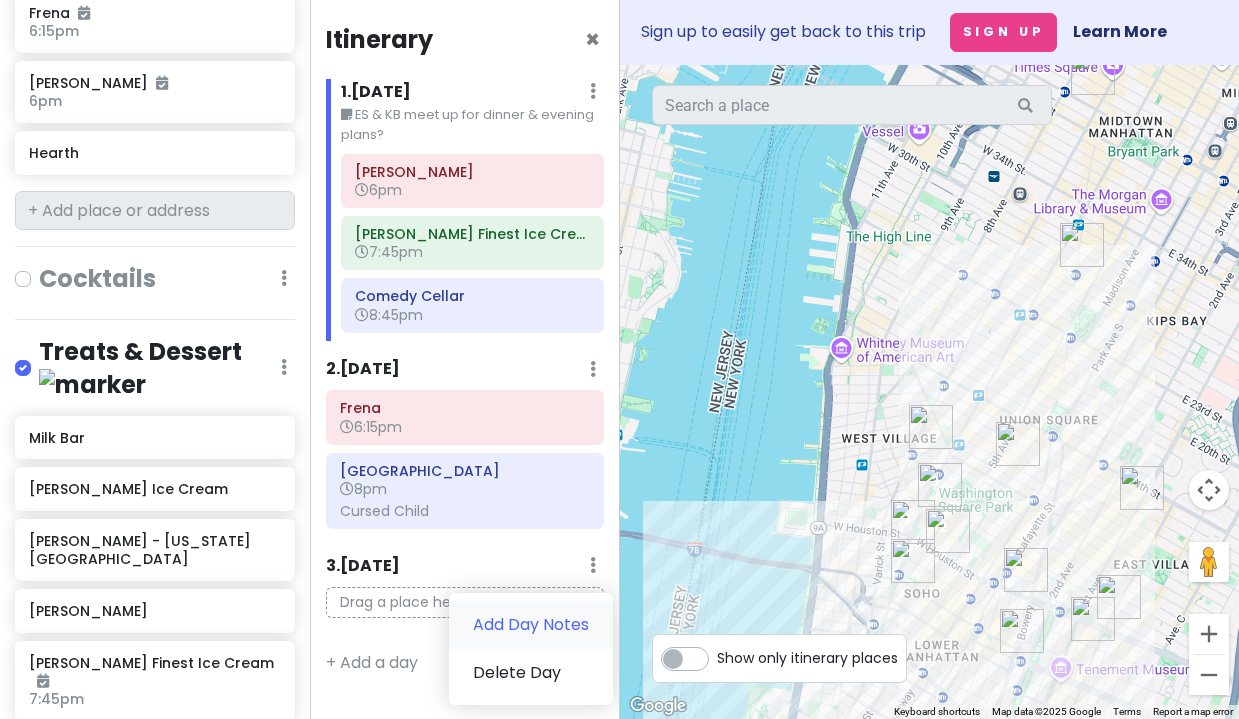 click on "Add Day Notes" at bounding box center (531, 625) 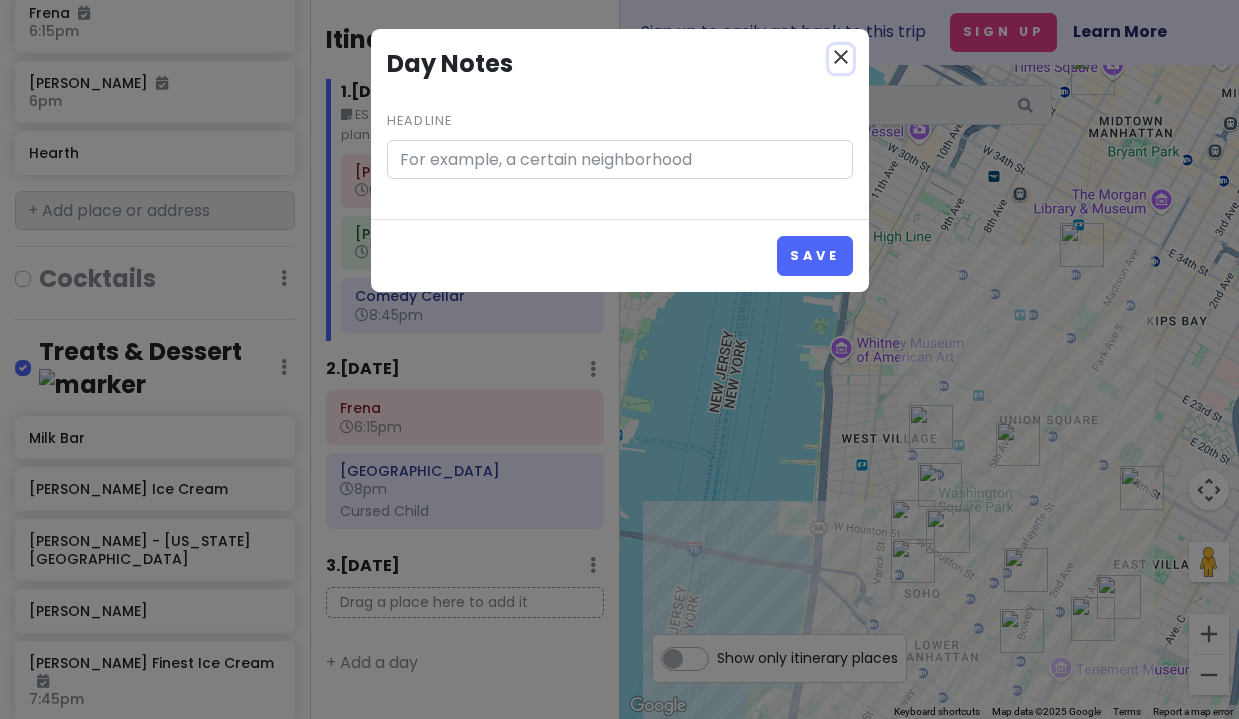 click on "close" at bounding box center [841, 57] 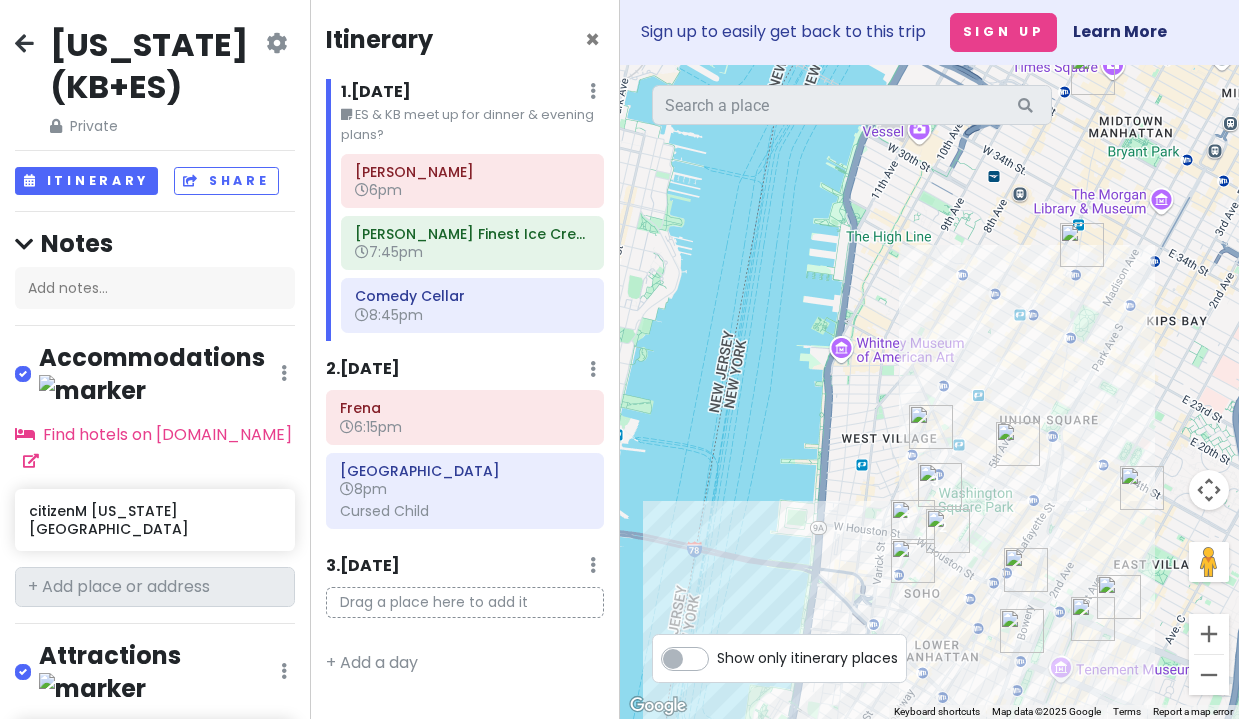 scroll, scrollTop: 1542, scrollLeft: 0, axis: vertical 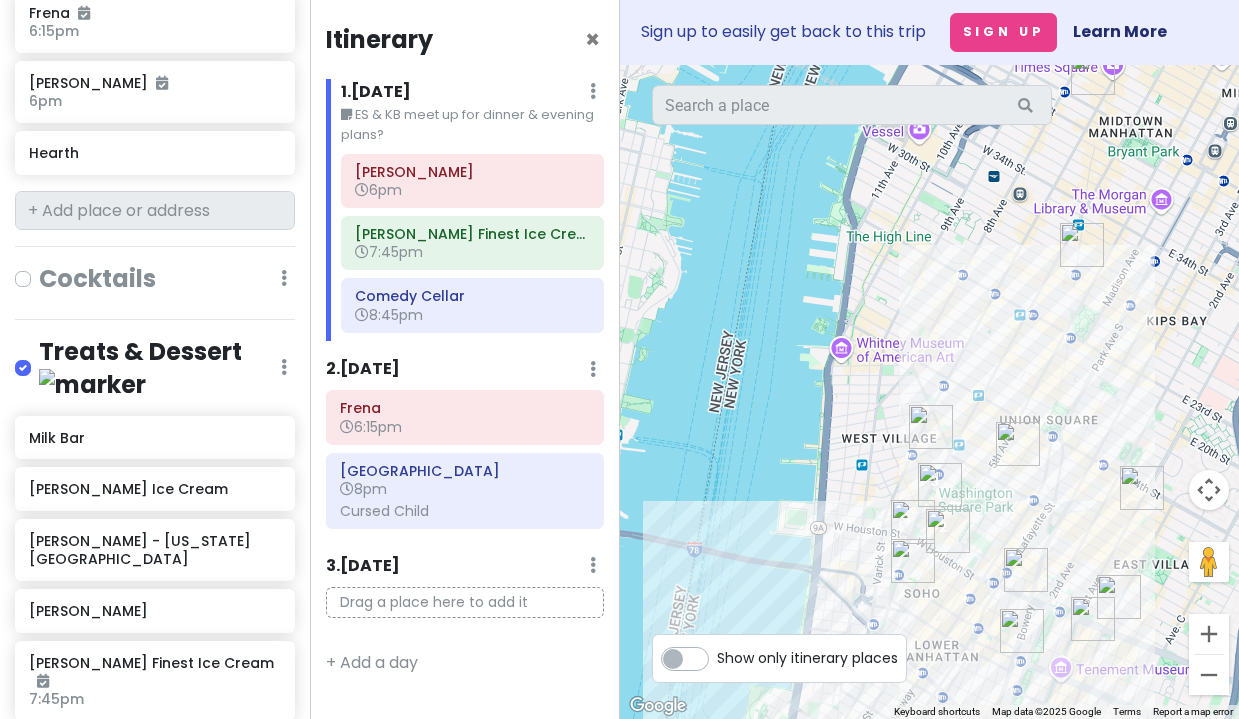 click on "+ Add a section" at bounding box center (90, 813) 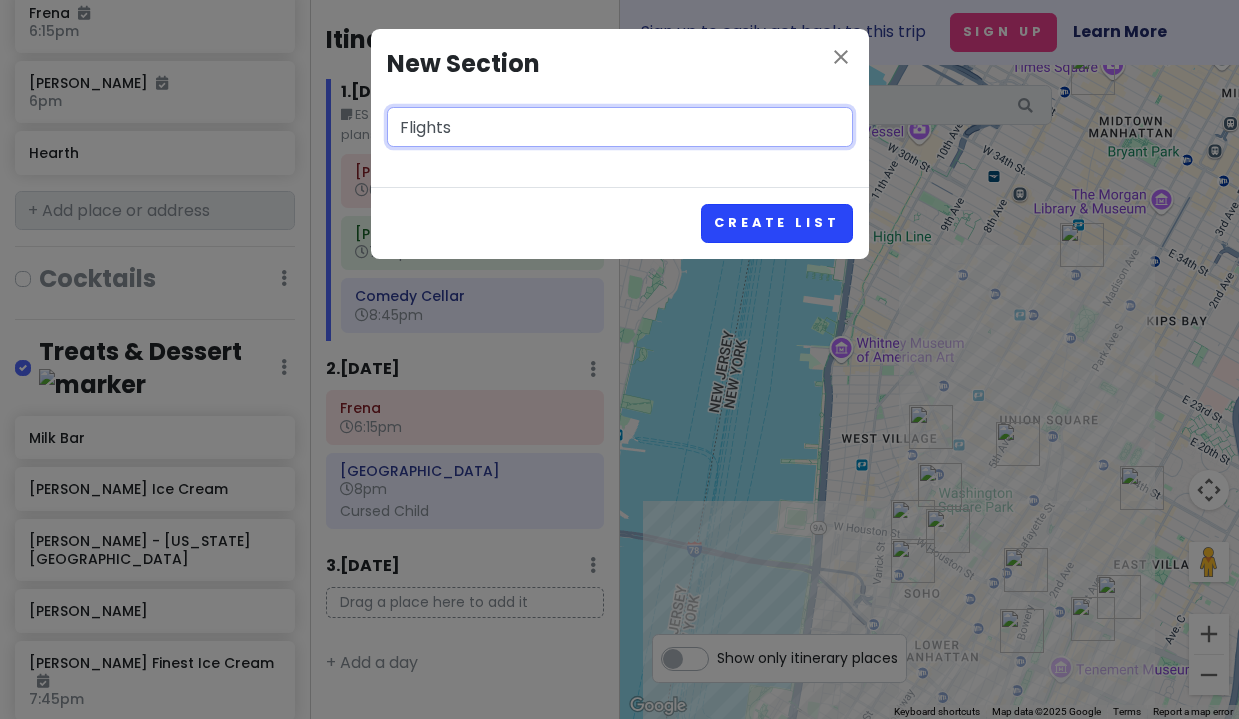 type on "Flights" 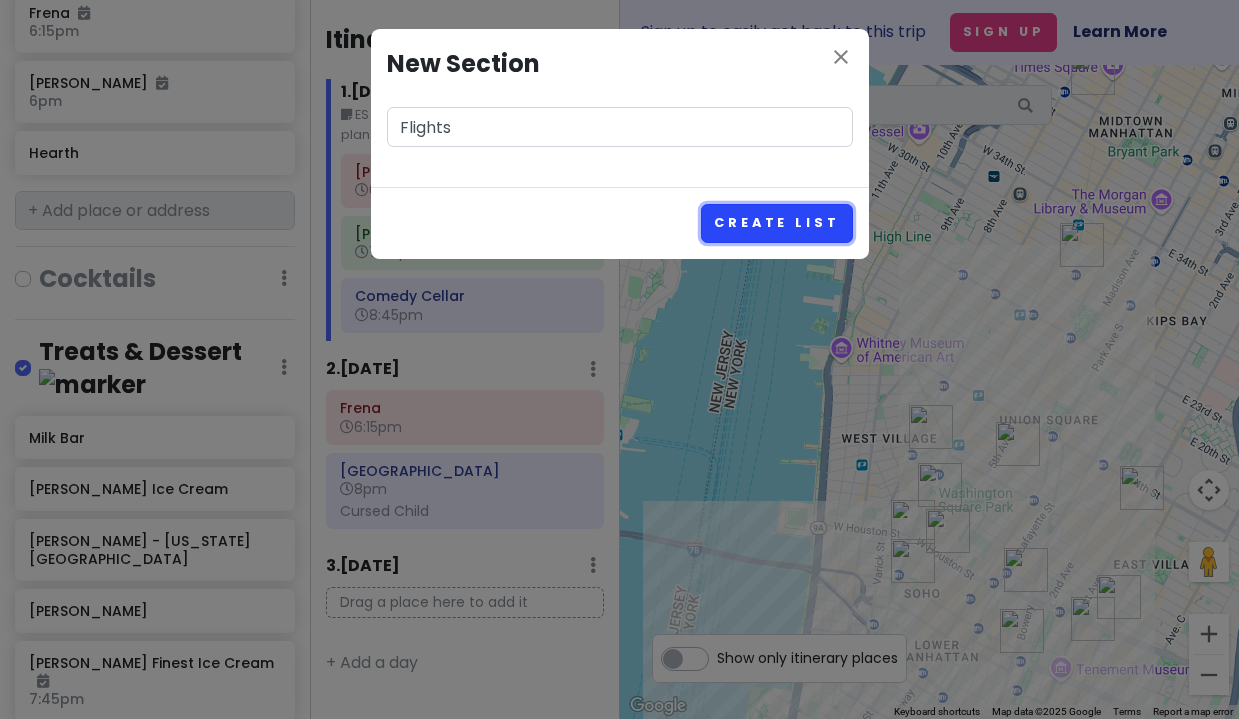 click on "Create List" at bounding box center [776, 223] 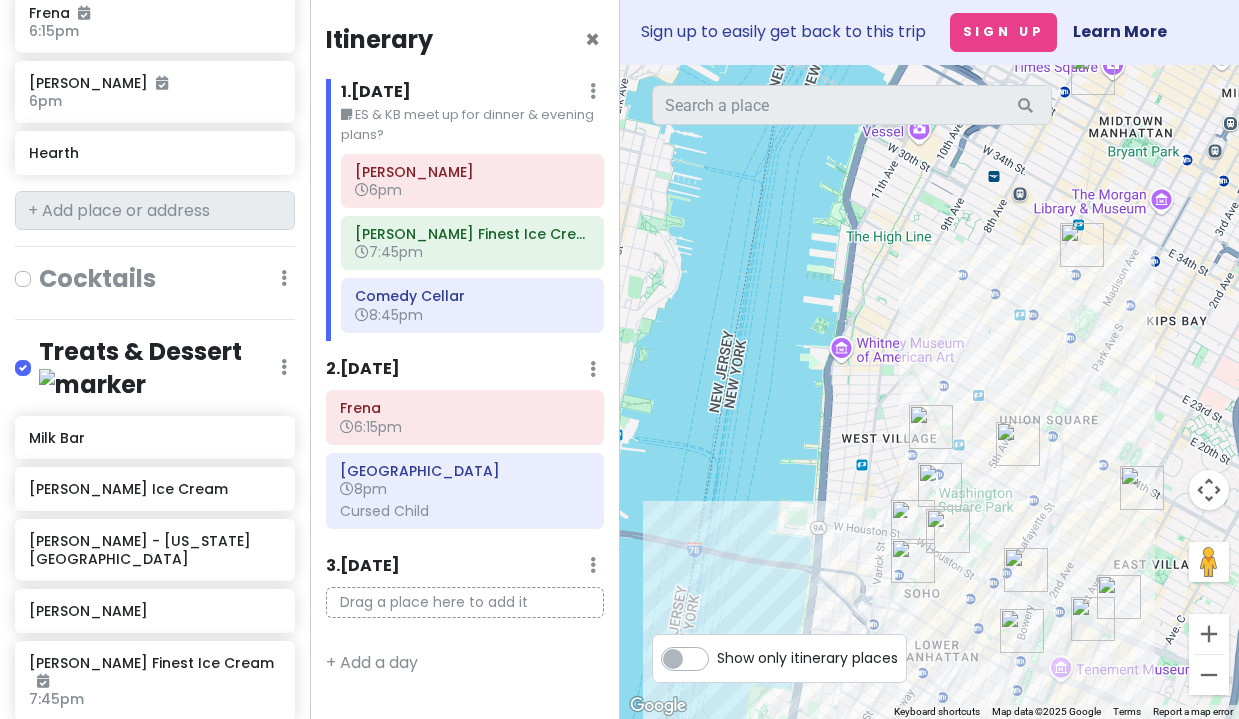scroll, scrollTop: 1670, scrollLeft: 0, axis: vertical 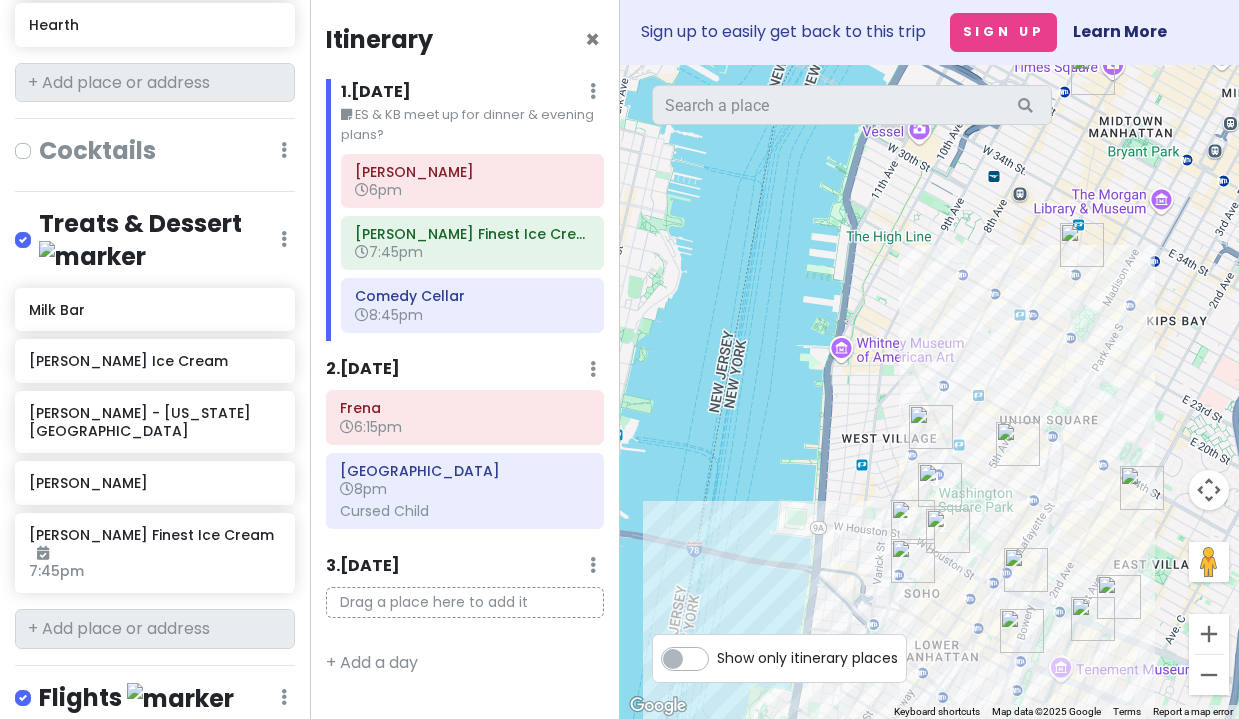 click at bounding box center (155, 759) 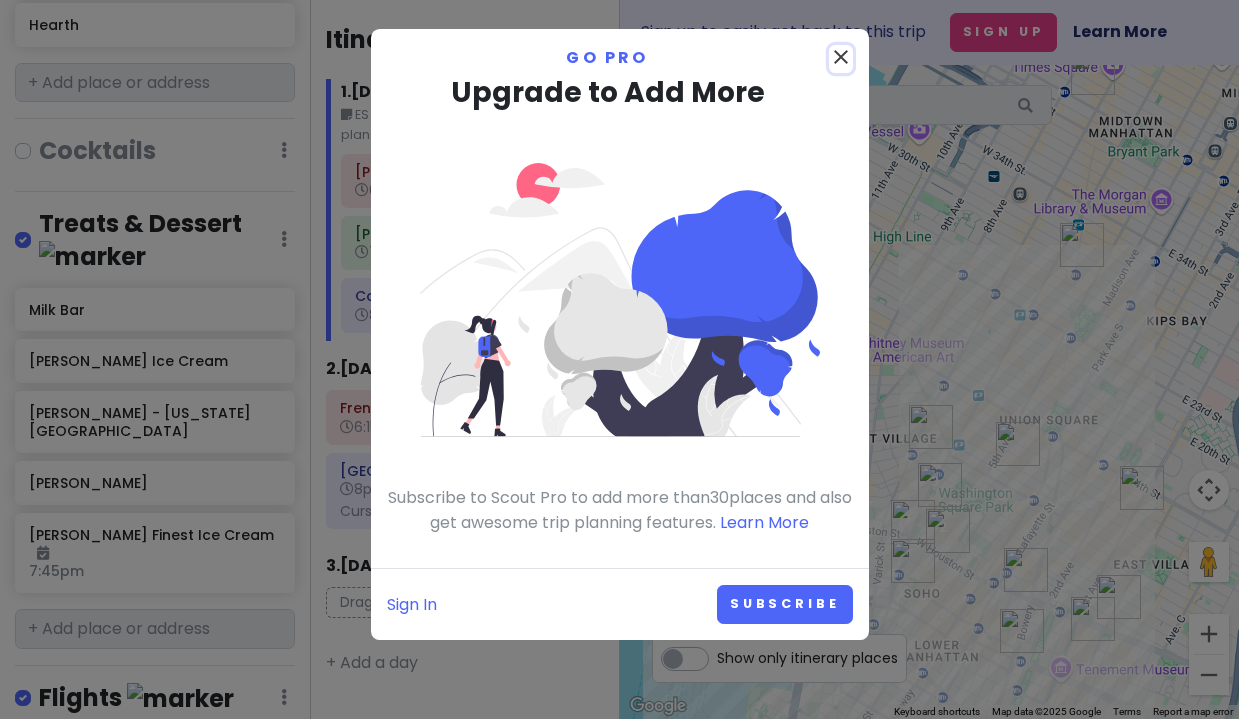 click on "close" at bounding box center (841, 57) 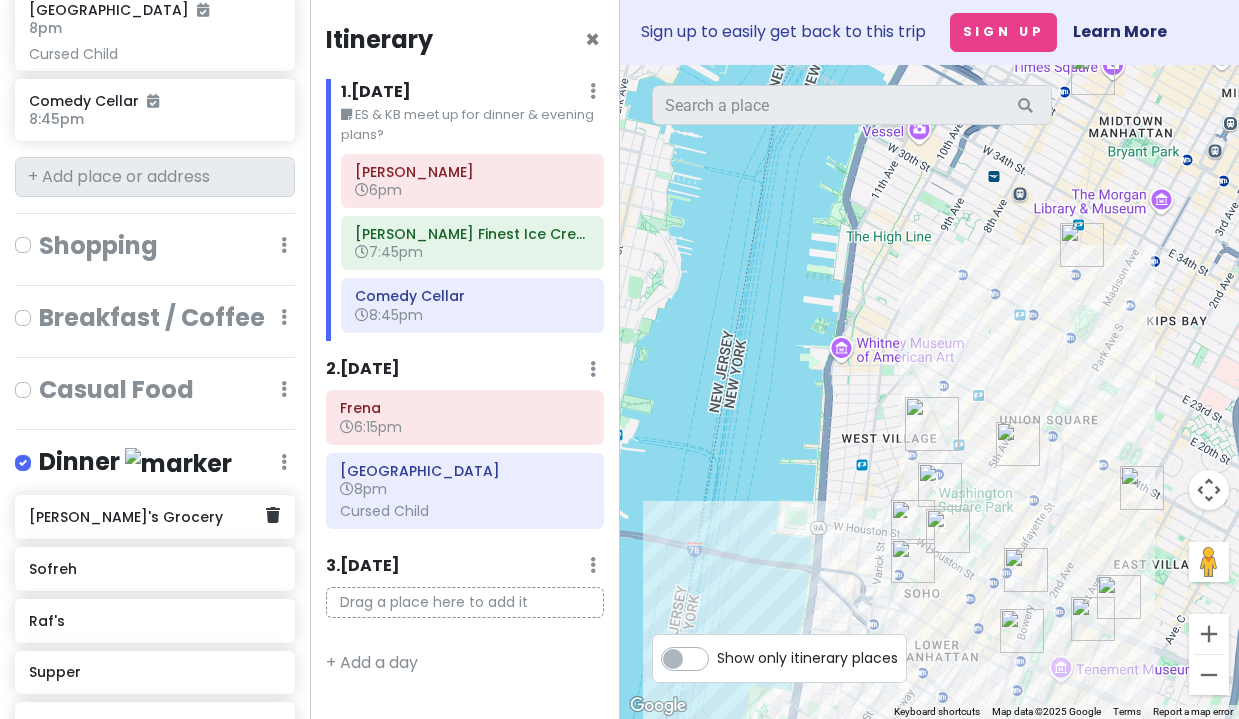 scroll, scrollTop: 598, scrollLeft: 0, axis: vertical 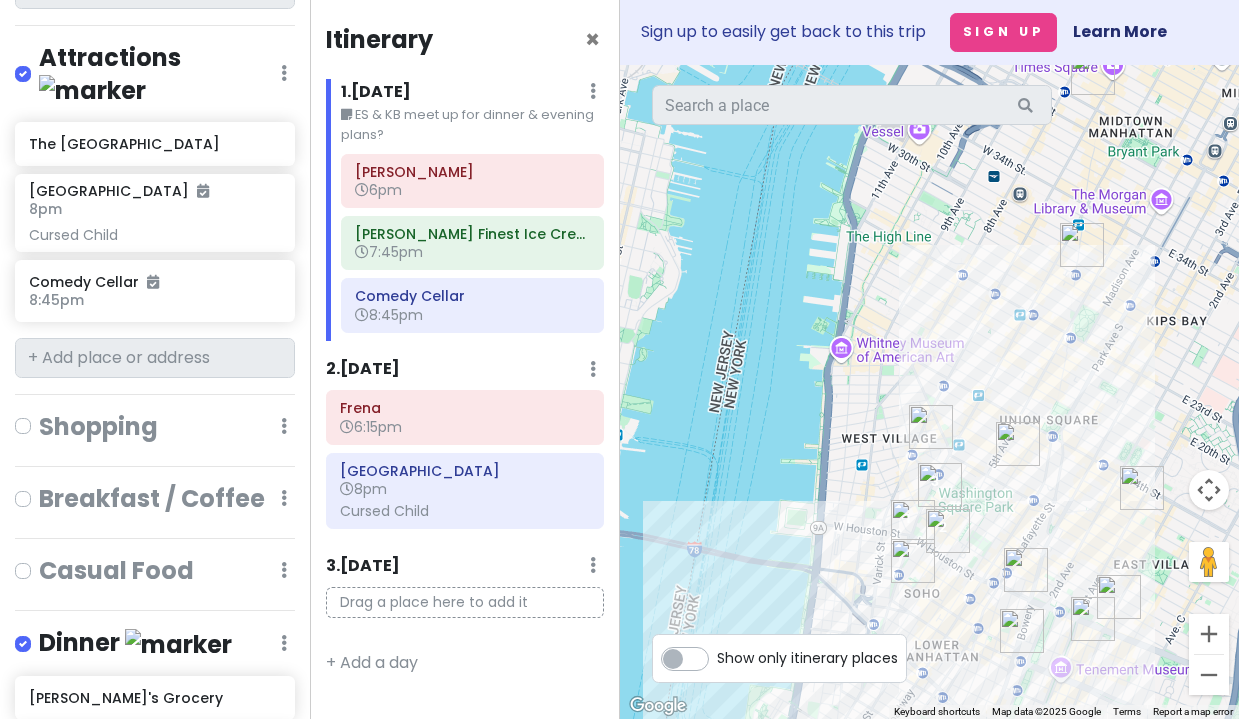 click at bounding box center [39, 486] 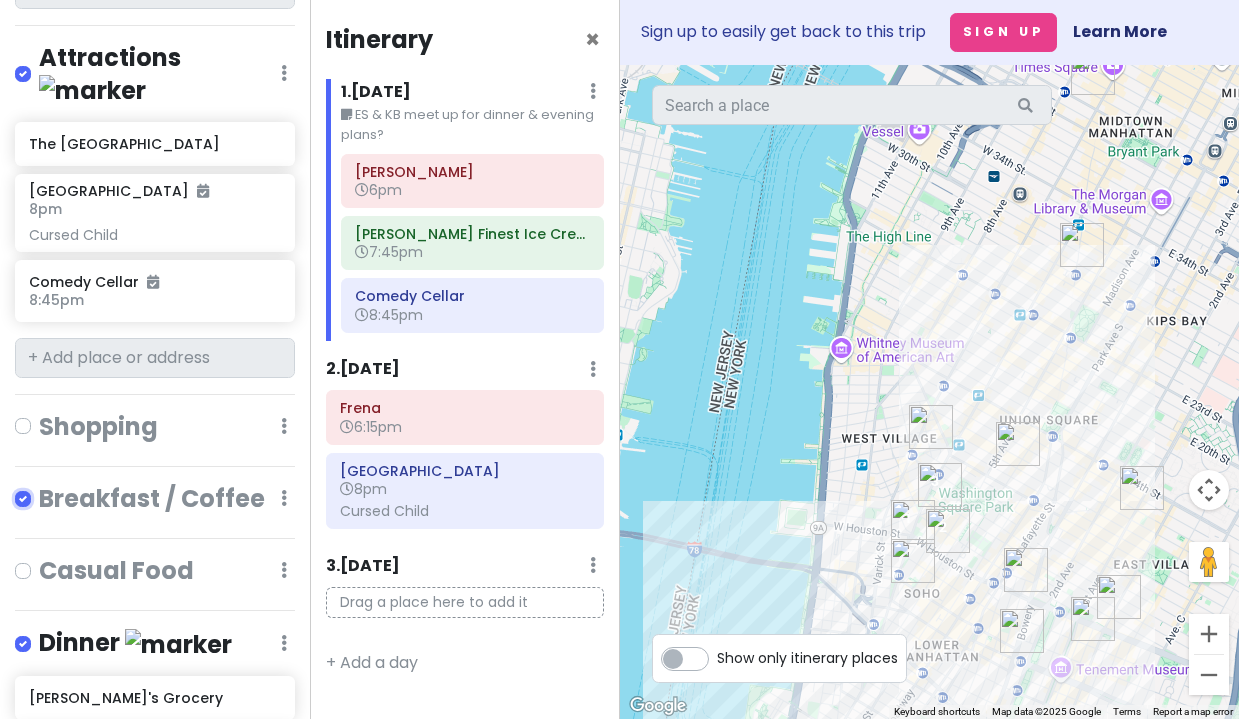 checkbox on "true" 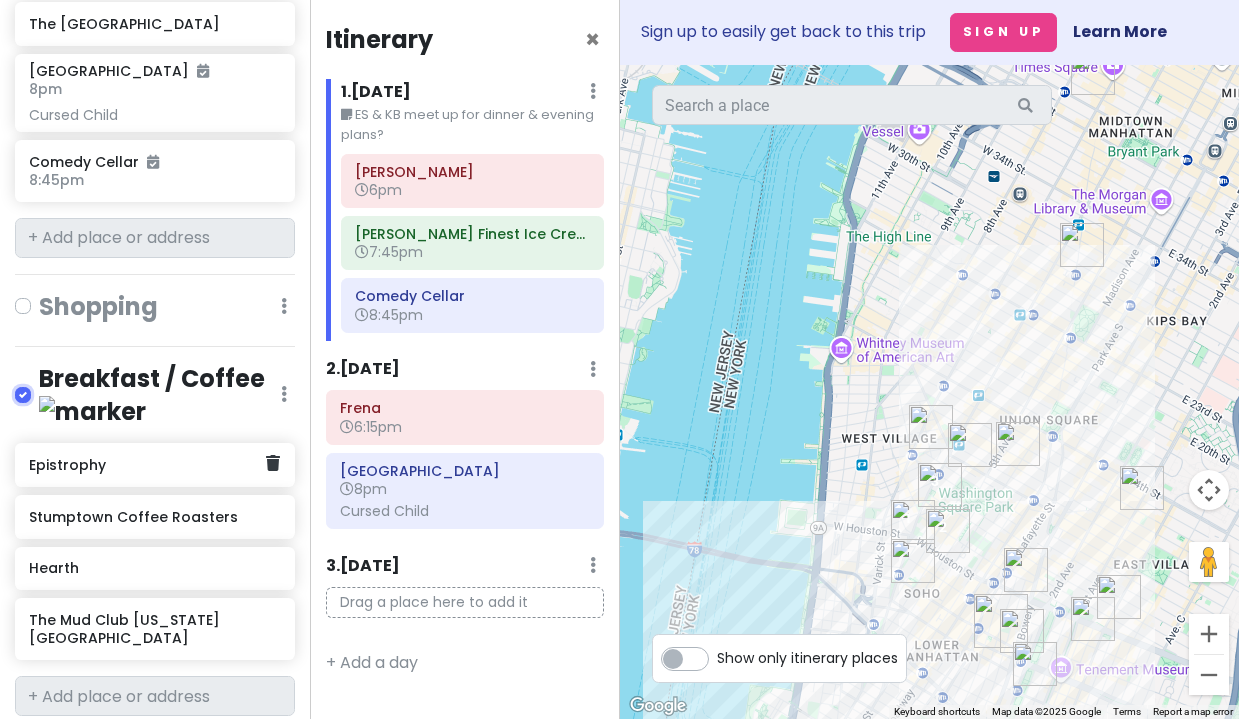 scroll, scrollTop: 759, scrollLeft: 0, axis: vertical 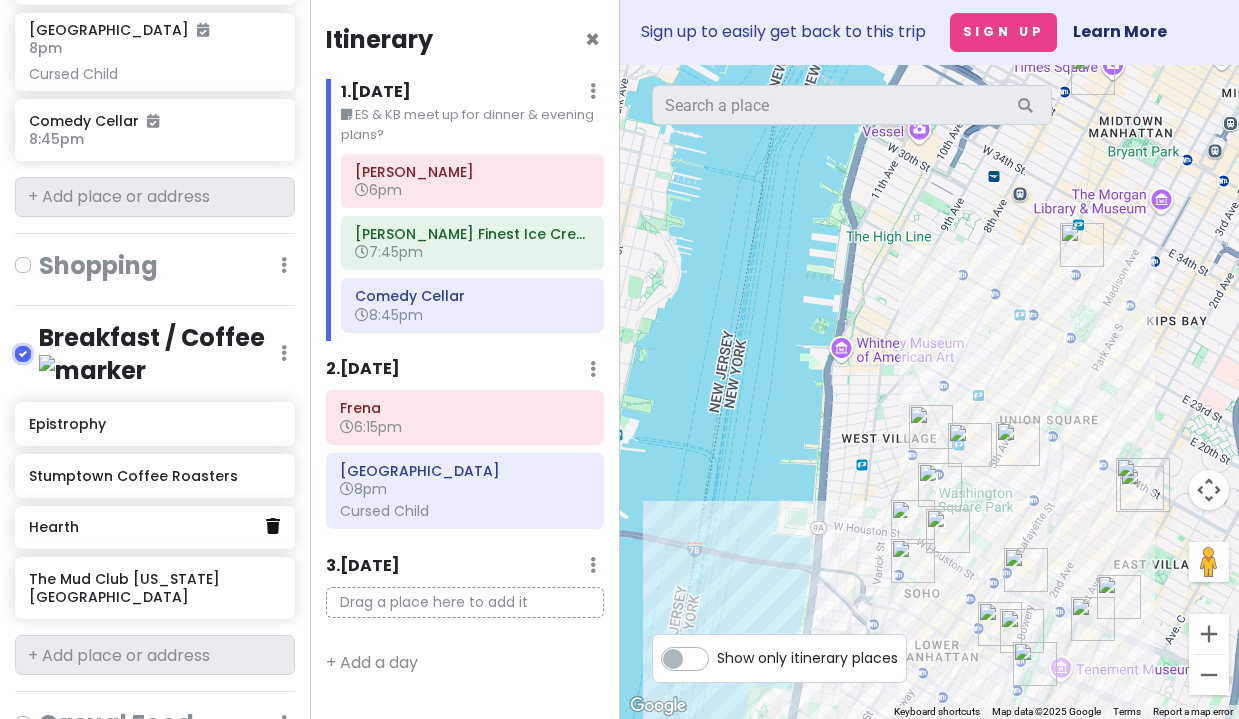 click at bounding box center [273, 526] 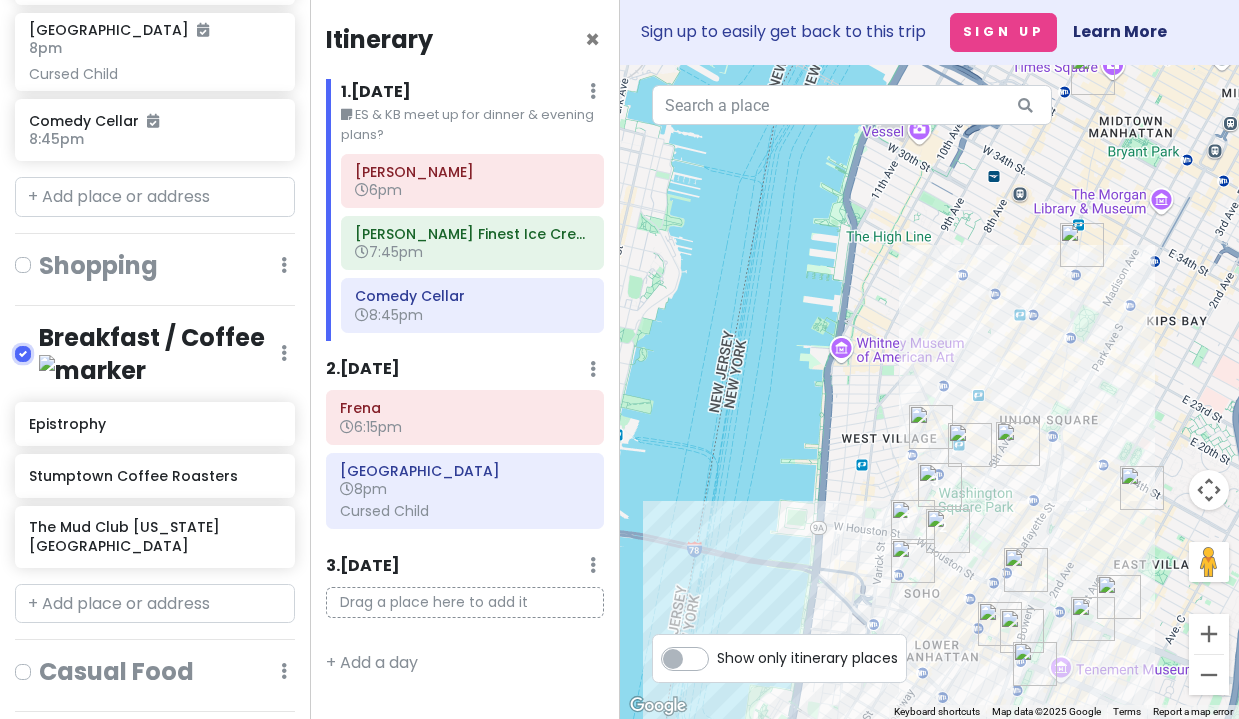 scroll, scrollTop: 1912, scrollLeft: 0, axis: vertical 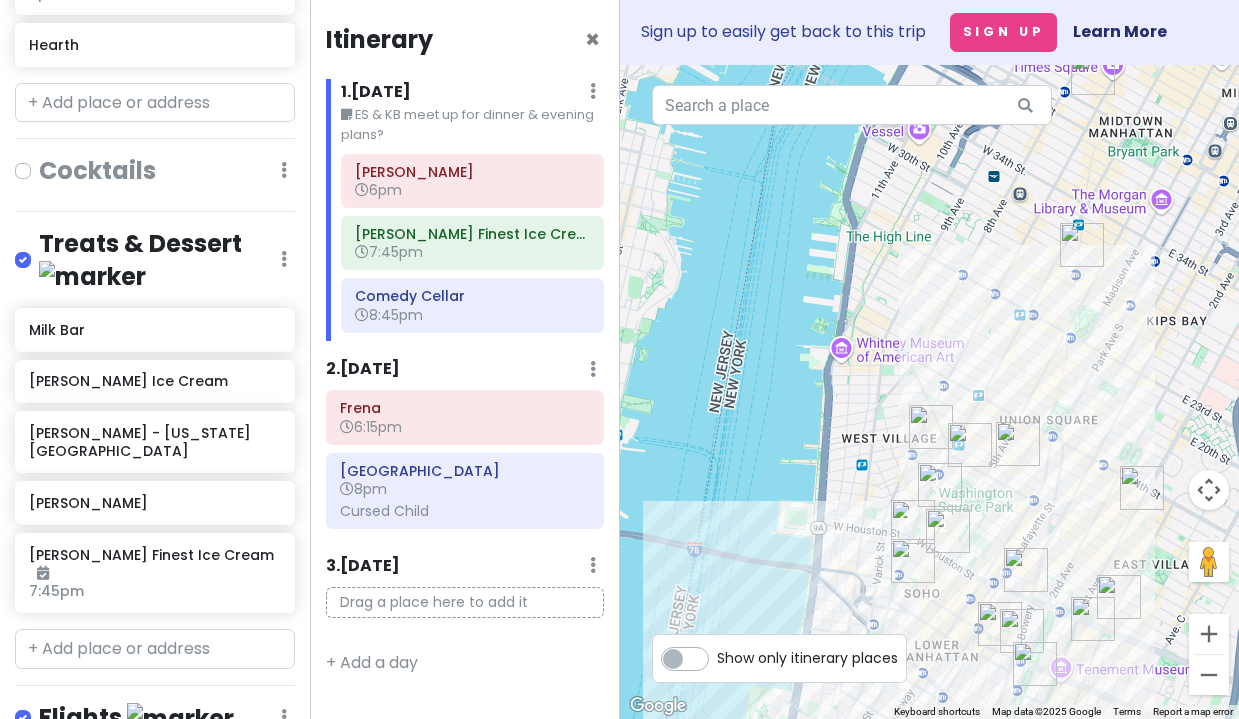 click at bounding box center [155, 779] 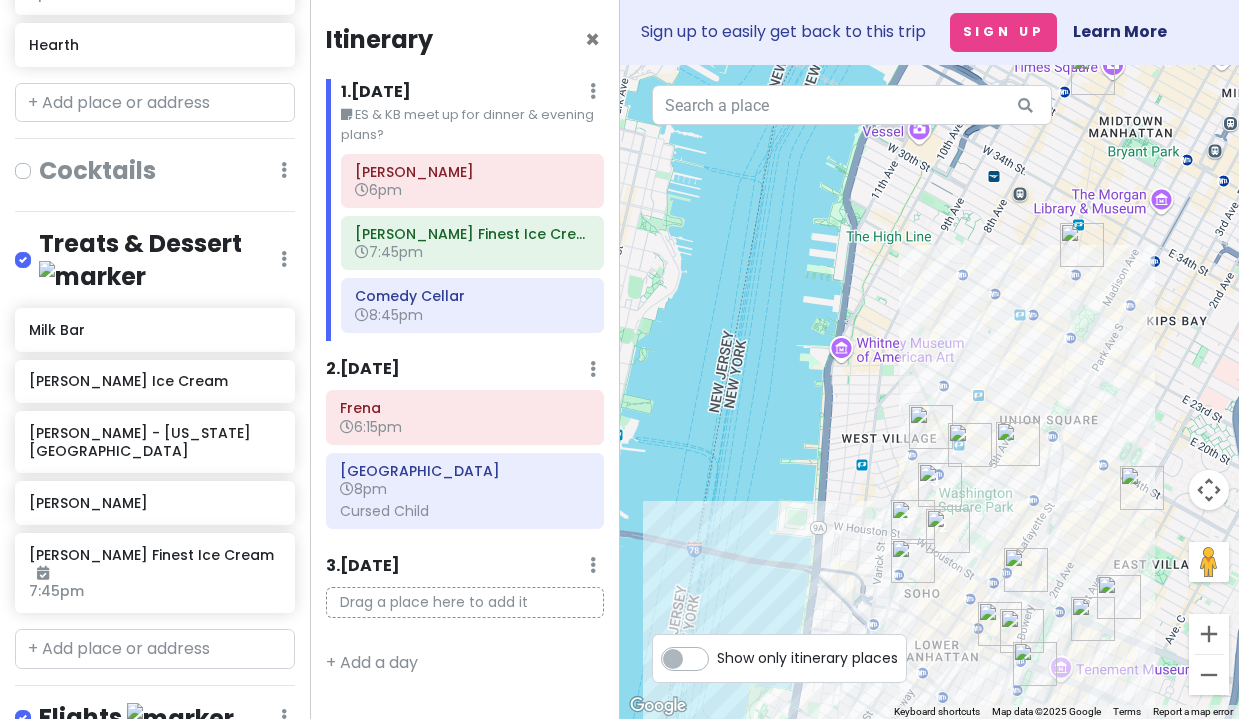 click at bounding box center (155, 779) 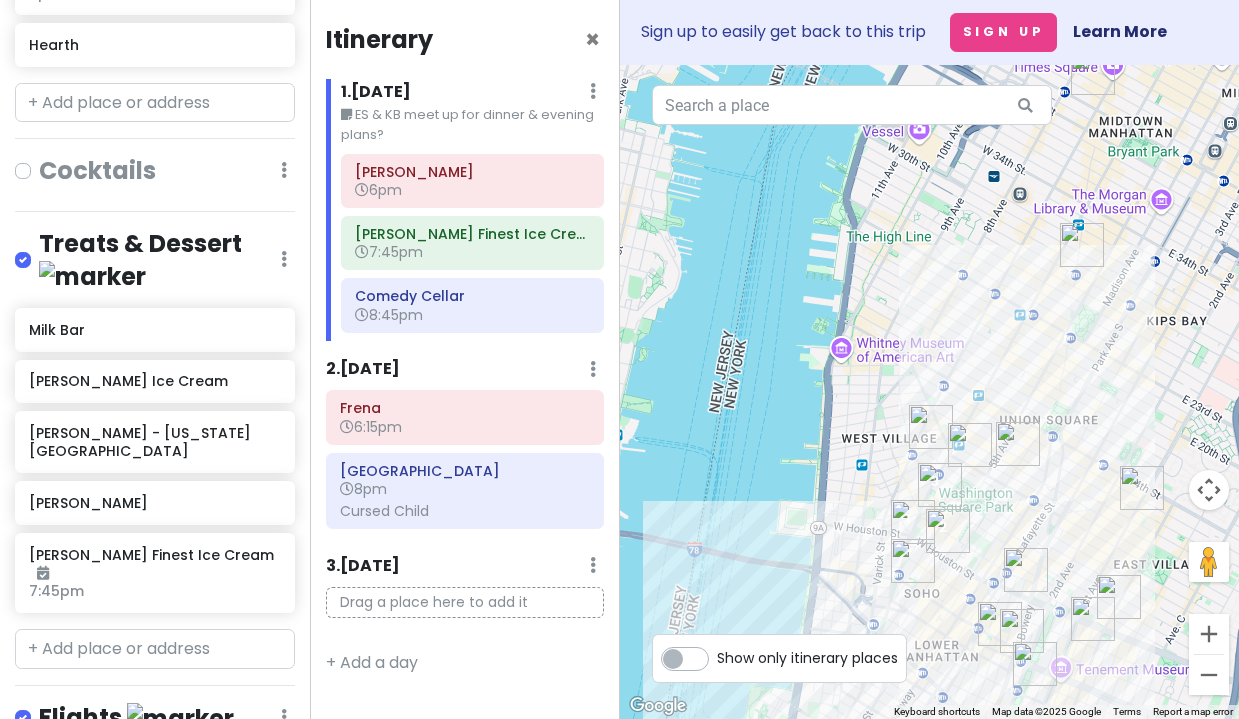 type on "del" 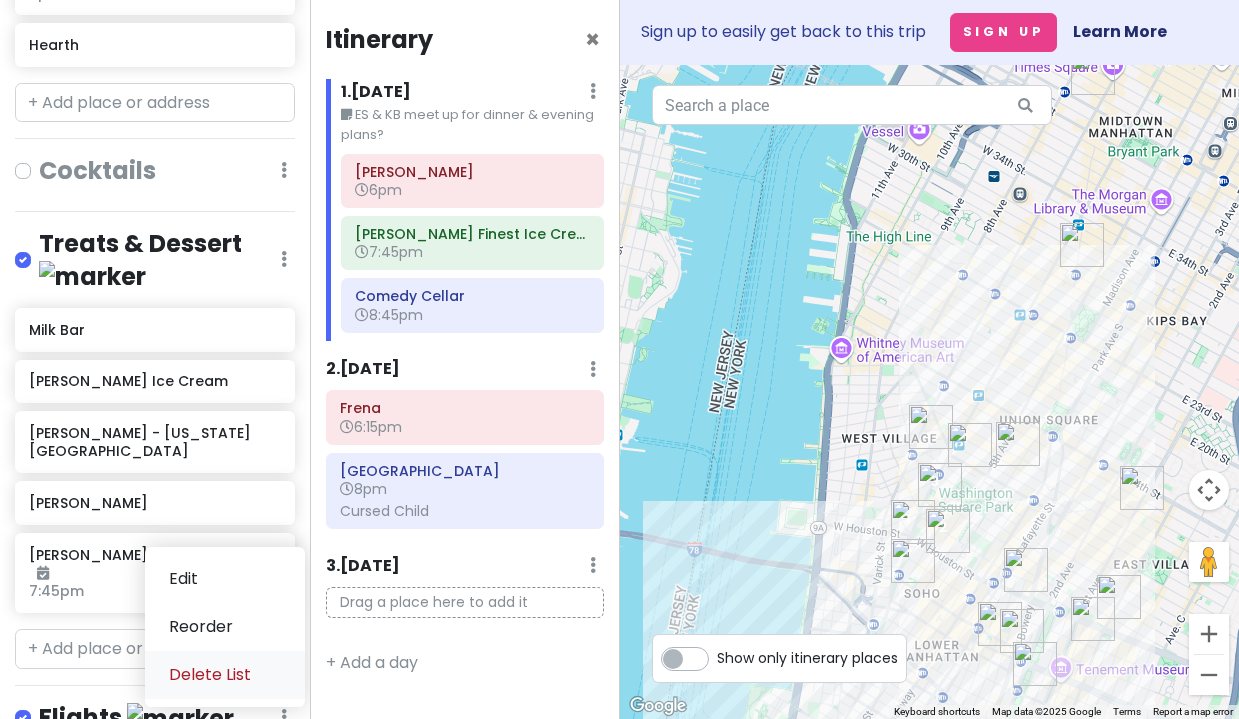 click on "Delete List" at bounding box center (225, 675) 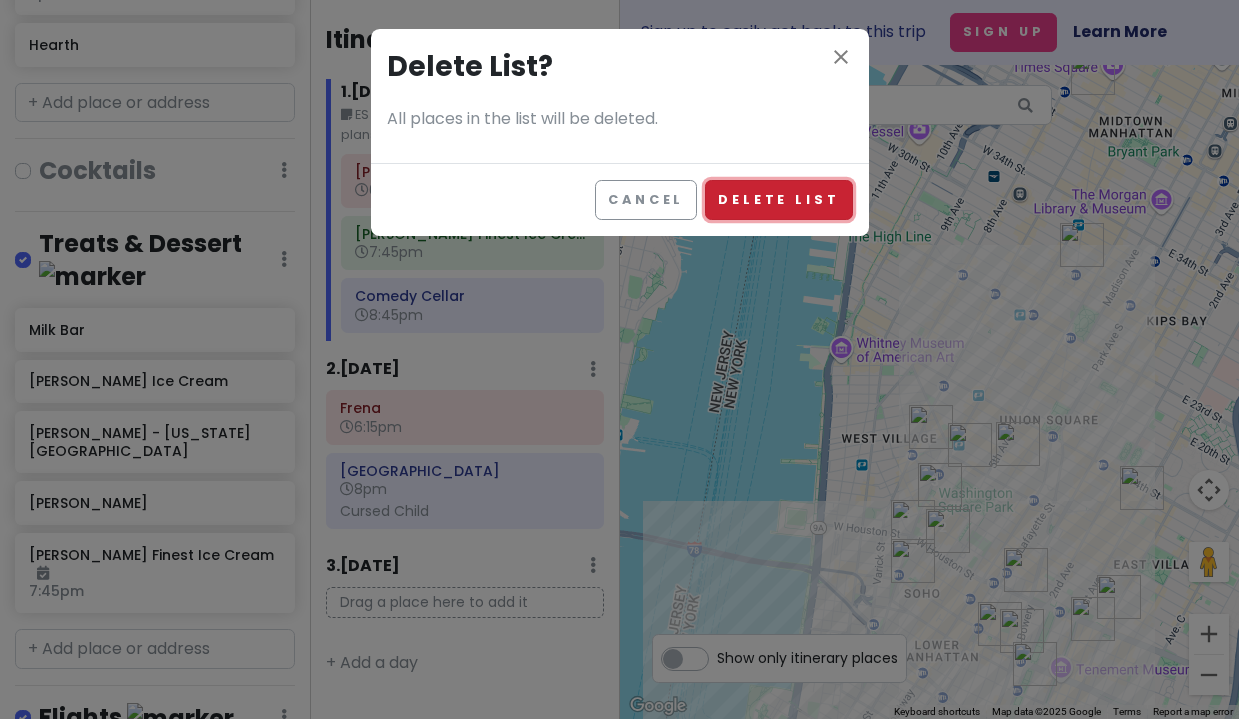 click on "Delete List" at bounding box center [778, 199] 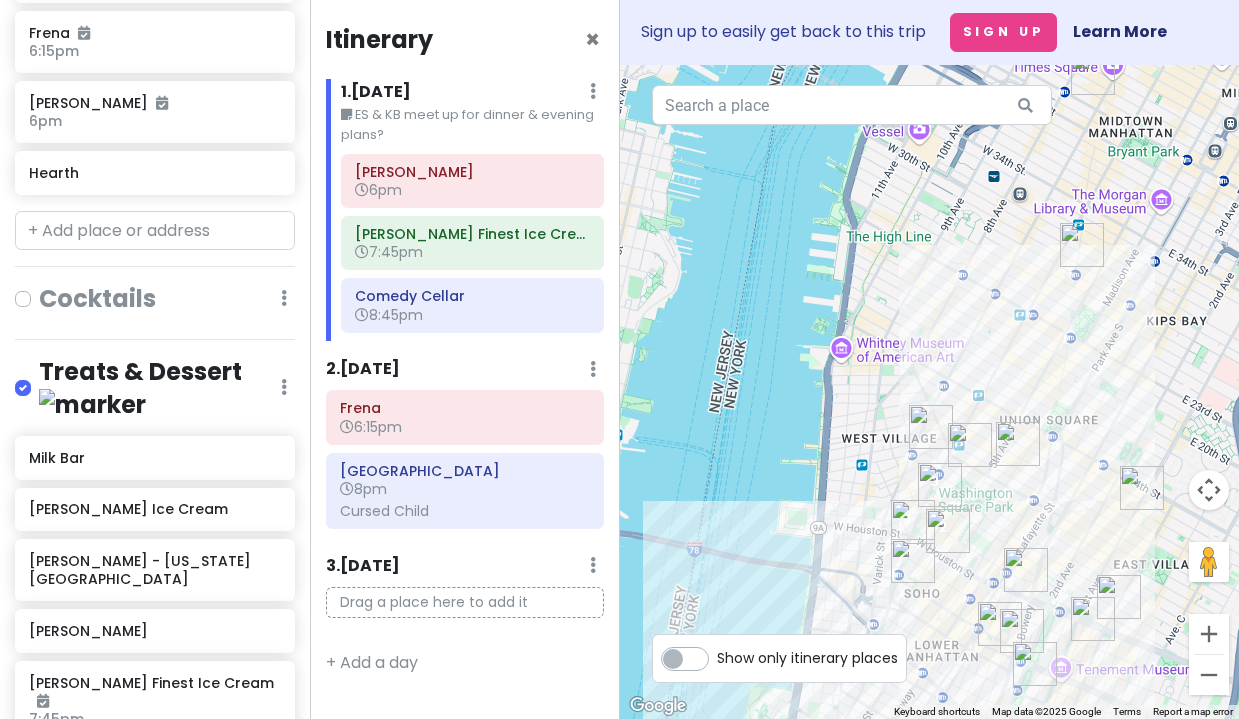 click on "Drag a place here to add it" at bounding box center [465, 602] 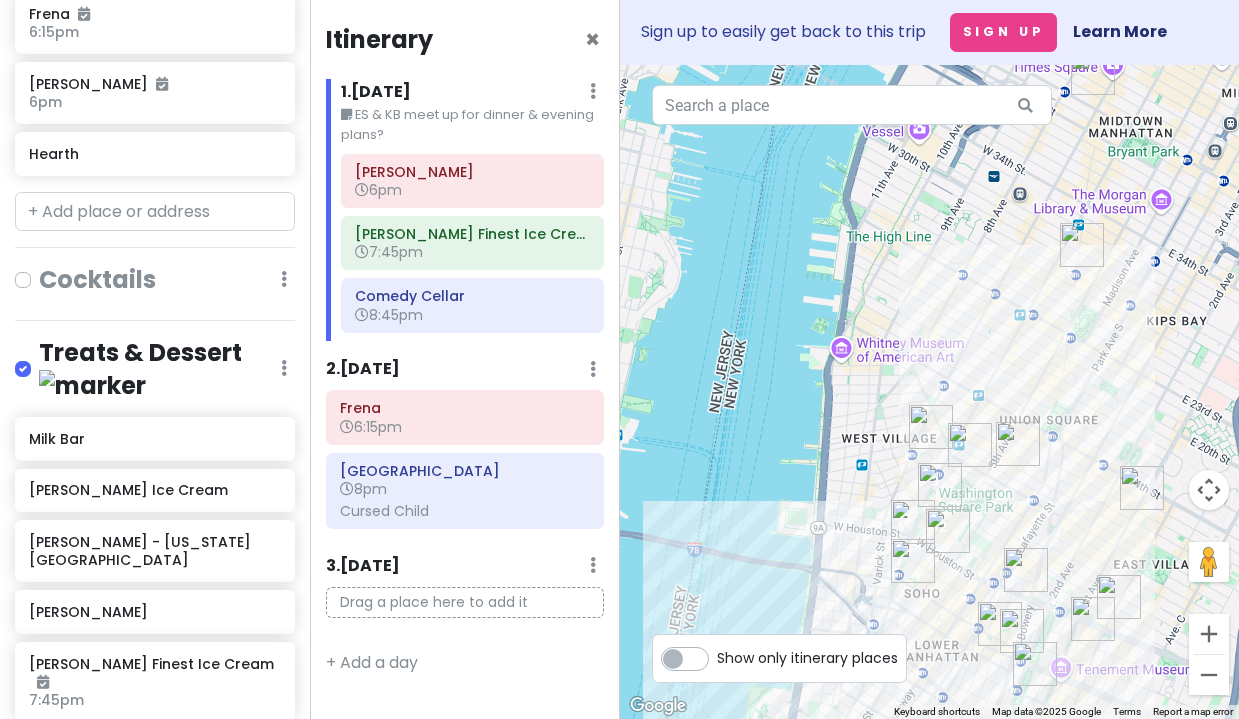 scroll, scrollTop: 1784, scrollLeft: 0, axis: vertical 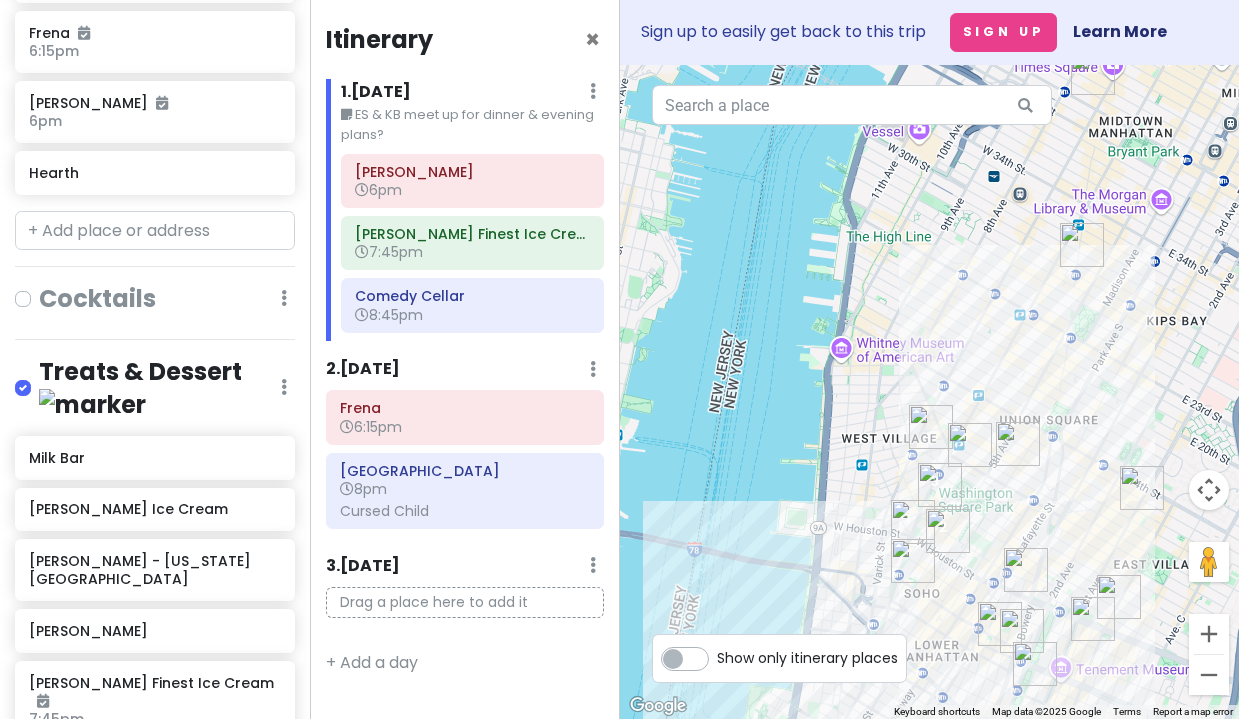 click on "3 .  [DATE] Add Day Notes Delete Day" at bounding box center (465, 570) 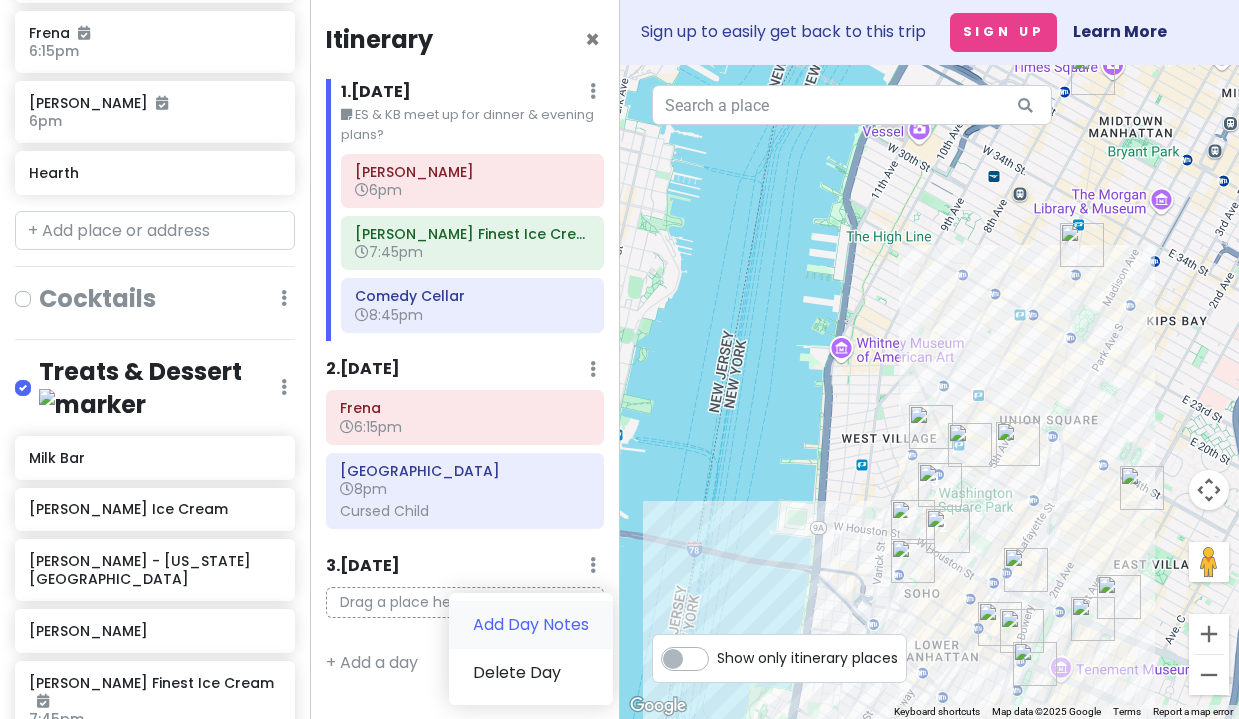 click on "Add Day Notes" at bounding box center [531, 625] 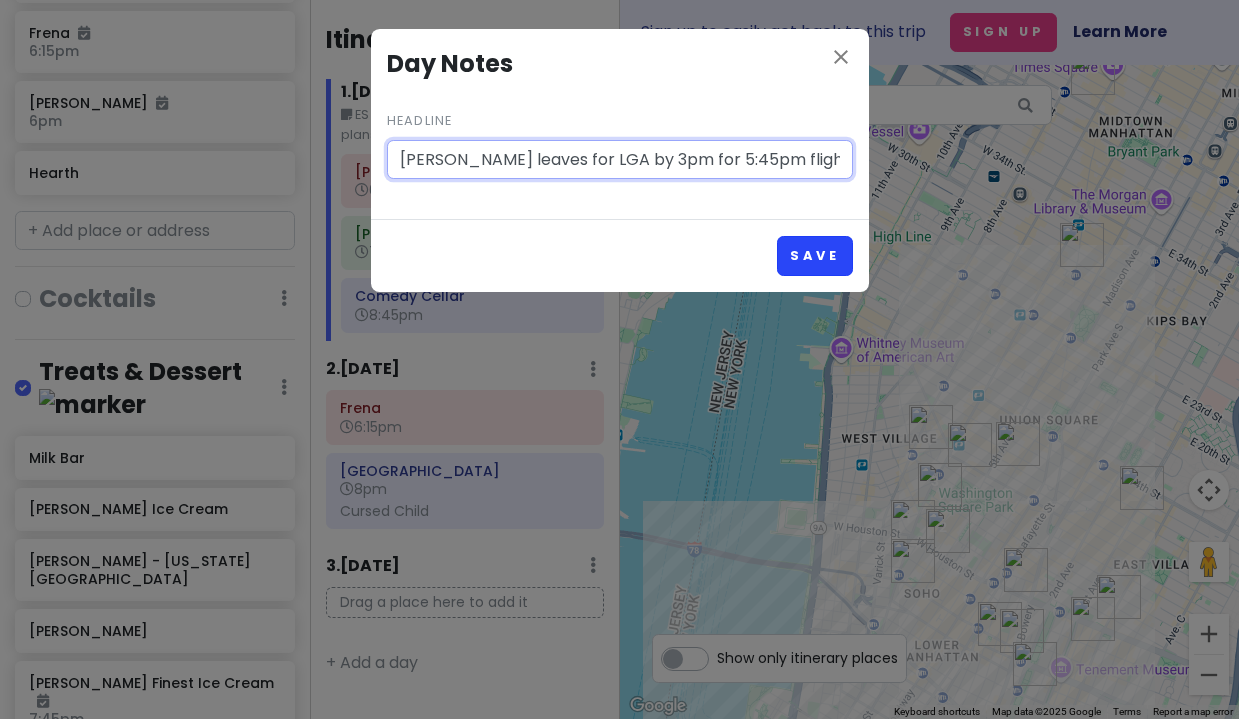 type on "[PERSON_NAME] leaves for LGA by 3pm for 5:45pm flight" 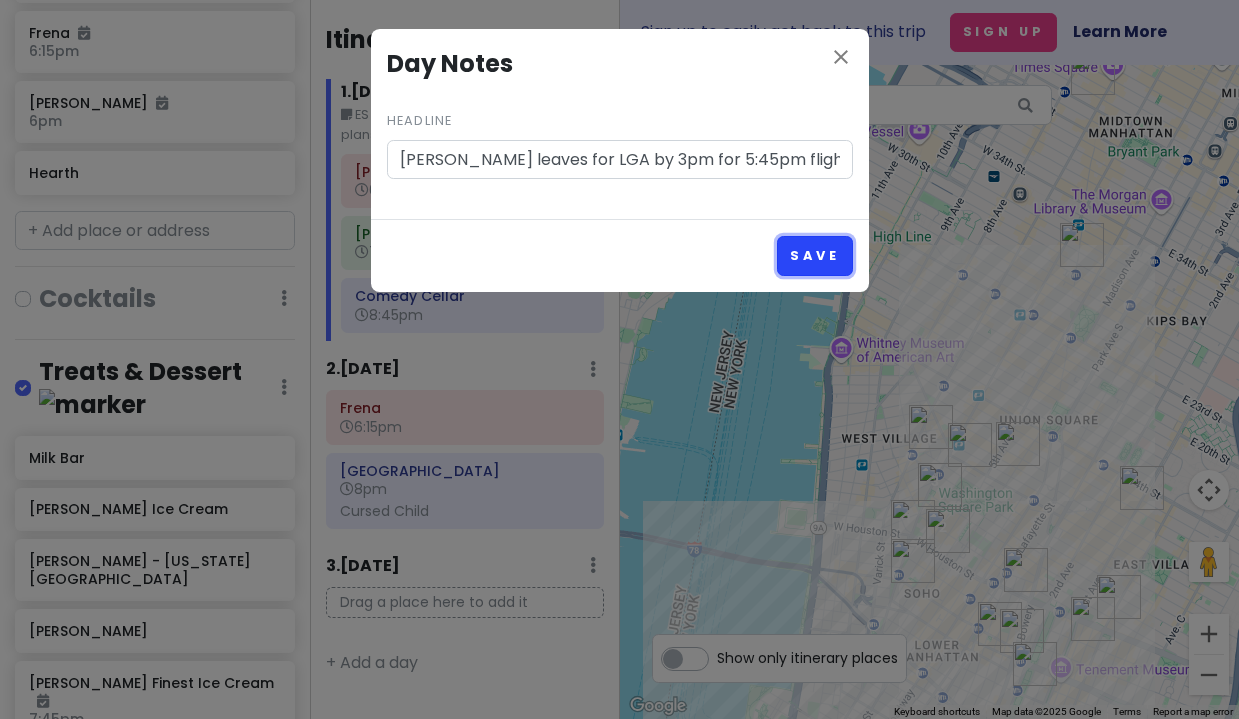 click on "Save" at bounding box center [814, 255] 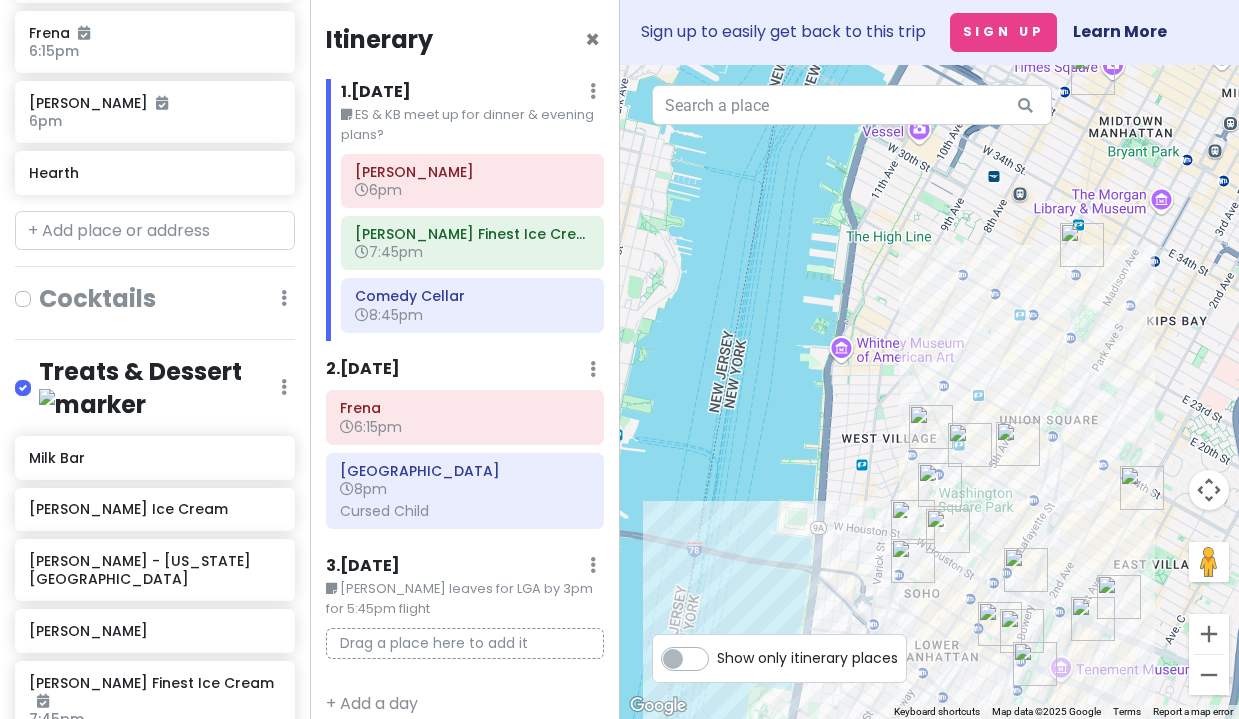 scroll, scrollTop: 21, scrollLeft: 0, axis: vertical 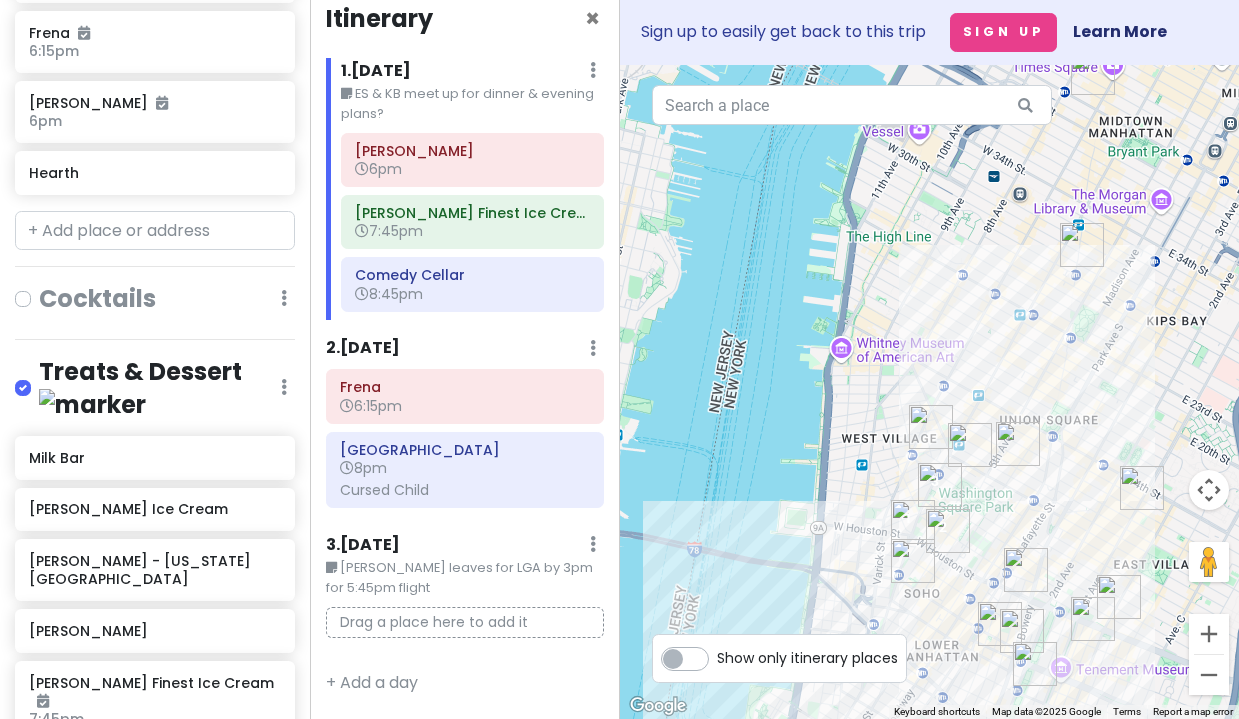 click on "[PERSON_NAME] leaves for LGA by 3pm for 5:45pm flight" at bounding box center (465, 578) 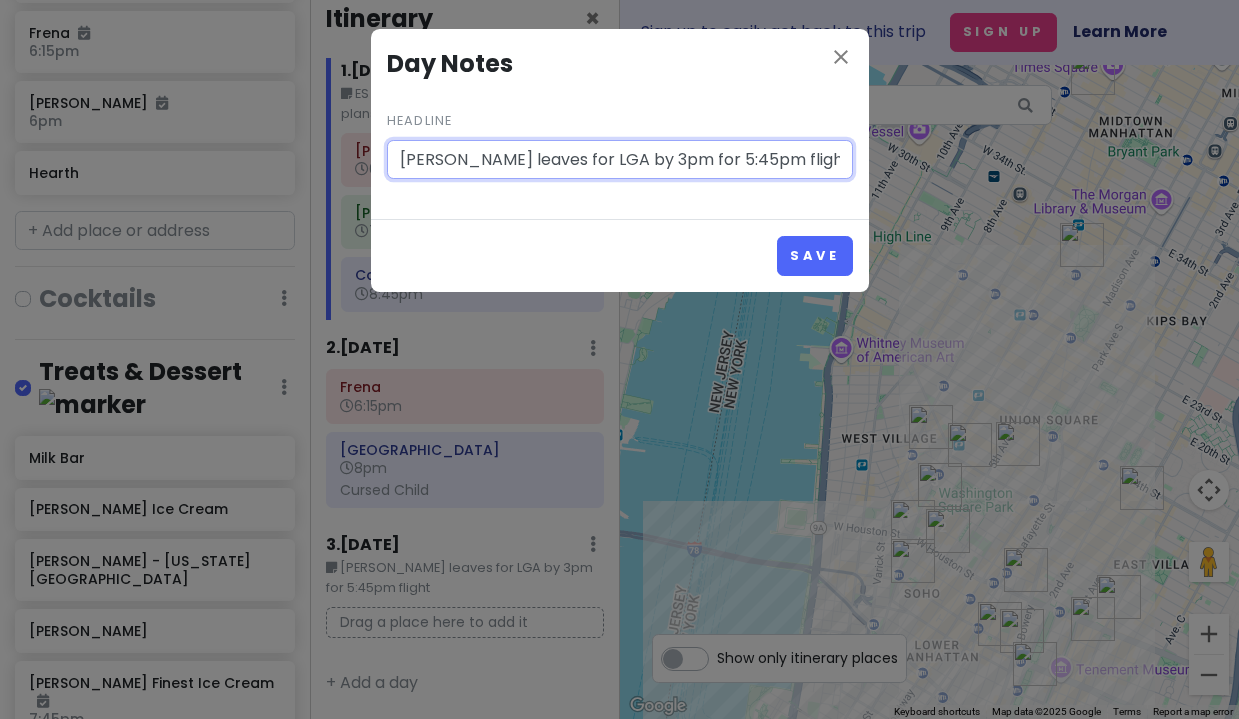 click on "[PERSON_NAME] leaves for LGA by 3pm for 5:45pm flight" at bounding box center [620, 160] 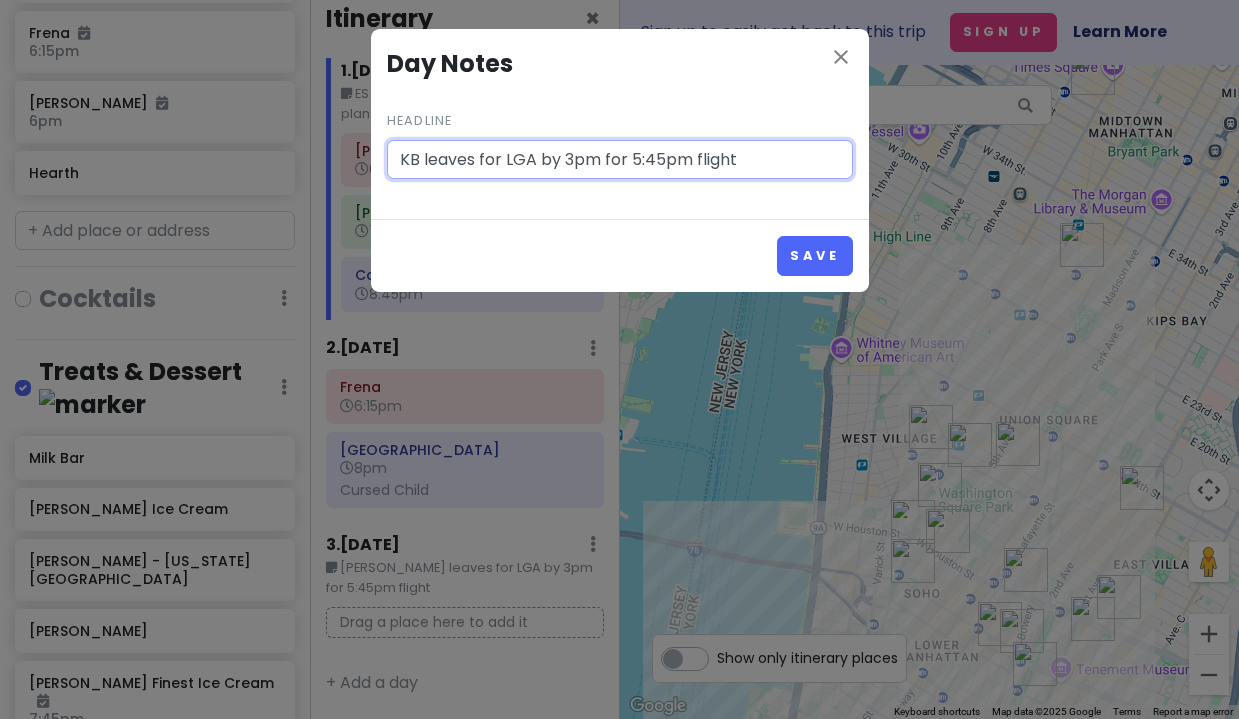 type on "KB leaves for LGA by 3pm for 5:45pm flight" 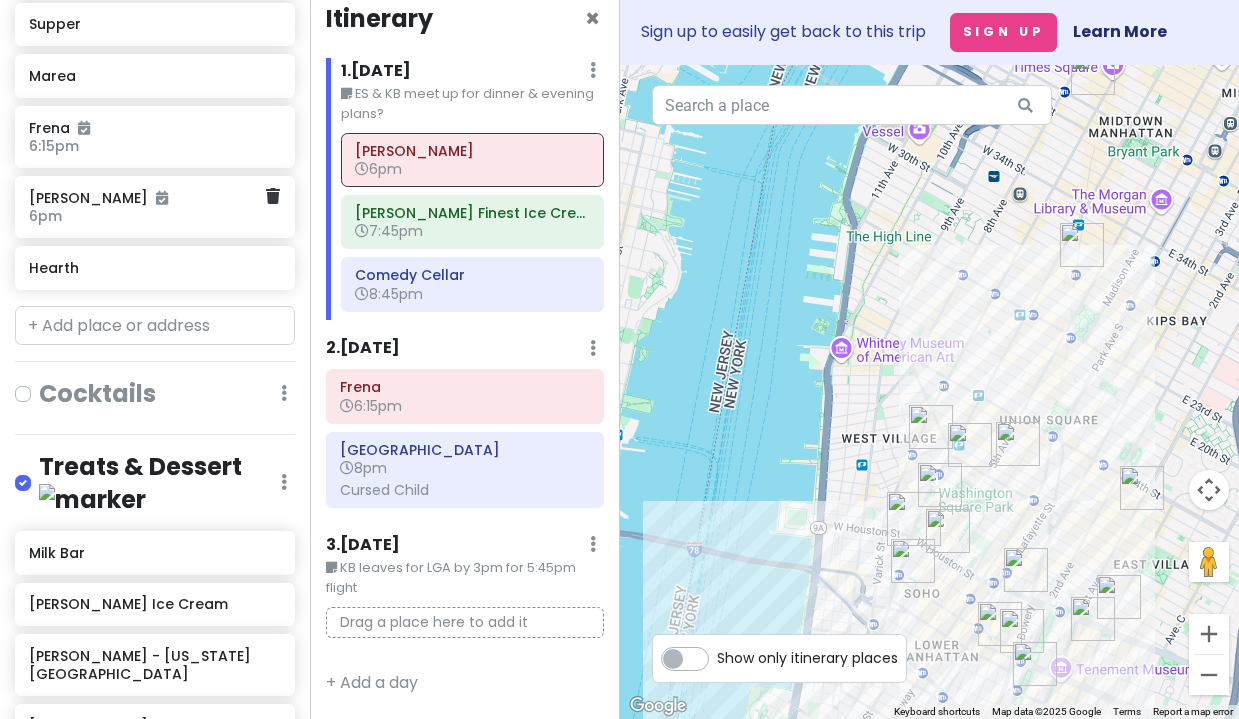 scroll, scrollTop: 1705, scrollLeft: 0, axis: vertical 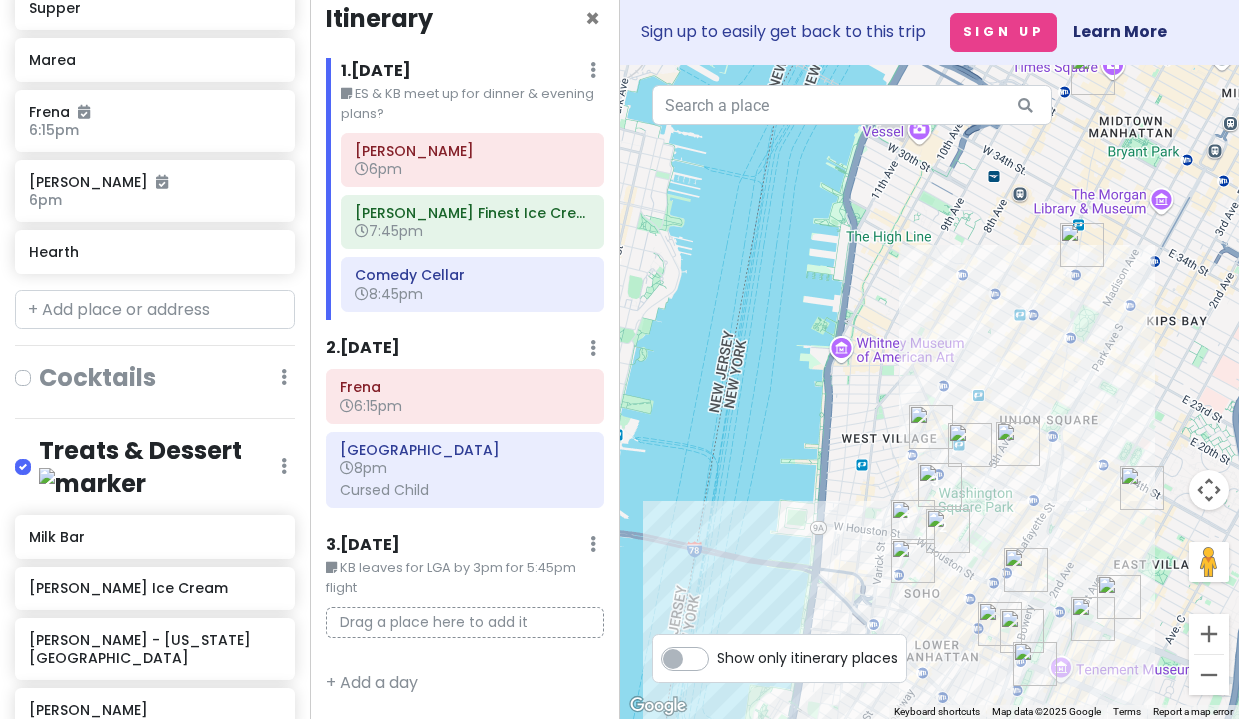 click at bounding box center (39, 454) 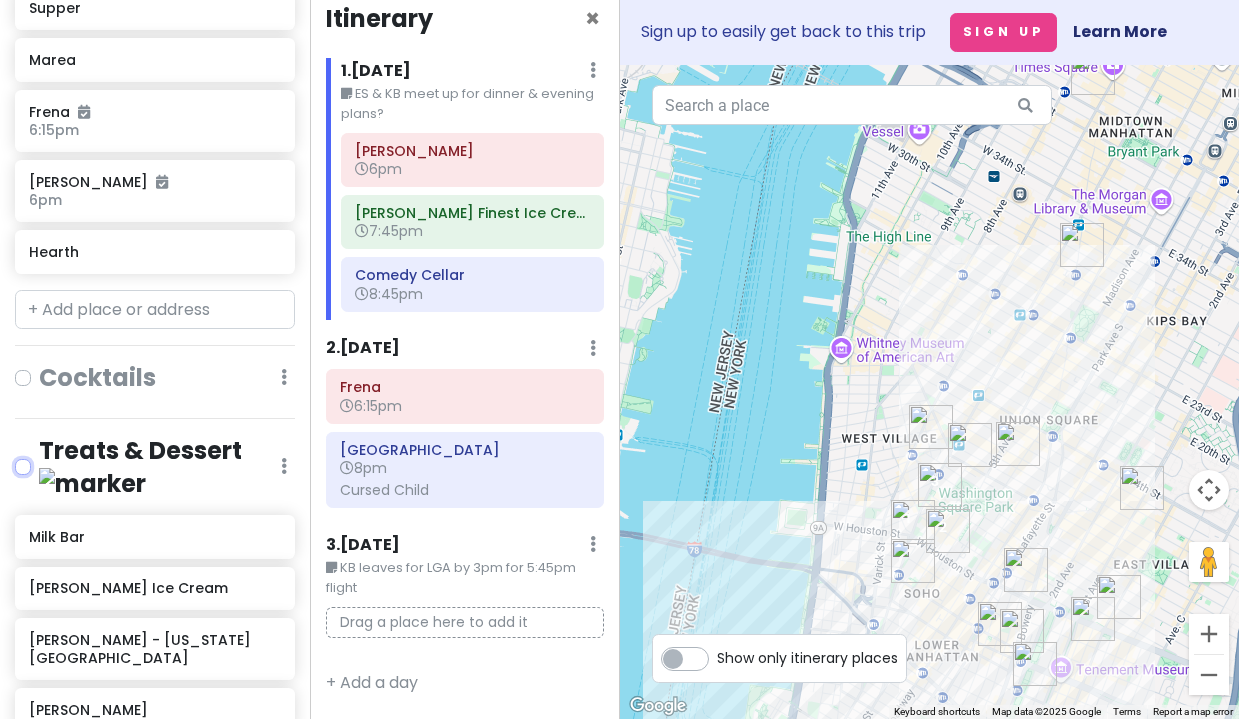 checkbox on "false" 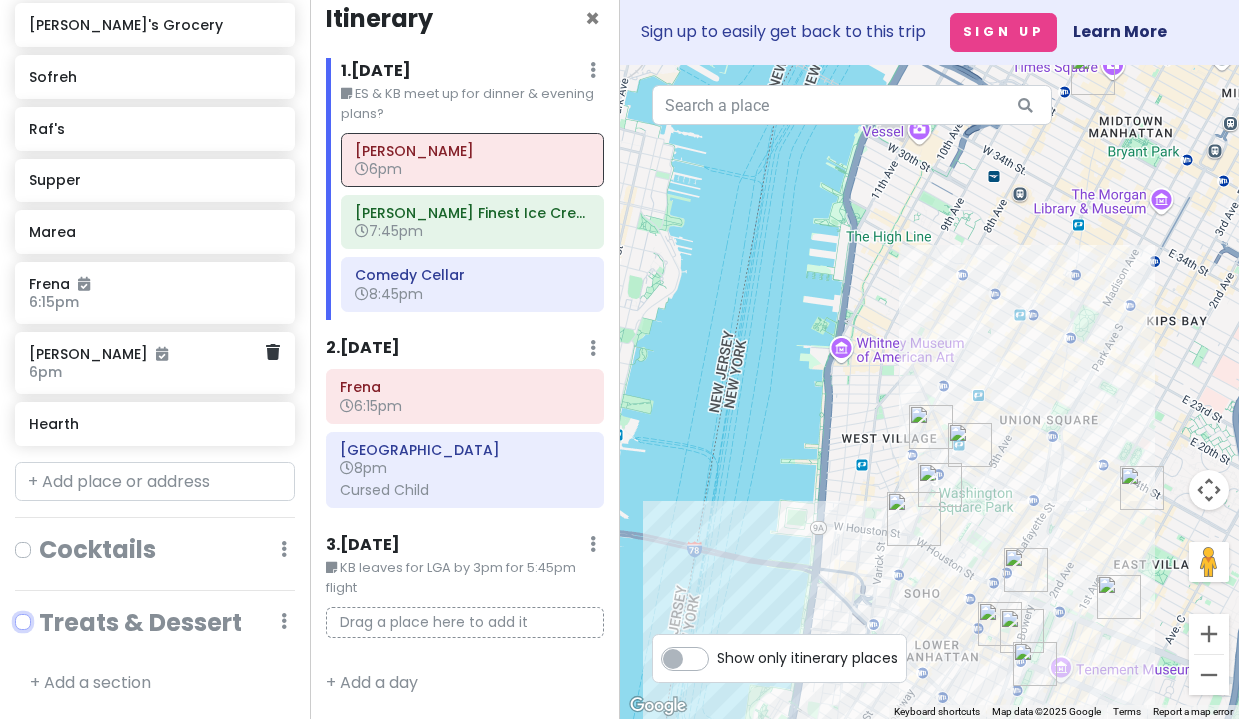 scroll, scrollTop: 1433, scrollLeft: 0, axis: vertical 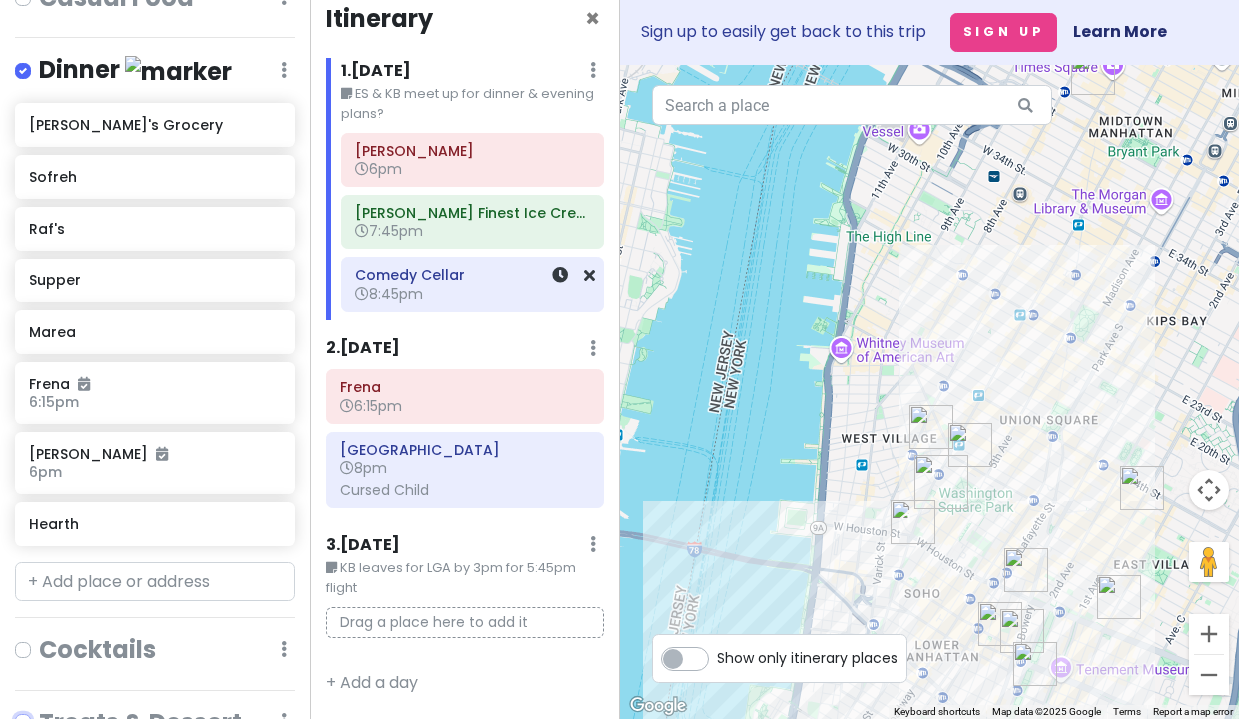 click on "8:45pm" at bounding box center (472, 294) 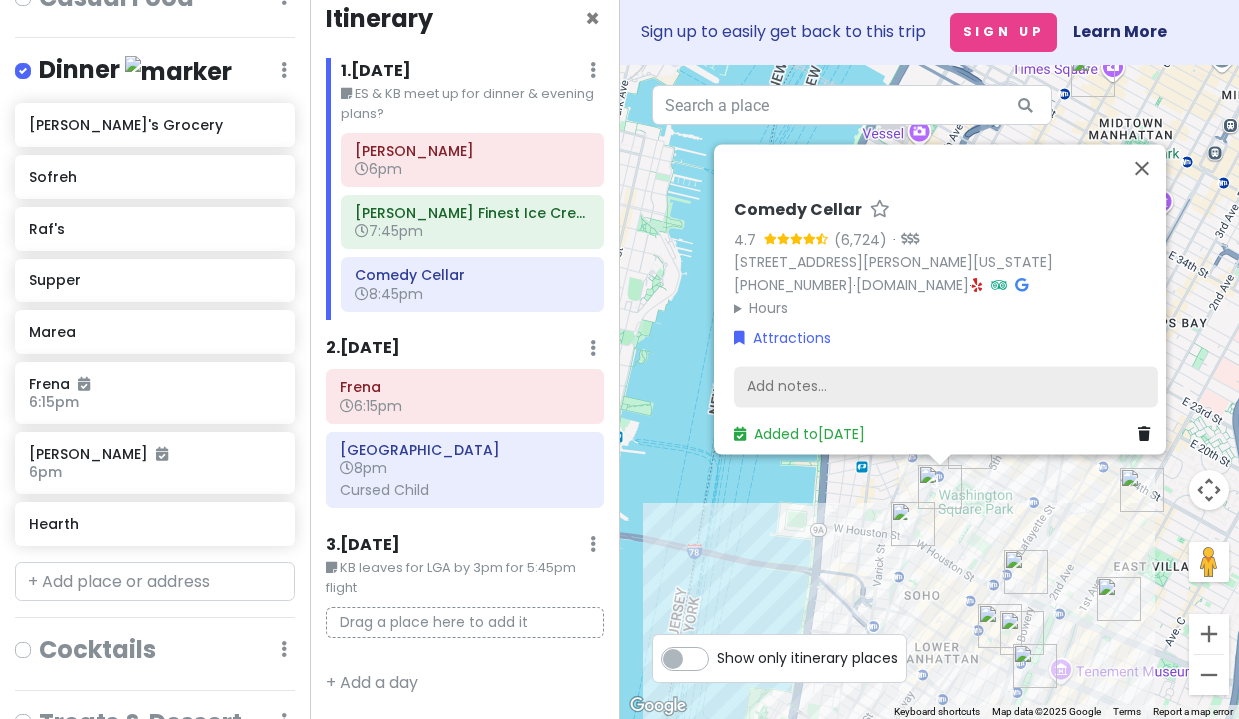 click on "Add notes..." at bounding box center [946, 387] 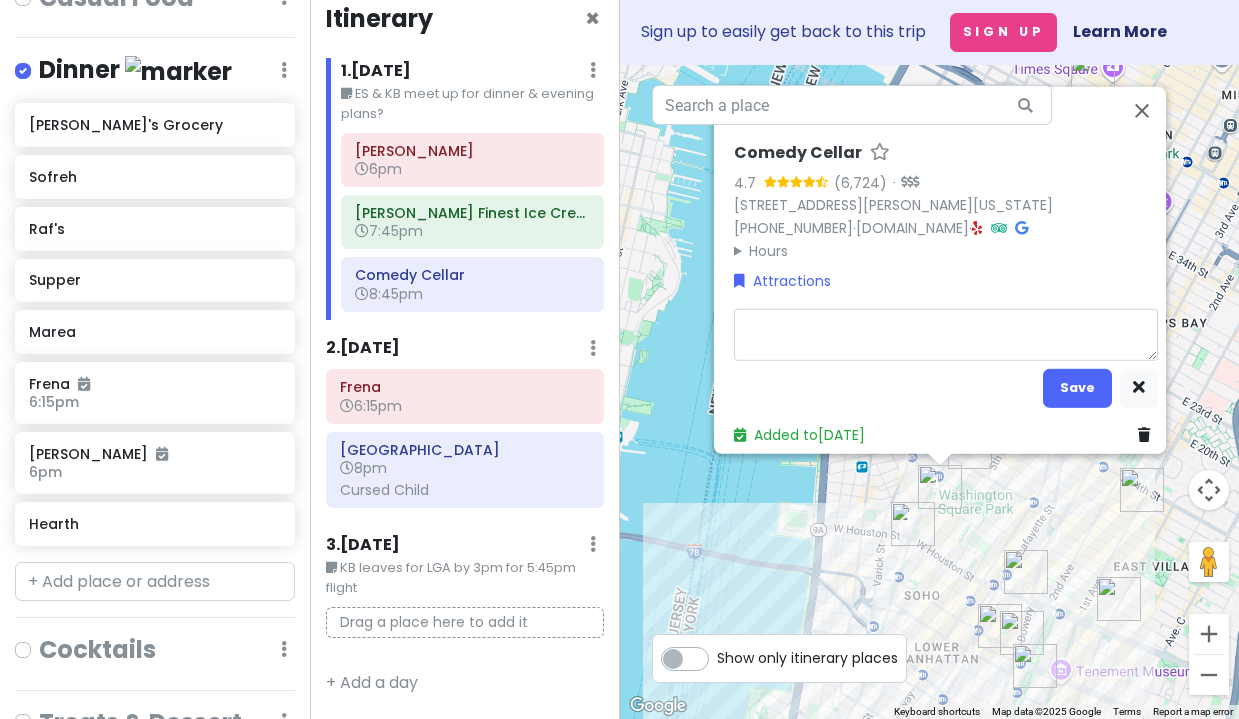 type on "x" 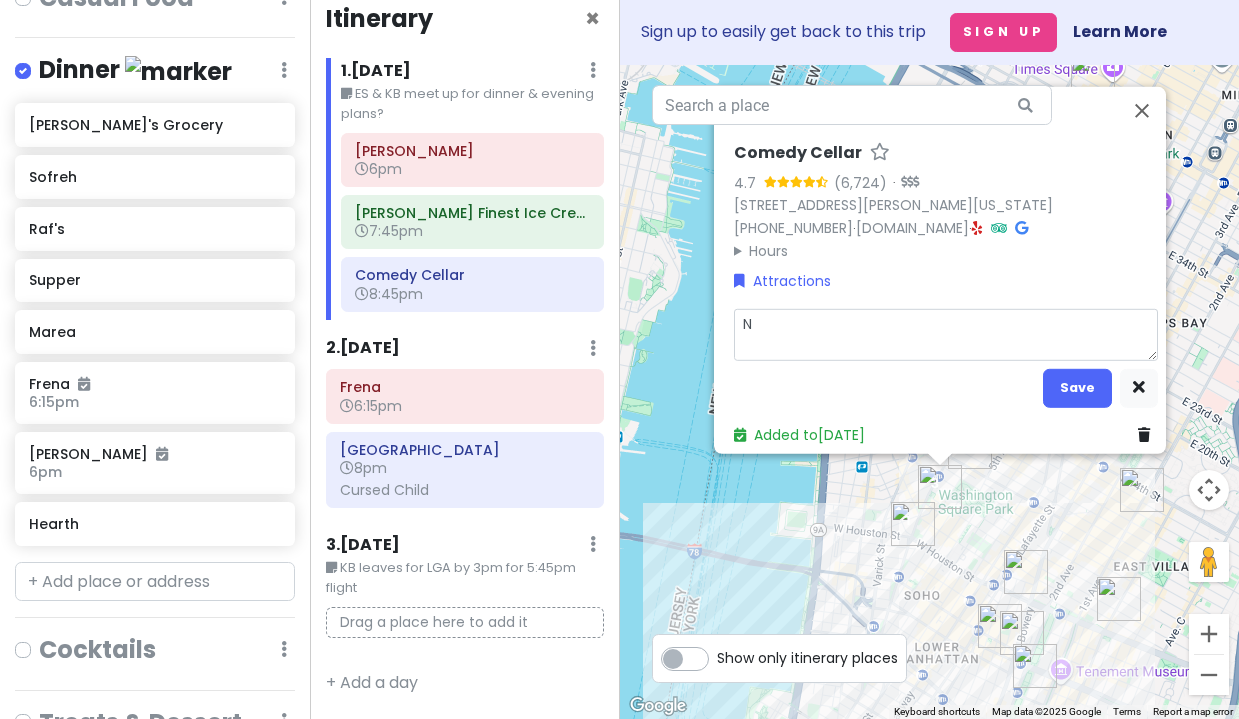 type on "x" 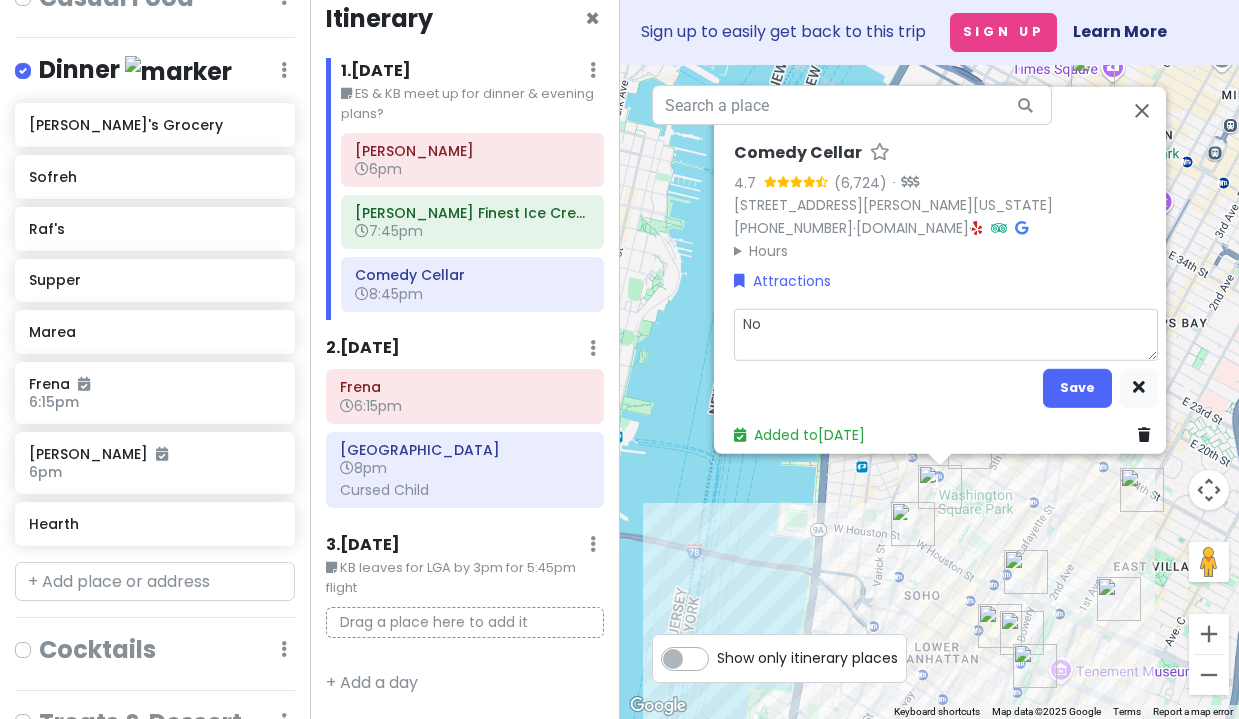 type on "x" 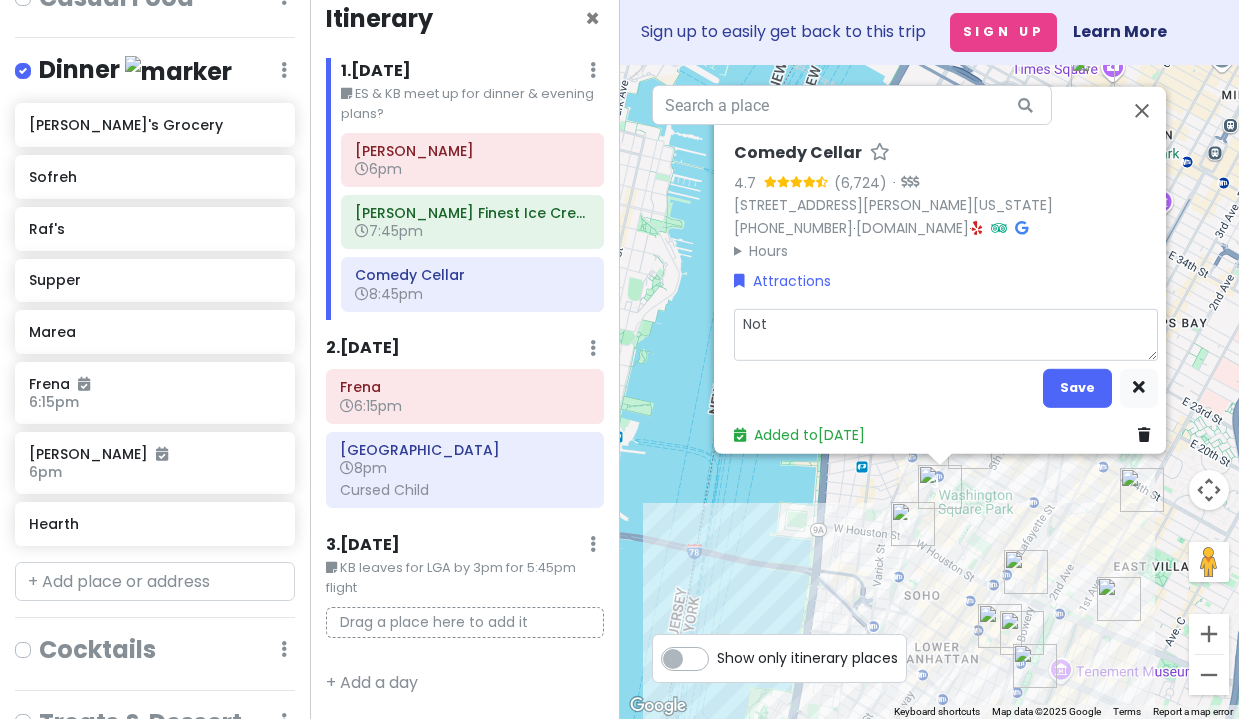 type on "x" 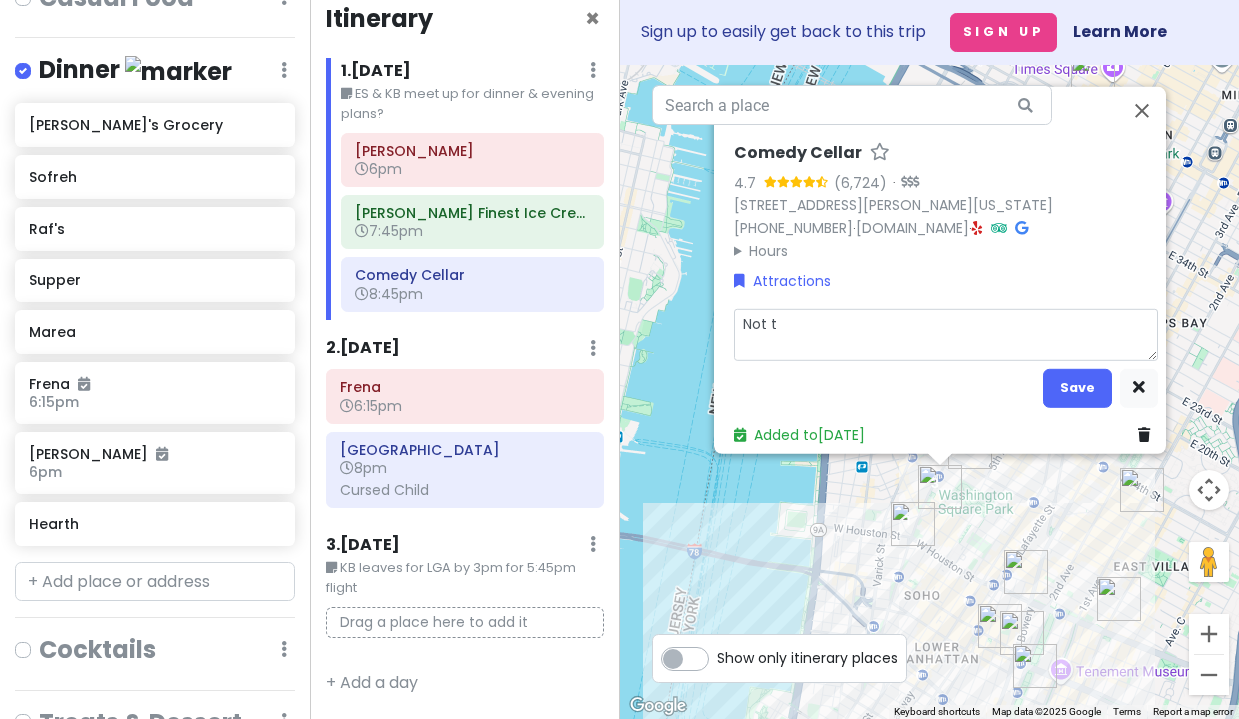type on "x" 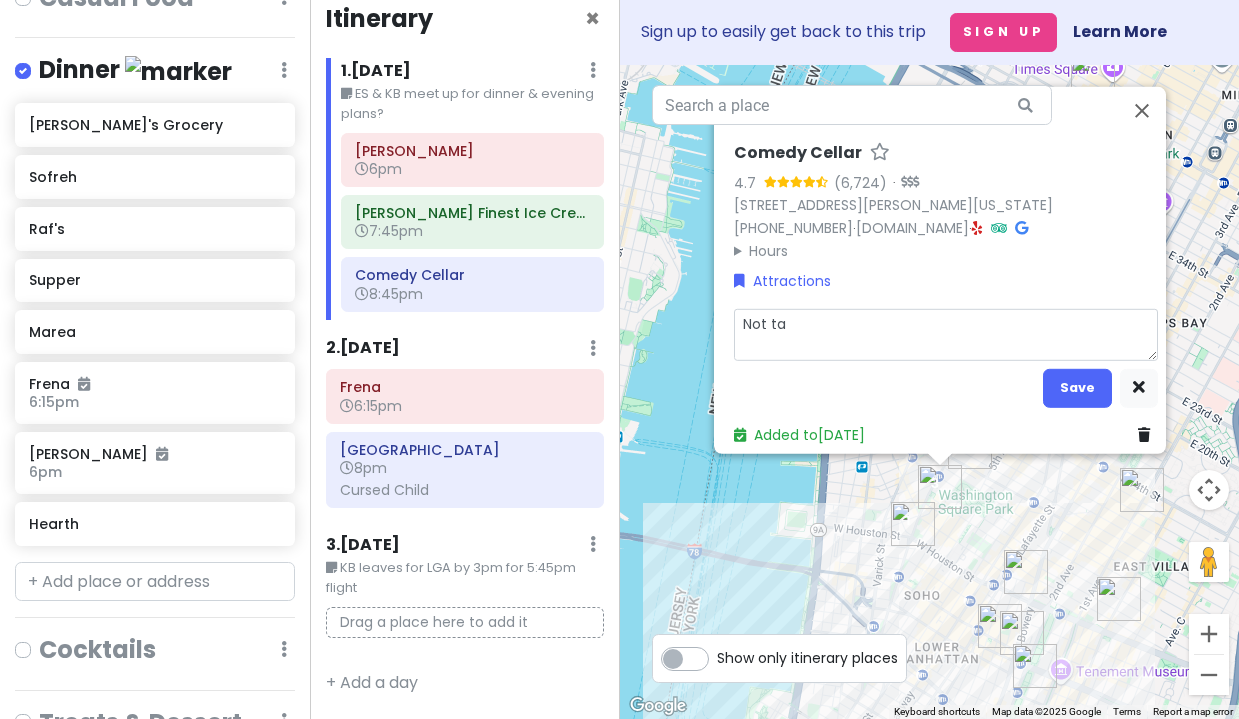 type on "x" 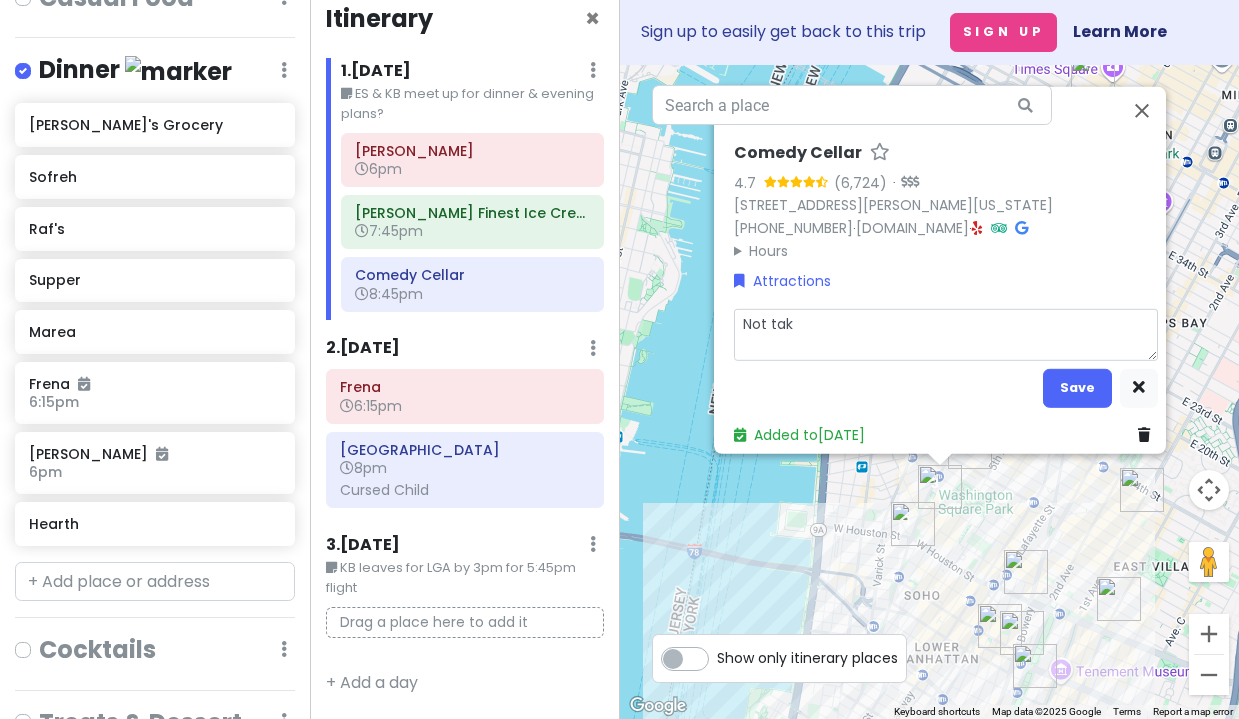 type on "x" 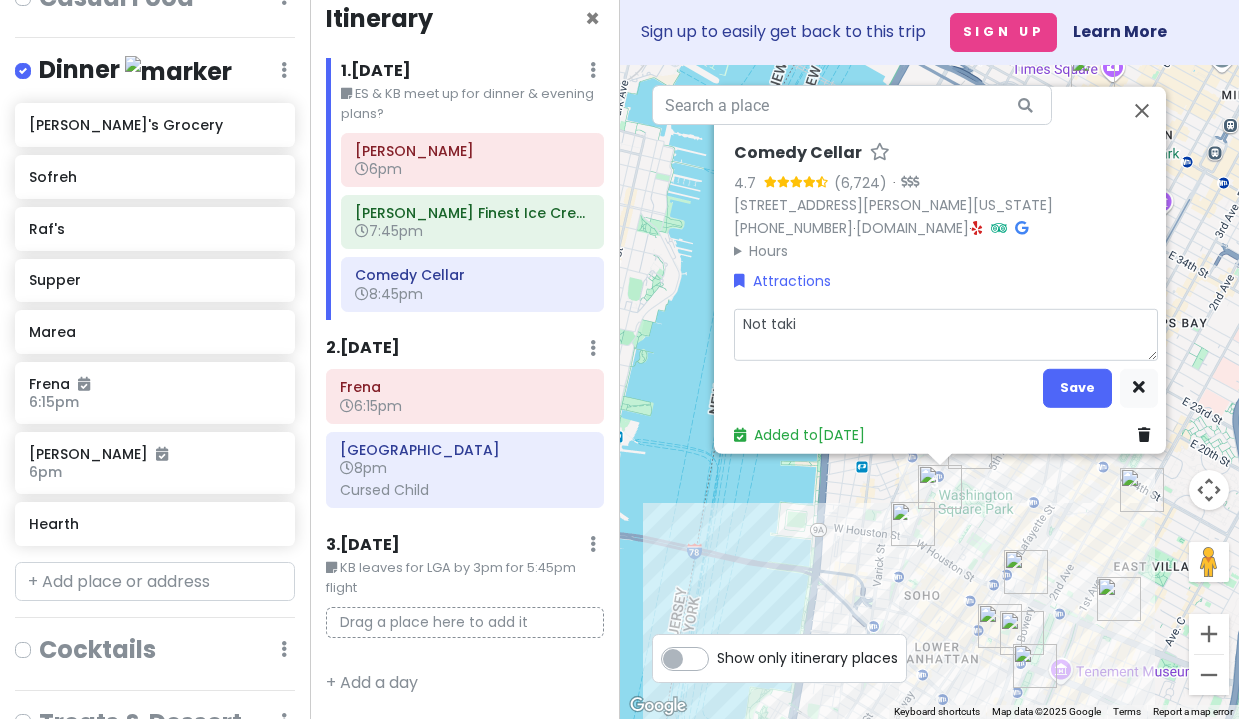 type on "x" 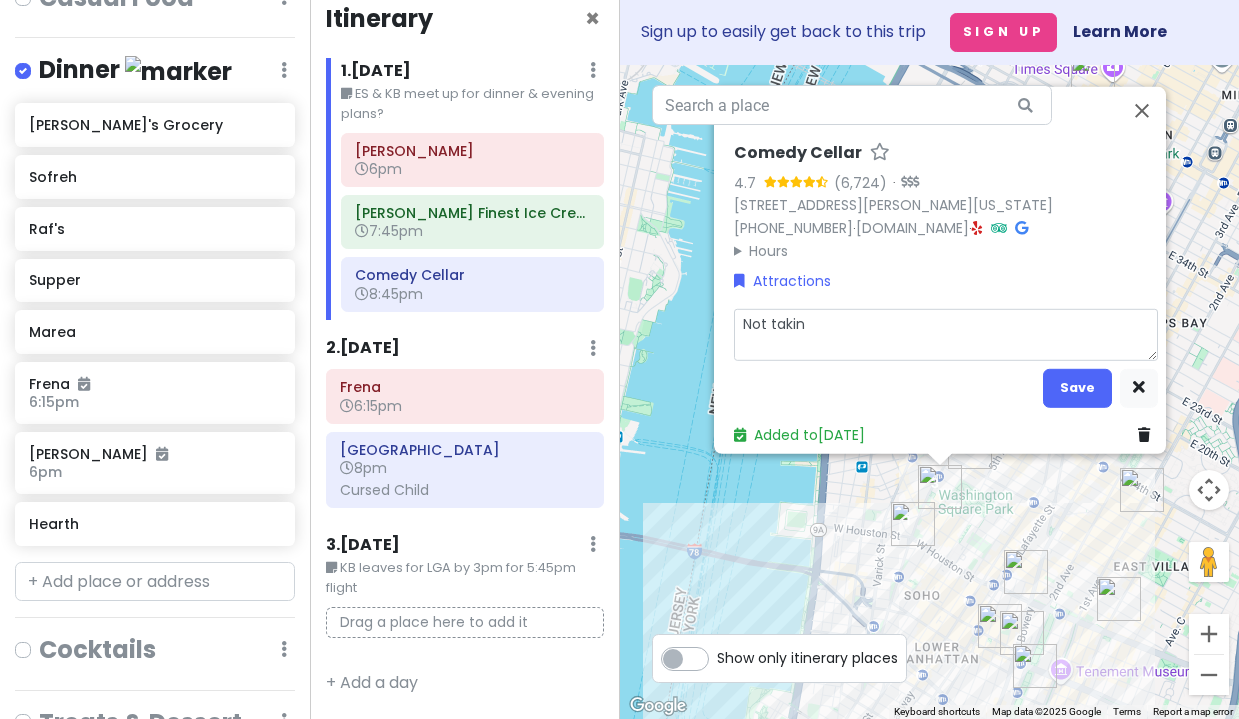 type on "x" 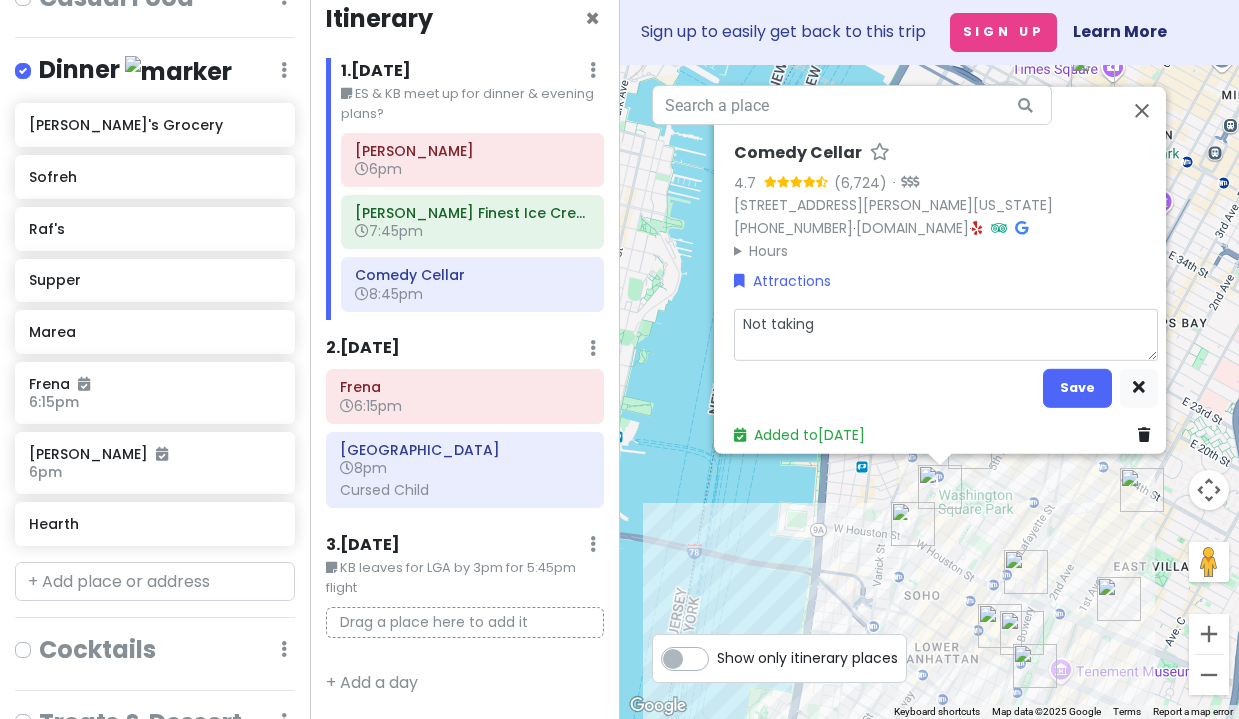 type on "x" 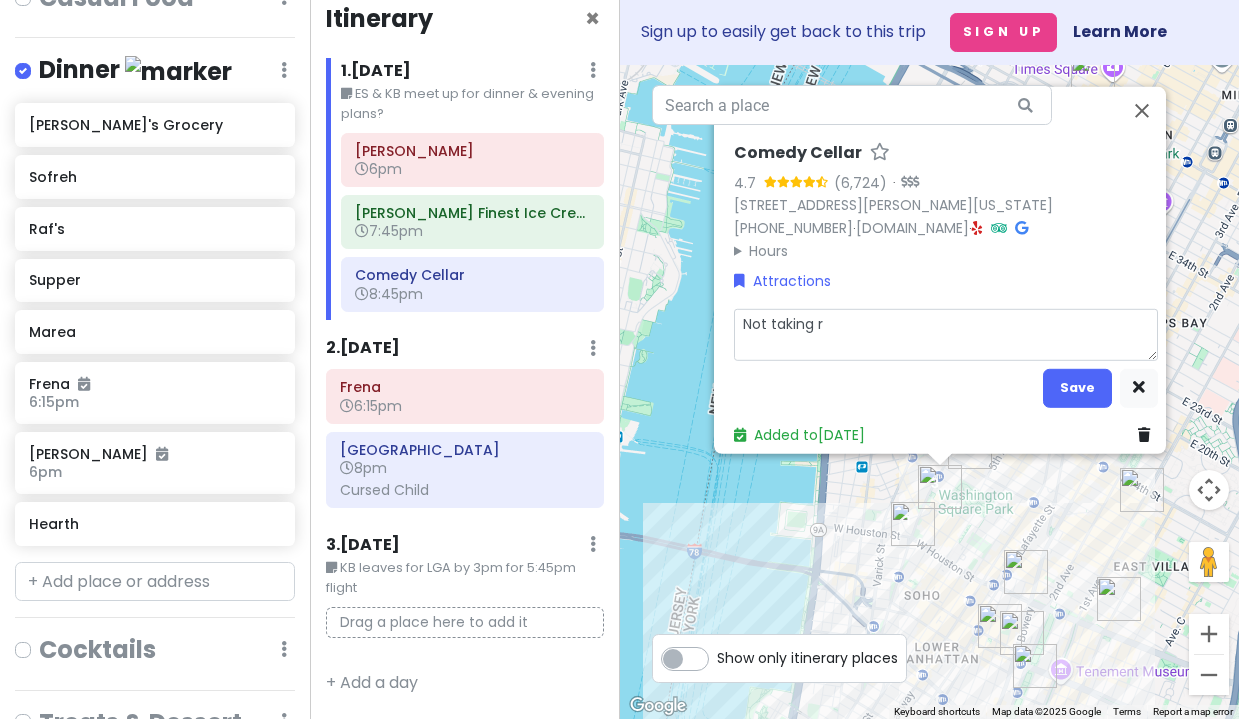 type on "x" 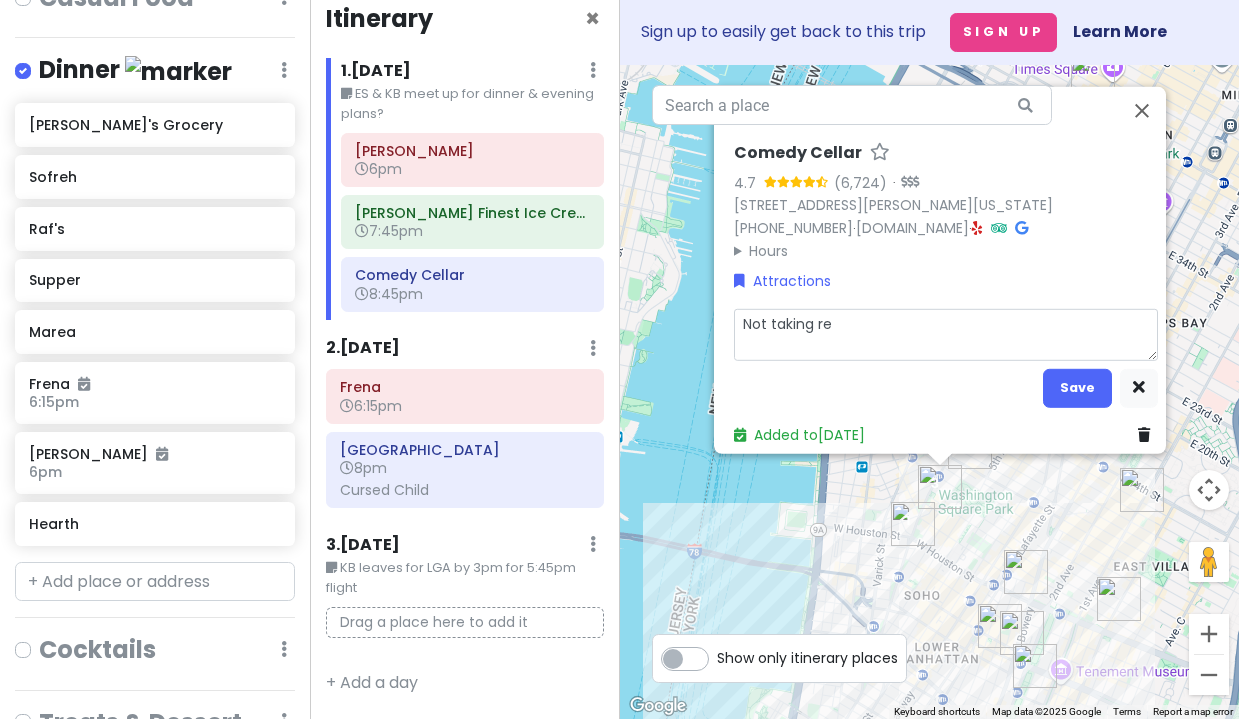 type on "x" 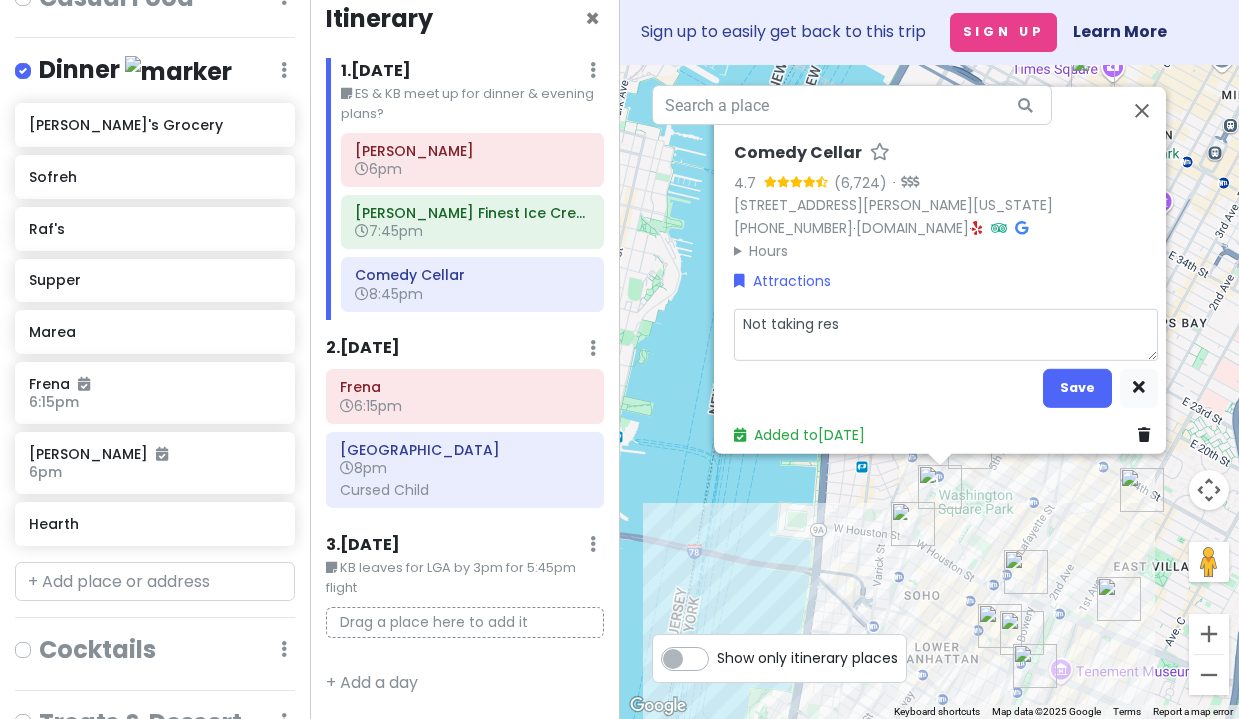 type on "x" 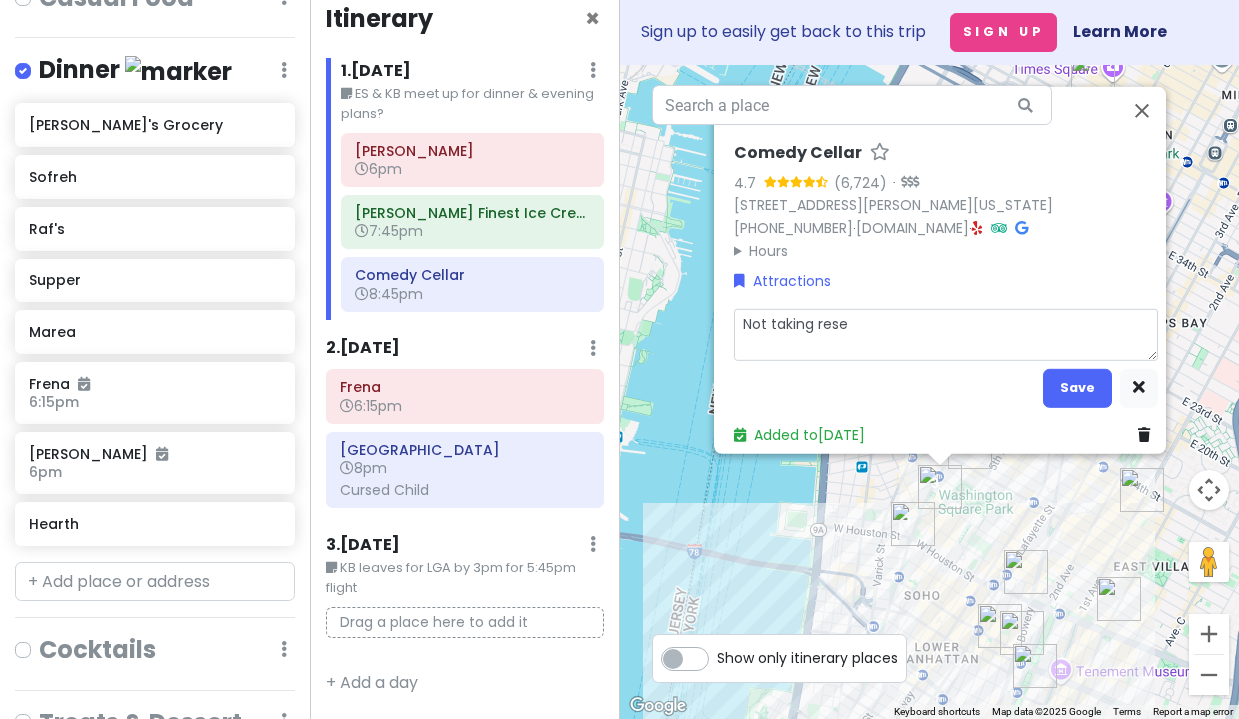 type on "x" 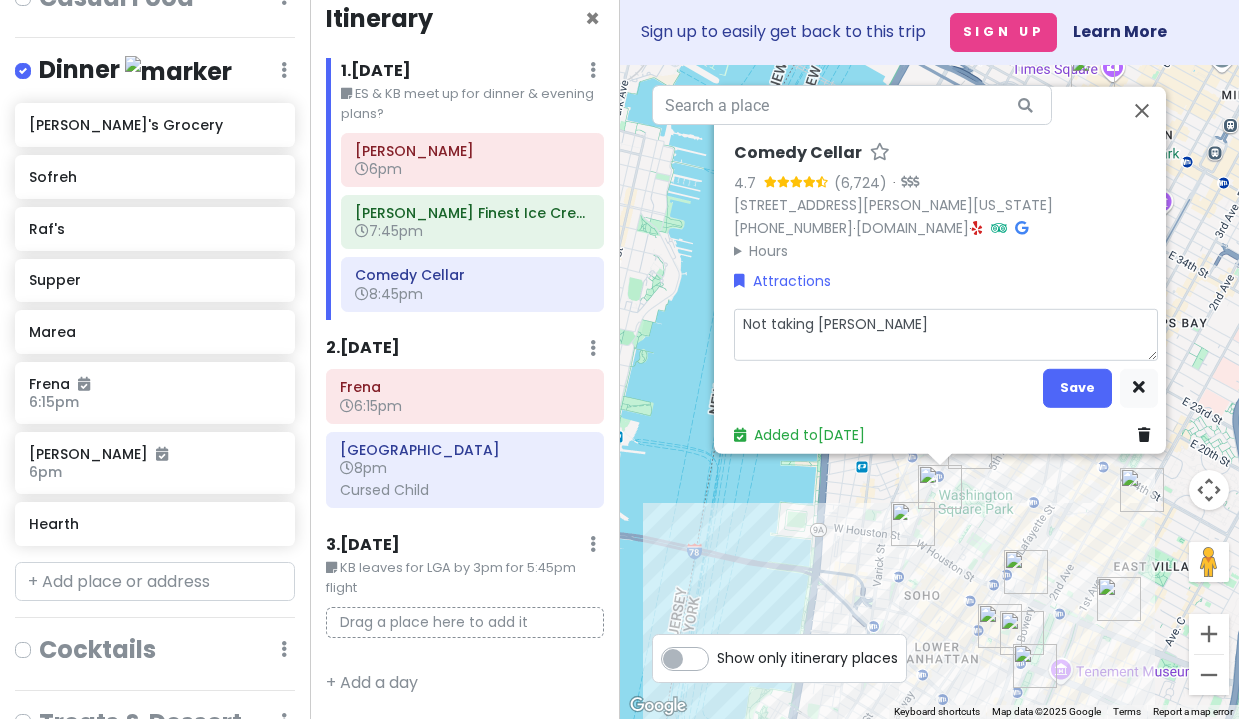 type on "x" 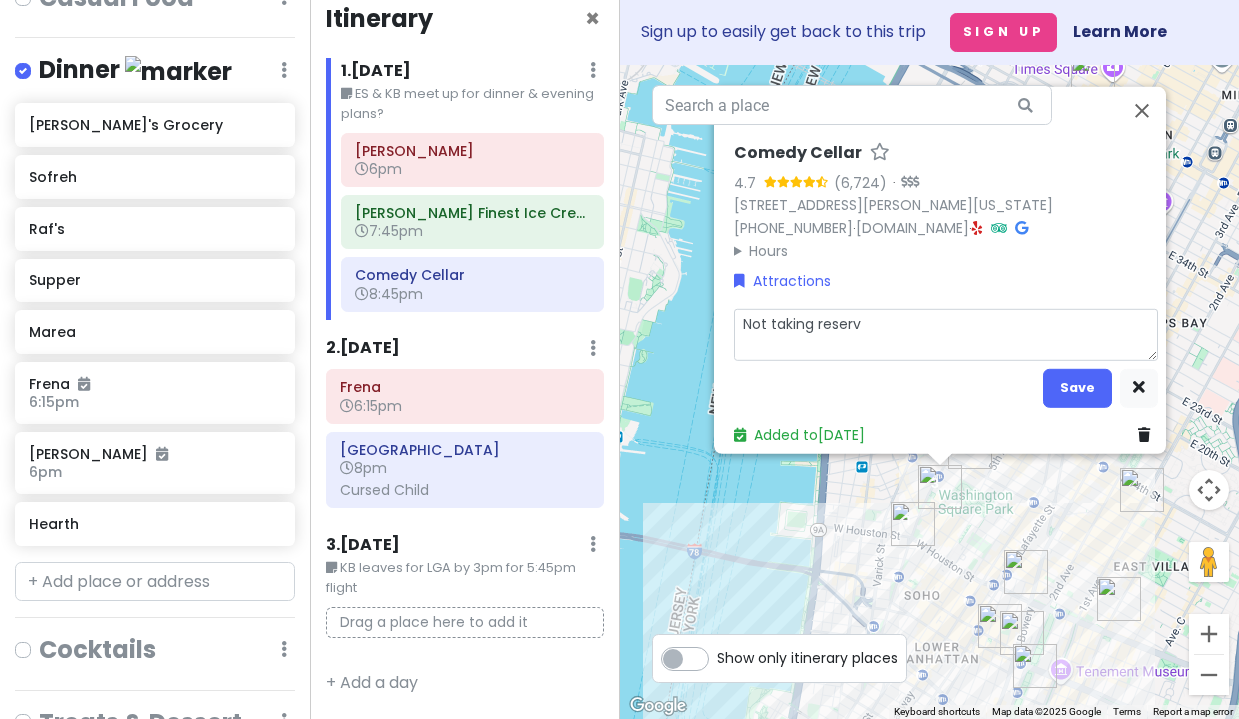type on "x" 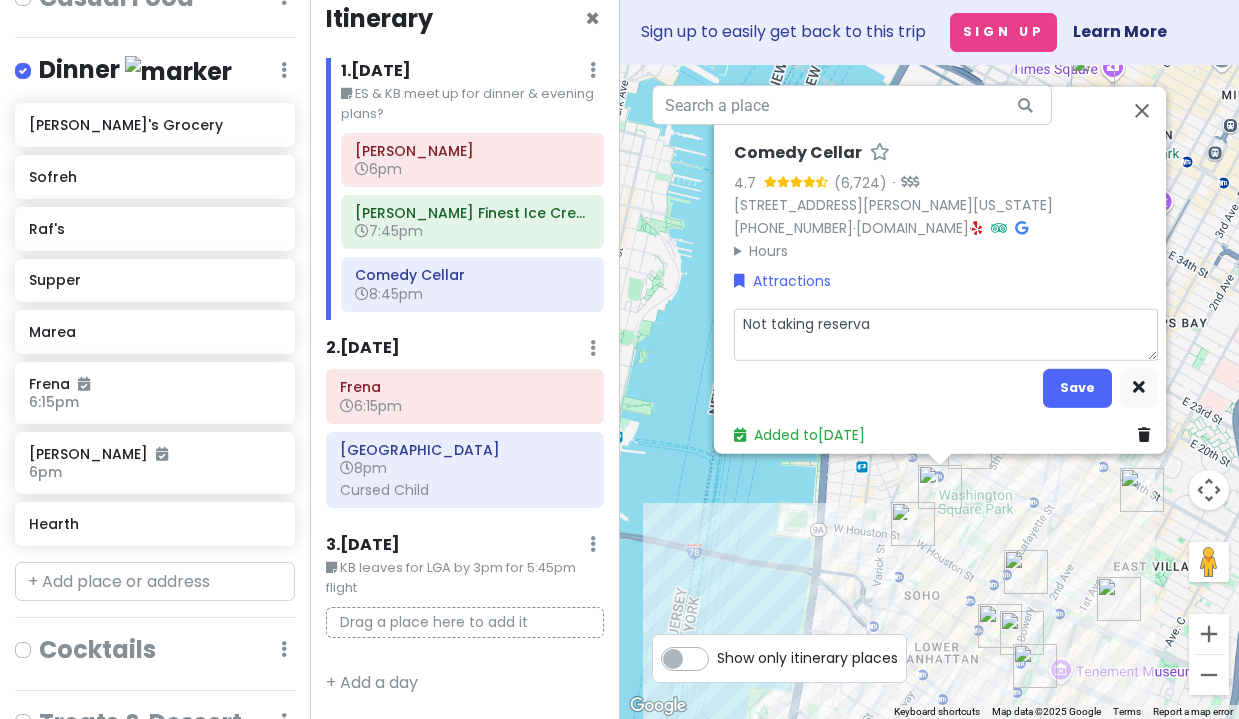 type on "x" 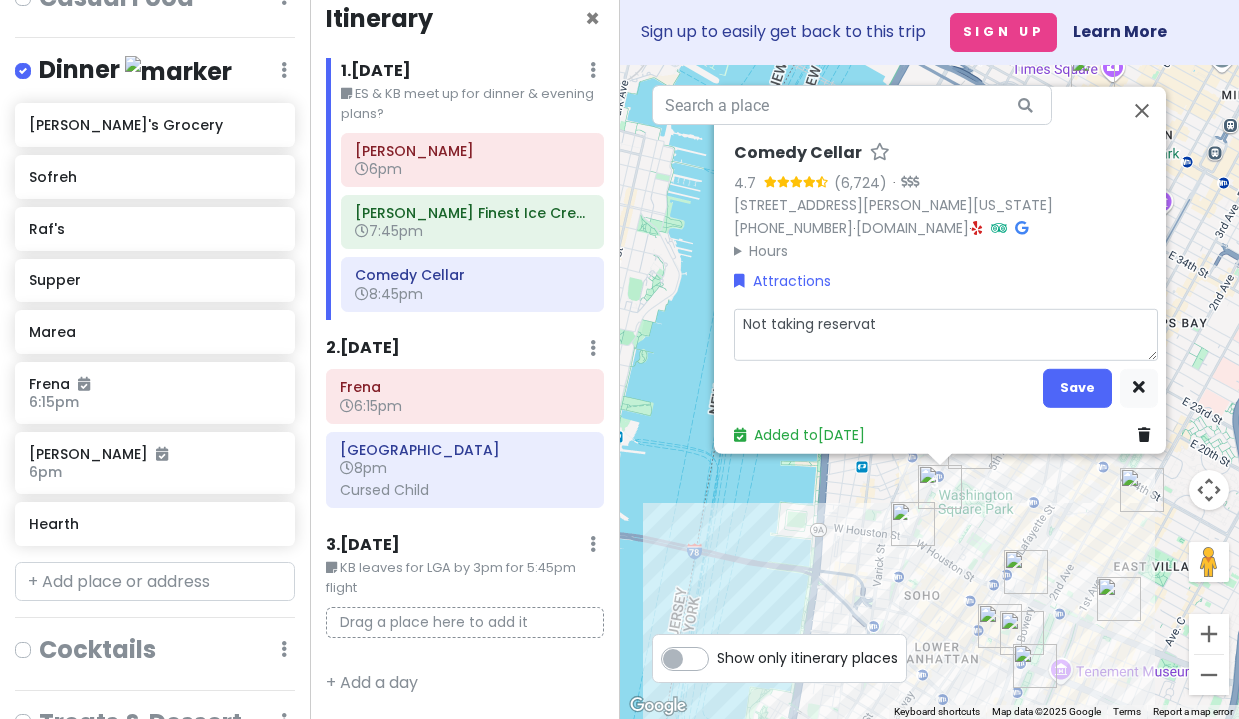 type on "x" 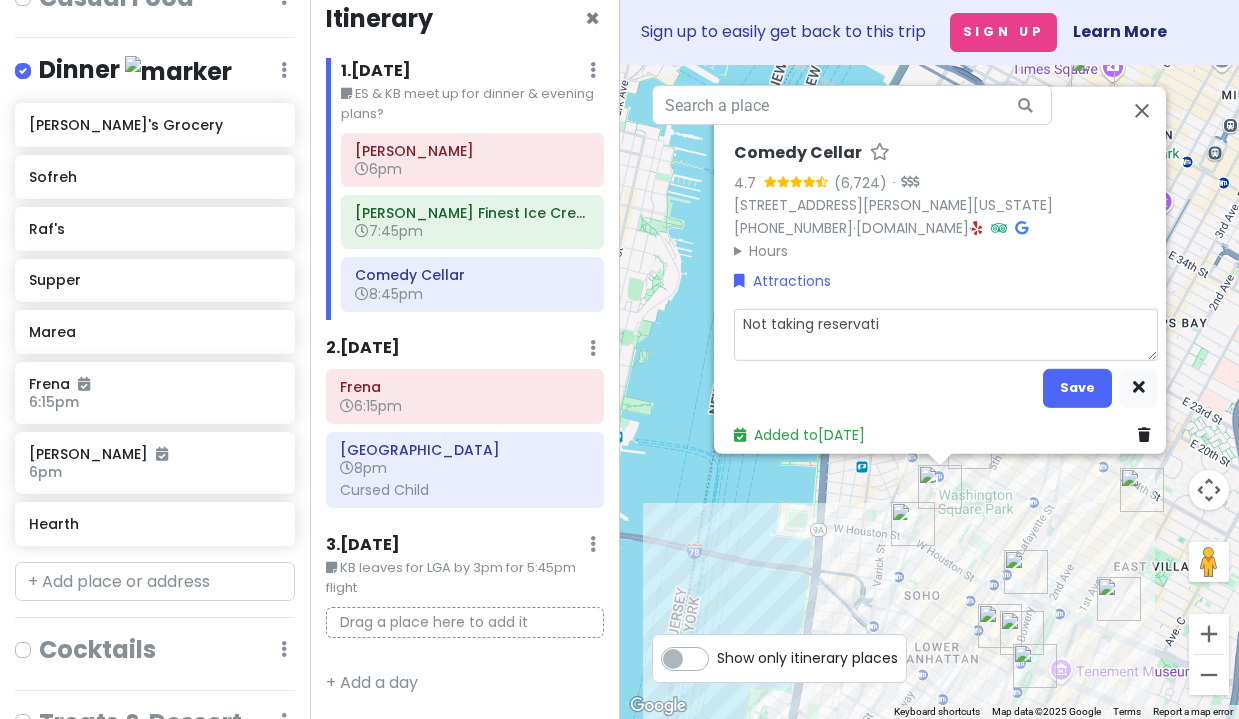type on "x" 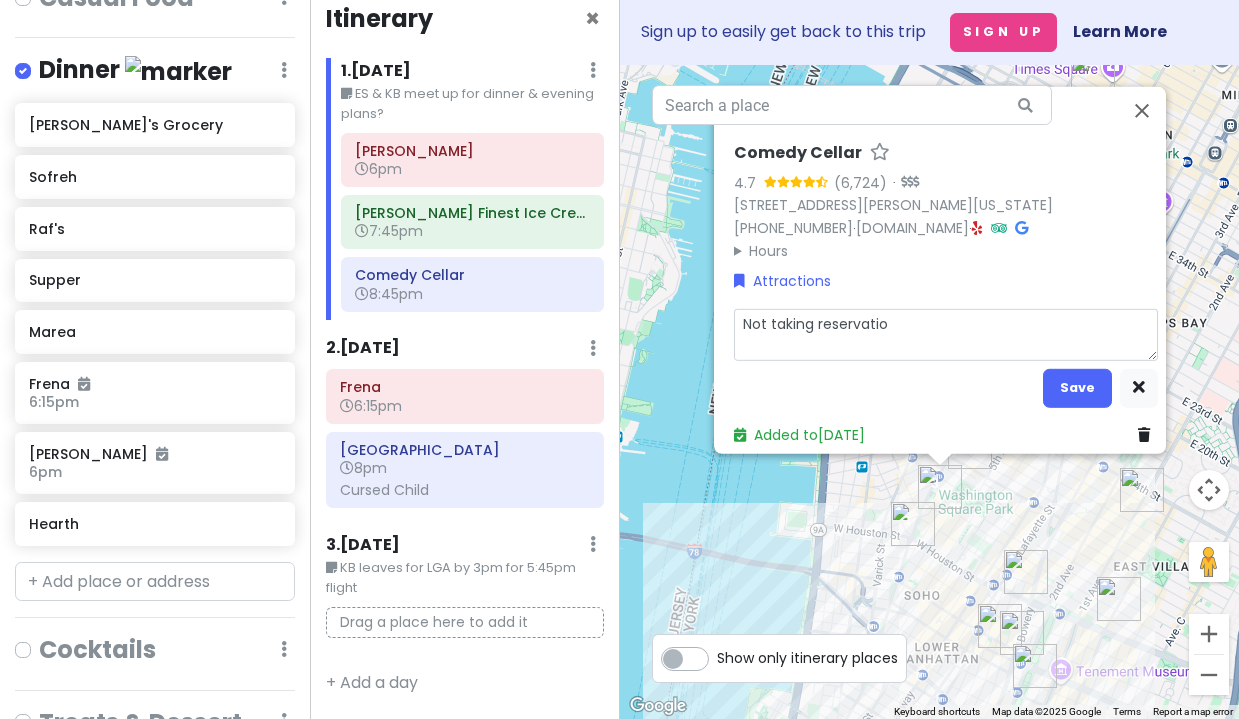 type on "x" 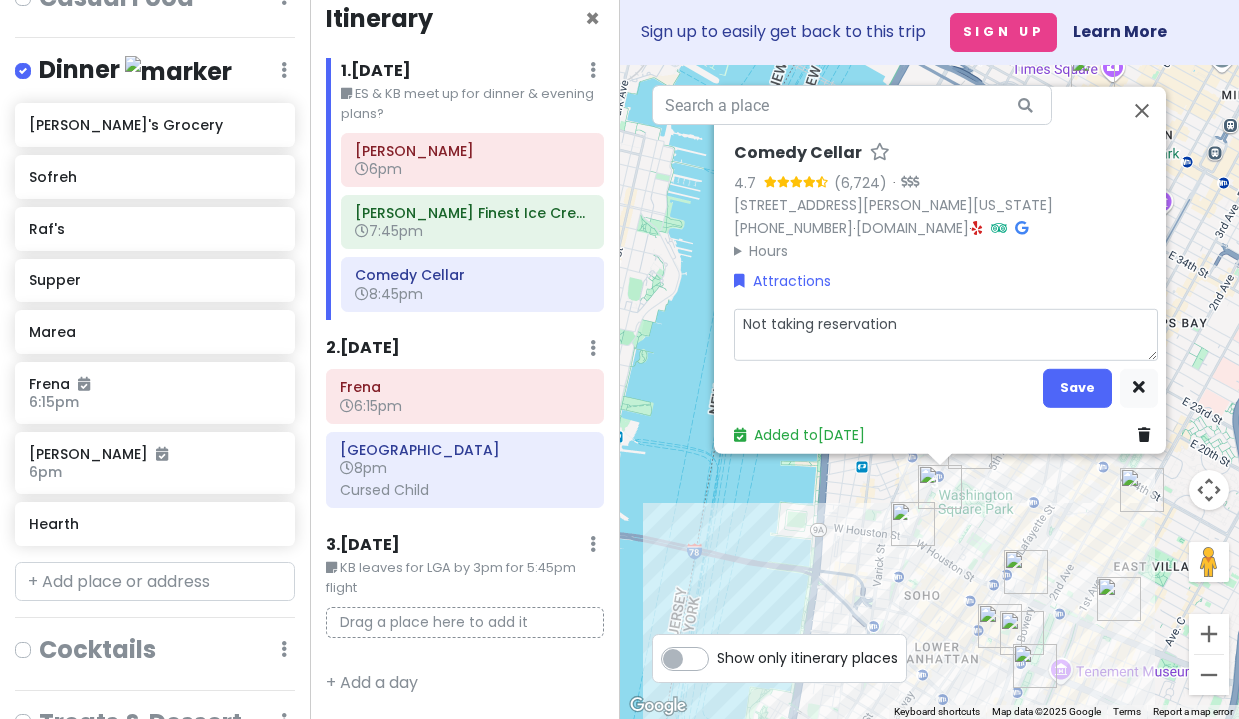 type on "x" 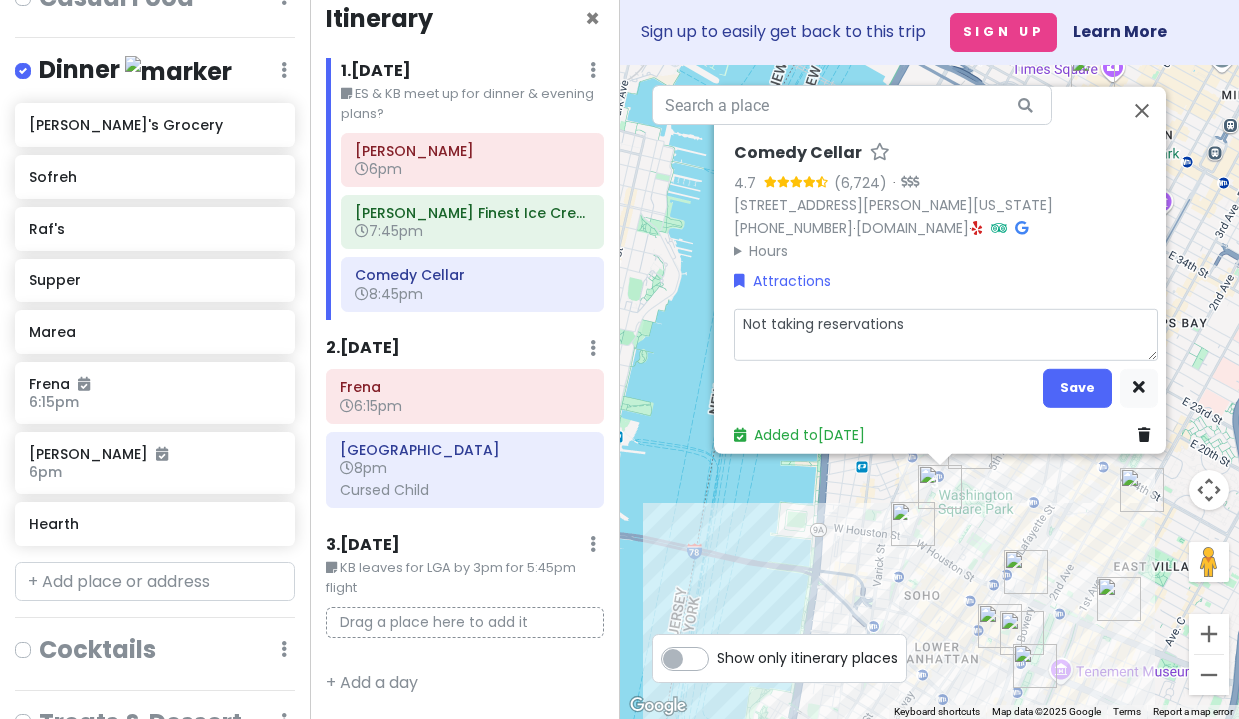 type on "x" 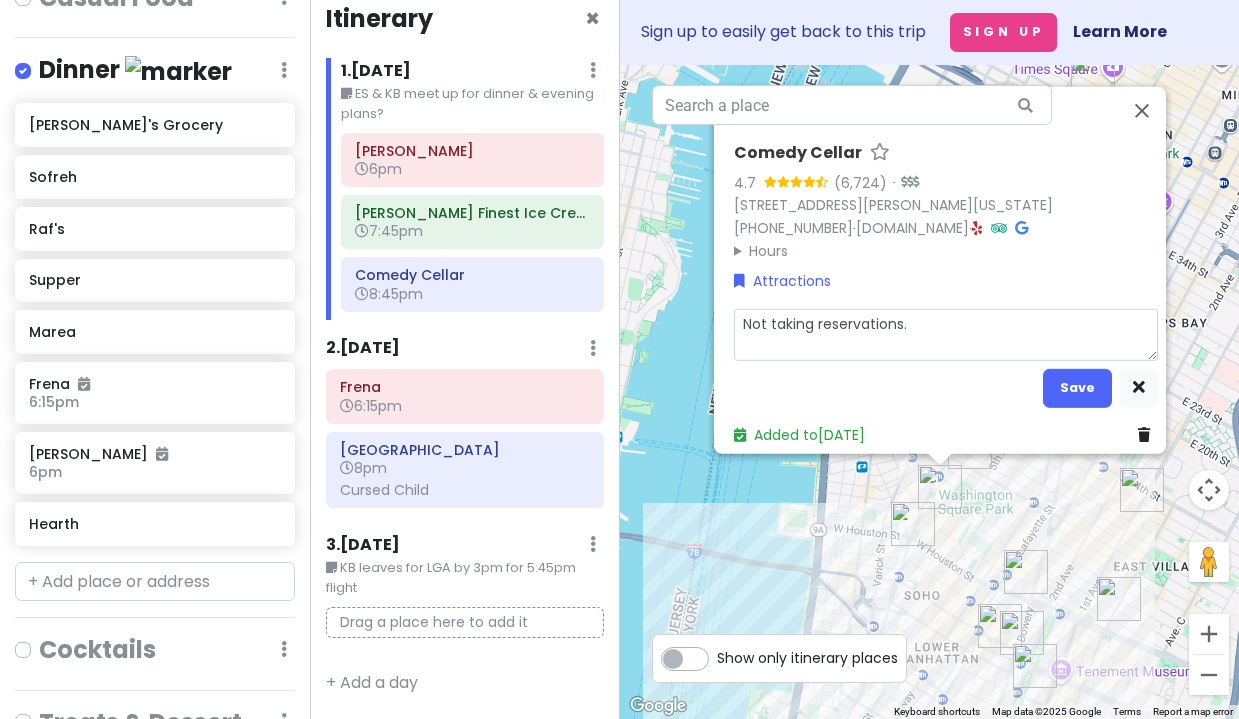 type on "x" 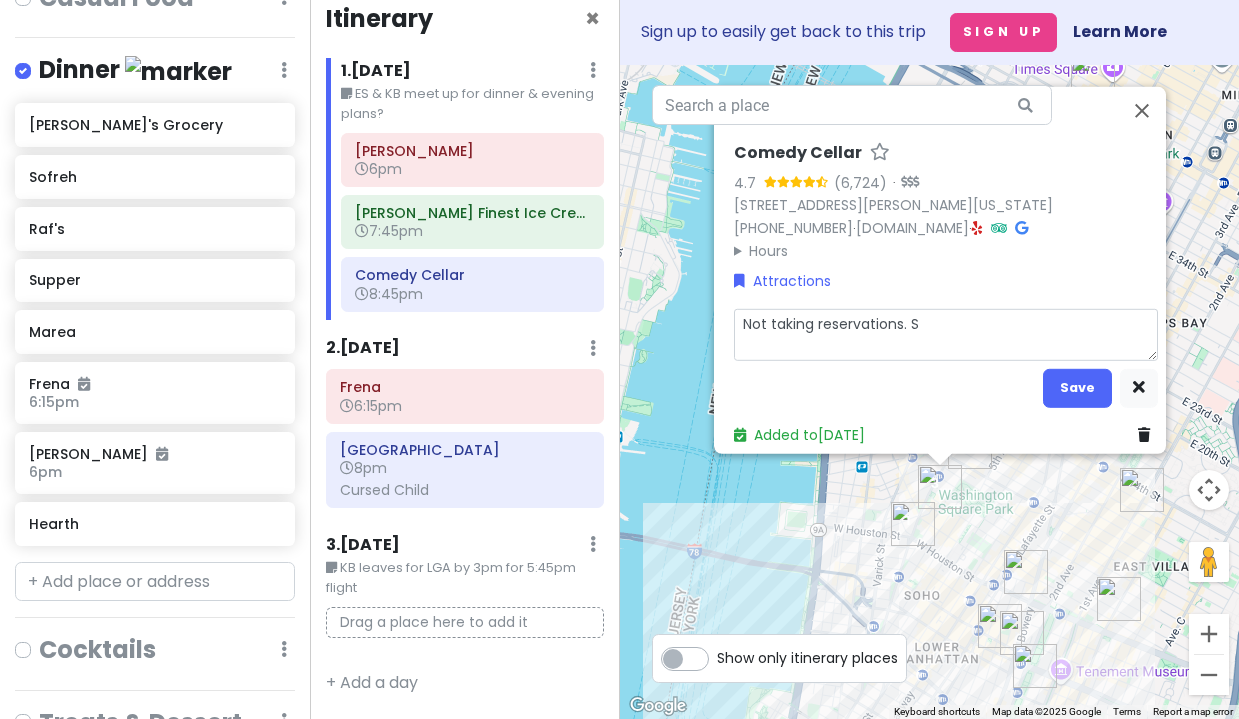 type on "x" 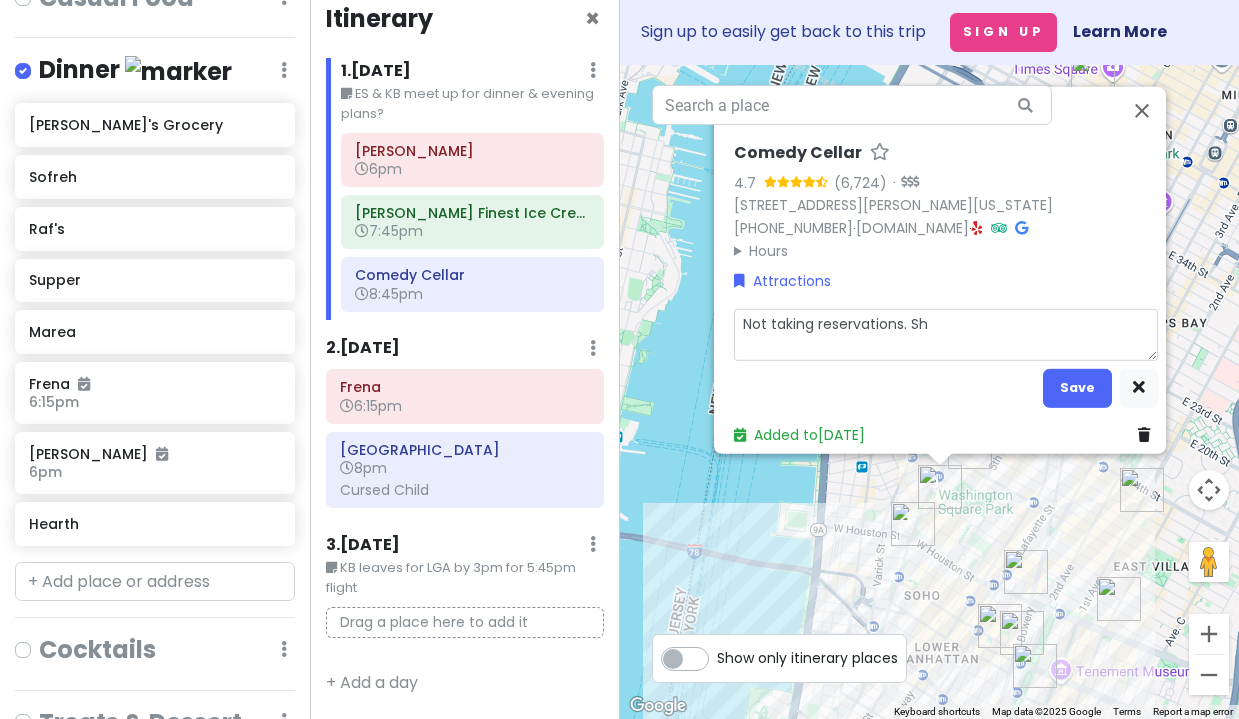 type on "x" 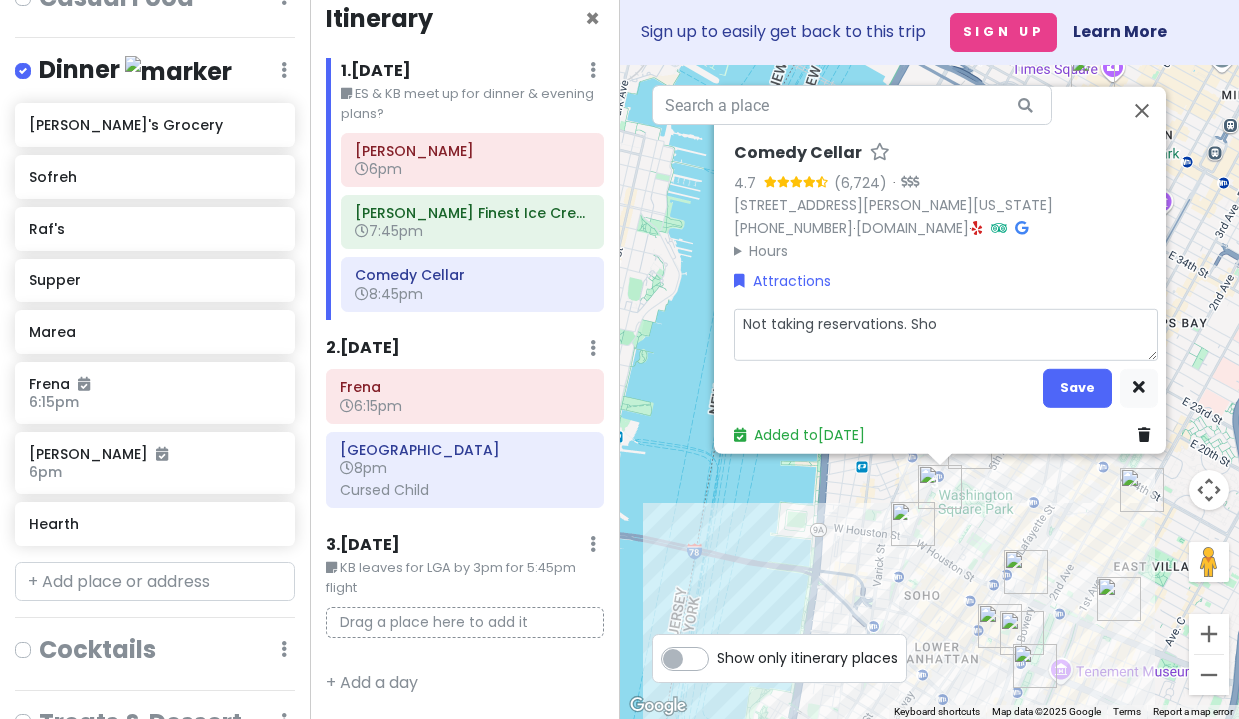 type on "x" 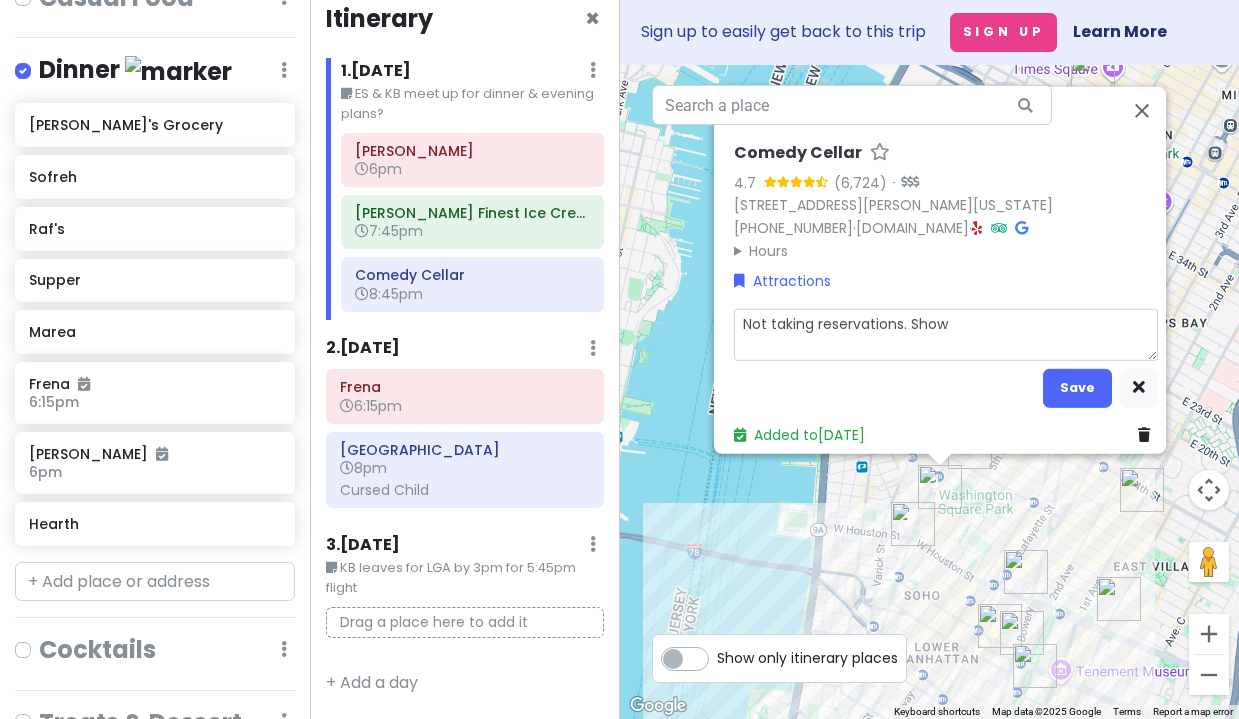 type on "x" 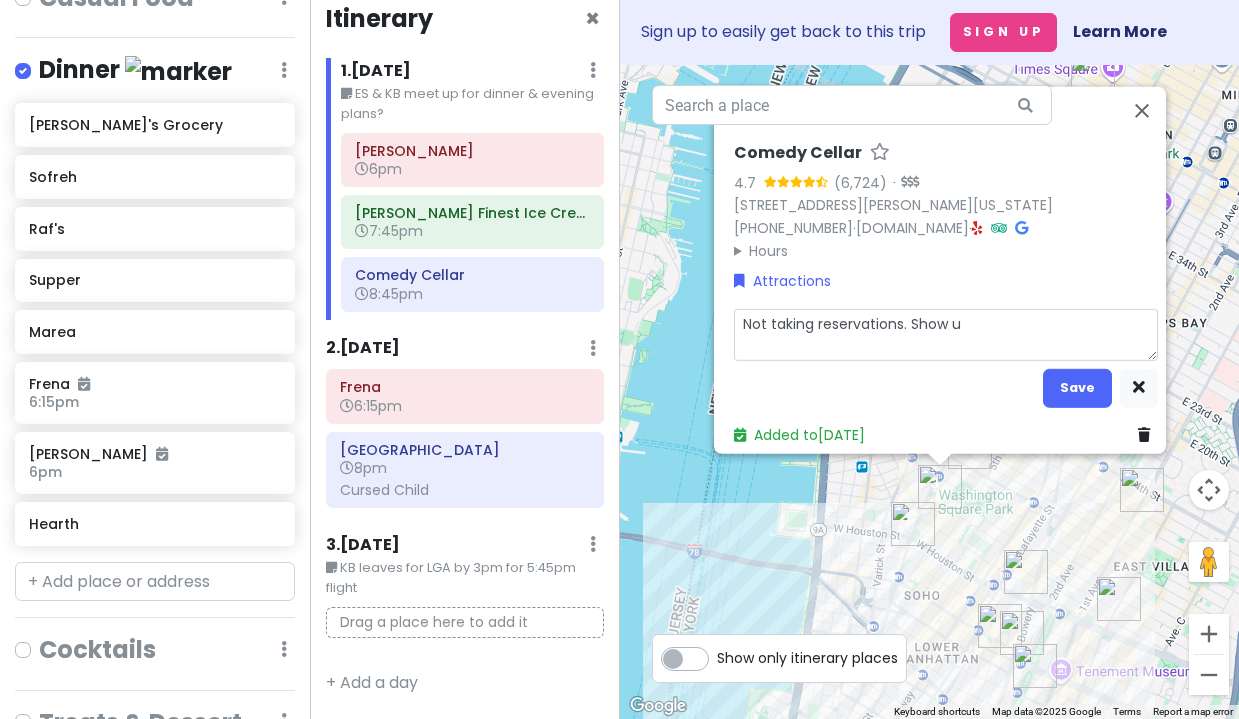 type on "x" 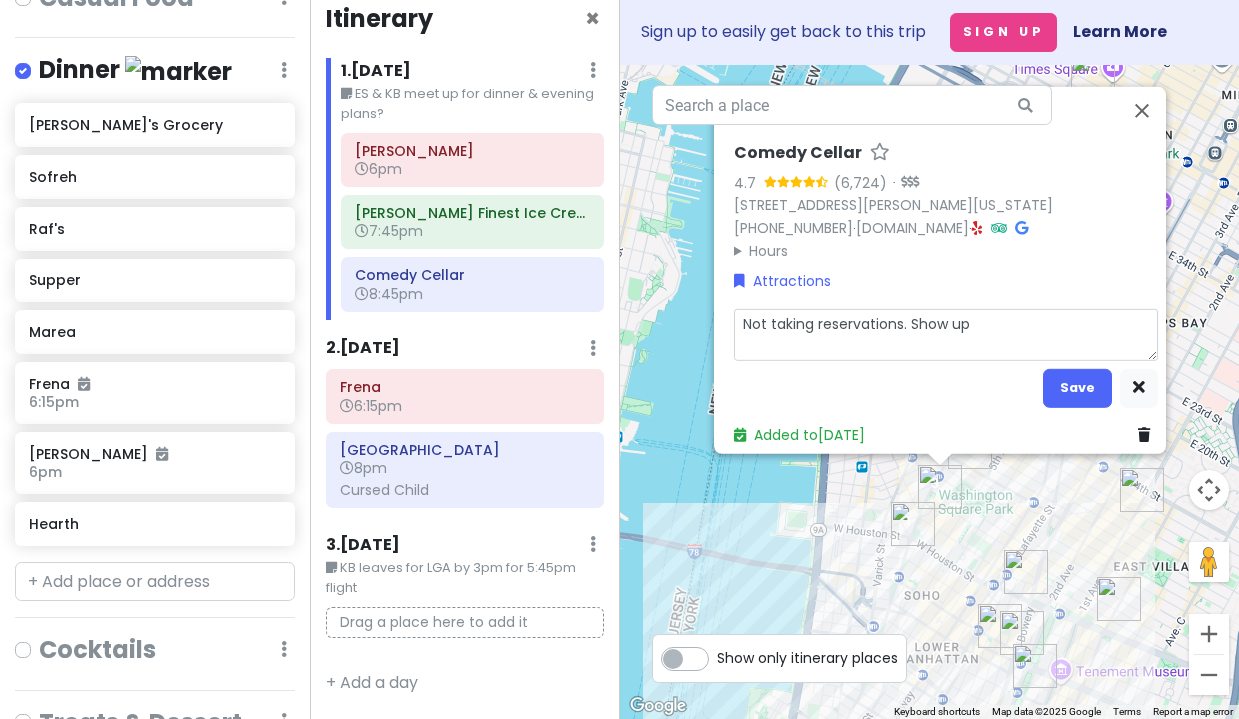 type on "x" 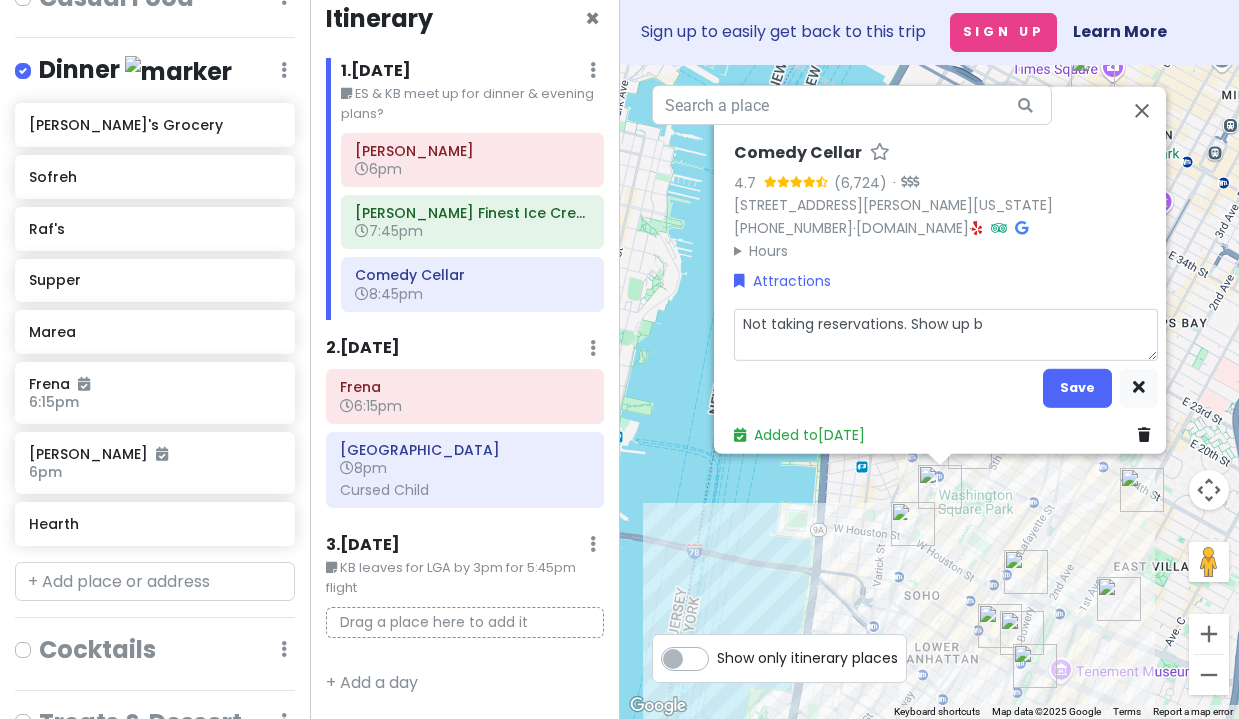 type on "x" 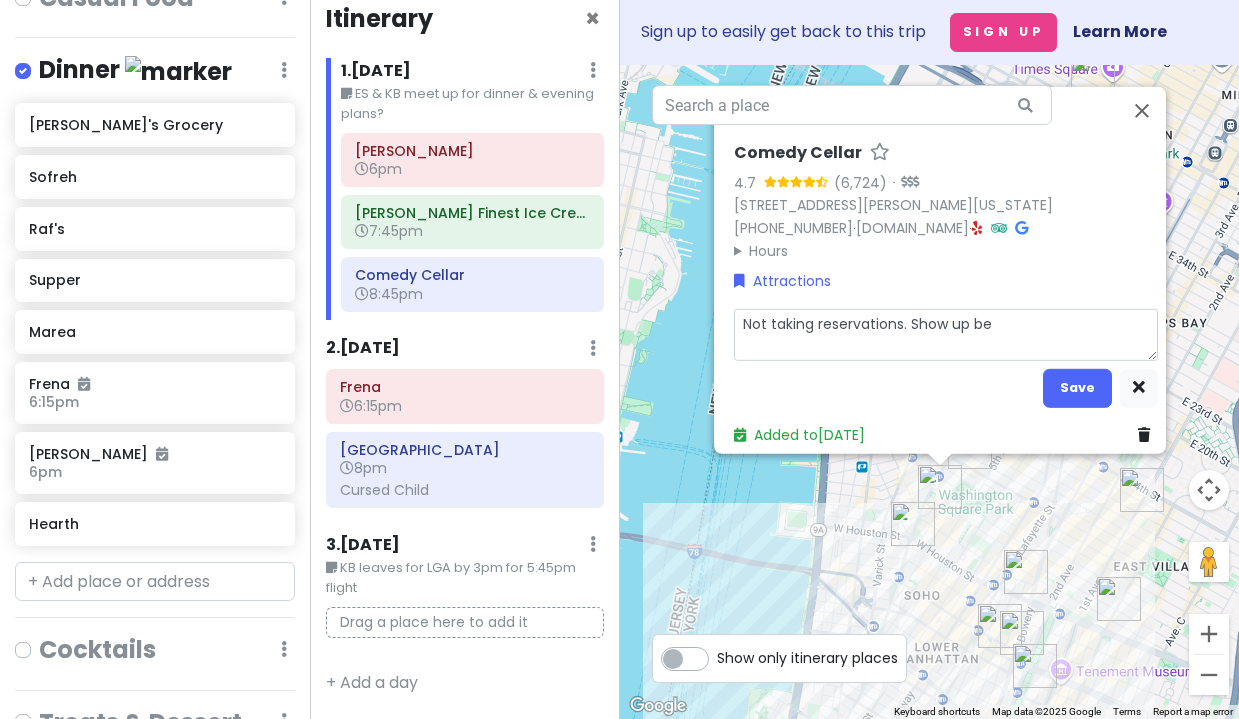 type on "x" 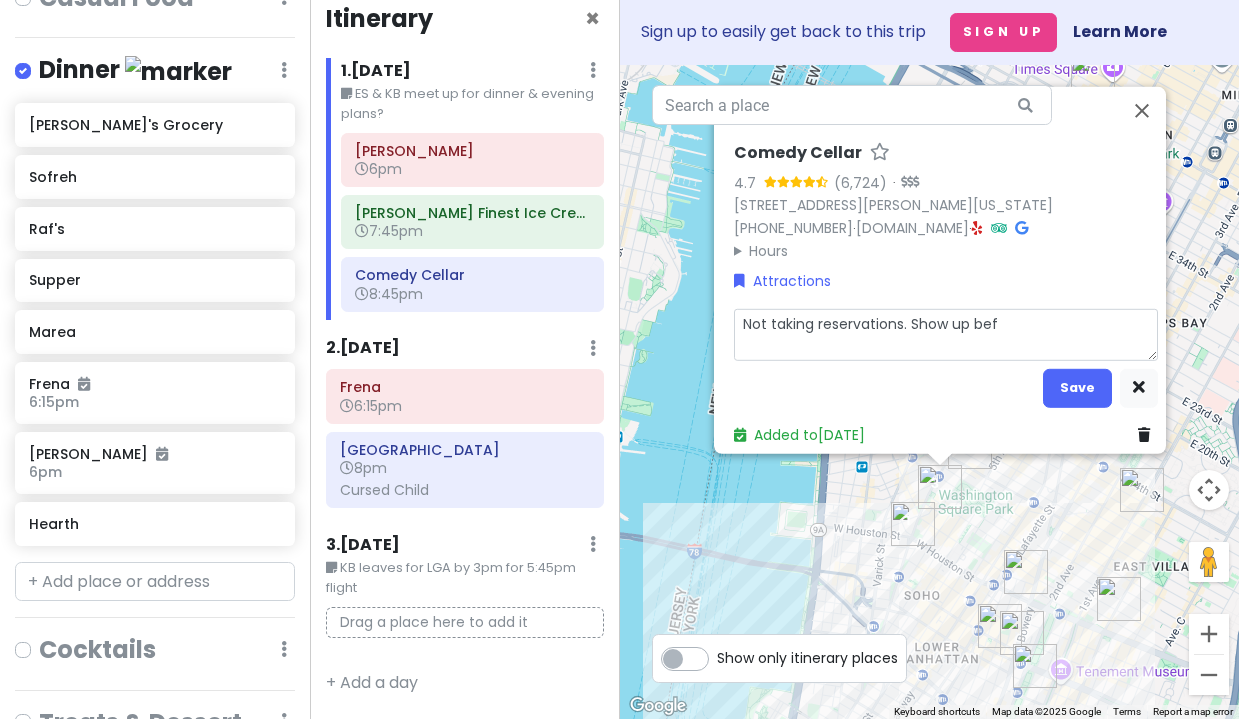 type on "x" 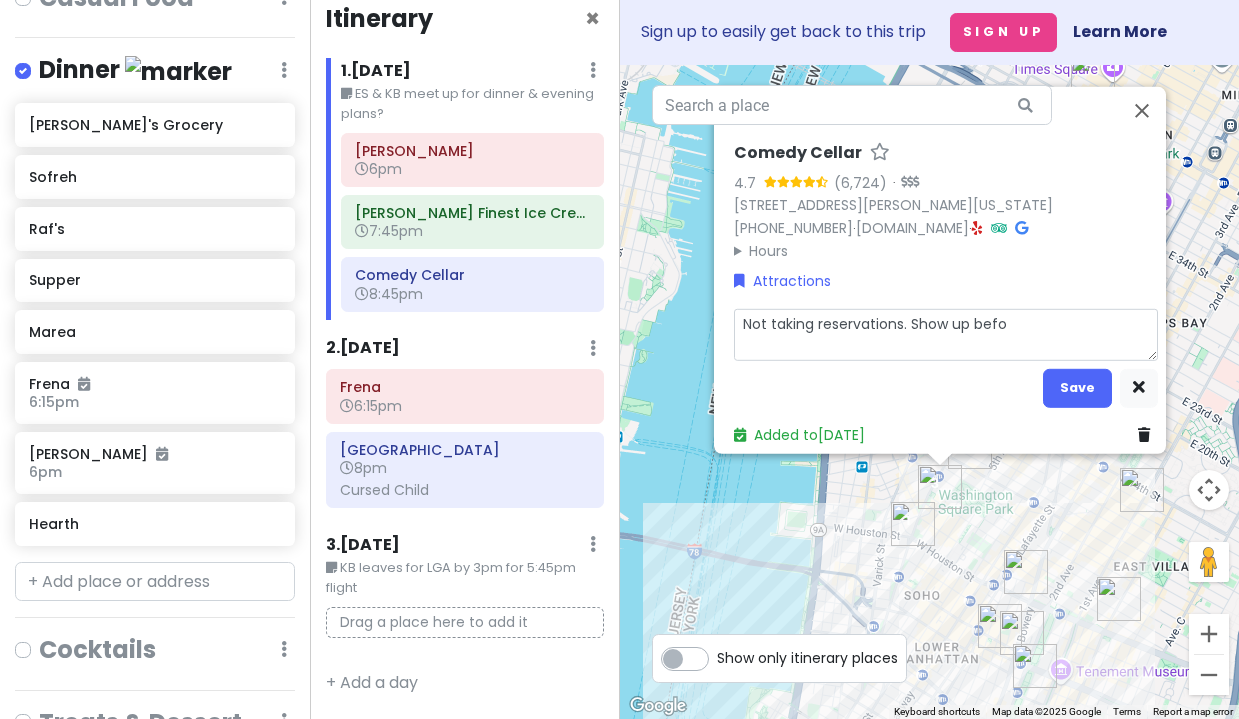 type on "x" 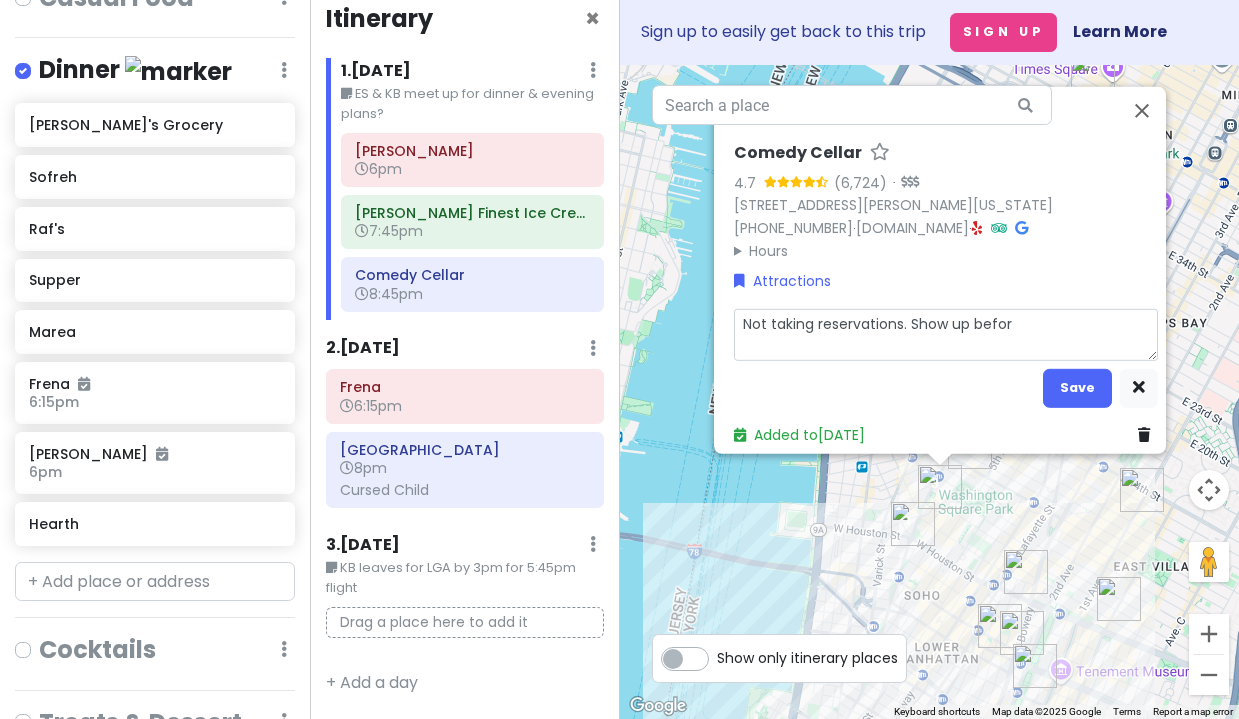 type on "x" 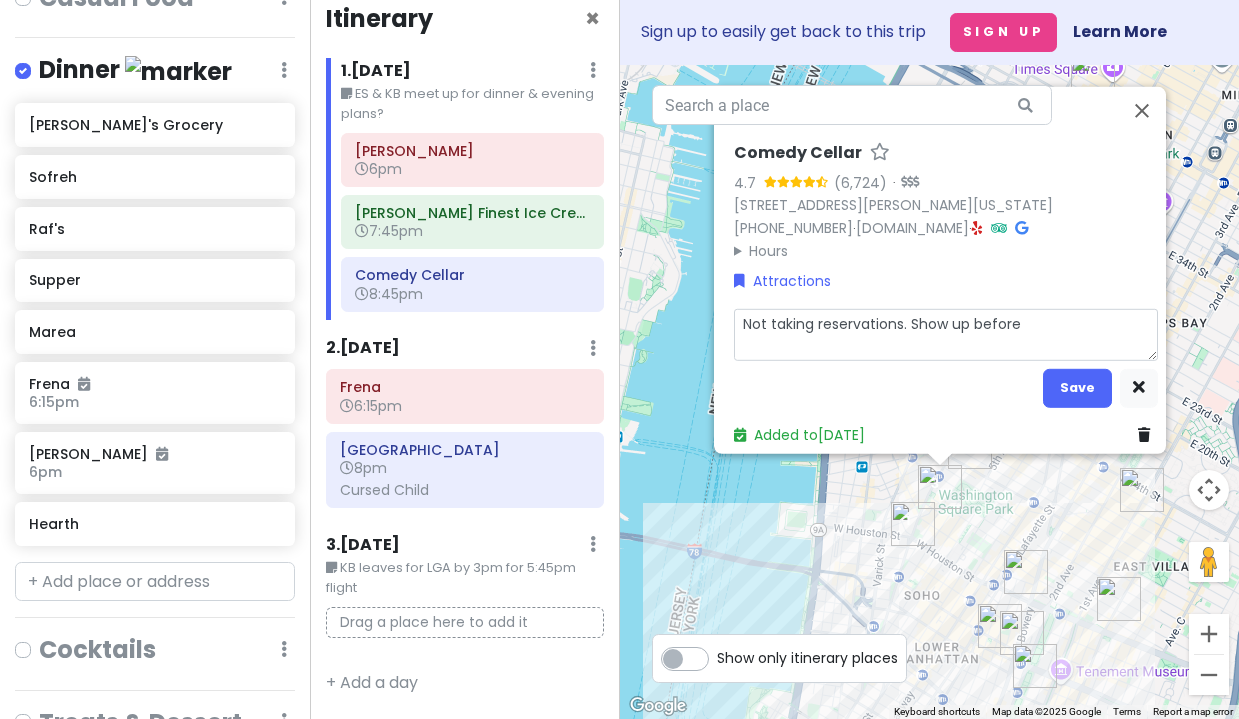 type on "x" 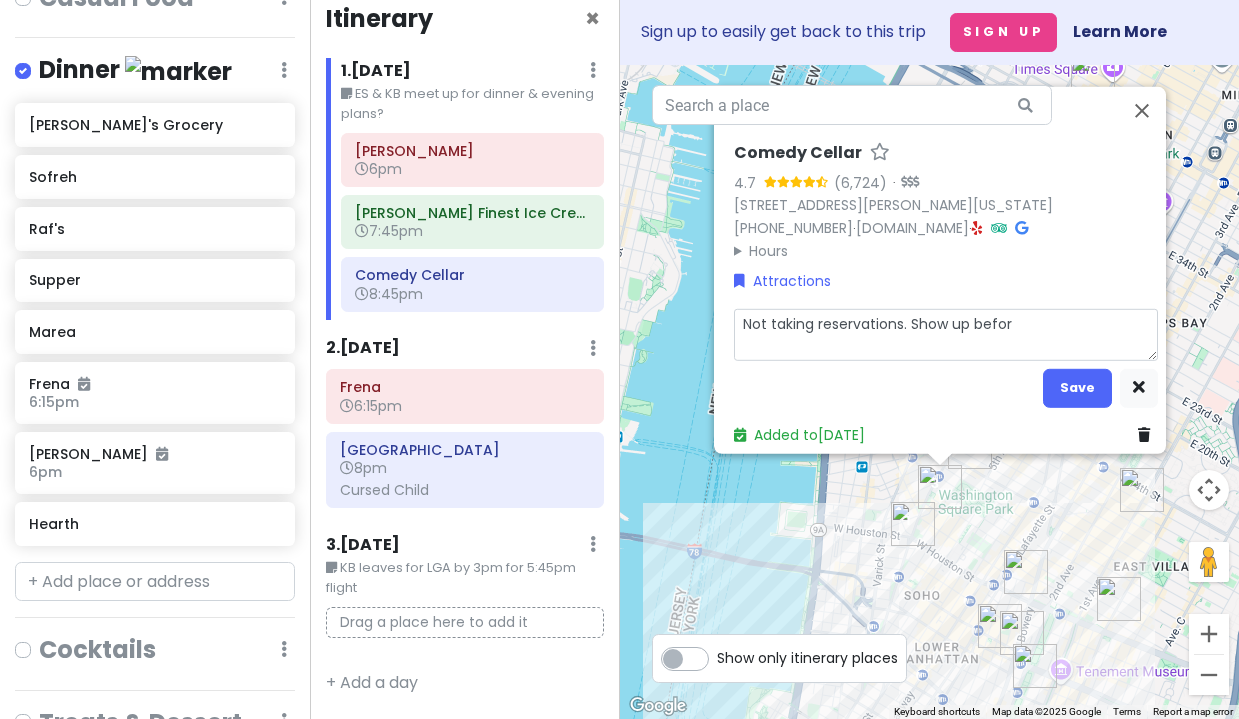 type on "x" 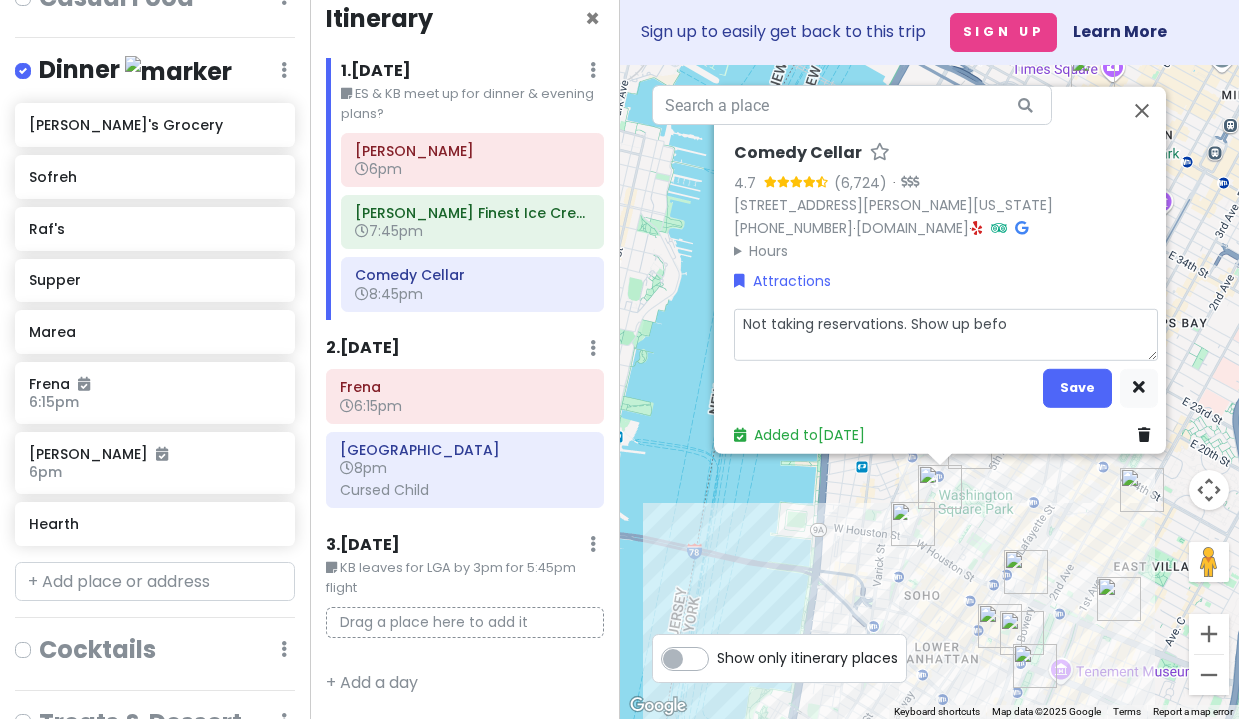 type on "x" 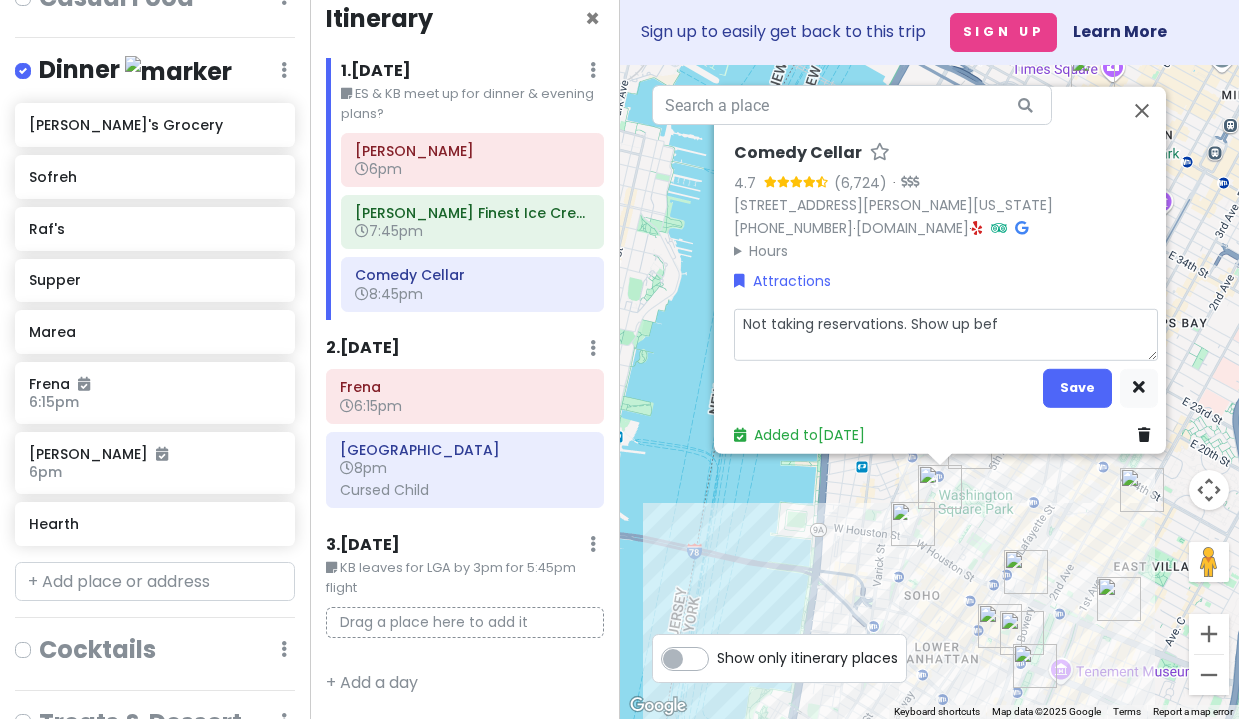type on "x" 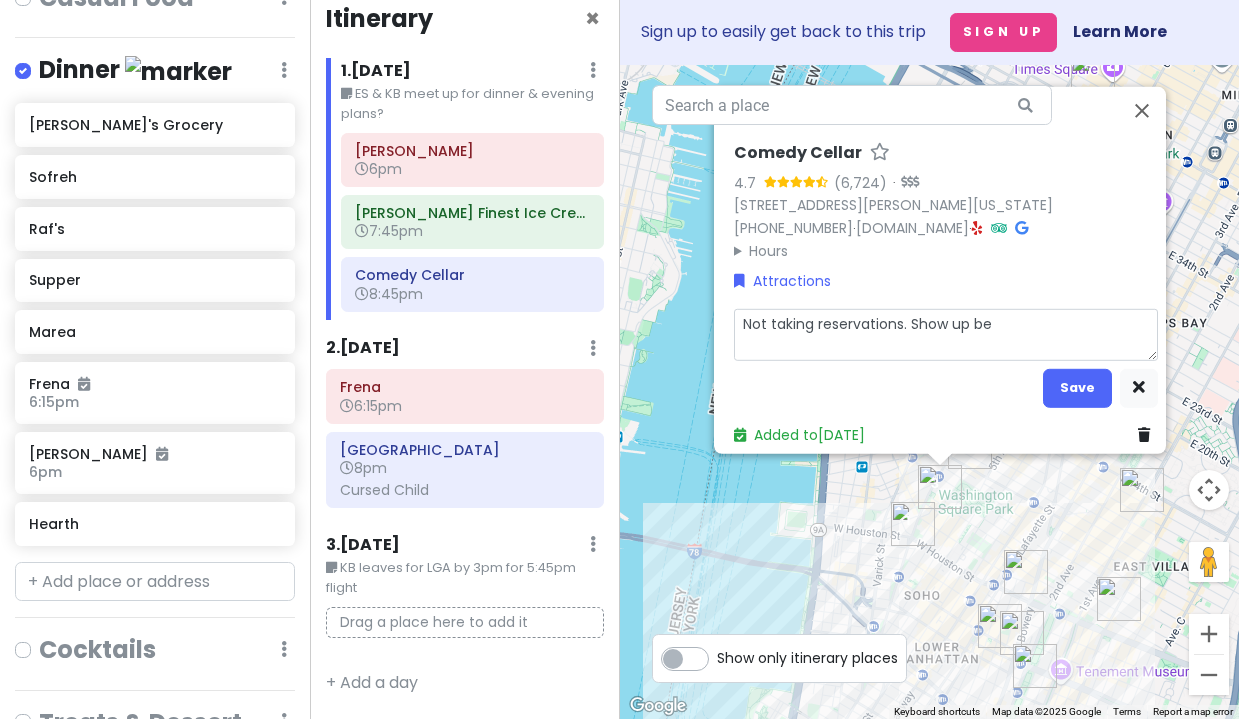 type on "x" 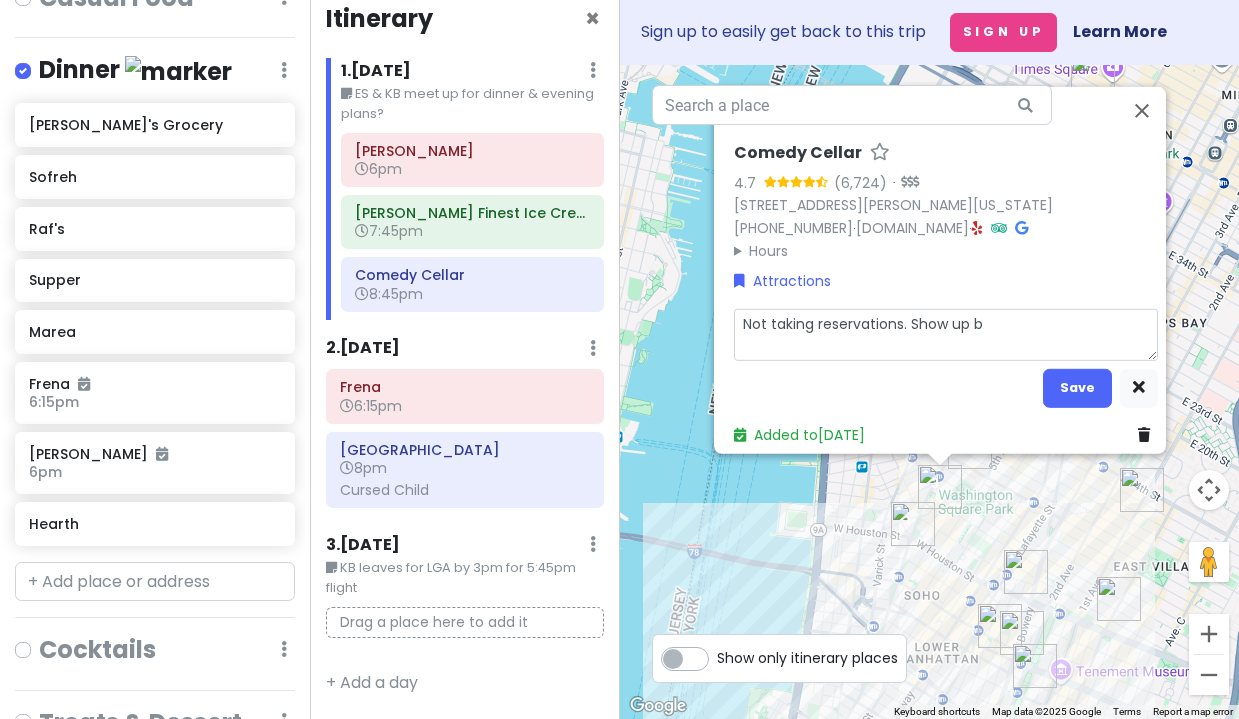type on "x" 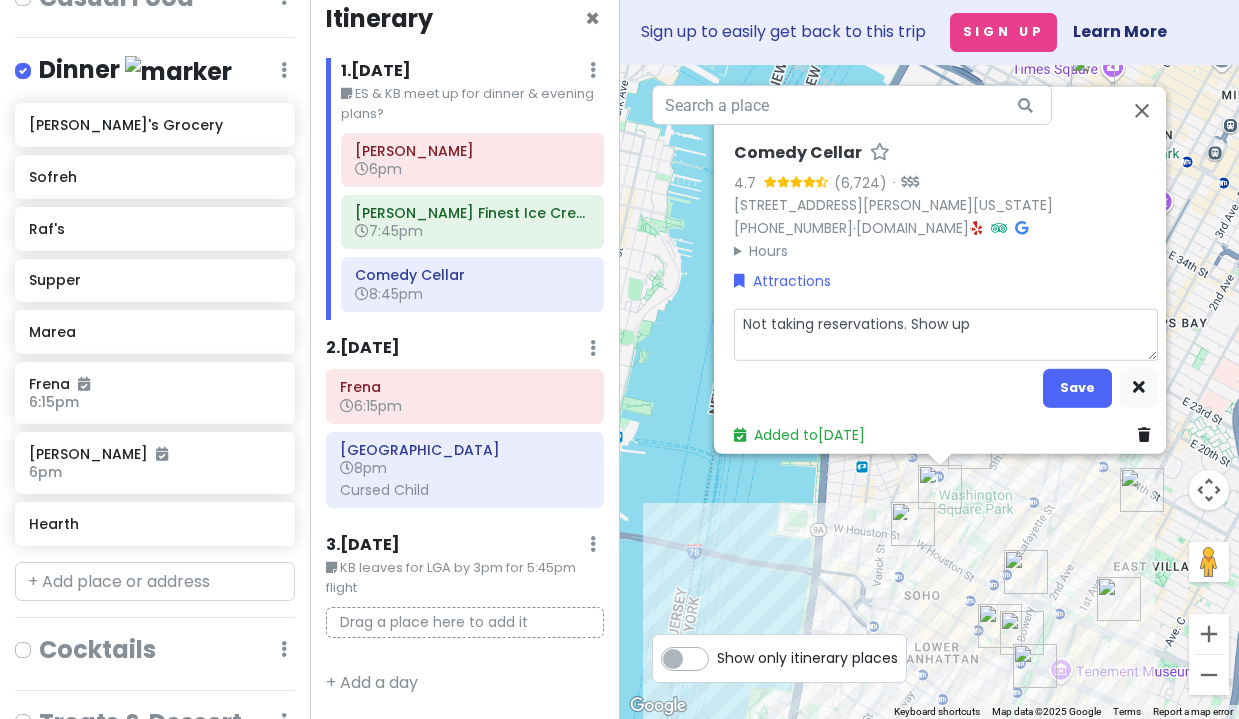type on "x" 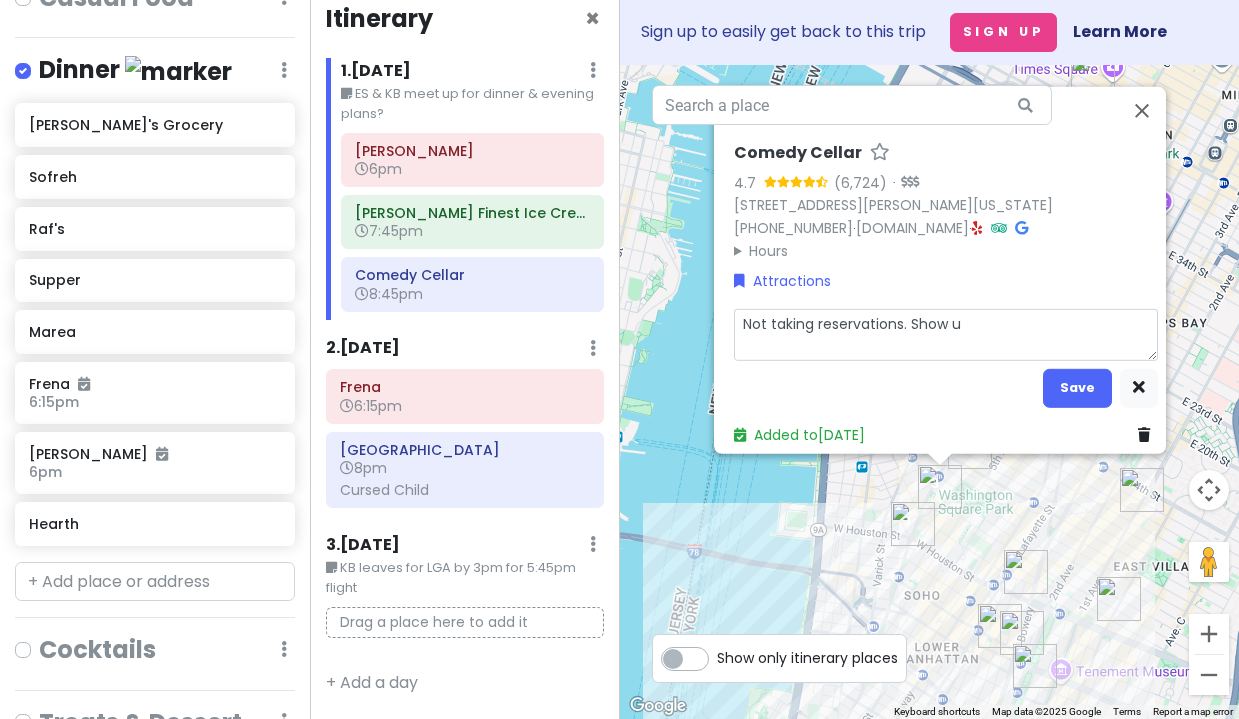 type on "x" 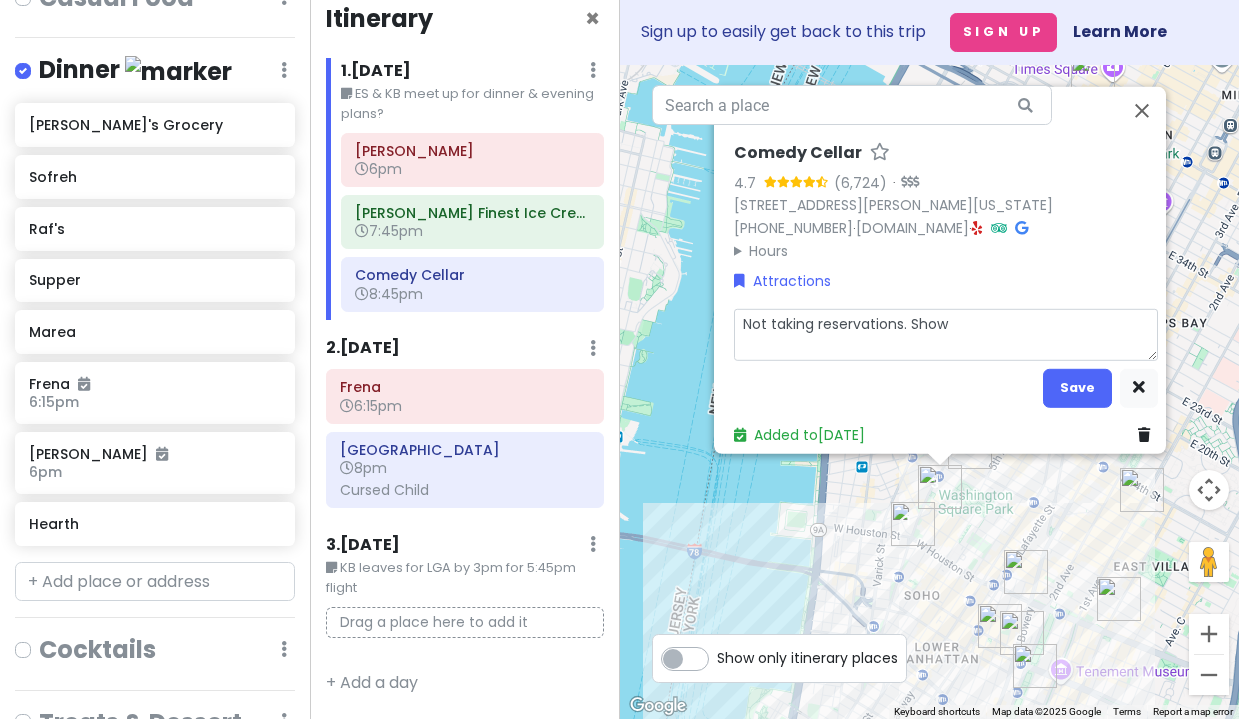 type on "x" 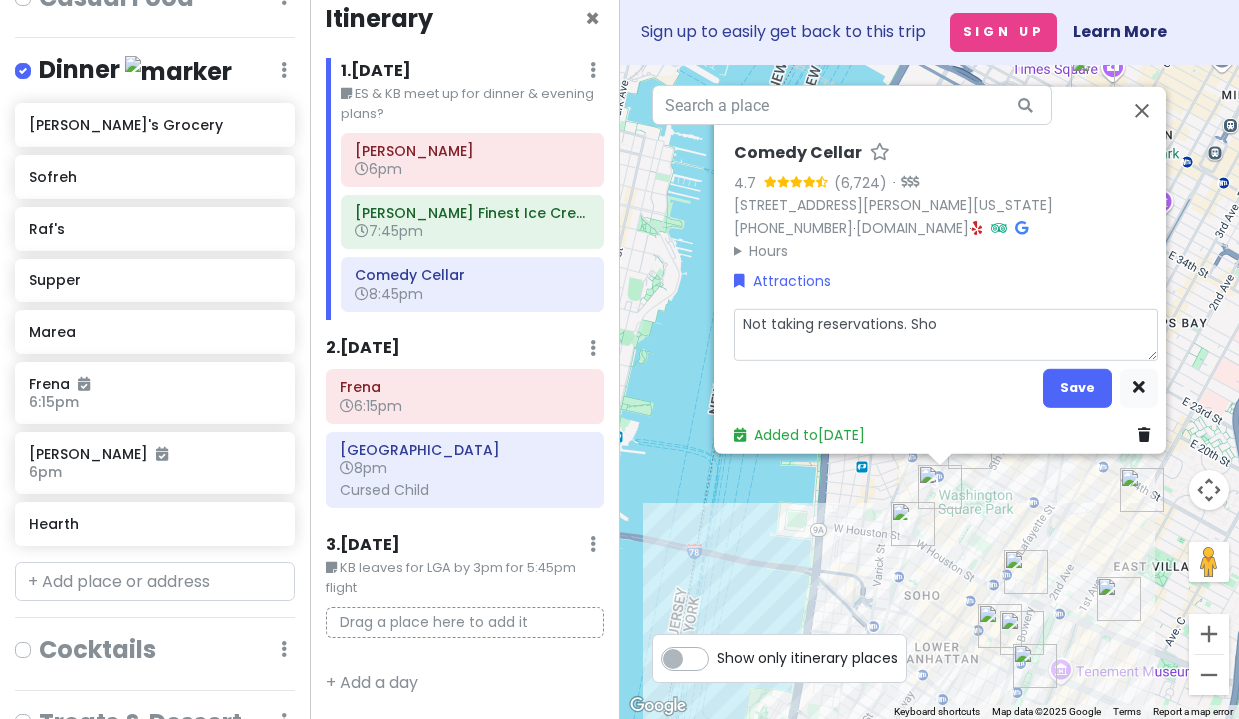 type on "x" 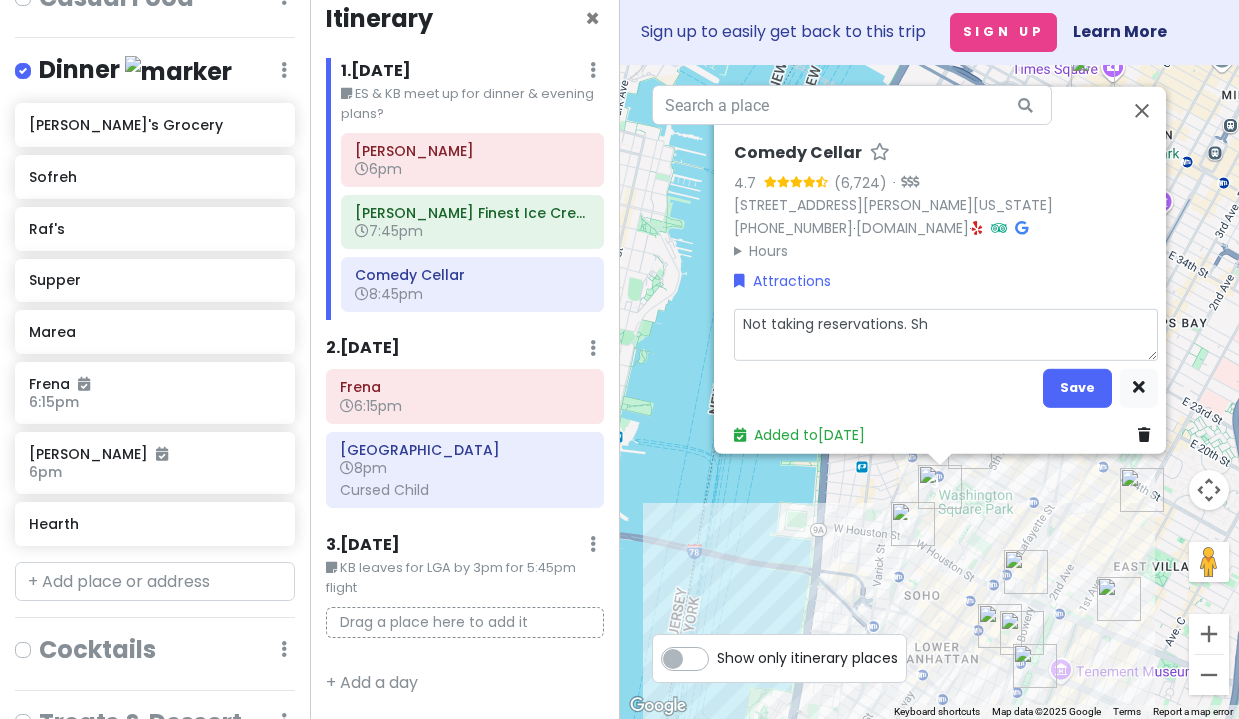 type on "x" 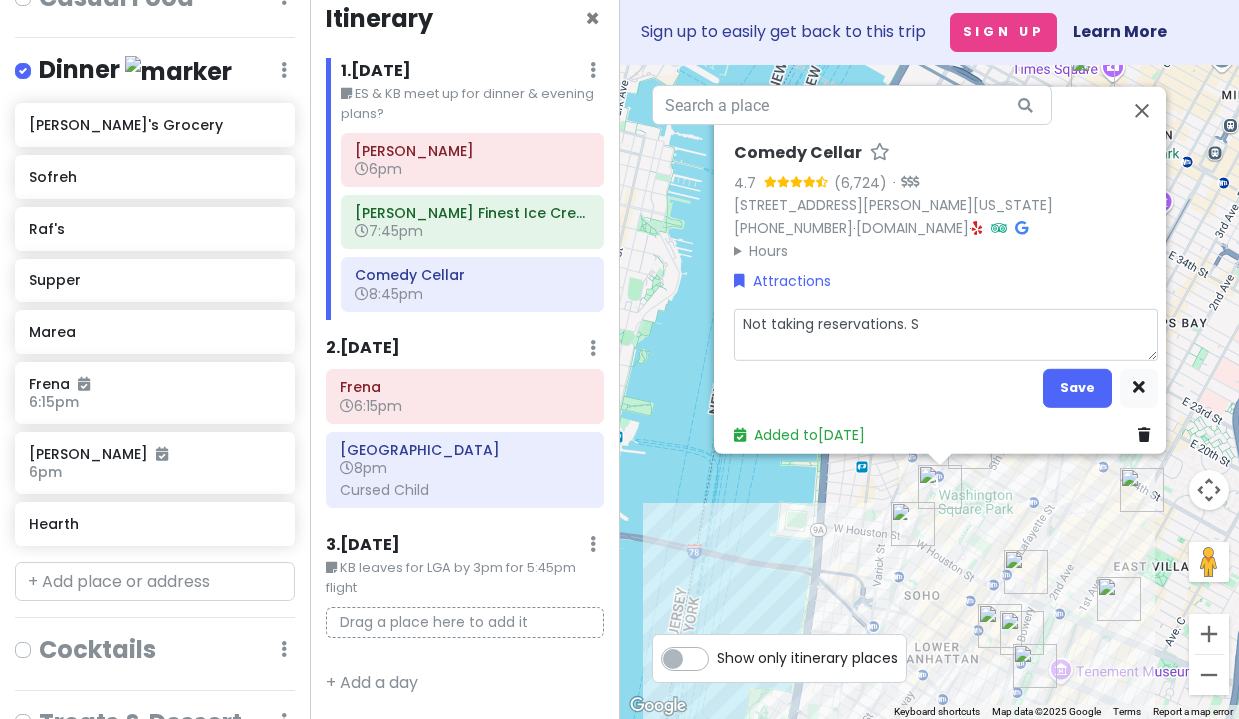 type on "x" 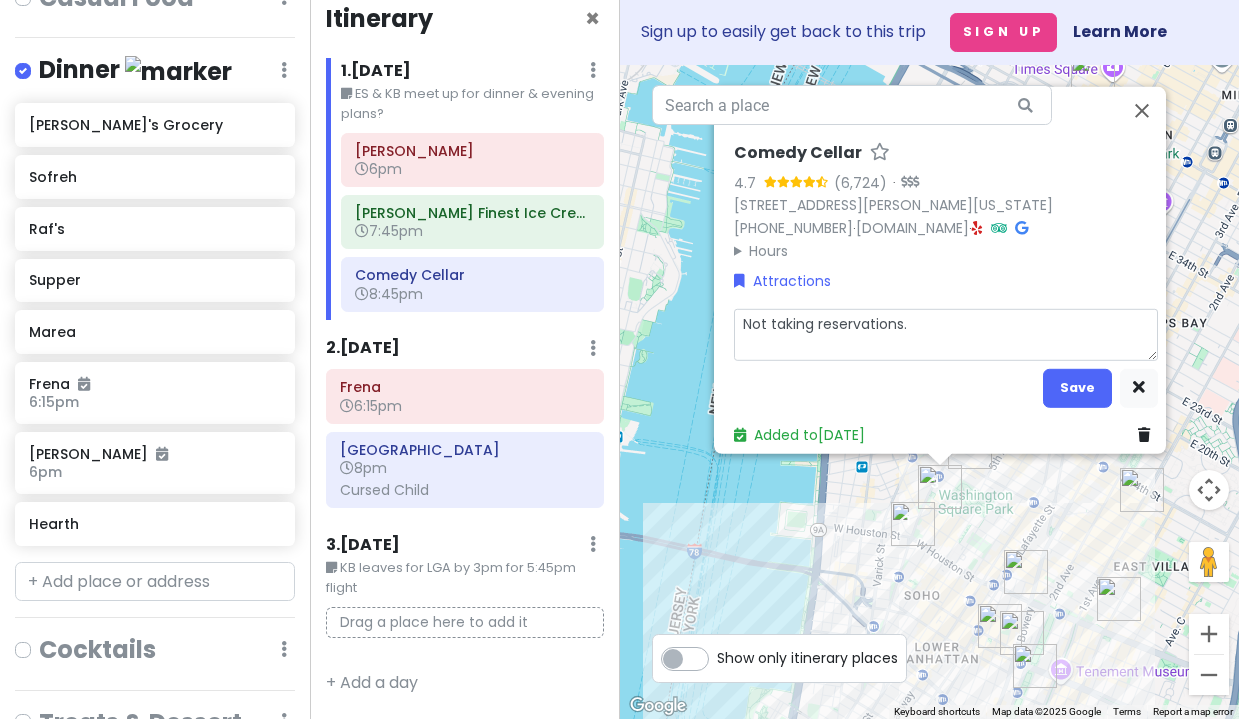 type on "x" 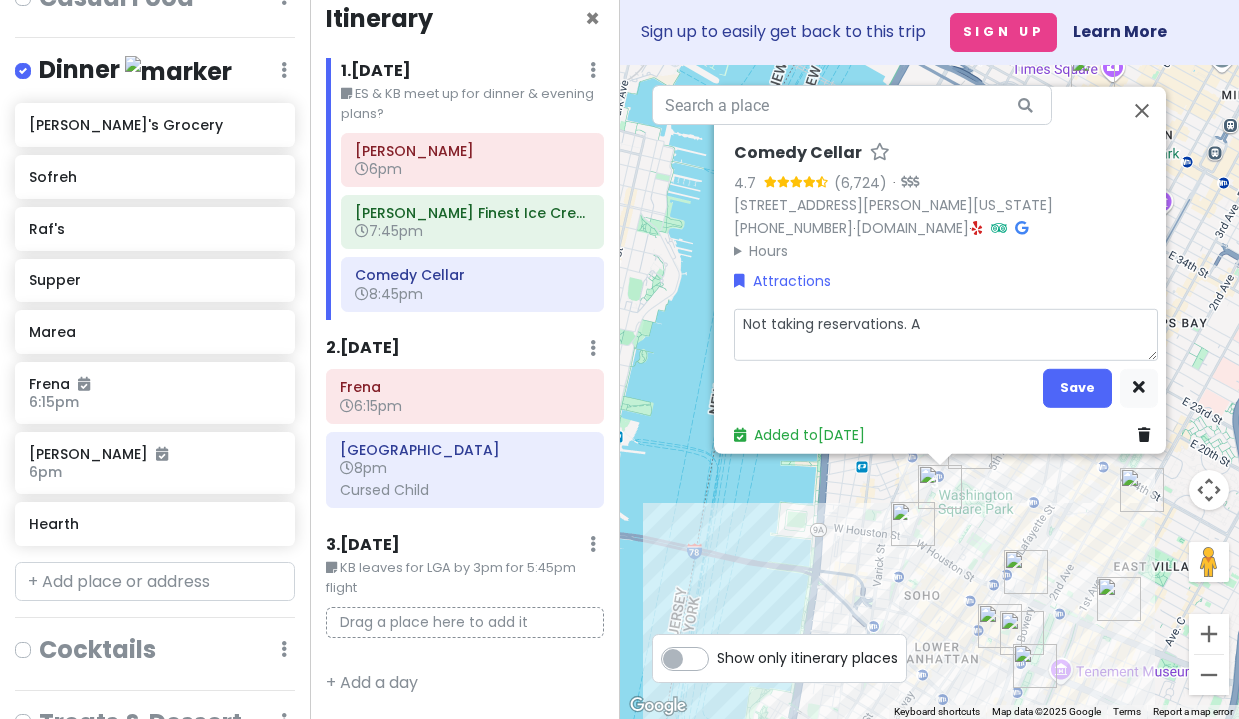 type on "x" 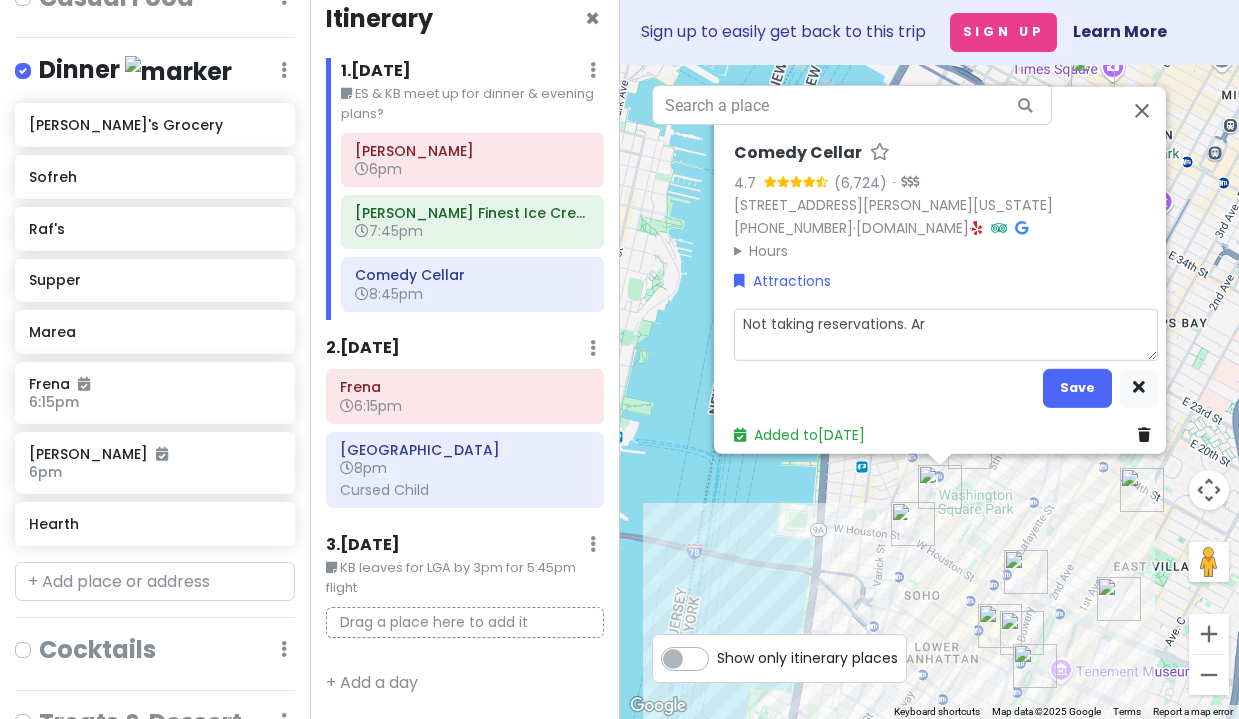type on "x" 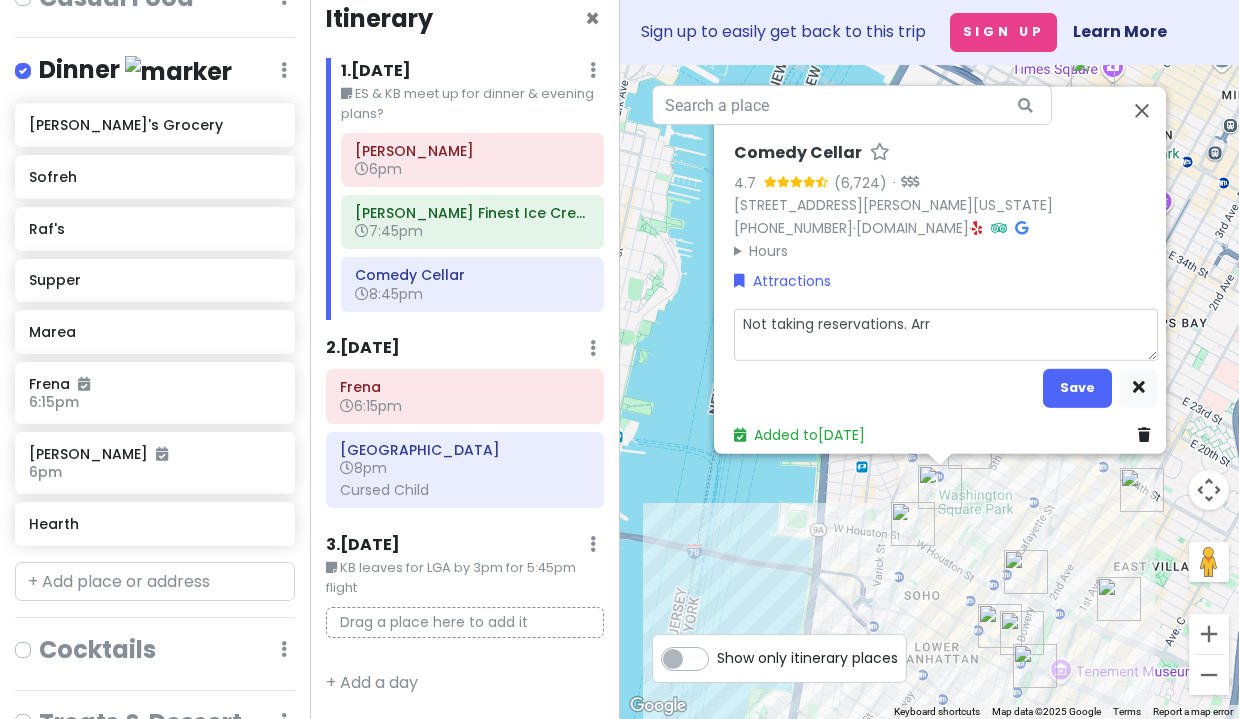type on "x" 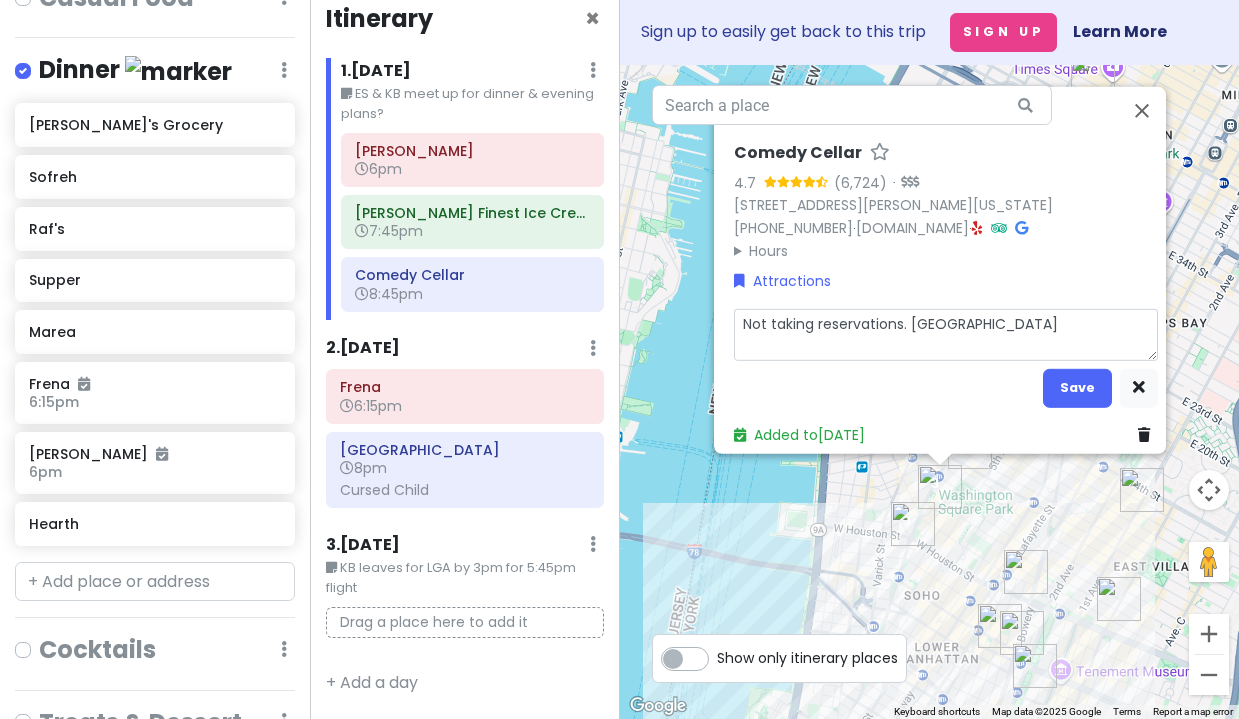 type on "x" 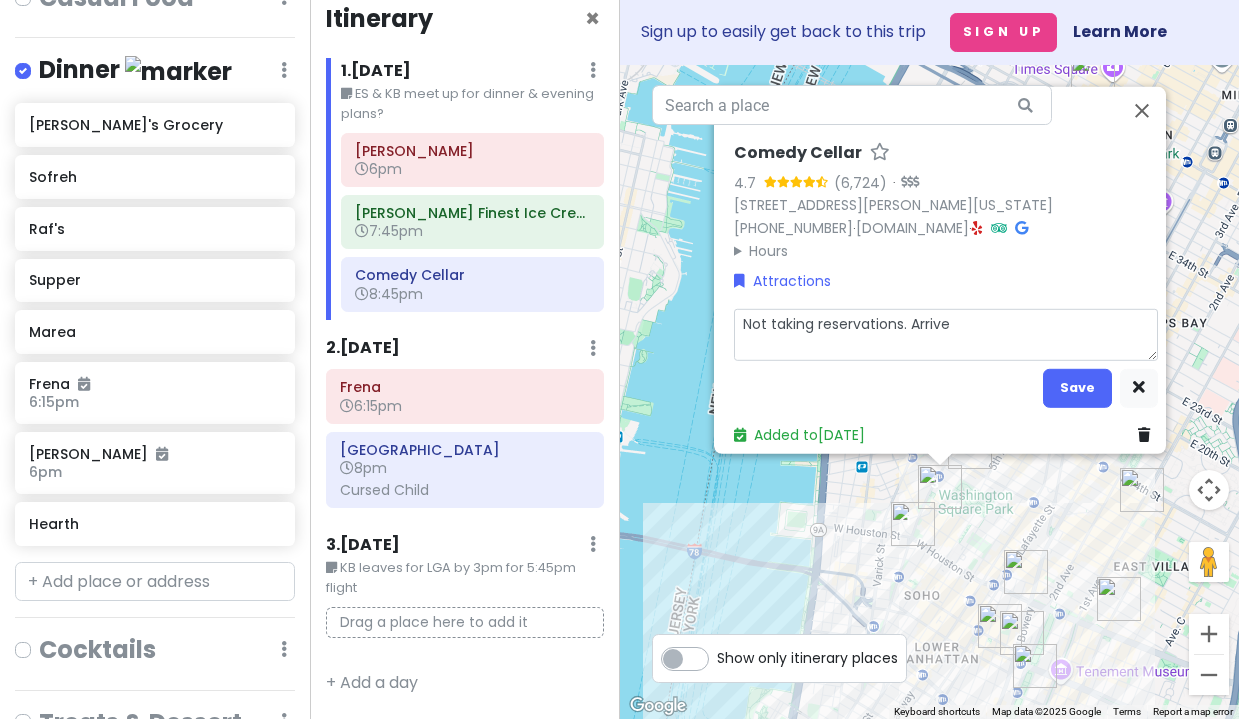 type on "x" 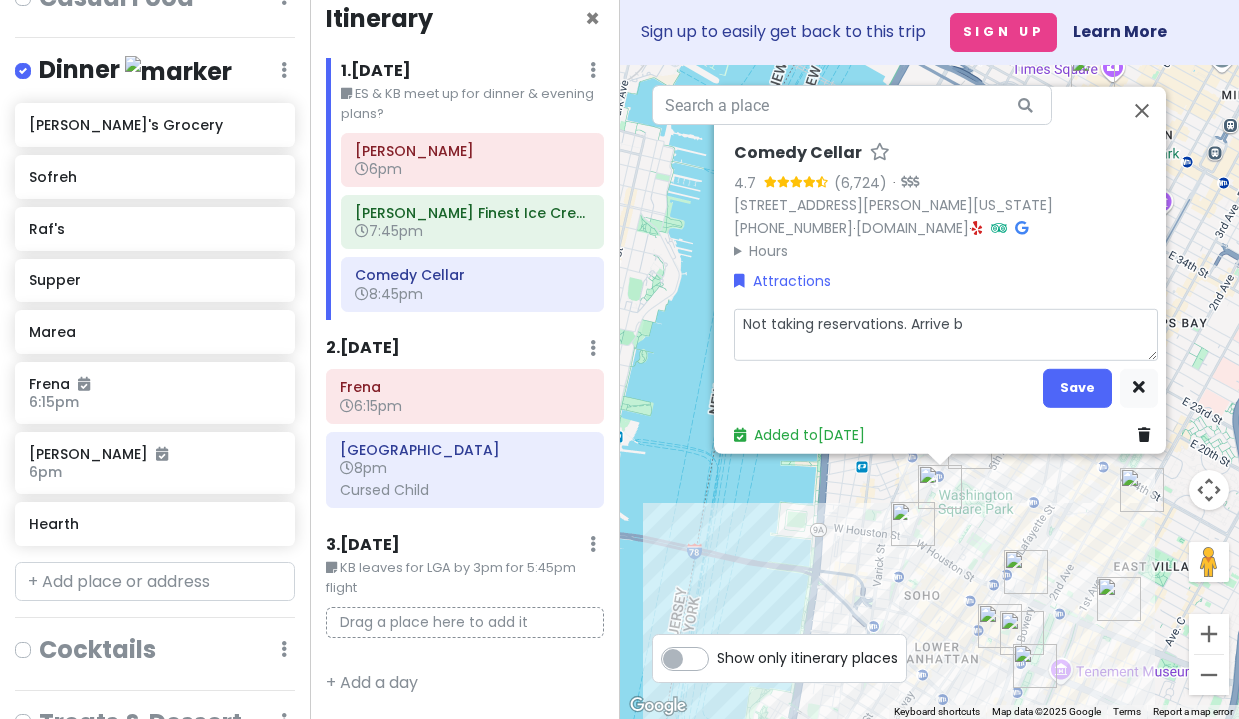 type on "x" 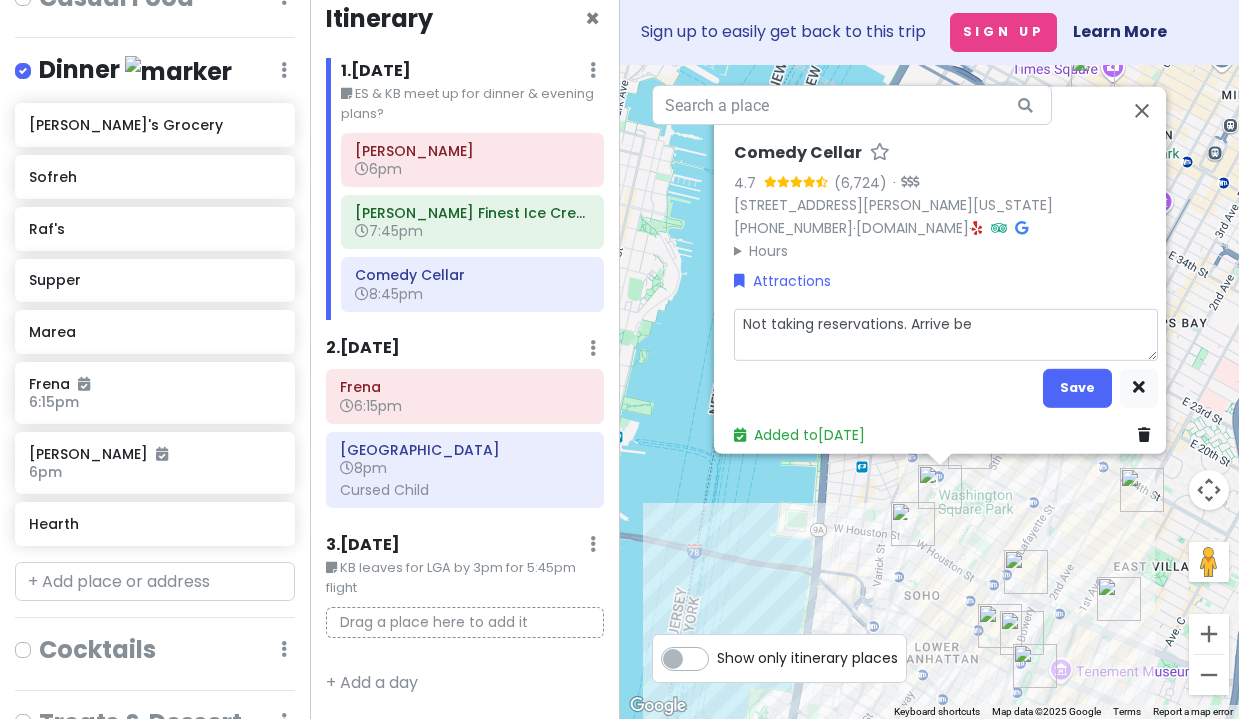 type on "x" 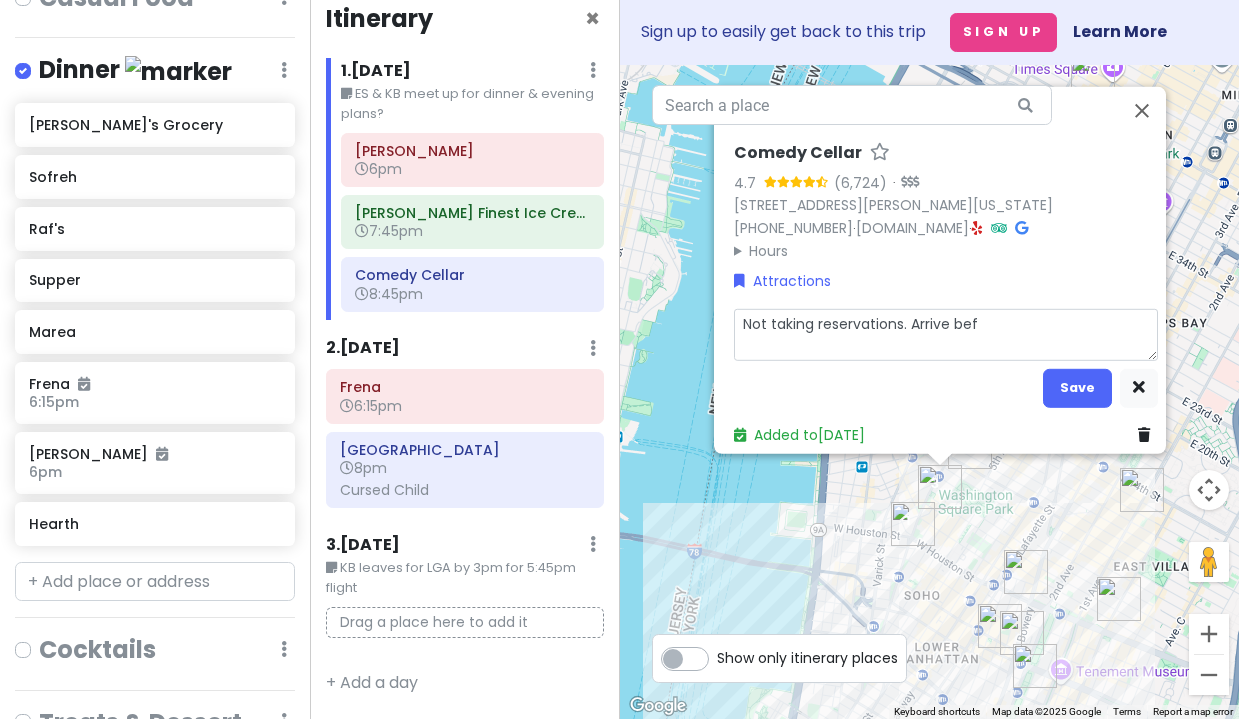 type on "x" 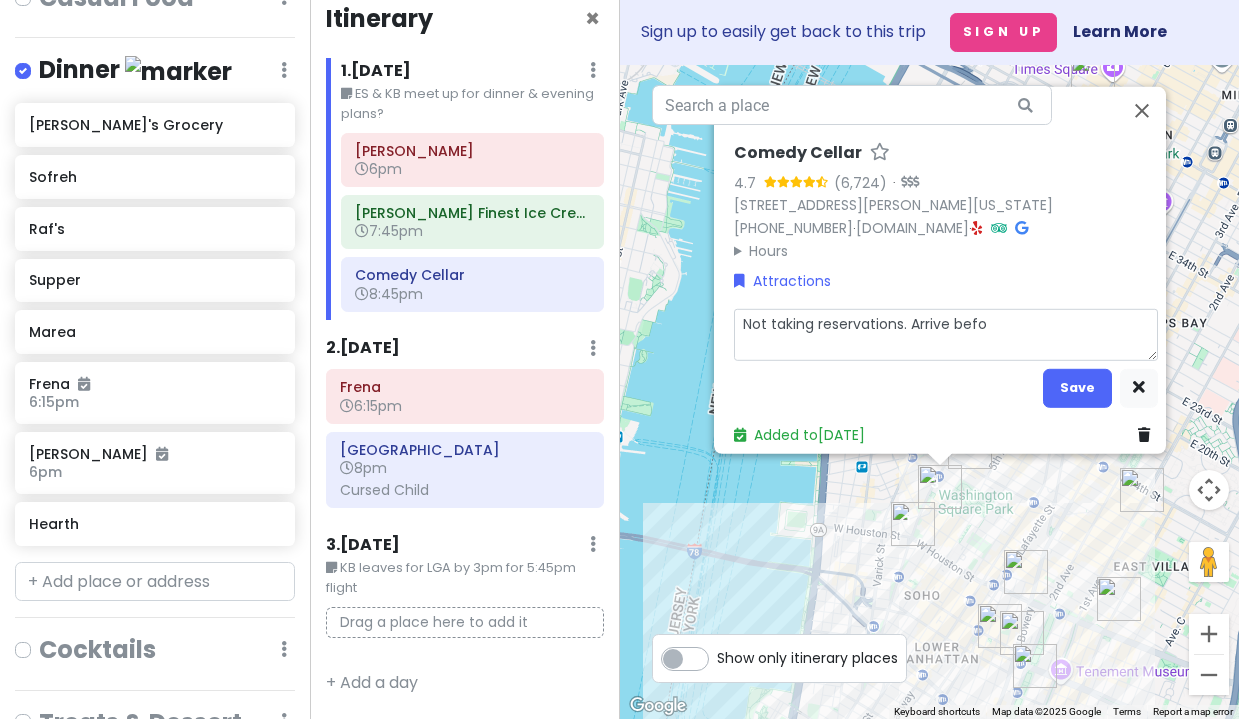 type on "x" 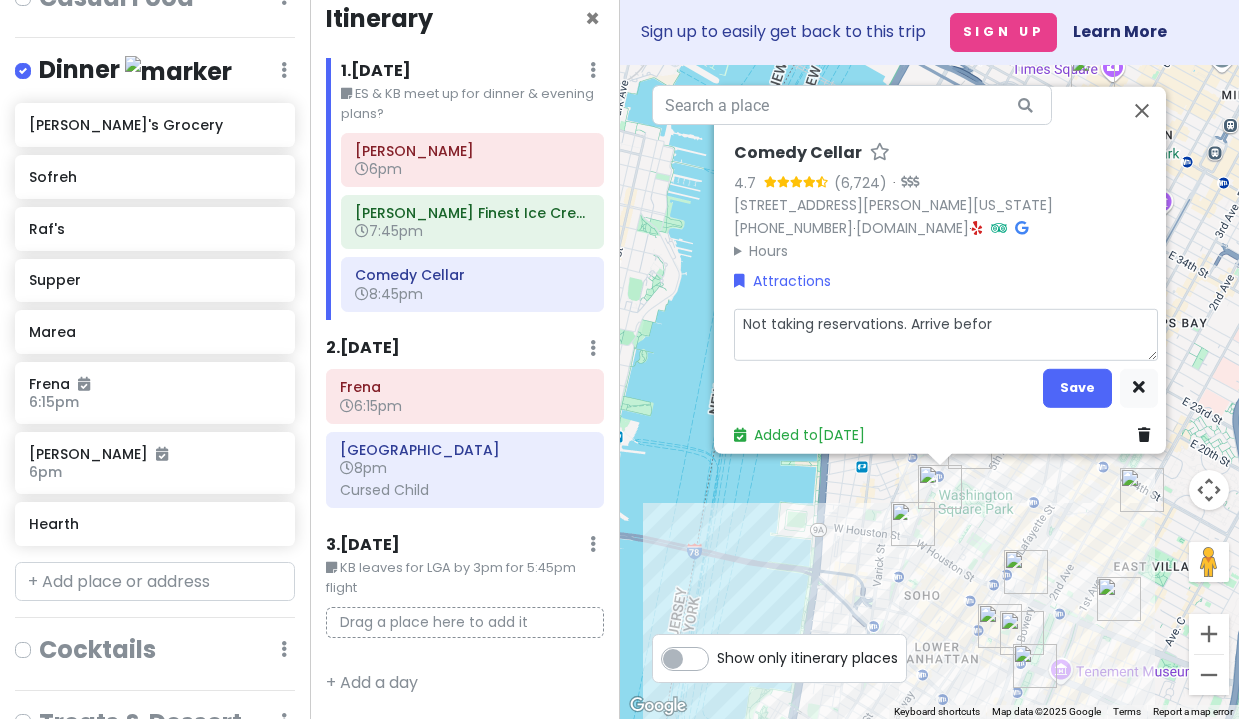 type on "x" 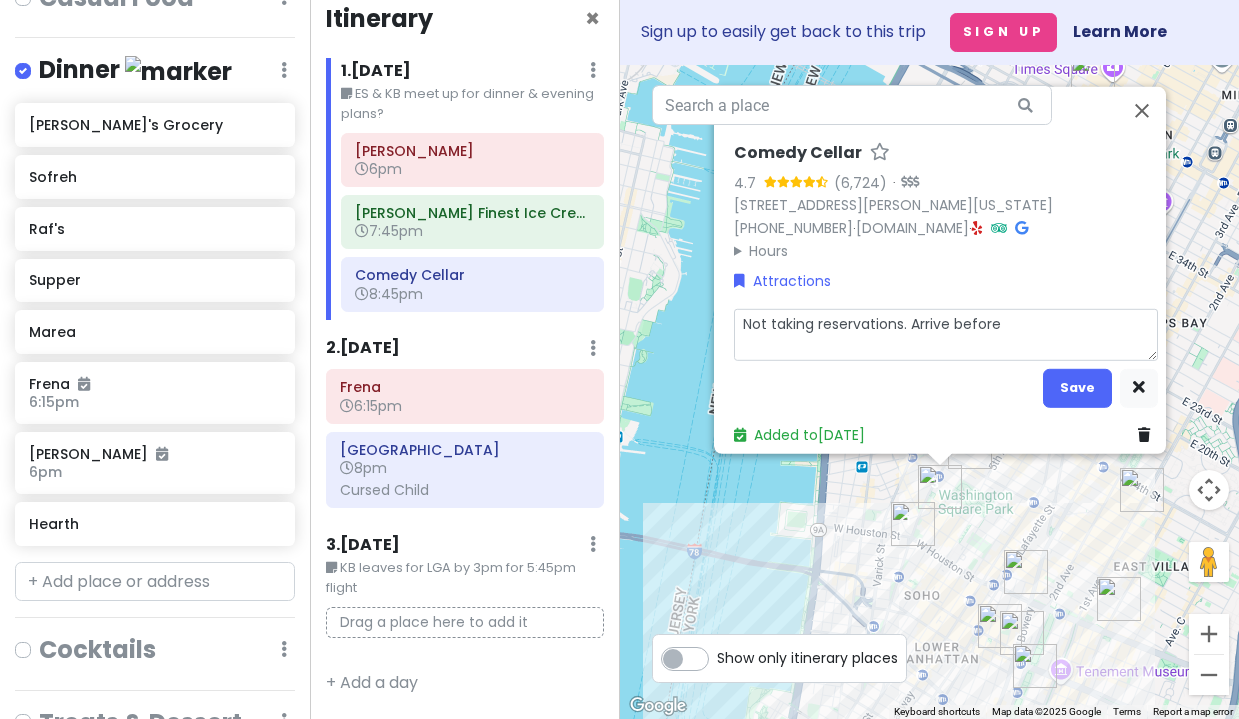 type on "x" 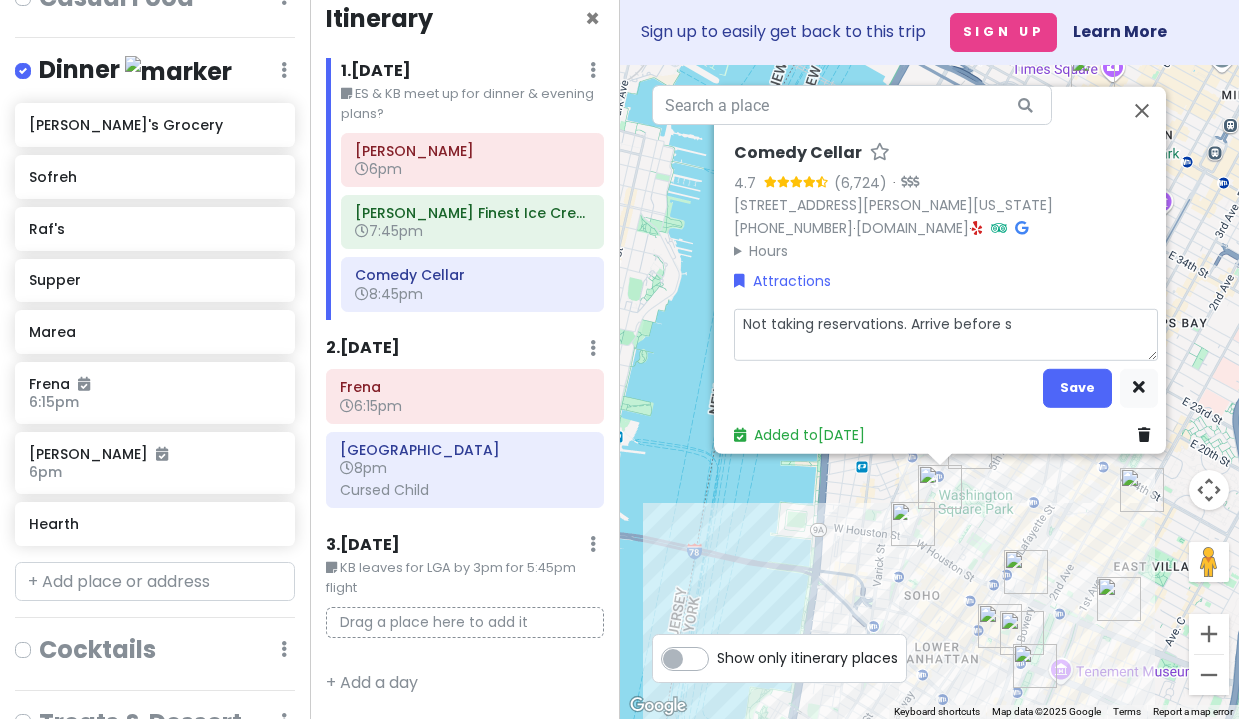 type on "x" 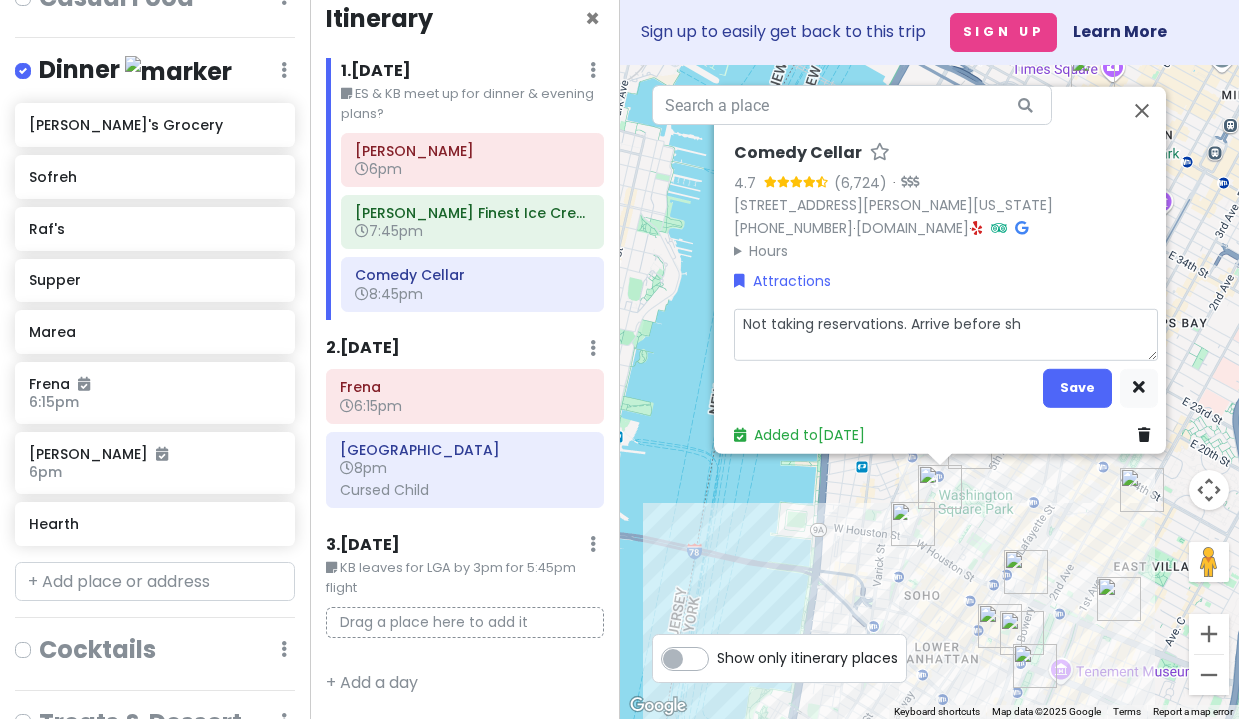 type on "x" 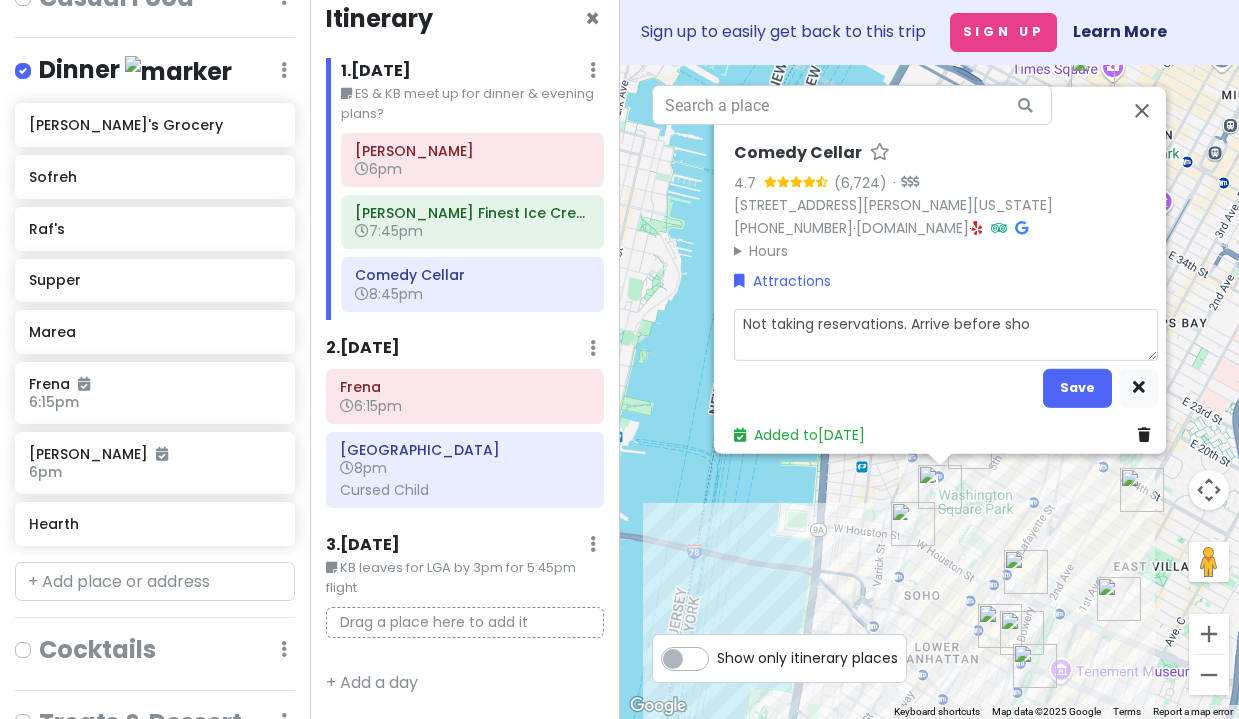 type on "x" 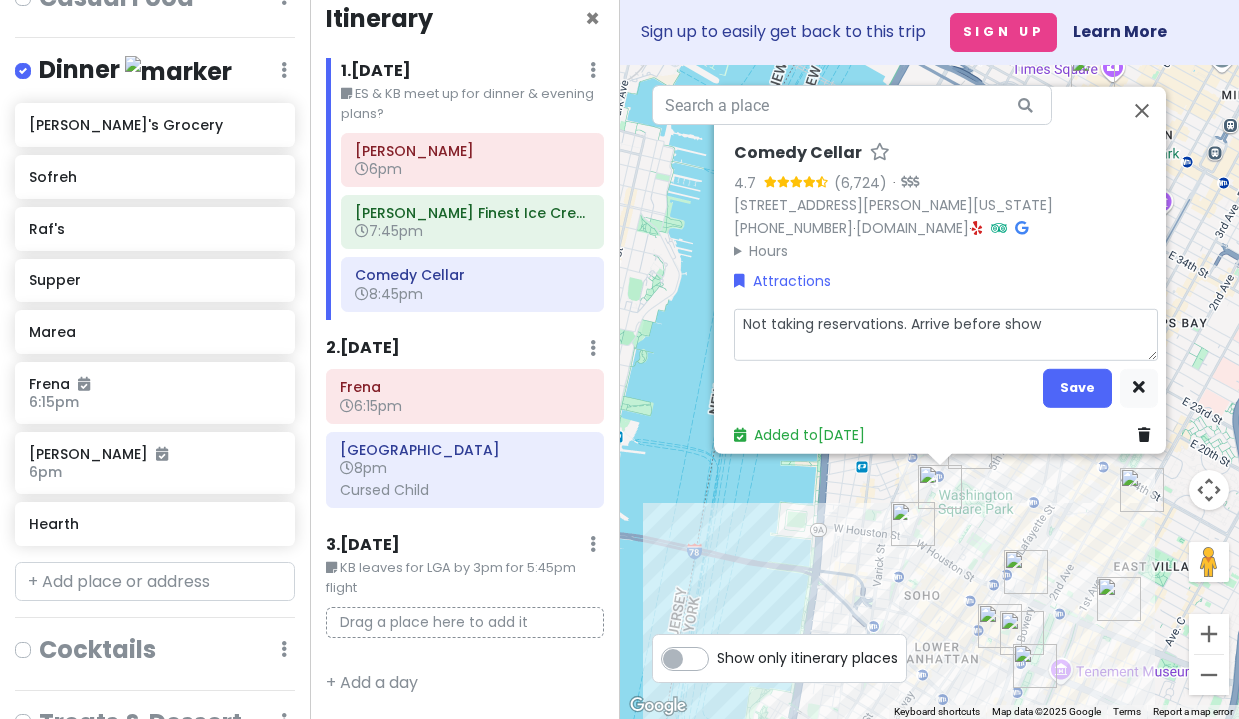 type on "x" 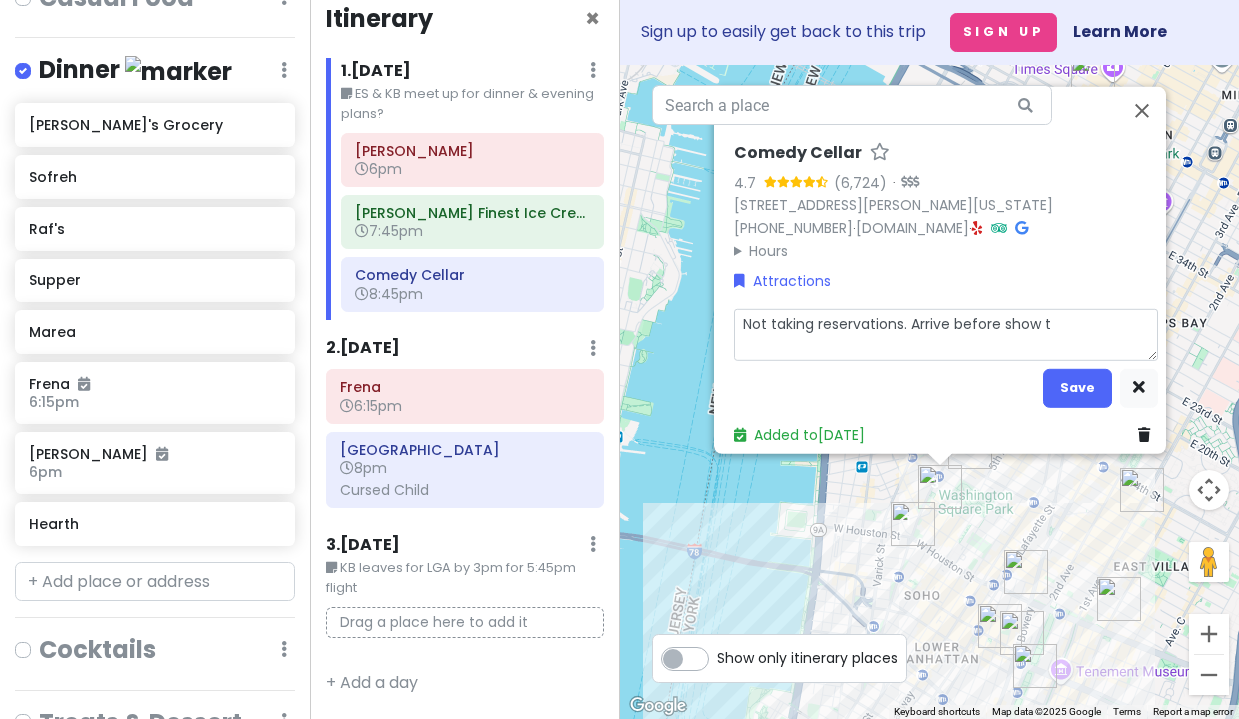 type on "x" 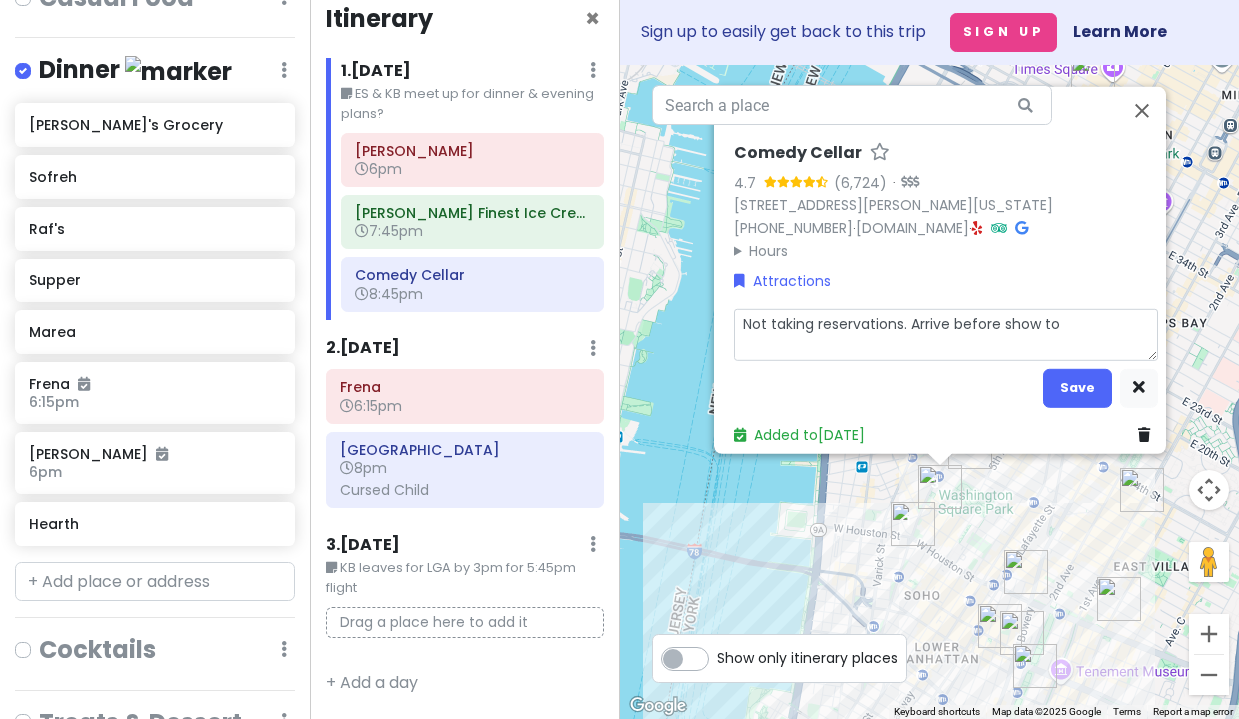 type on "x" 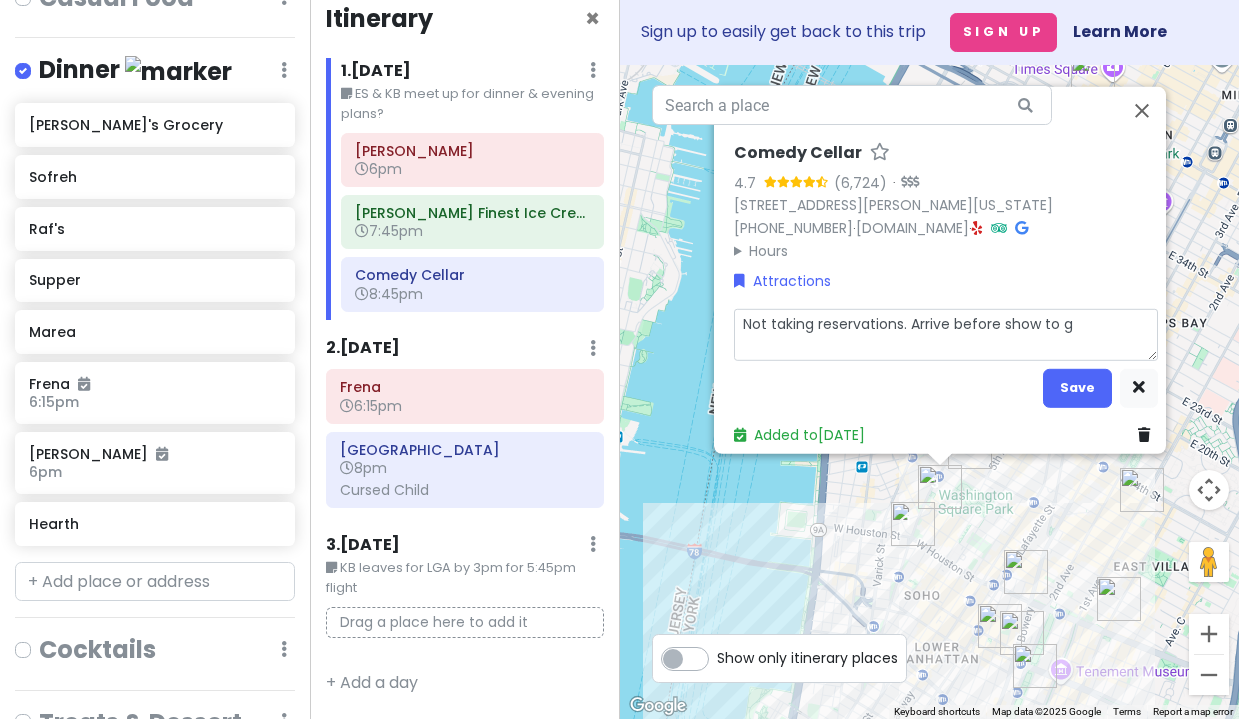 type on "x" 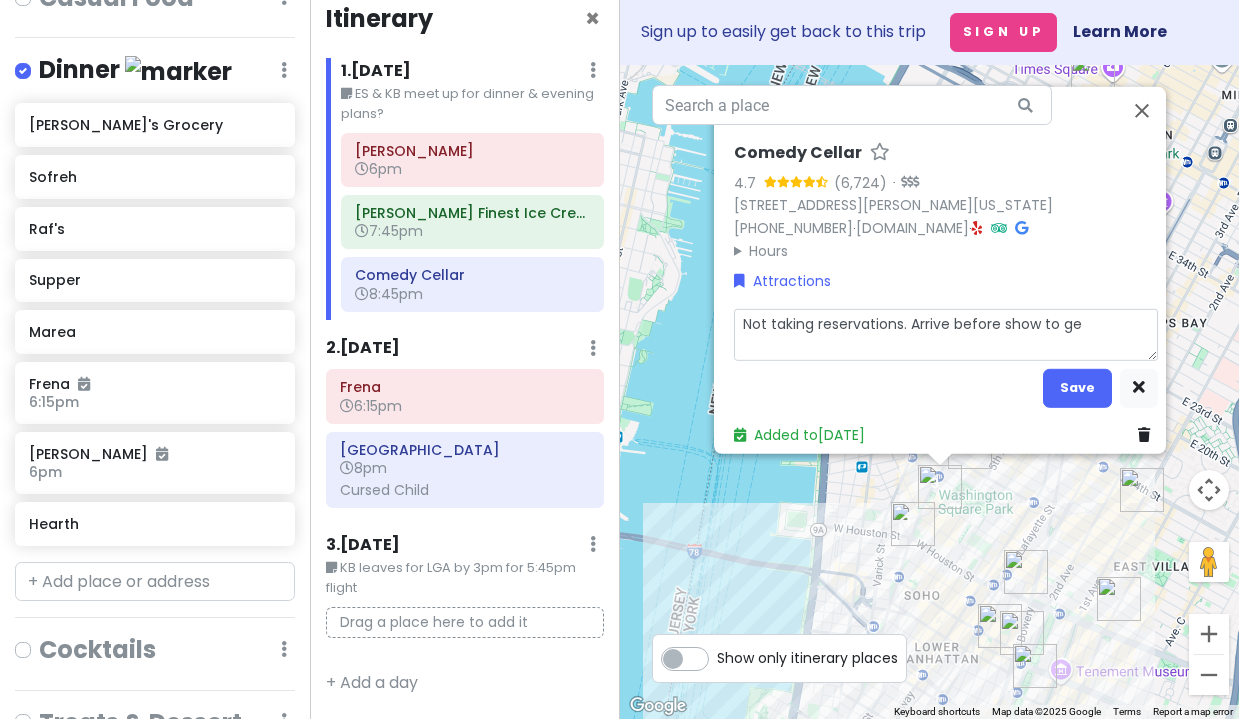 type on "x" 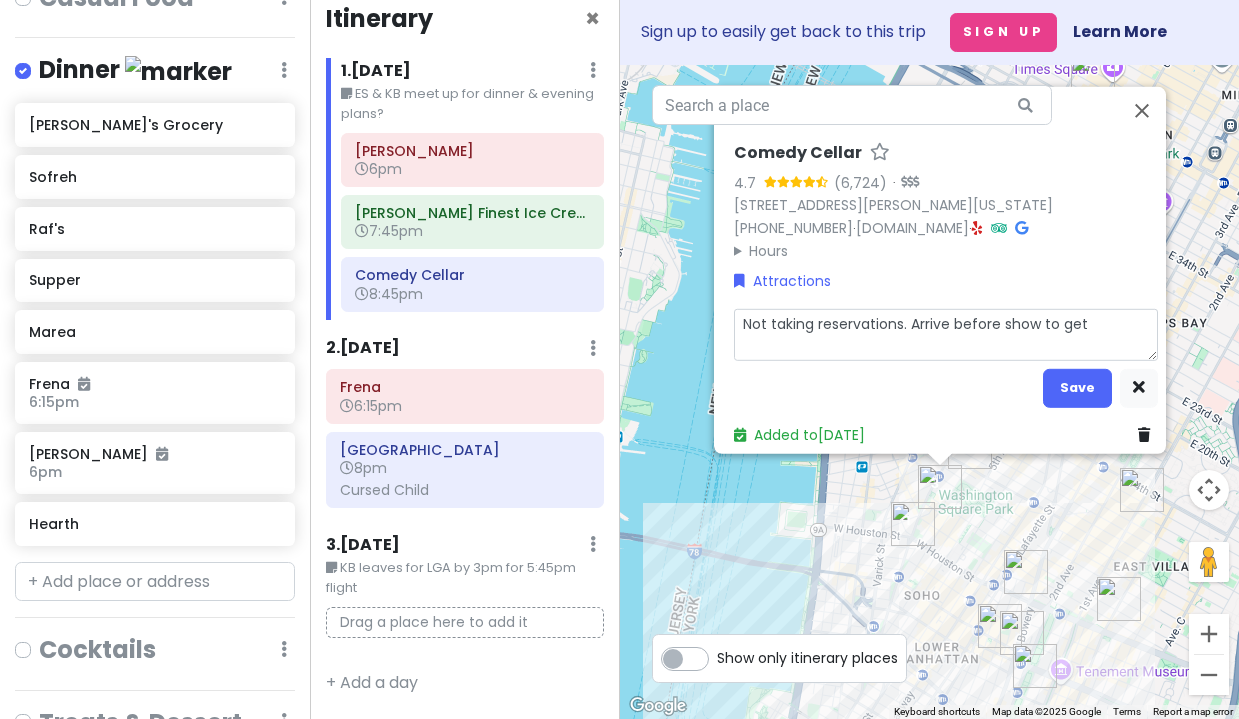 type on "x" 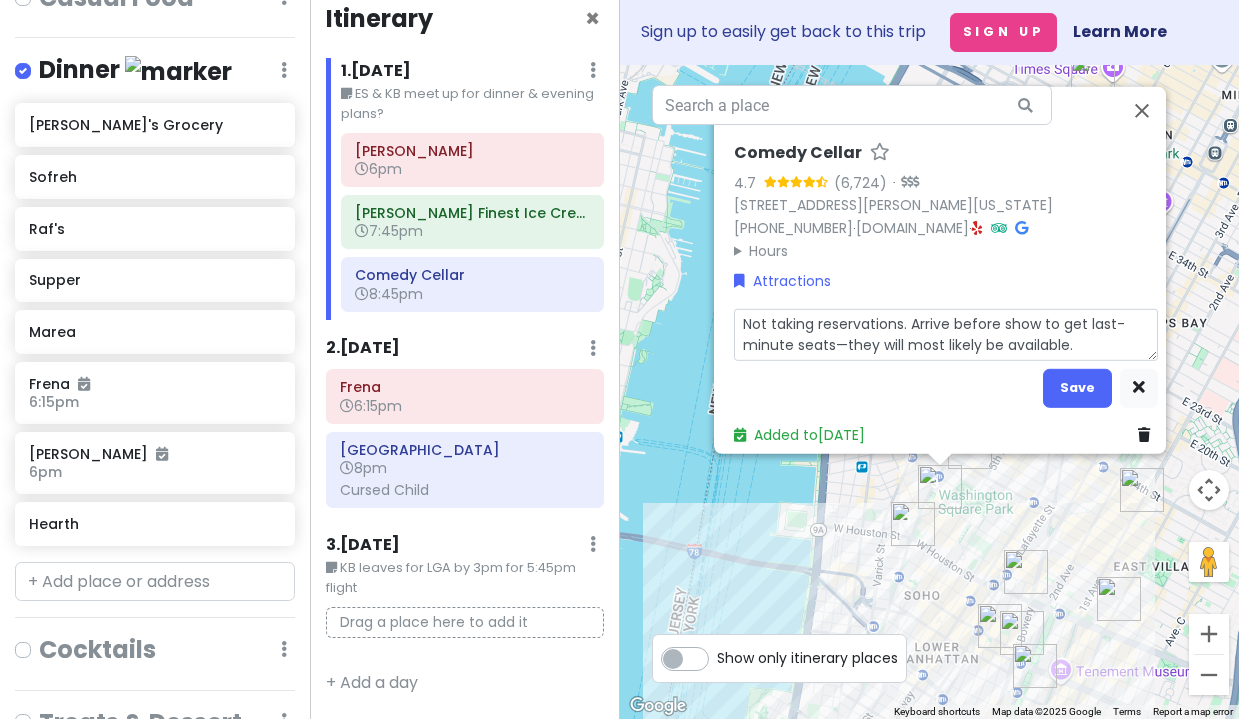 click on "Not taking reservations. Arrive before show to get last-minute seats—they will most likely be available." at bounding box center [946, 334] 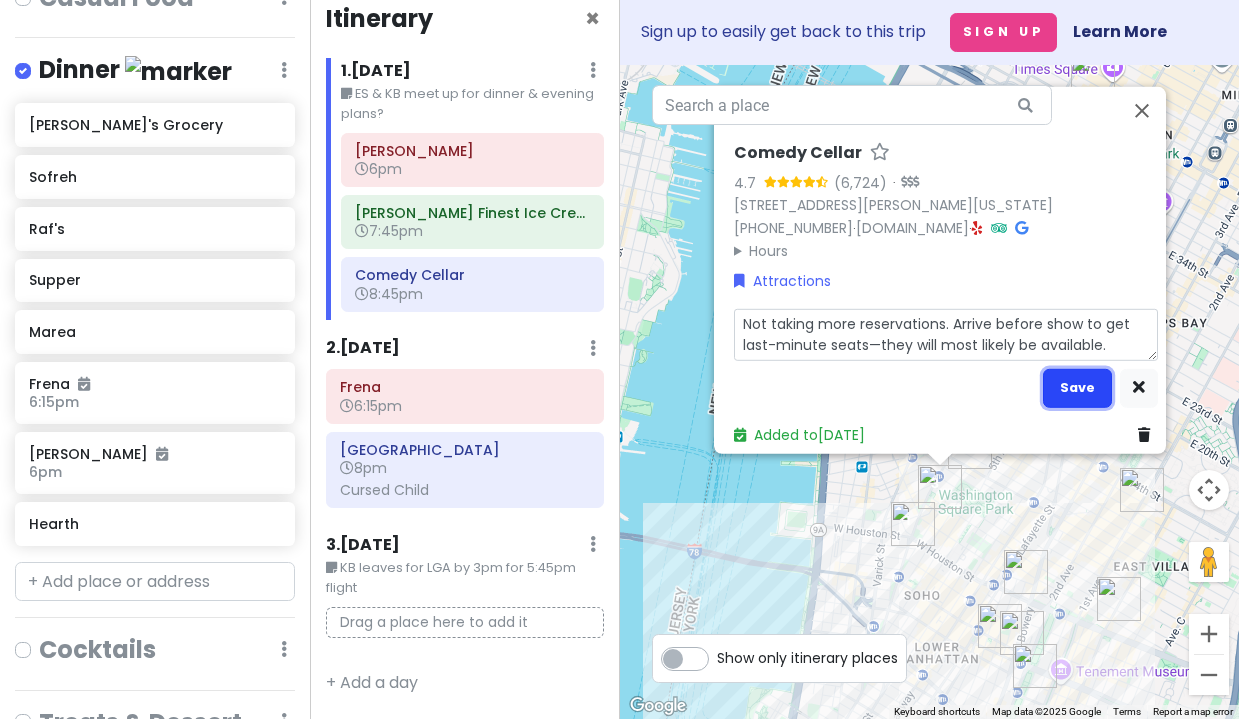 click on "Save" at bounding box center (1077, 387) 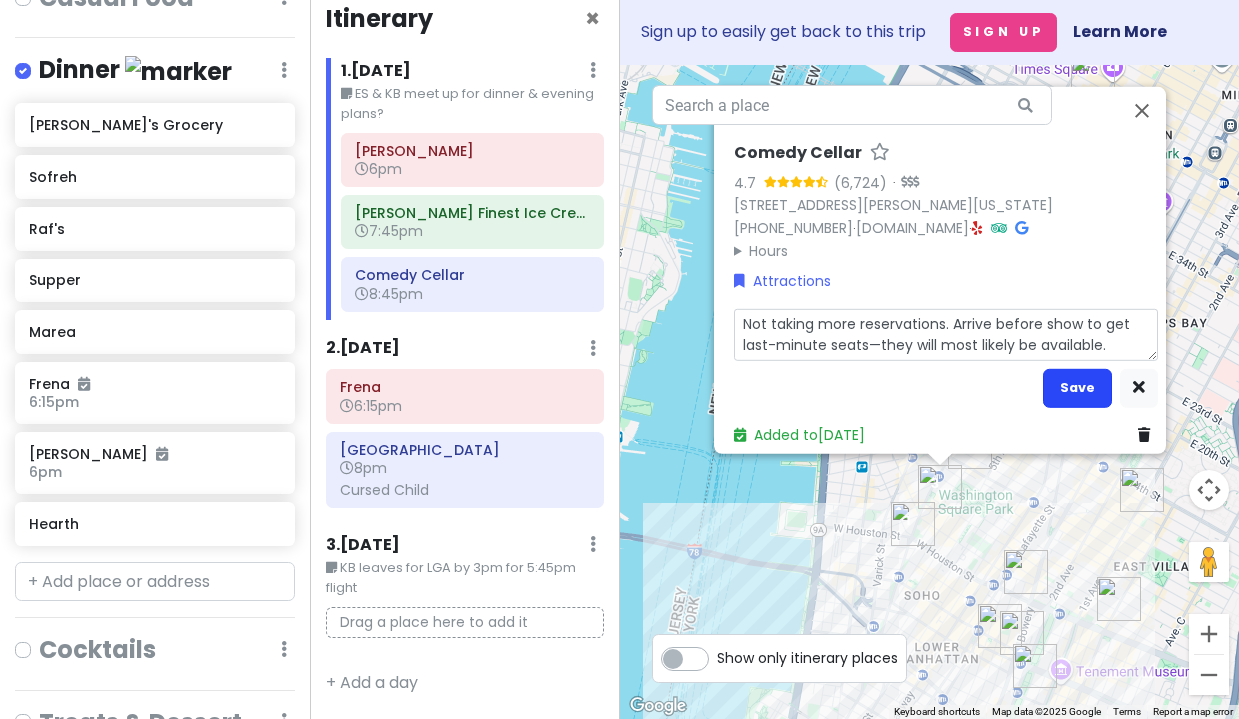 scroll, scrollTop: 1505, scrollLeft: 0, axis: vertical 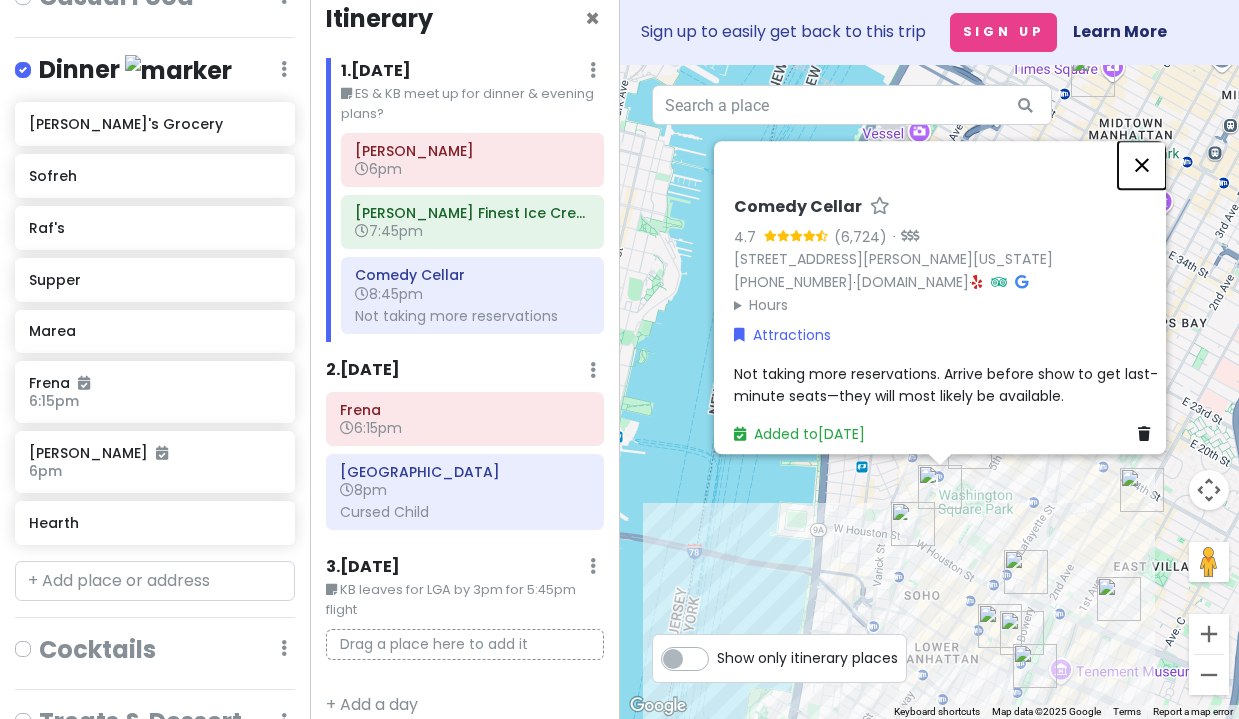 click at bounding box center (1142, 165) 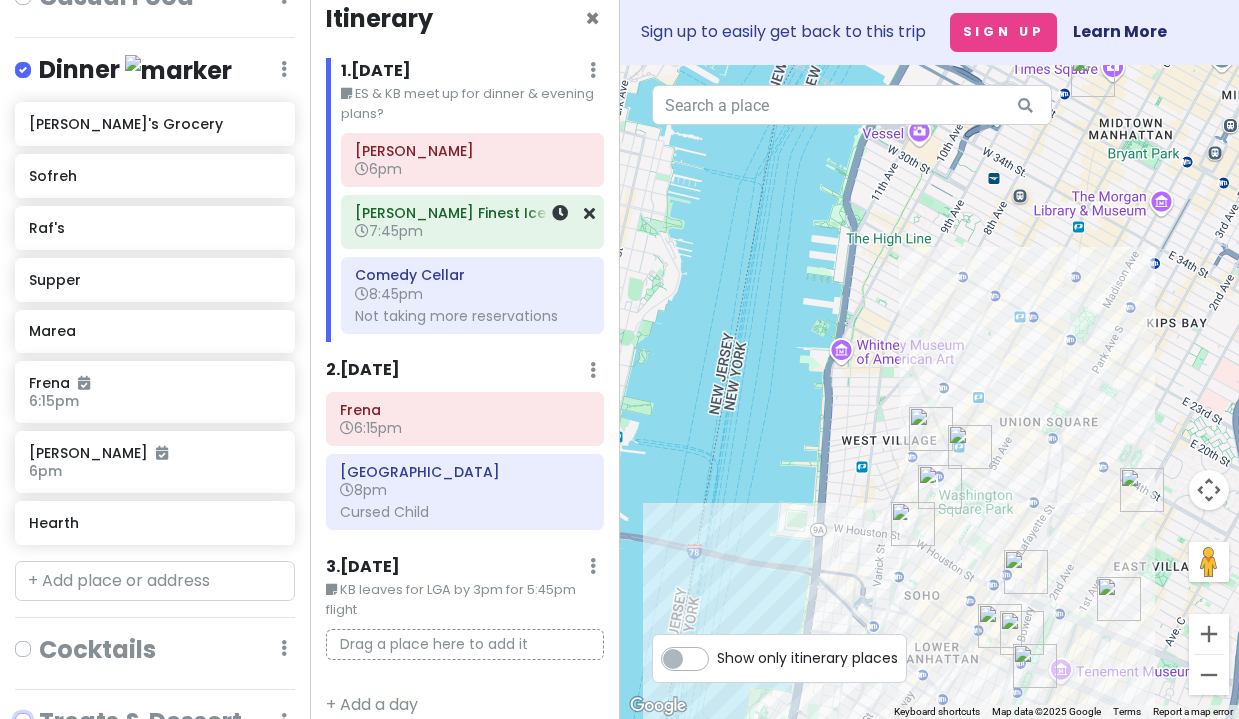 click on "[PERSON_NAME] Finest Ice Cream  7:45pm" at bounding box center (472, 222) 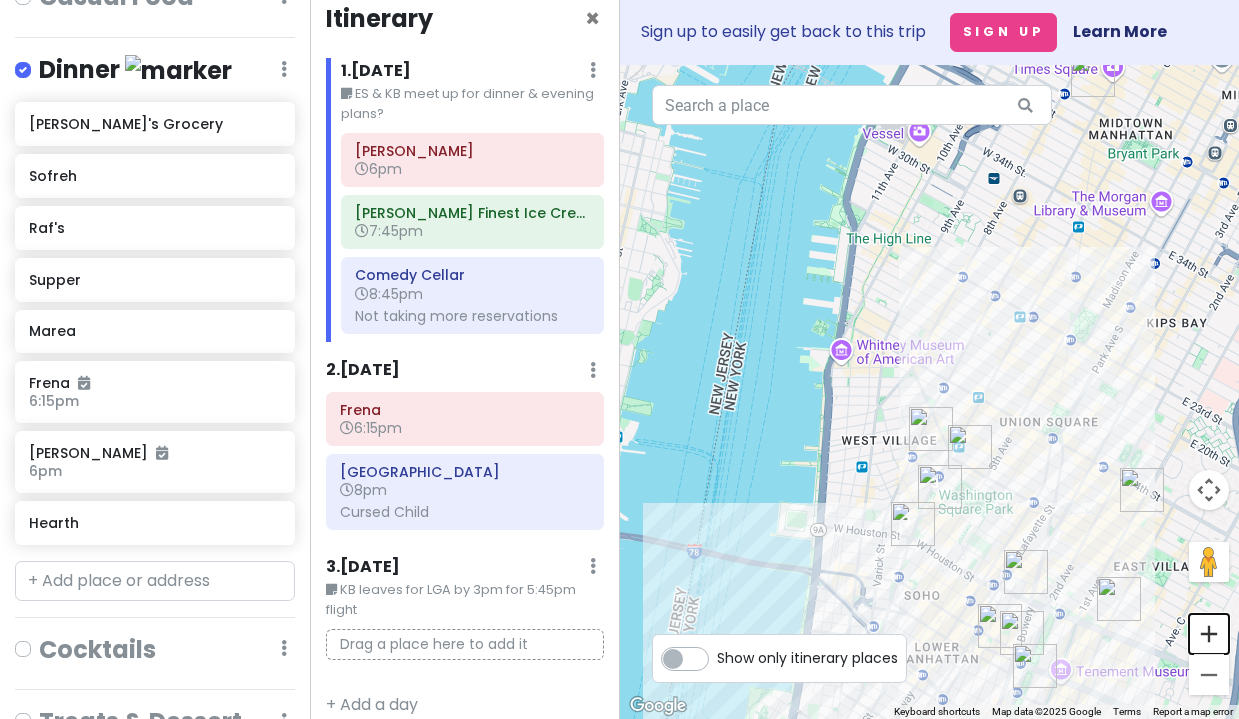 click at bounding box center [1209, 634] 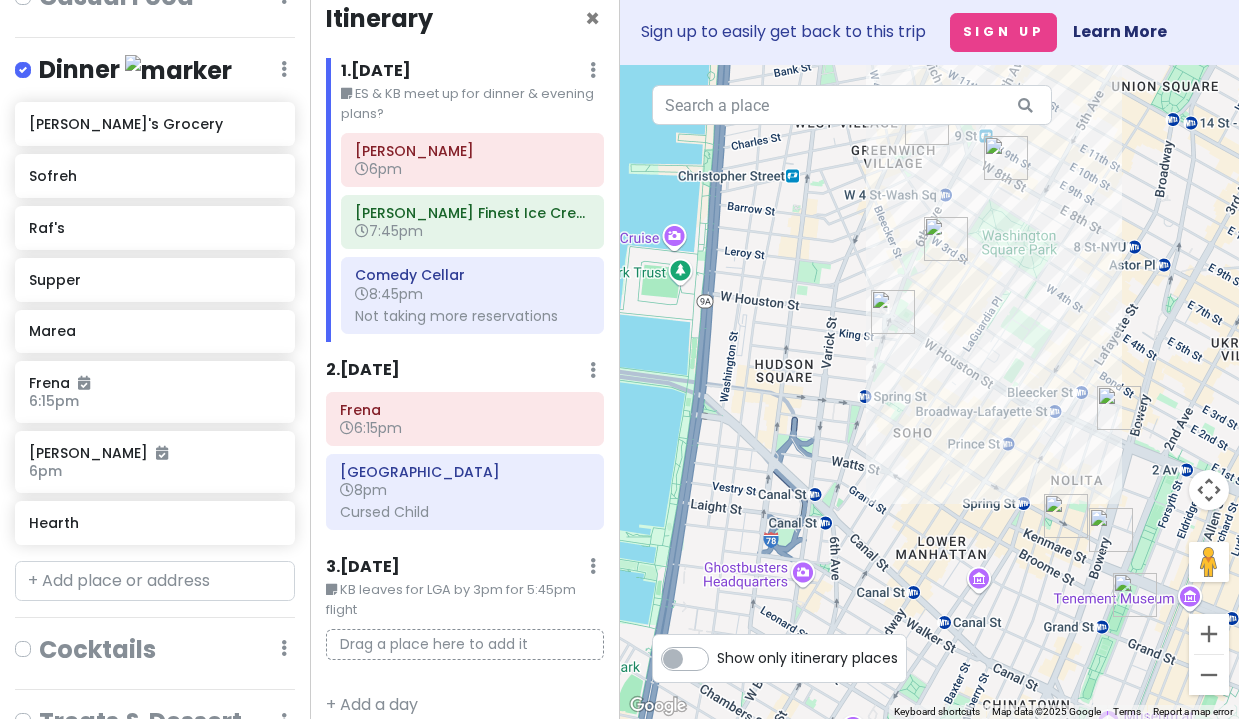 drag, startPoint x: 1074, startPoint y: 486, endPoint x: 1072, endPoint y: 121, distance: 365.0055 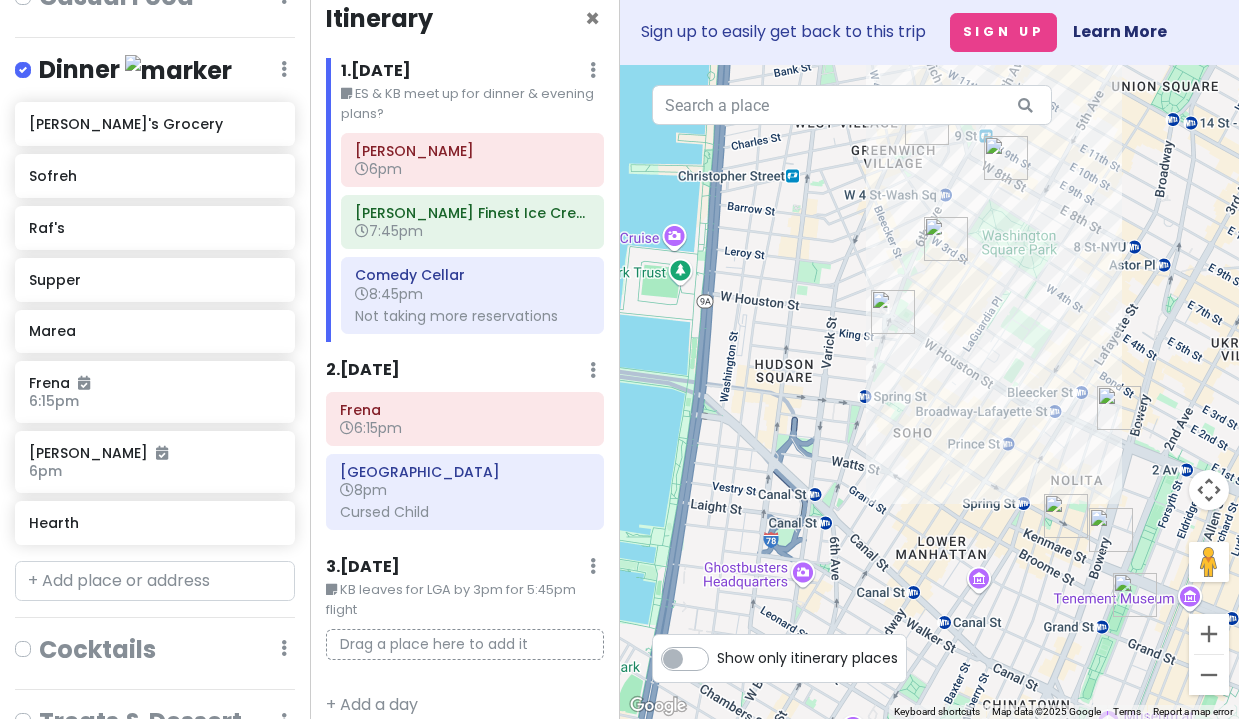 scroll, scrollTop: 43, scrollLeft: 0, axis: vertical 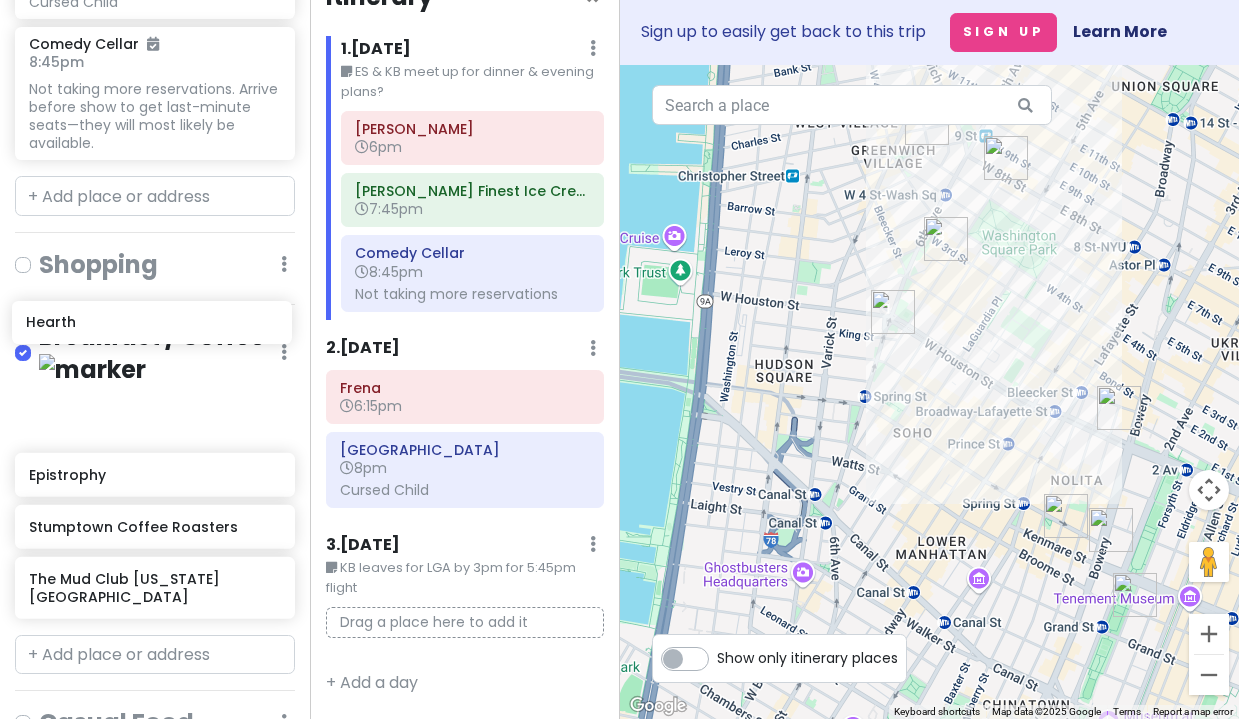 drag, startPoint x: 131, startPoint y: 418, endPoint x: 128, endPoint y: 317, distance: 101.04455 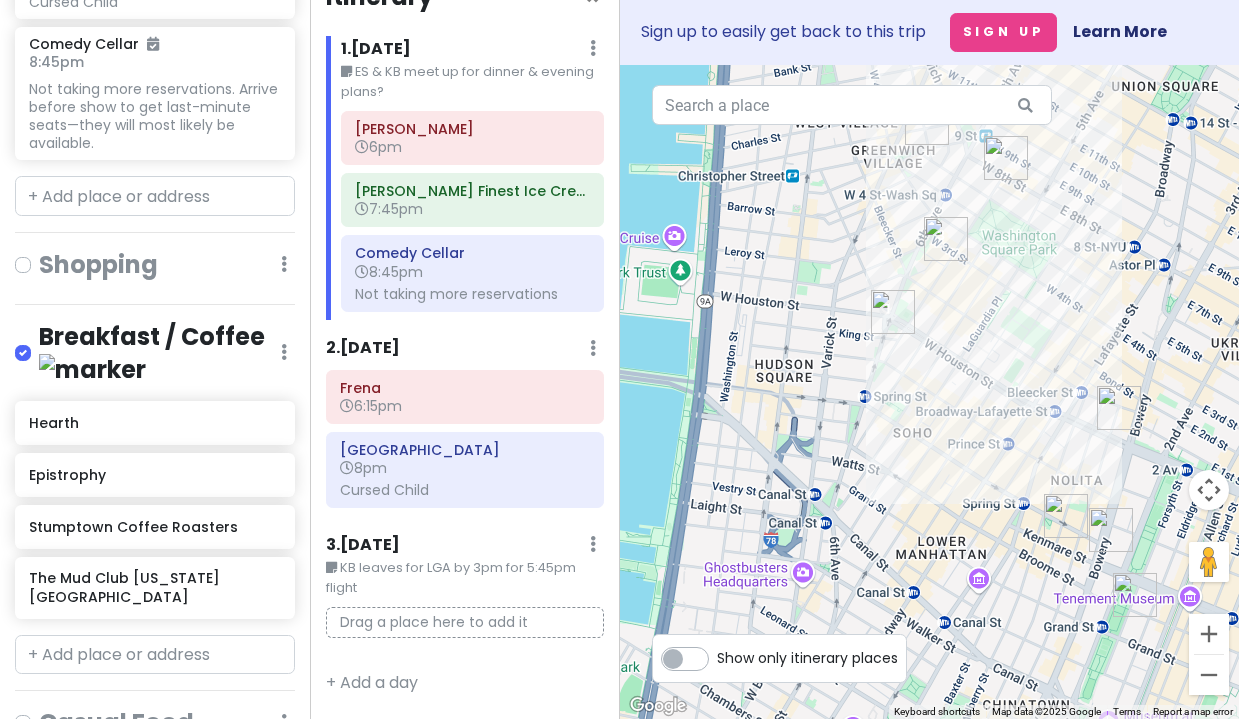 click on "Drag a place here to add it" at bounding box center (465, 622) 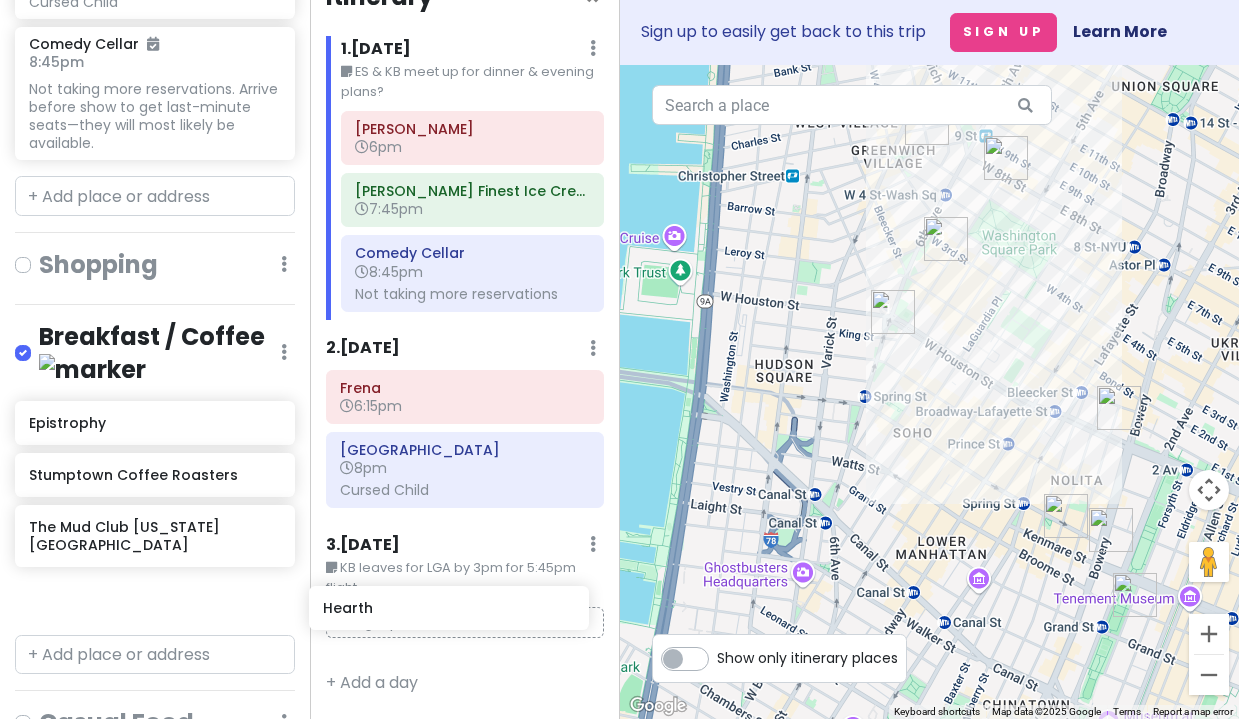 click on "[US_STATE] (KB+ES) Private Change Dates Make a Copy Delete Trip Go Pro ⚡️ Give Feedback 💡 Support Scout ☕️ Itinerary Share Notes Add notes... Accommodations   Edit Reorder Delete List Find hotels on [DOMAIN_NAME] citizenM [US_STATE] Bowery hotel Attractions   Edit Reorder Delete List The [GEOGRAPHIC_DATA] 8pm Cursed Child Comedy Cellar 8:45pm Not taking more reservations. Arrive before show to get last-minute seats—they will most likely be available. Shopping   Edit Reorder Delete List Breakfast / Coffee   Edit Reorder Delete List Hearth Epistrophy Stumptown Coffee Roasters The Mud Club [US_STATE][GEOGRAPHIC_DATA] Casual Food   Edit Reorder Delete List Dinner   Edit Reorder Delete List [PERSON_NAME]'s Grocery Sofreh Raf's Supper [PERSON_NAME] 6:15pm [PERSON_NAME] 6pm Cocktails   Edit Reorder Delete List Treats & Dessert   Edit Reorder Delete List + Add a section Itinerary × 1 .  [DATE] Edit Day Notes Delete Day   ES & KB meet up for dinner & evening plans? [PERSON_NAME]  6pm  7:45pm Comedy Cellar 2" at bounding box center [619, 359] 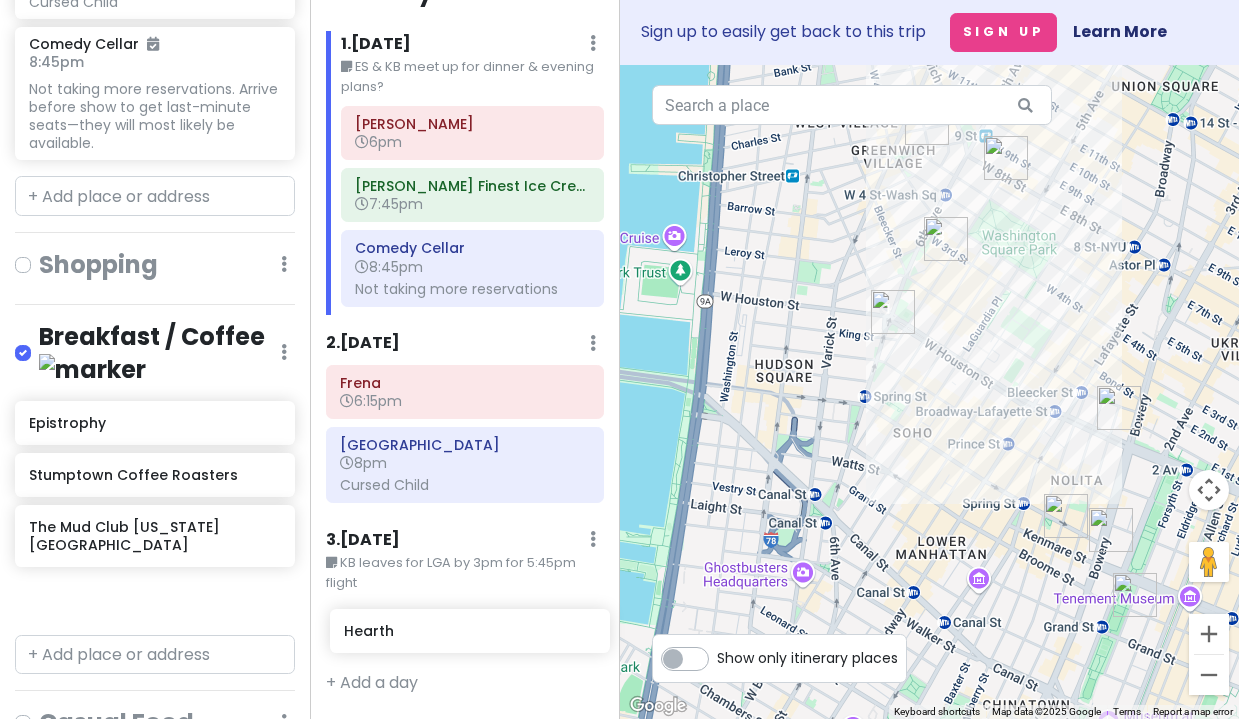 drag, startPoint x: 129, startPoint y: 362, endPoint x: 445, endPoint y: 650, distance: 427.55118 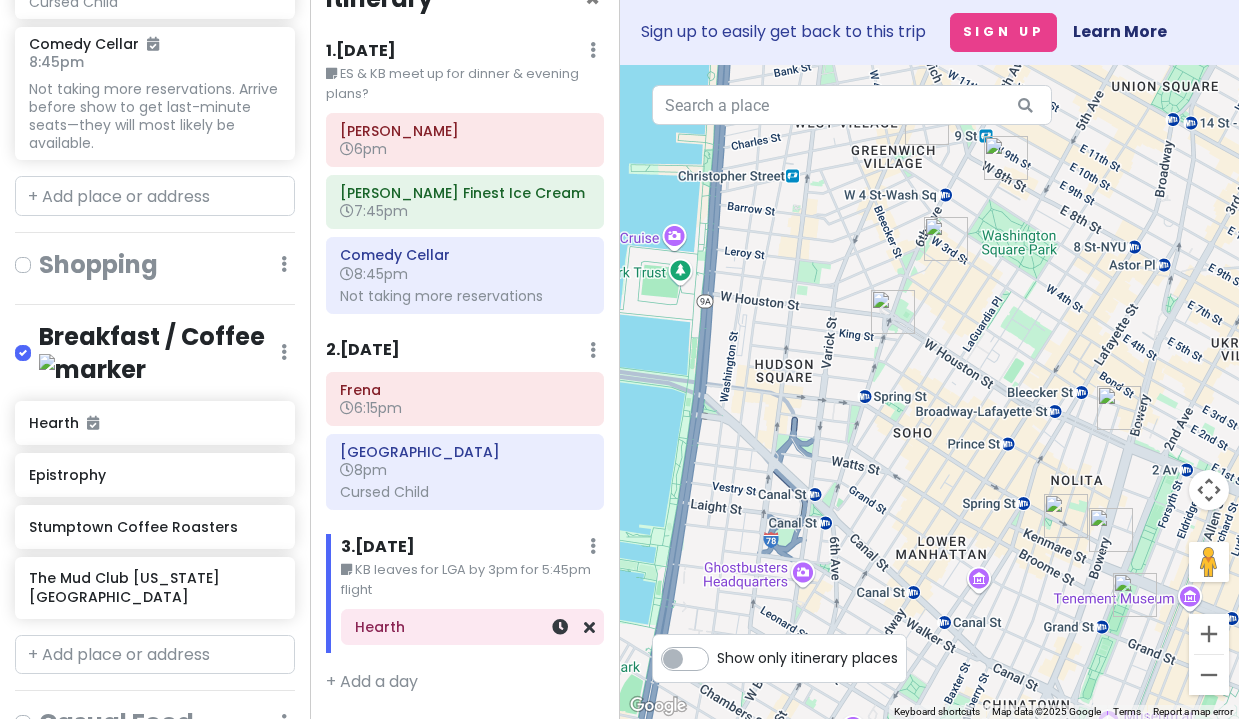 scroll, scrollTop: 41, scrollLeft: 0, axis: vertical 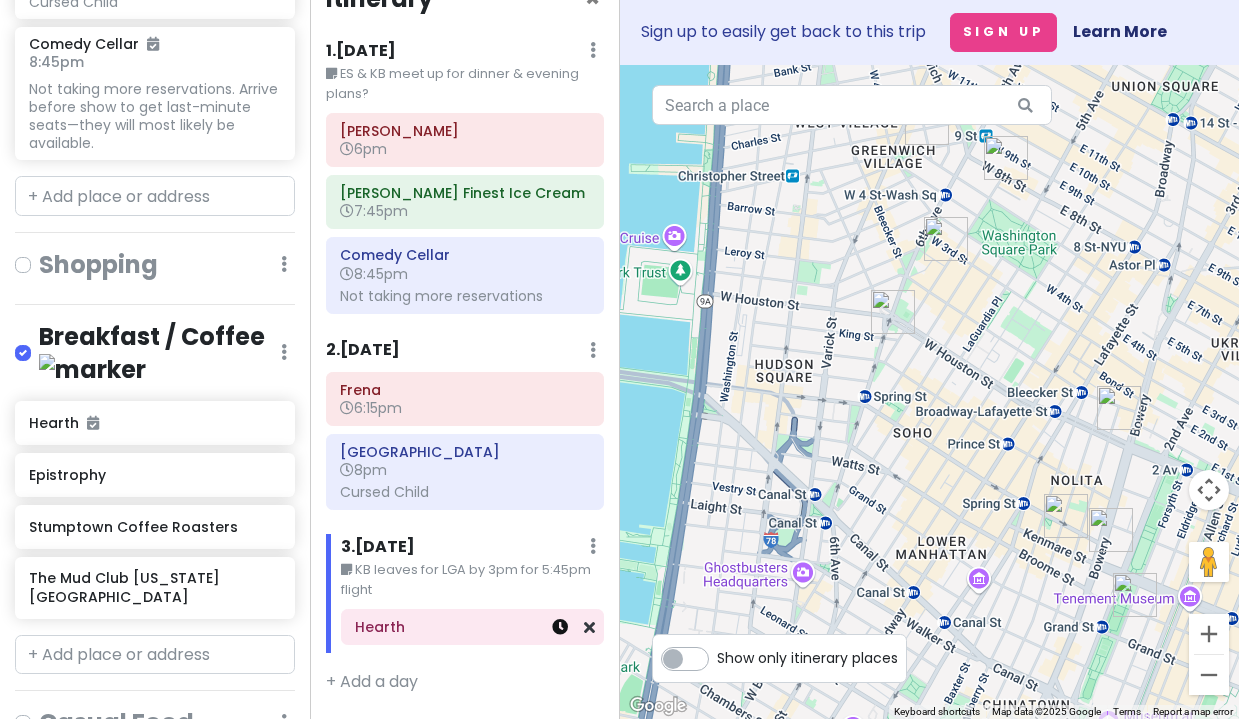 click at bounding box center (560, 627) 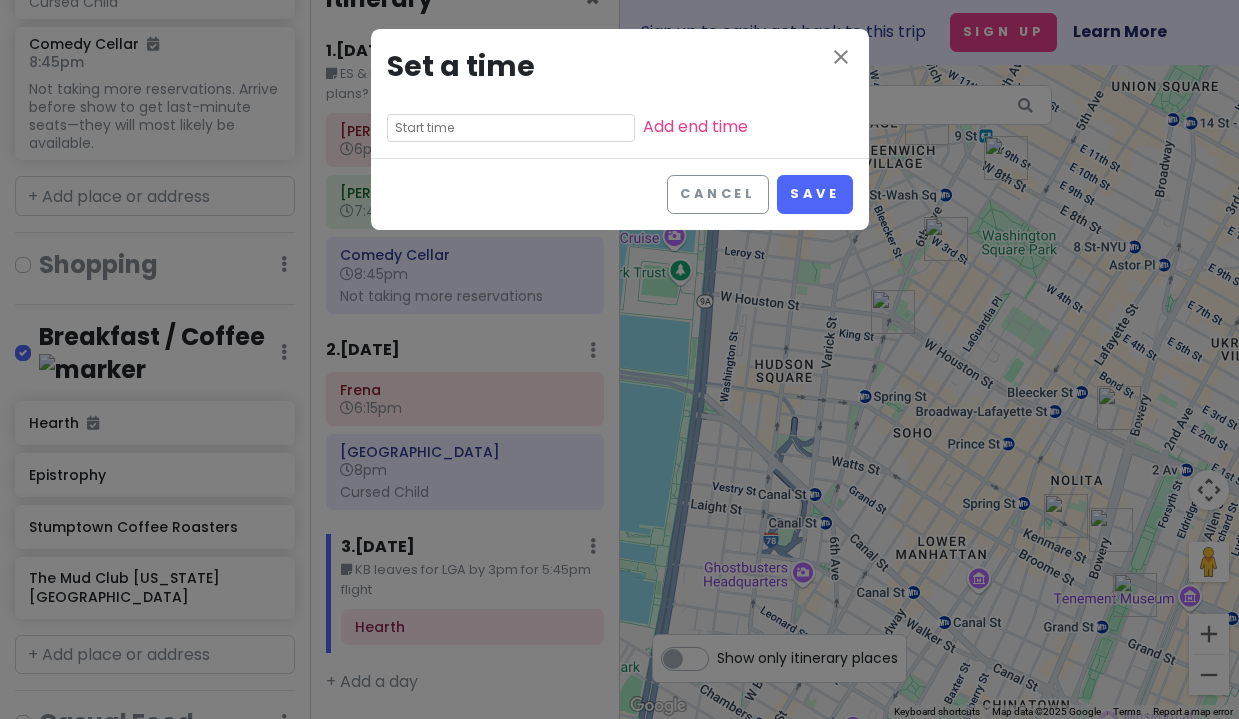 click at bounding box center [511, 128] 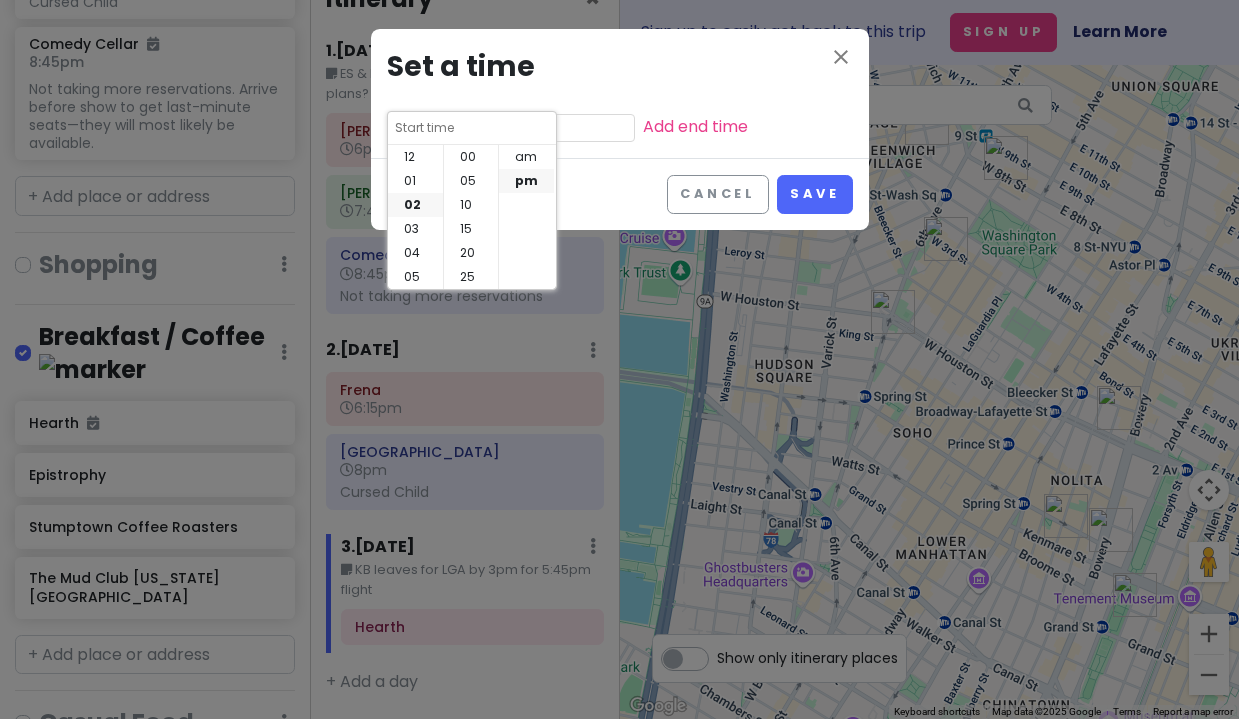 scroll, scrollTop: 48, scrollLeft: 0, axis: vertical 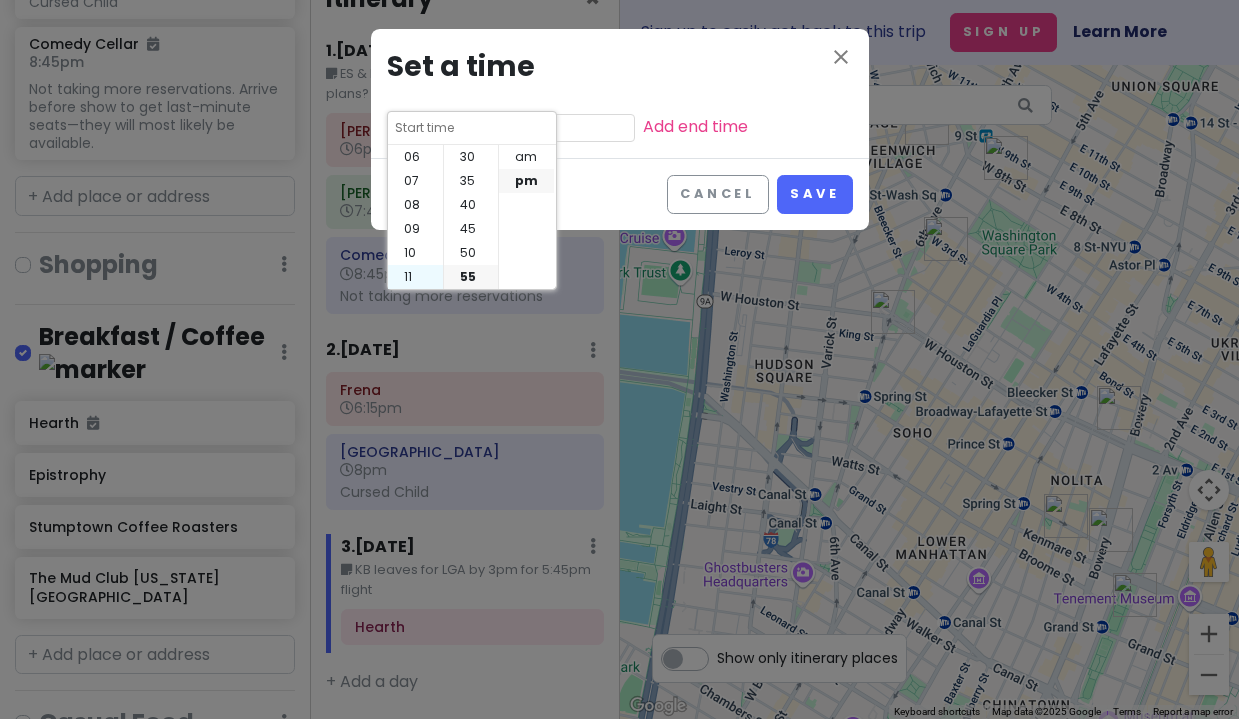 click on "11" at bounding box center [415, 277] 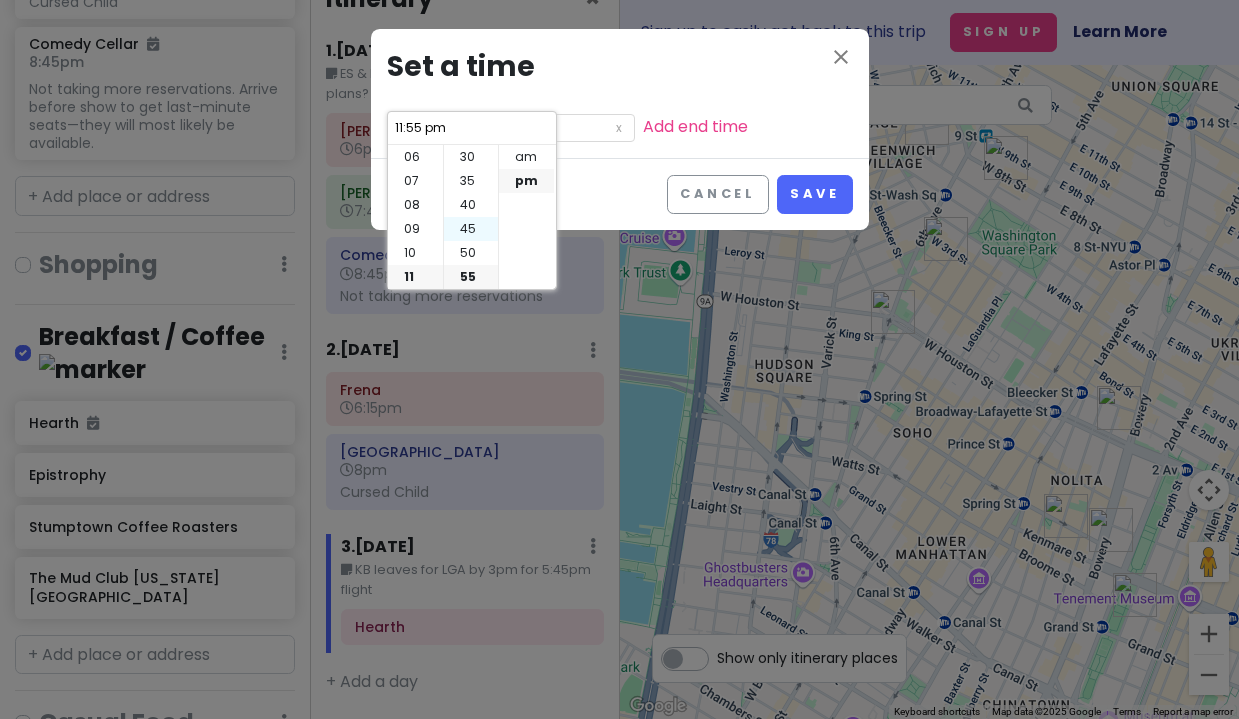 scroll, scrollTop: 0, scrollLeft: 0, axis: both 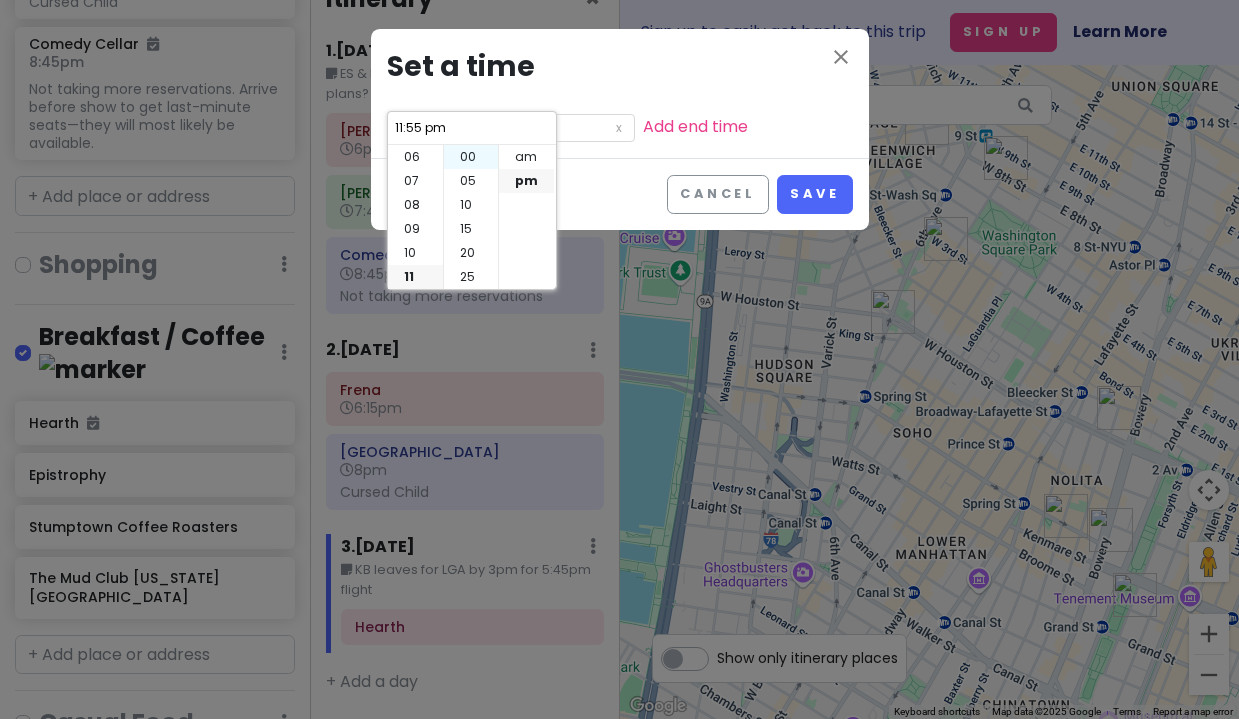click on "00" at bounding box center (471, 157) 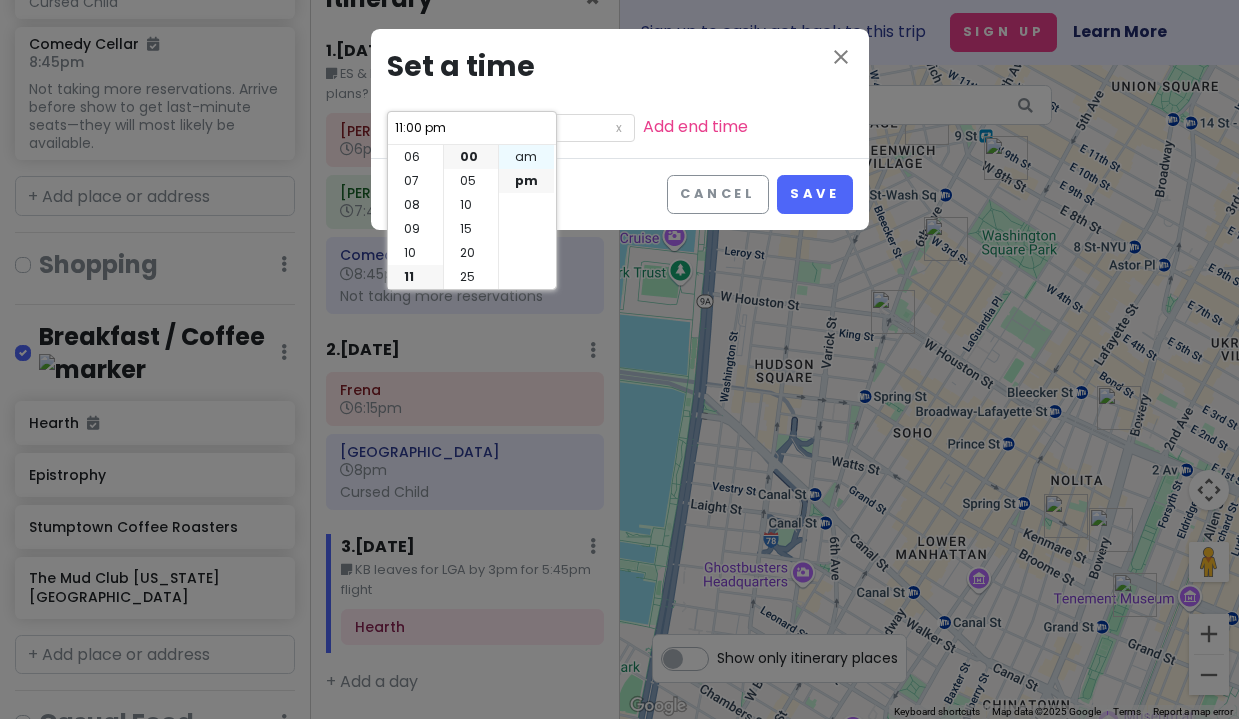 click on "am" at bounding box center [526, 157] 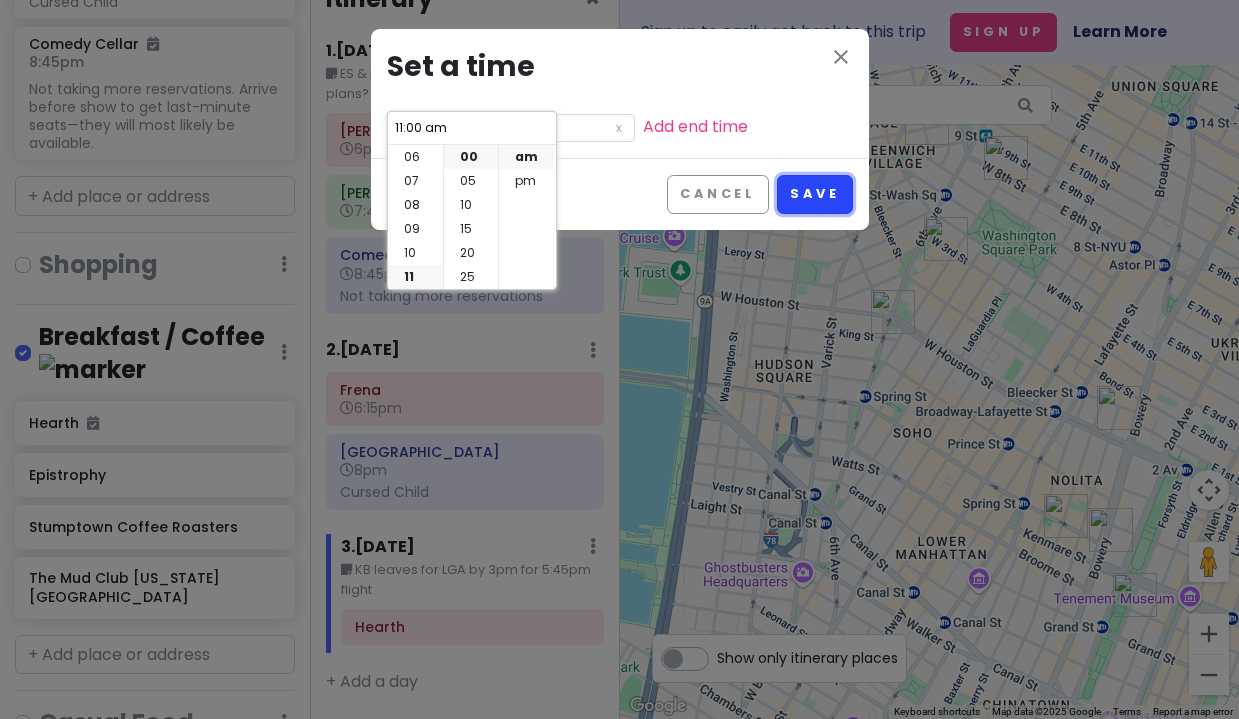 click on "Save" at bounding box center [814, 194] 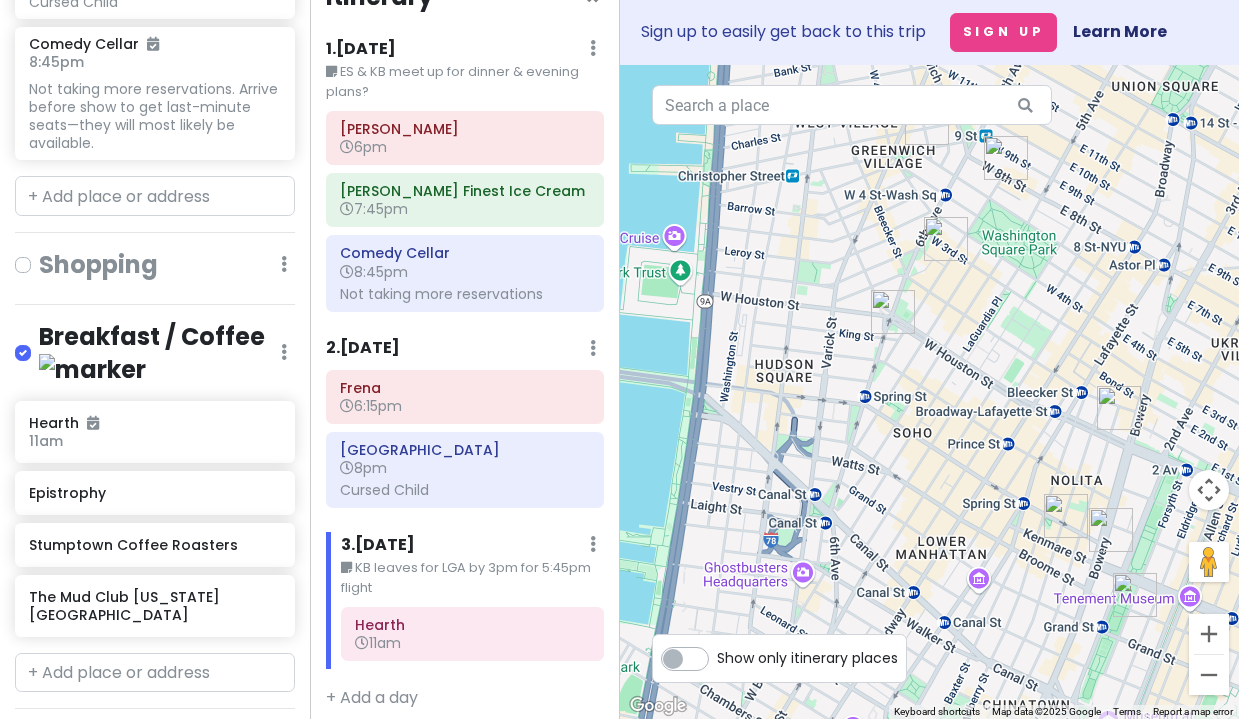 scroll, scrollTop: 0, scrollLeft: 0, axis: both 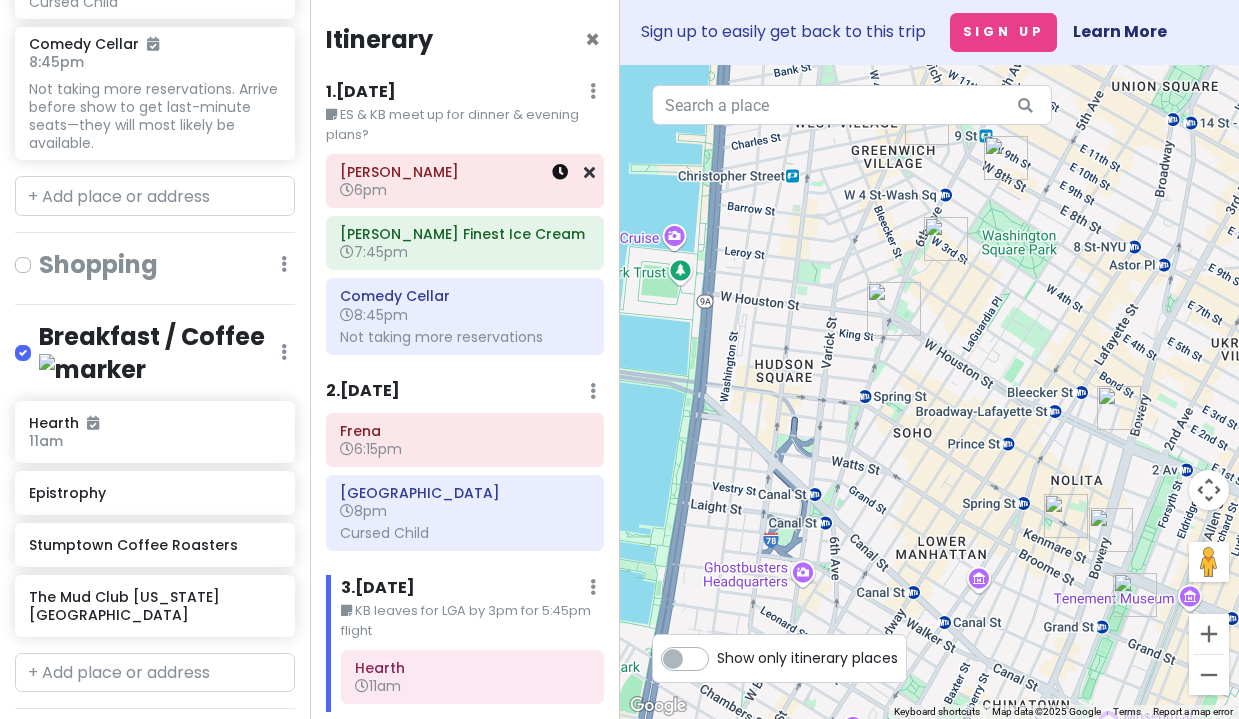 click at bounding box center [560, 172] 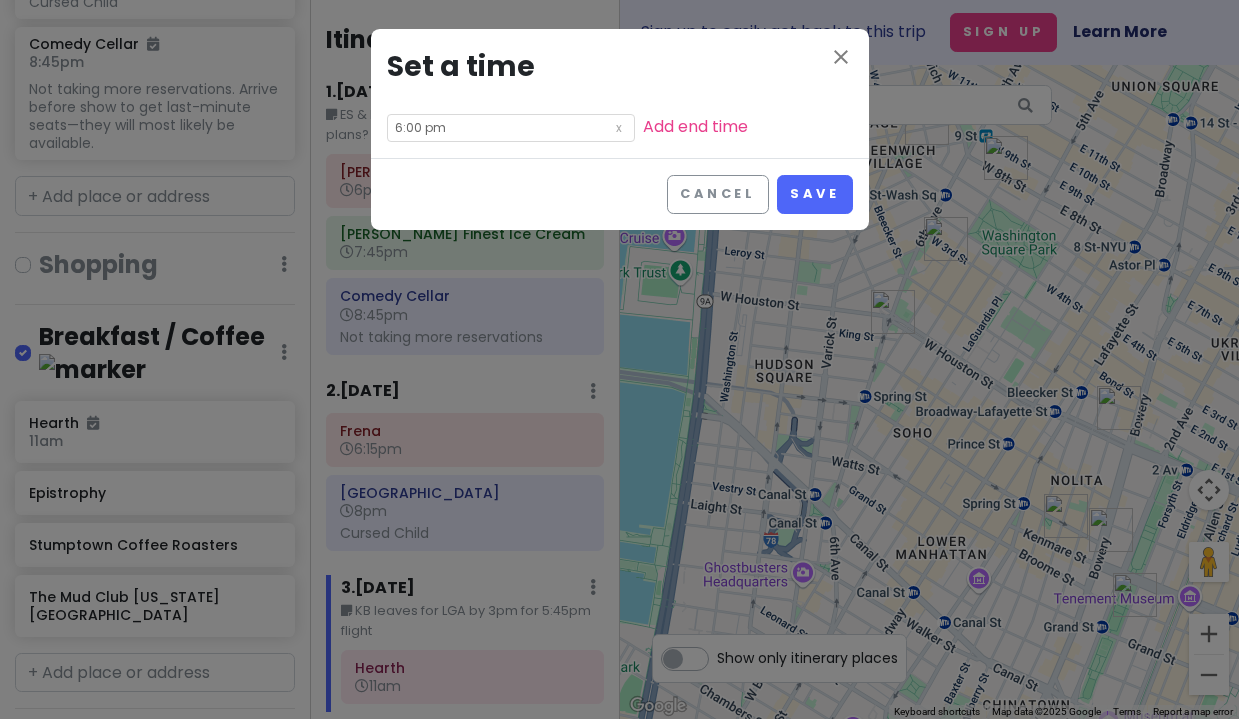 click on "6:00 pm" at bounding box center [511, 128] 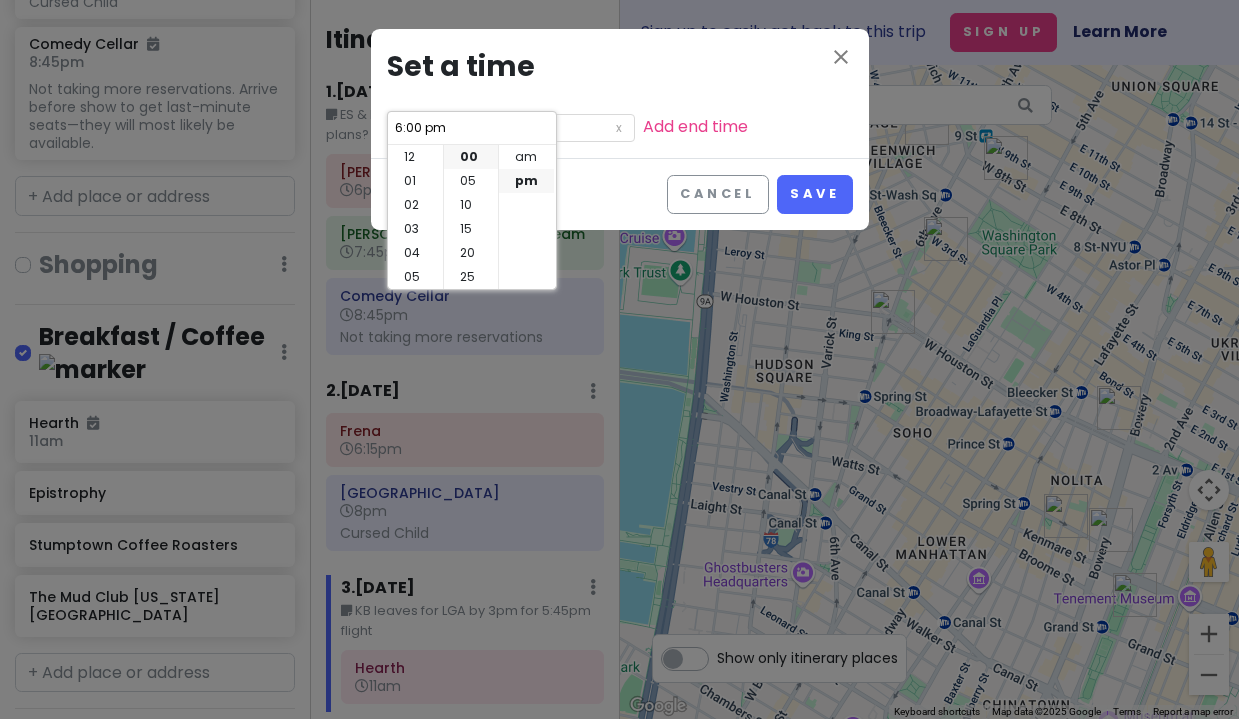 scroll, scrollTop: 144, scrollLeft: 0, axis: vertical 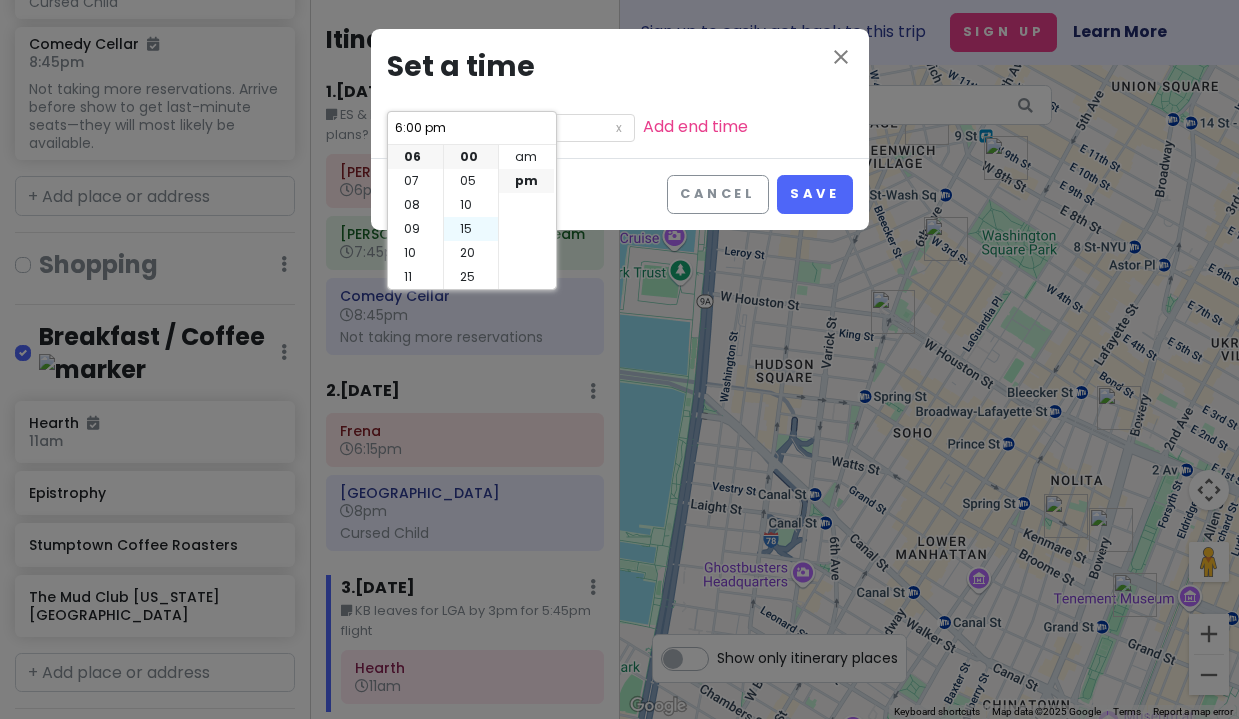 click on "15" at bounding box center (471, 229) 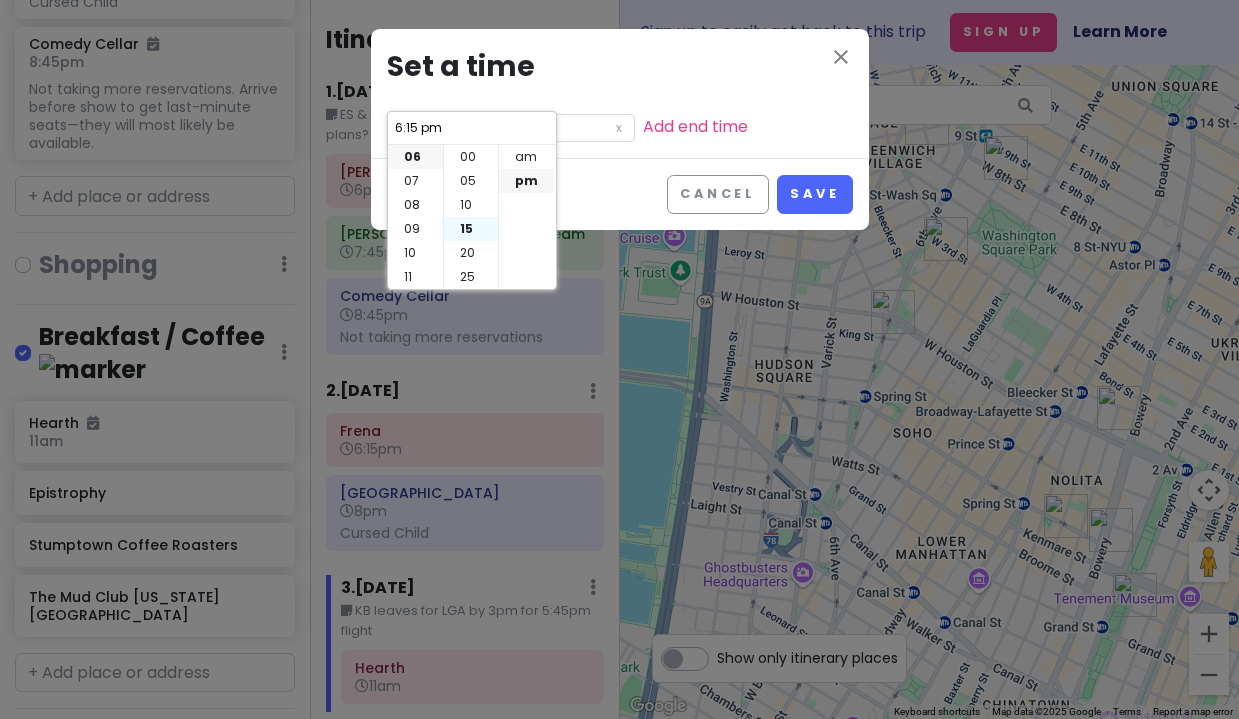 scroll, scrollTop: 72, scrollLeft: 0, axis: vertical 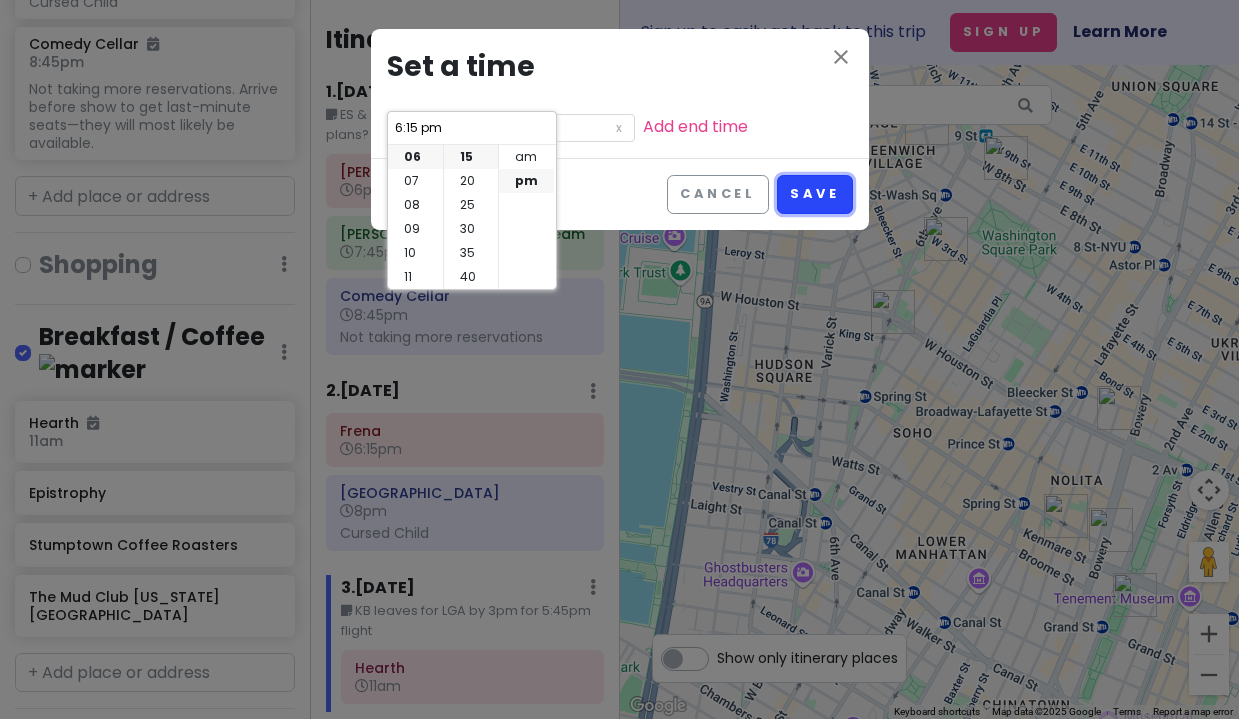 click on "Save" at bounding box center [814, 194] 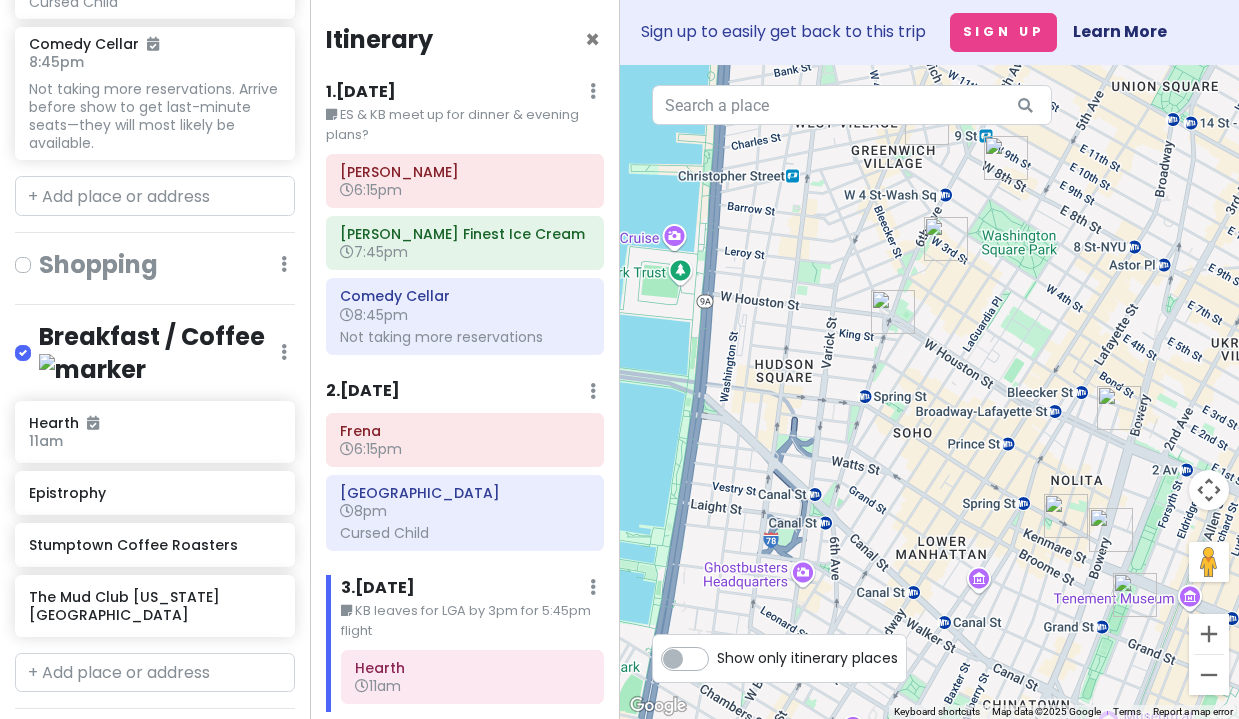 scroll, scrollTop: 59, scrollLeft: 0, axis: vertical 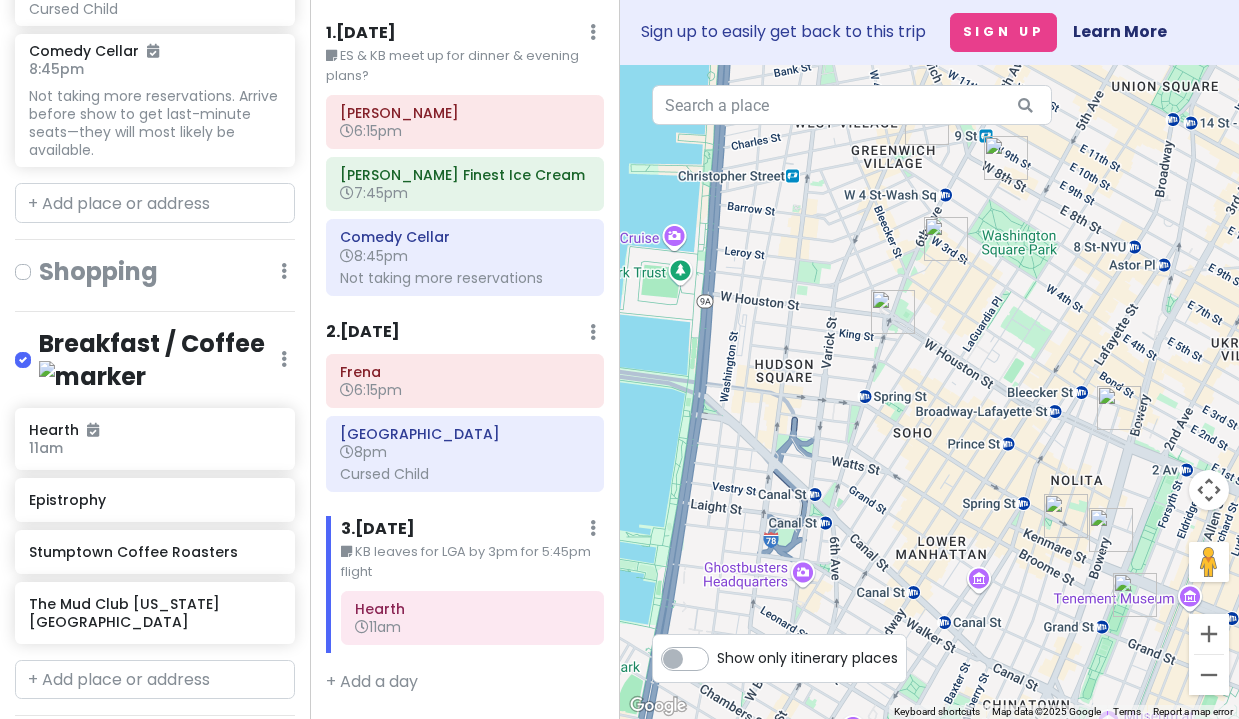 click at bounding box center [39, 347] 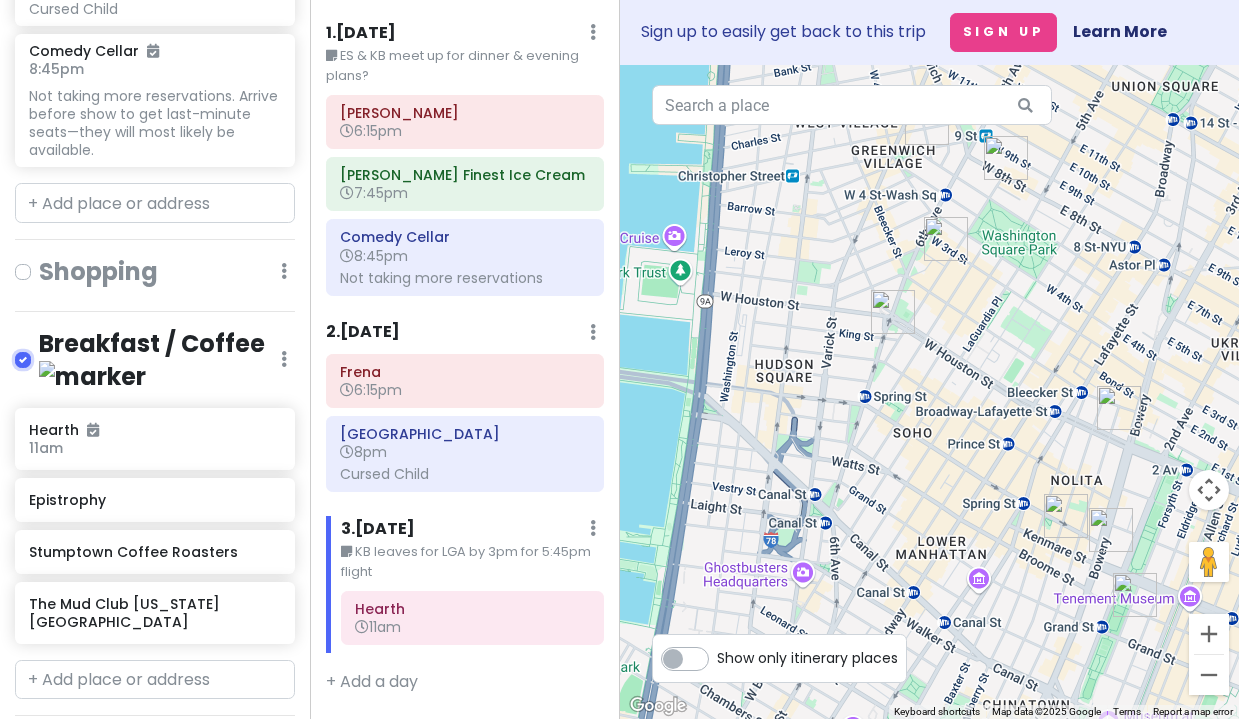 click at bounding box center [45, 353] 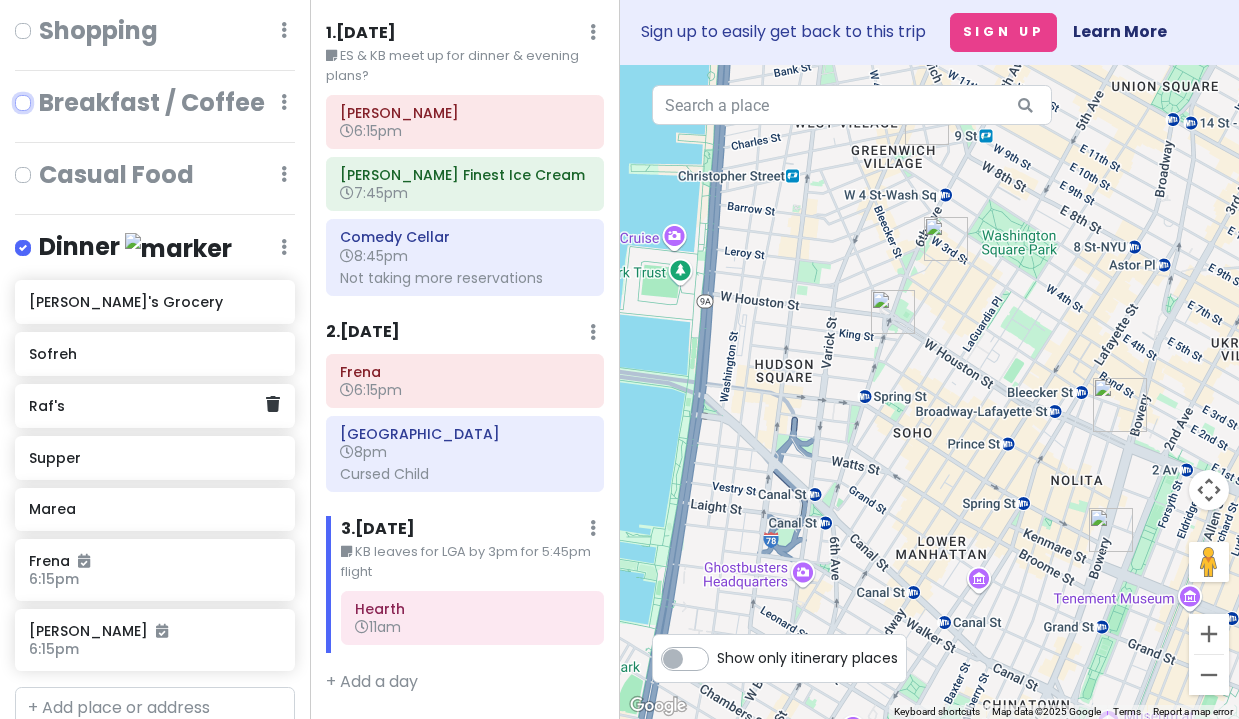 scroll, scrollTop: 1066, scrollLeft: 0, axis: vertical 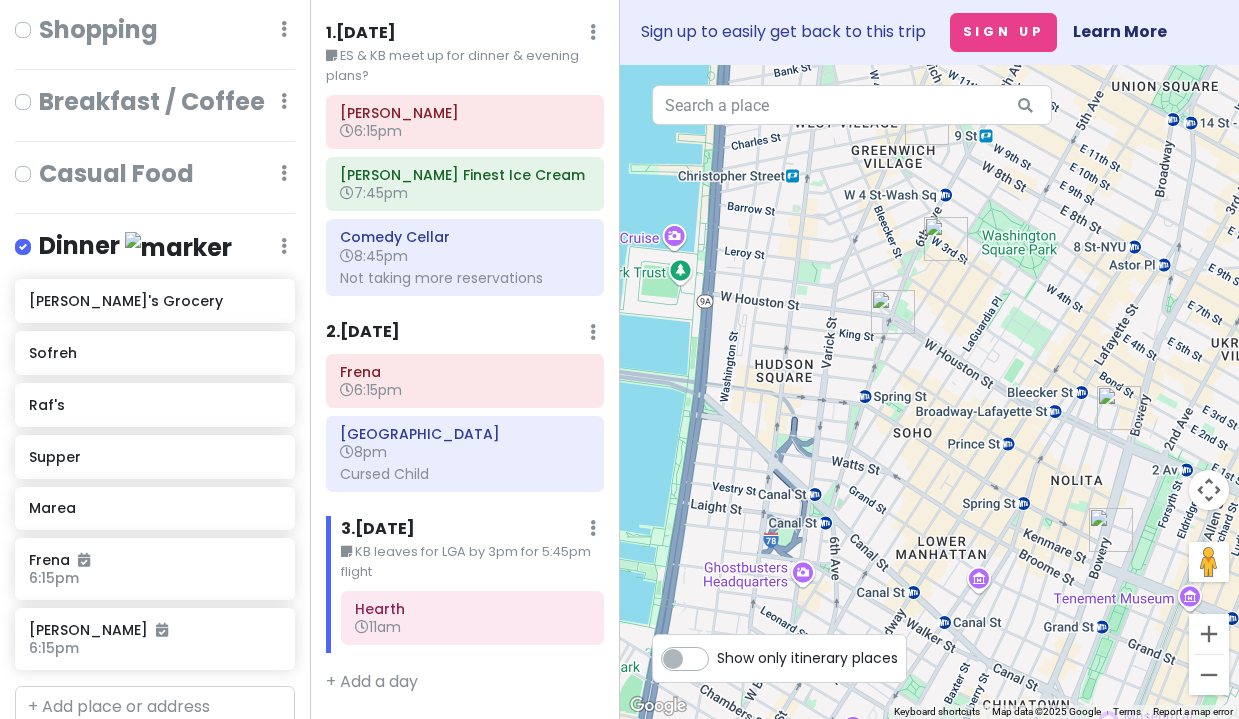 click at bounding box center (39, 234) 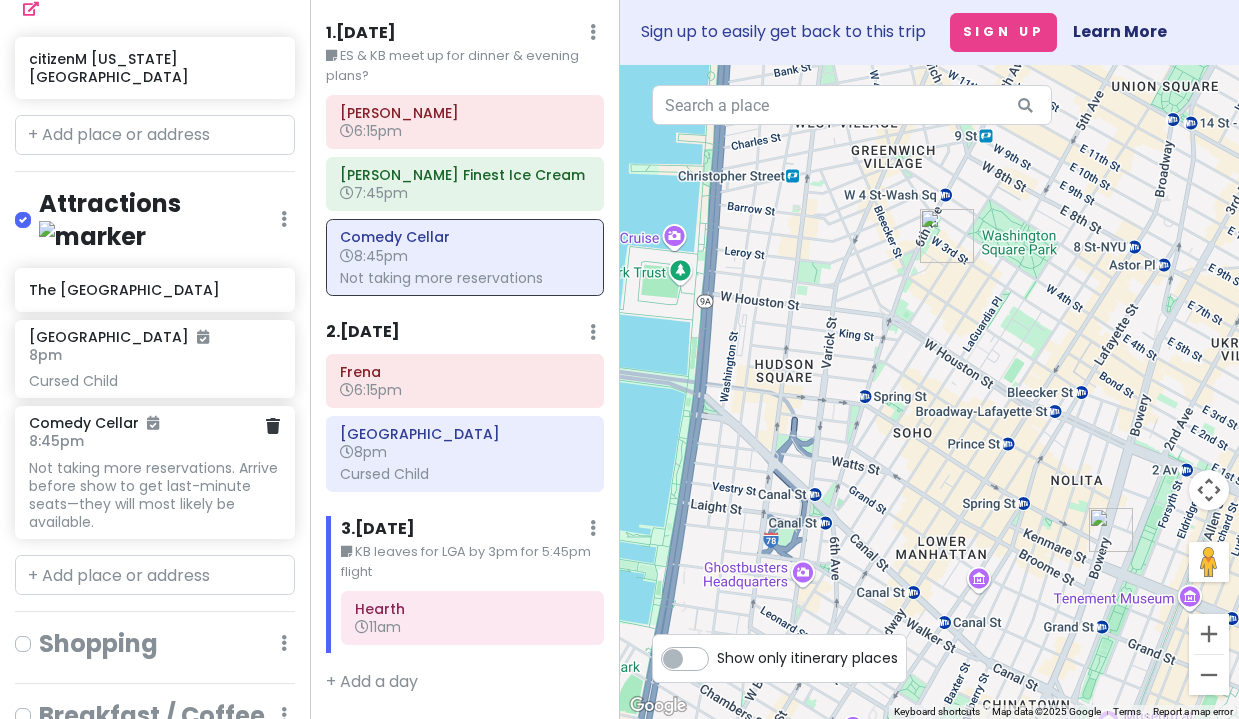 scroll, scrollTop: 499, scrollLeft: 0, axis: vertical 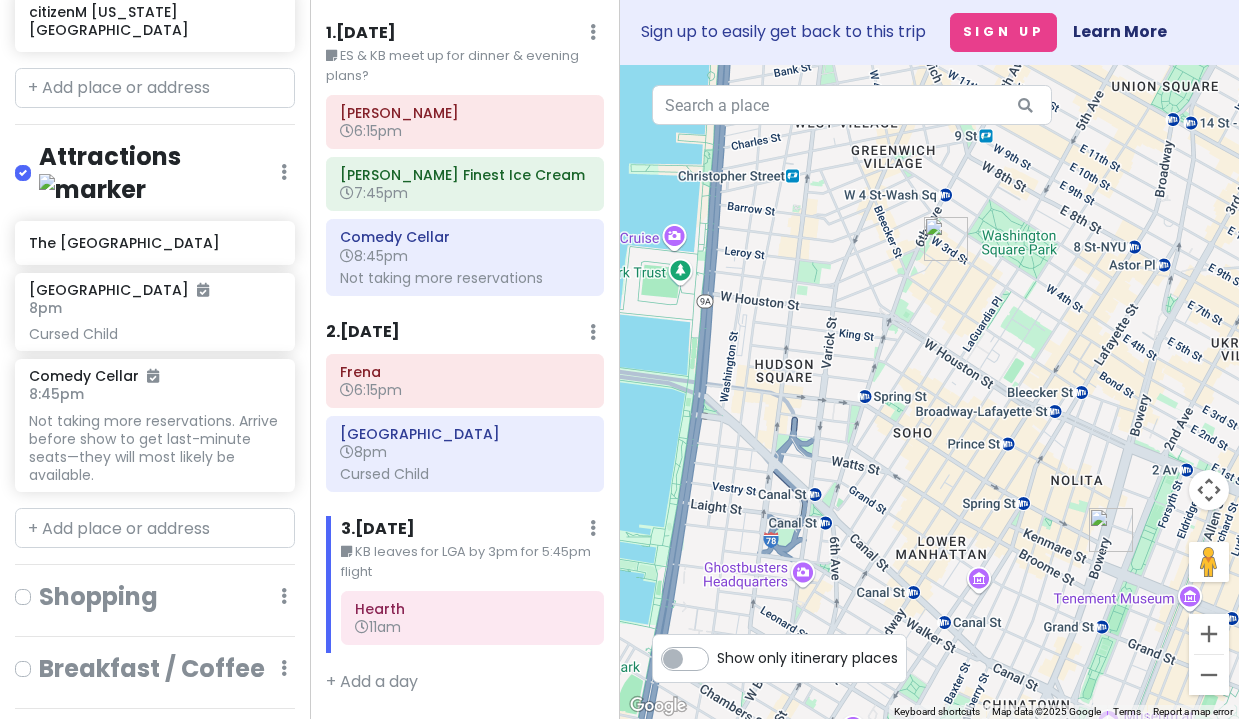 click at bounding box center (39, 584) 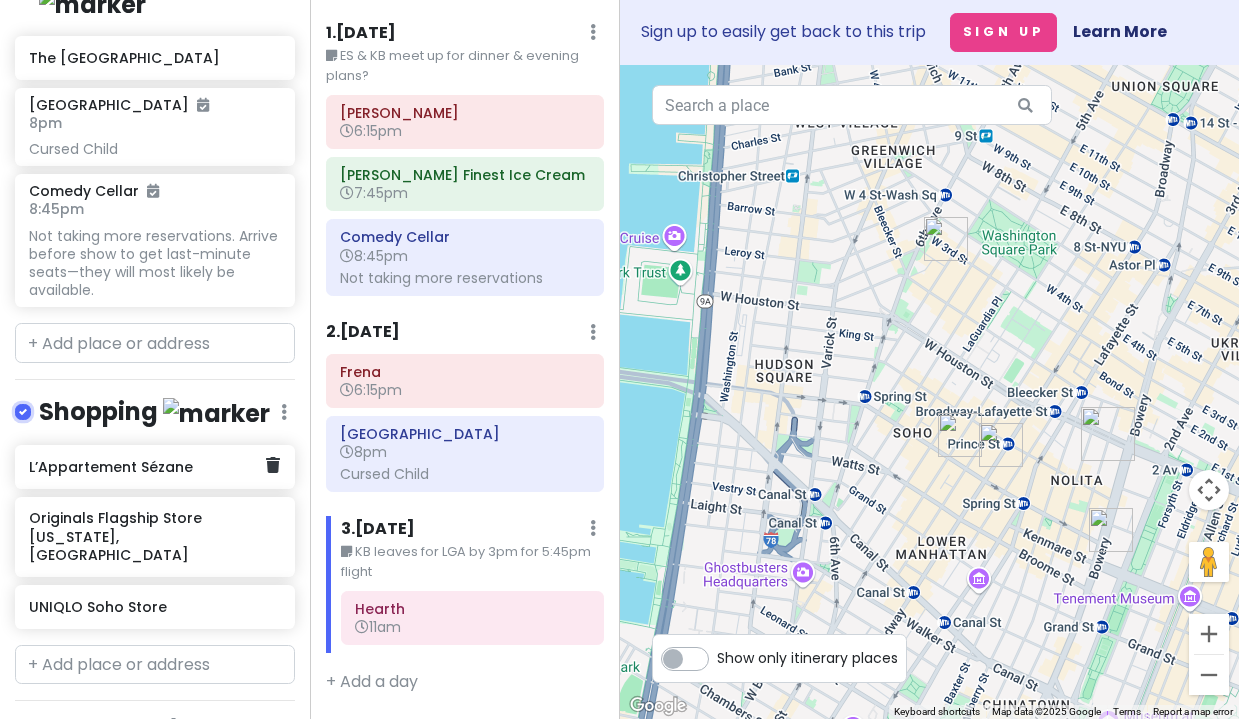 scroll, scrollTop: 766, scrollLeft: 0, axis: vertical 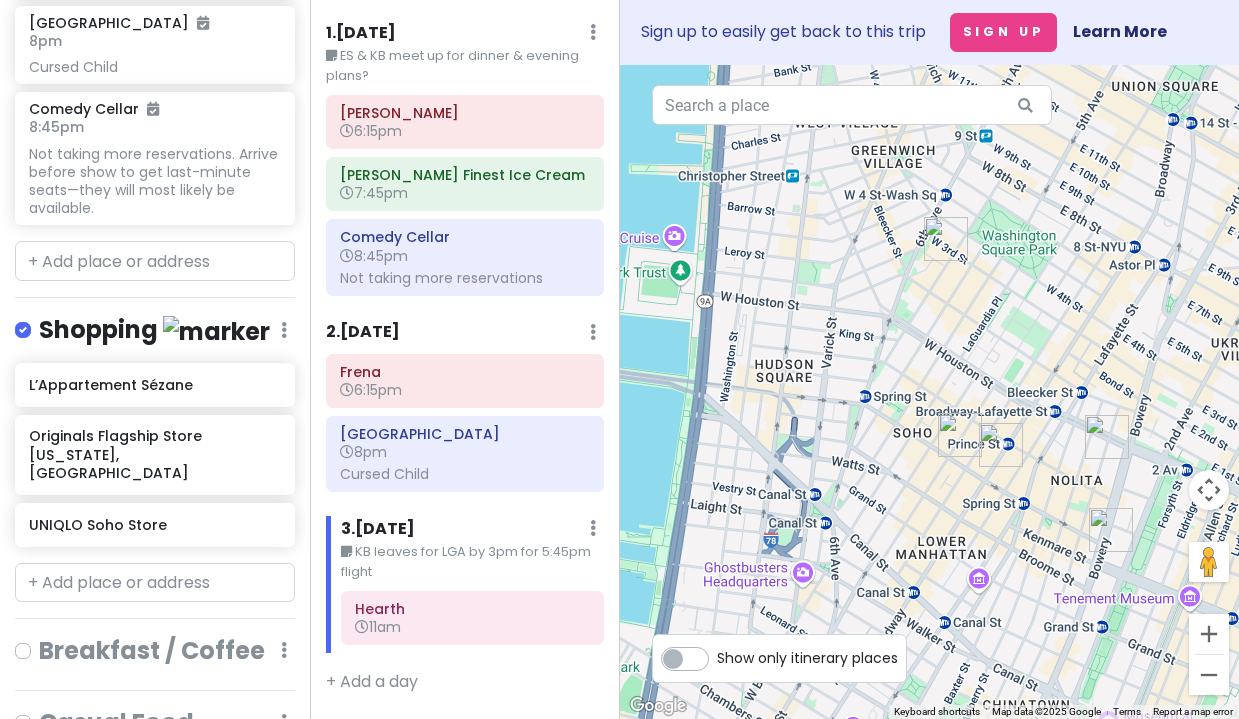 click at bounding box center [39, 638] 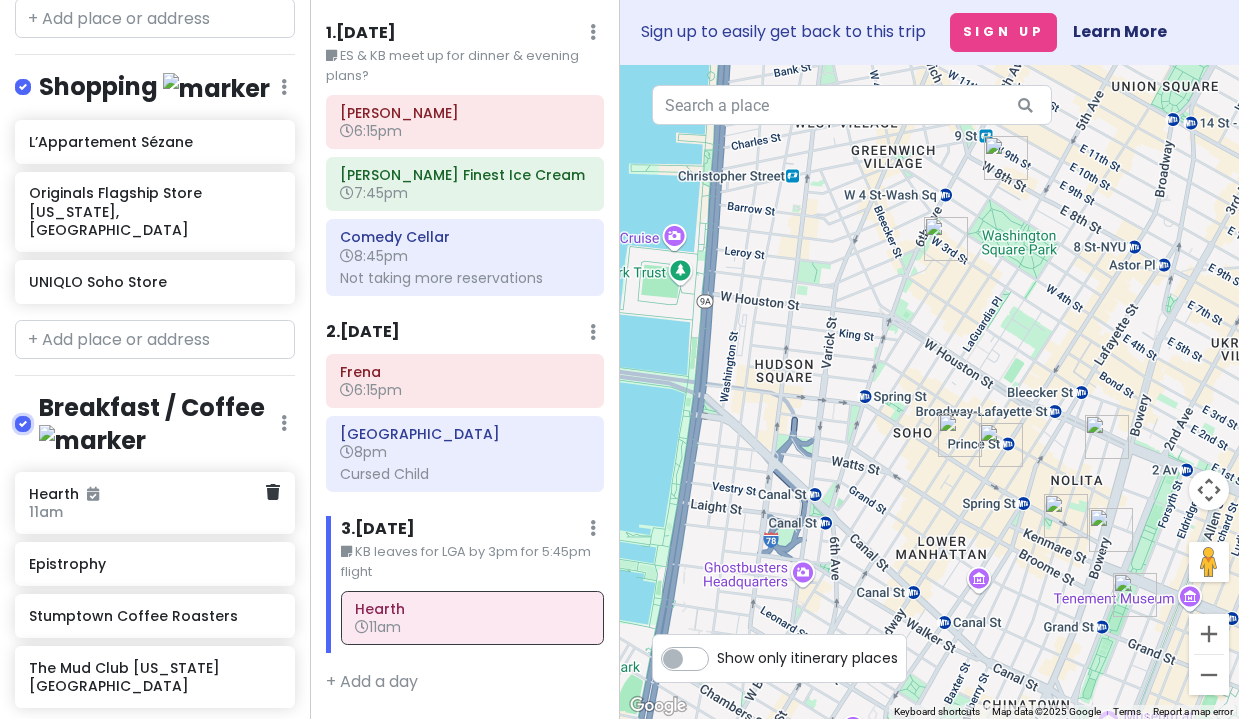 scroll, scrollTop: 1028, scrollLeft: 0, axis: vertical 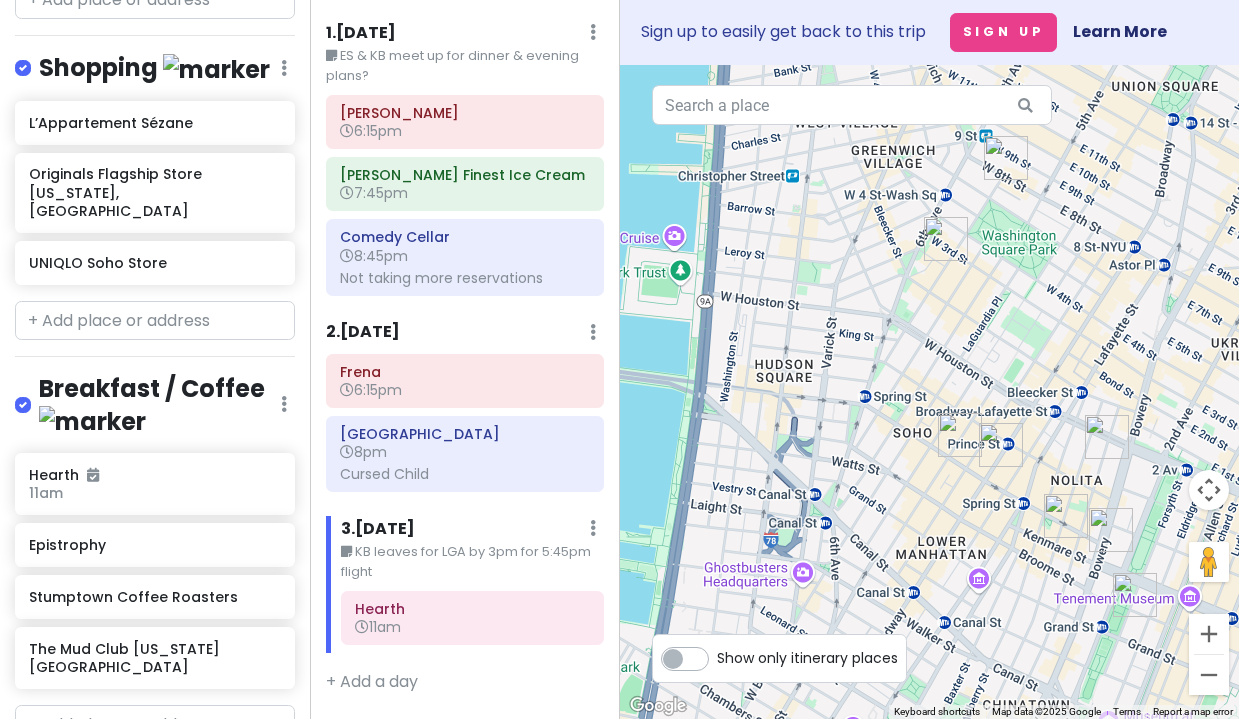 click at bounding box center [39, 780] 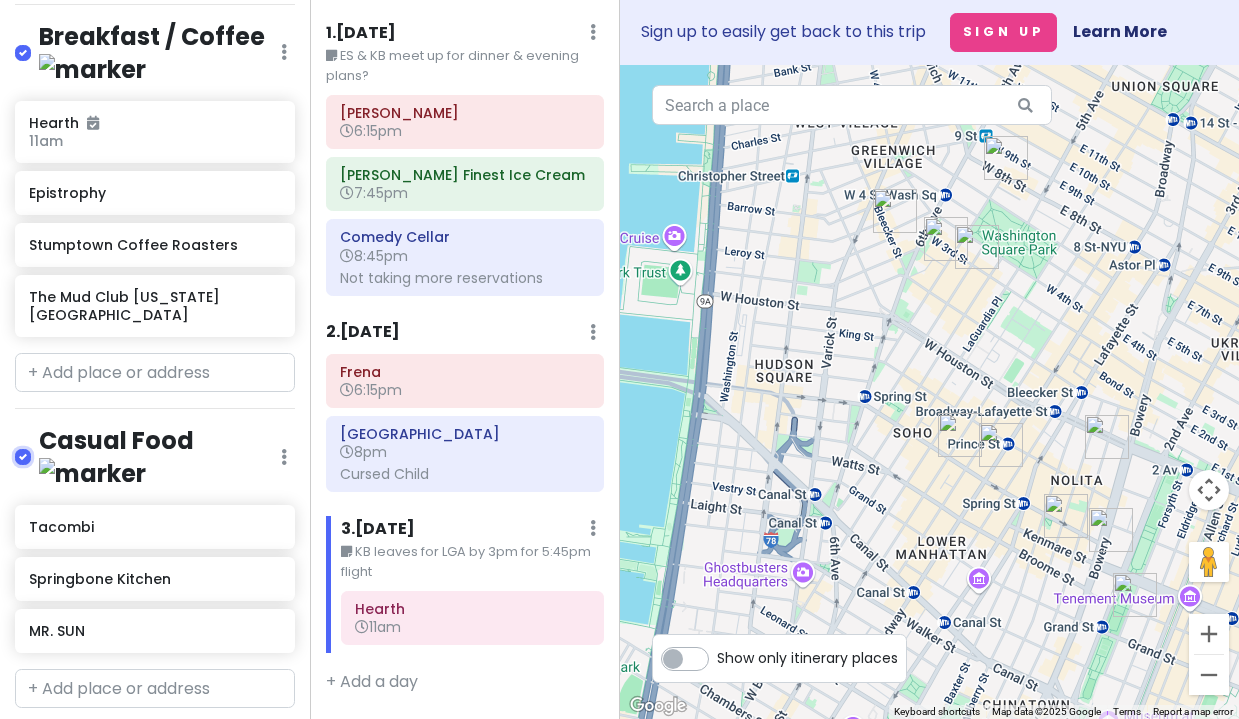 scroll, scrollTop: 1452, scrollLeft: 0, axis: vertical 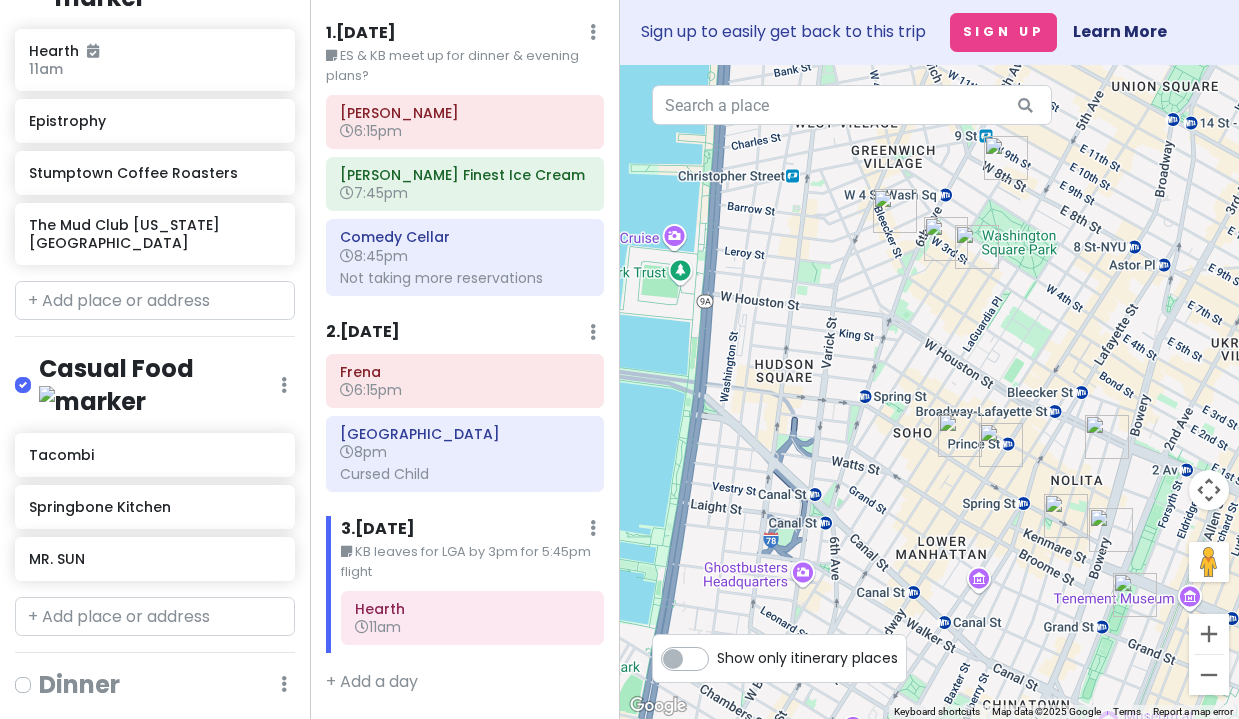 click at bounding box center (39, 672) 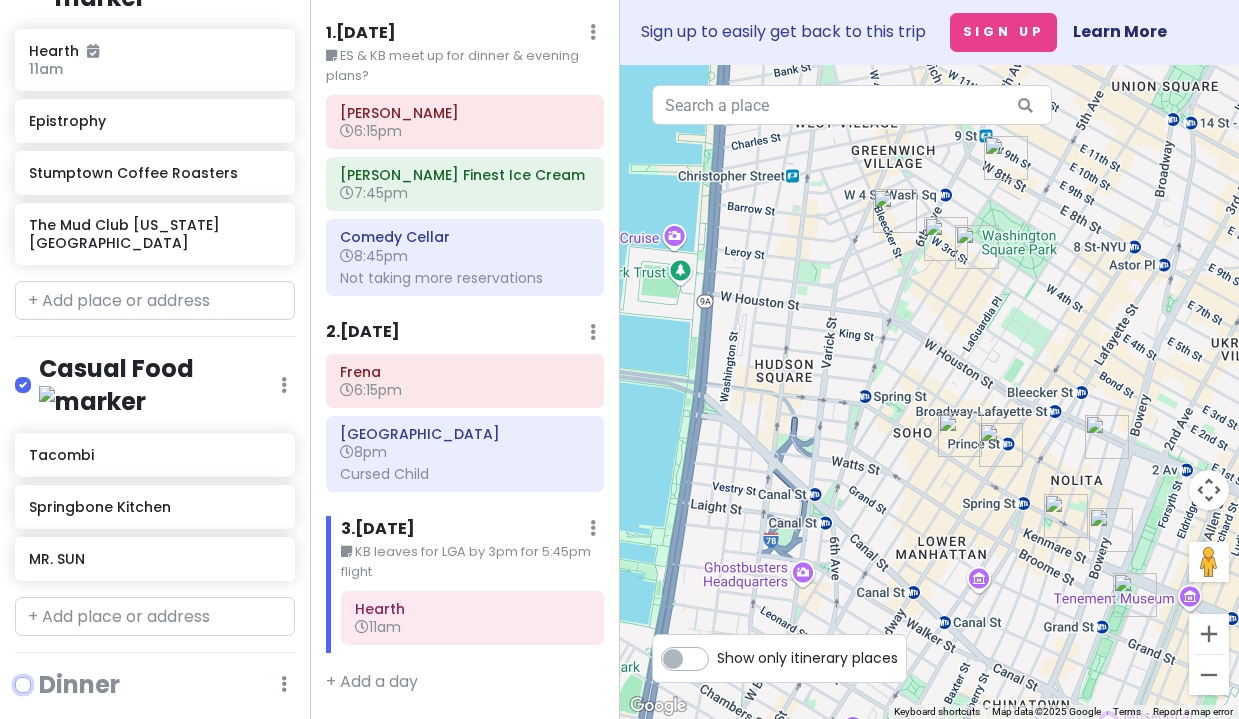 click at bounding box center [45, 678] 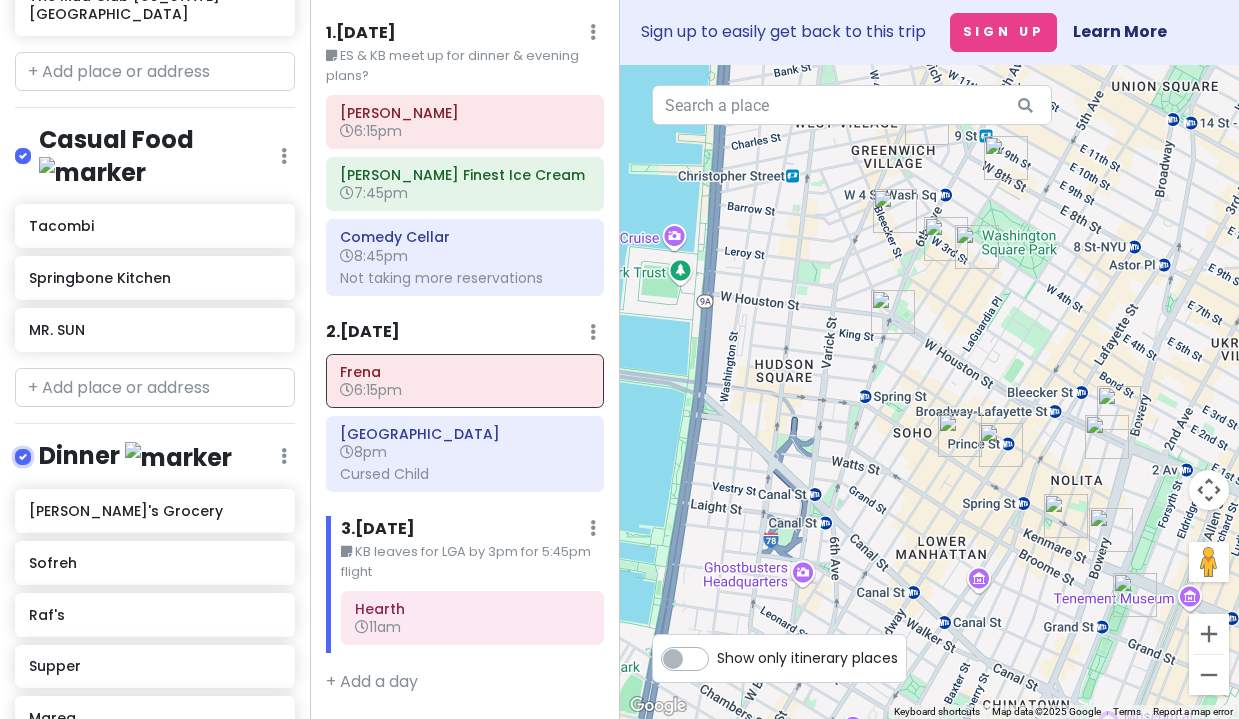 scroll, scrollTop: 1963, scrollLeft: 0, axis: vertical 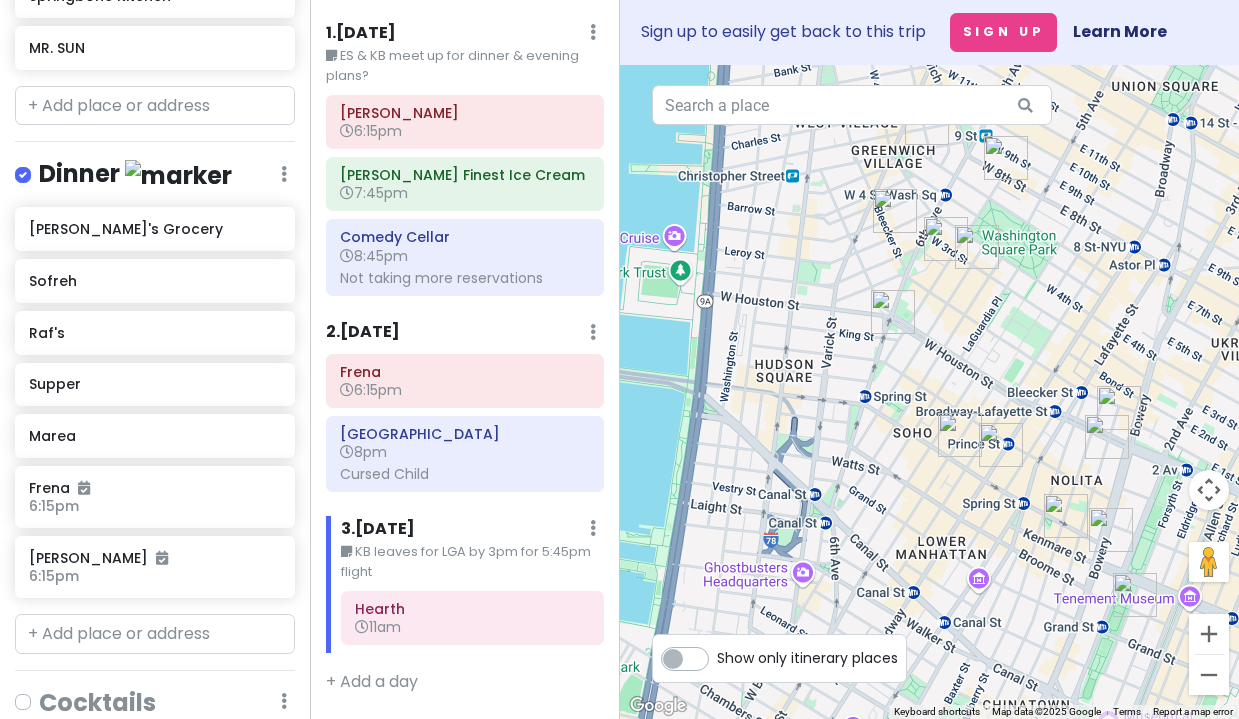click at bounding box center (39, 689) 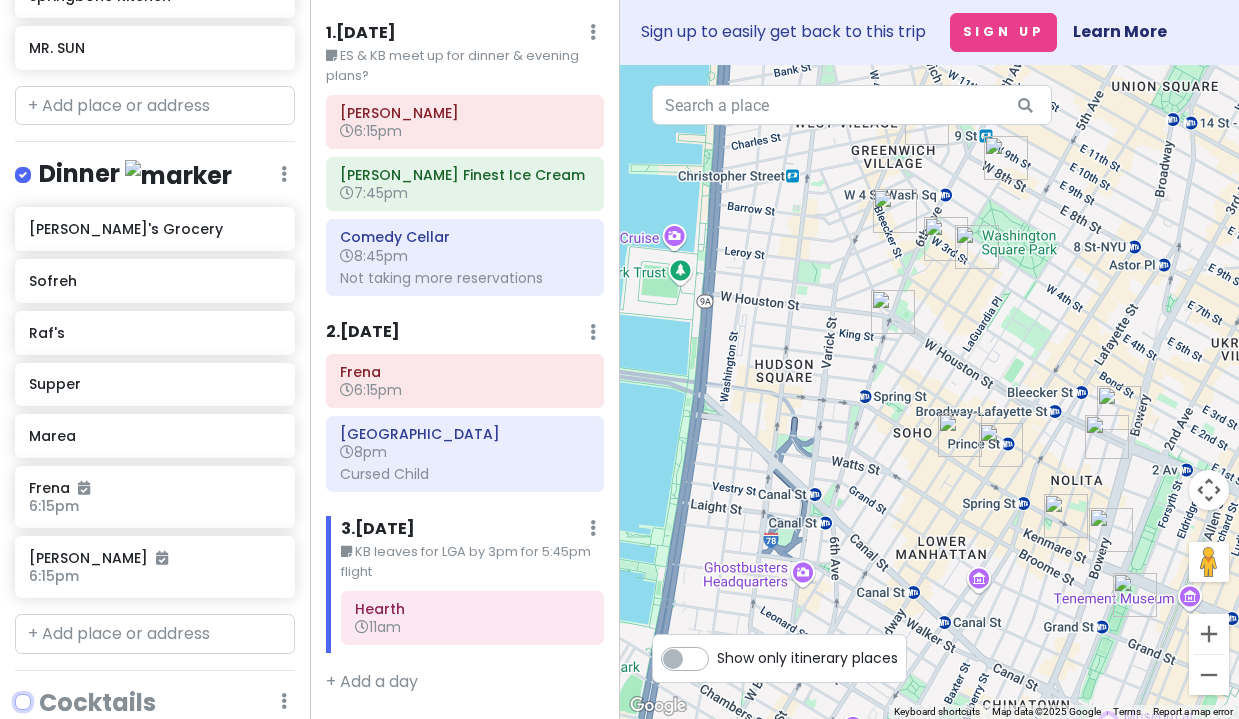 click at bounding box center [45, 695] 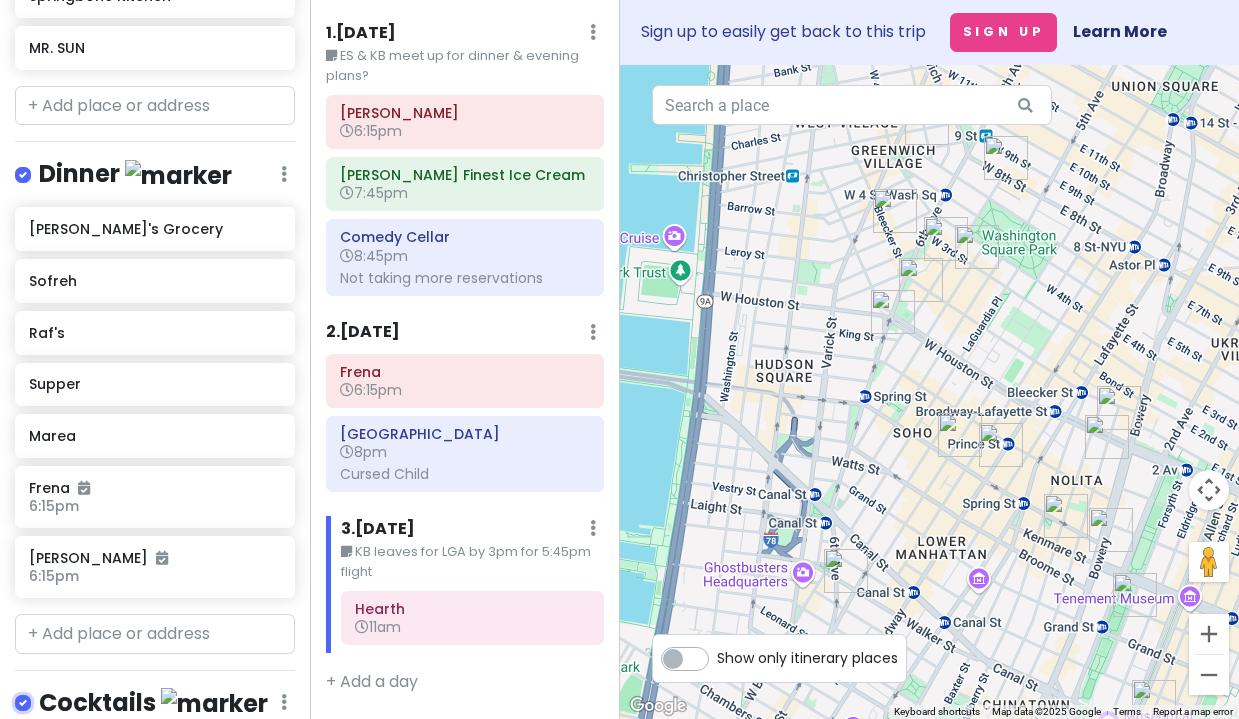 scroll, scrollTop: 2226, scrollLeft: 0, axis: vertical 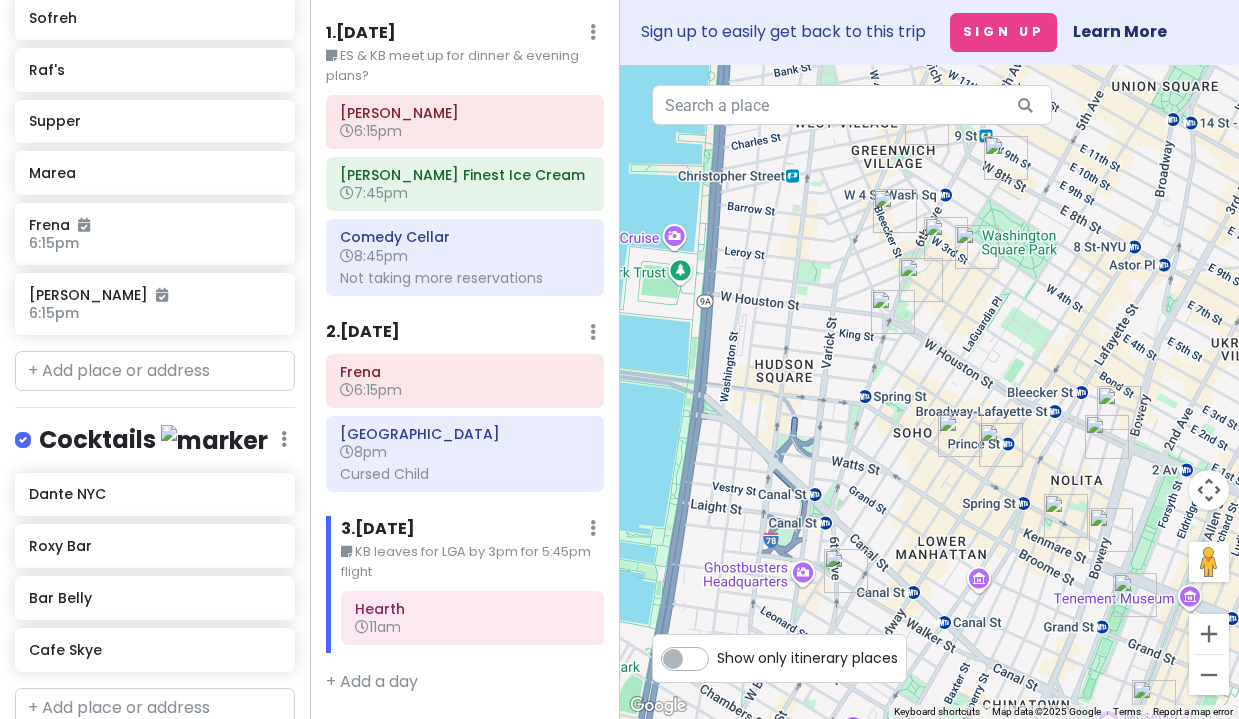 click at bounding box center [39, 763] 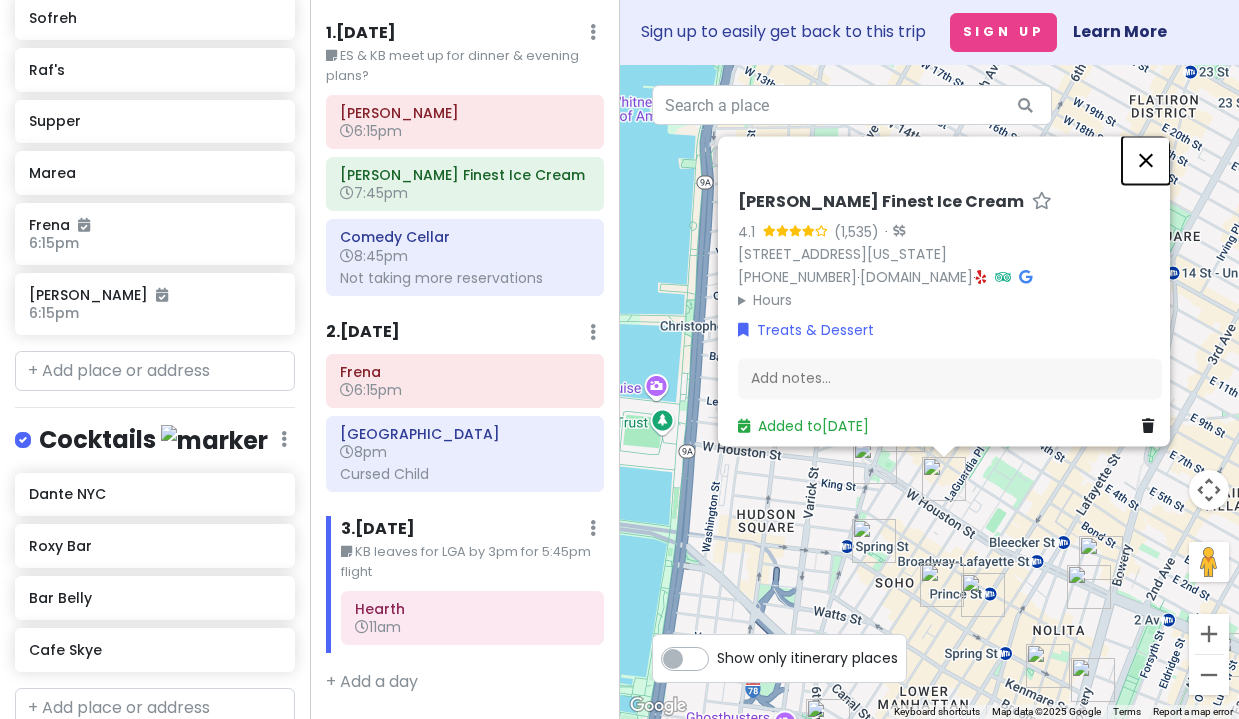 click at bounding box center [1146, 161] 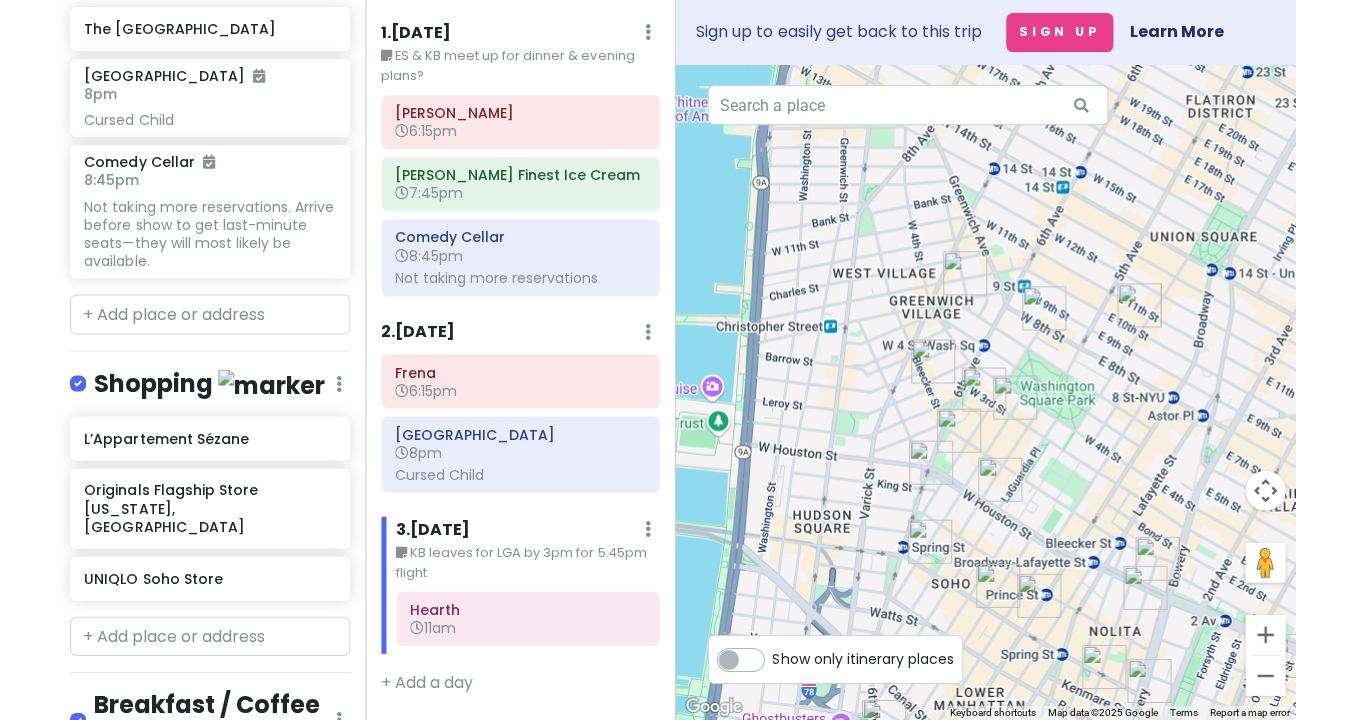 scroll, scrollTop: 613, scrollLeft: 0, axis: vertical 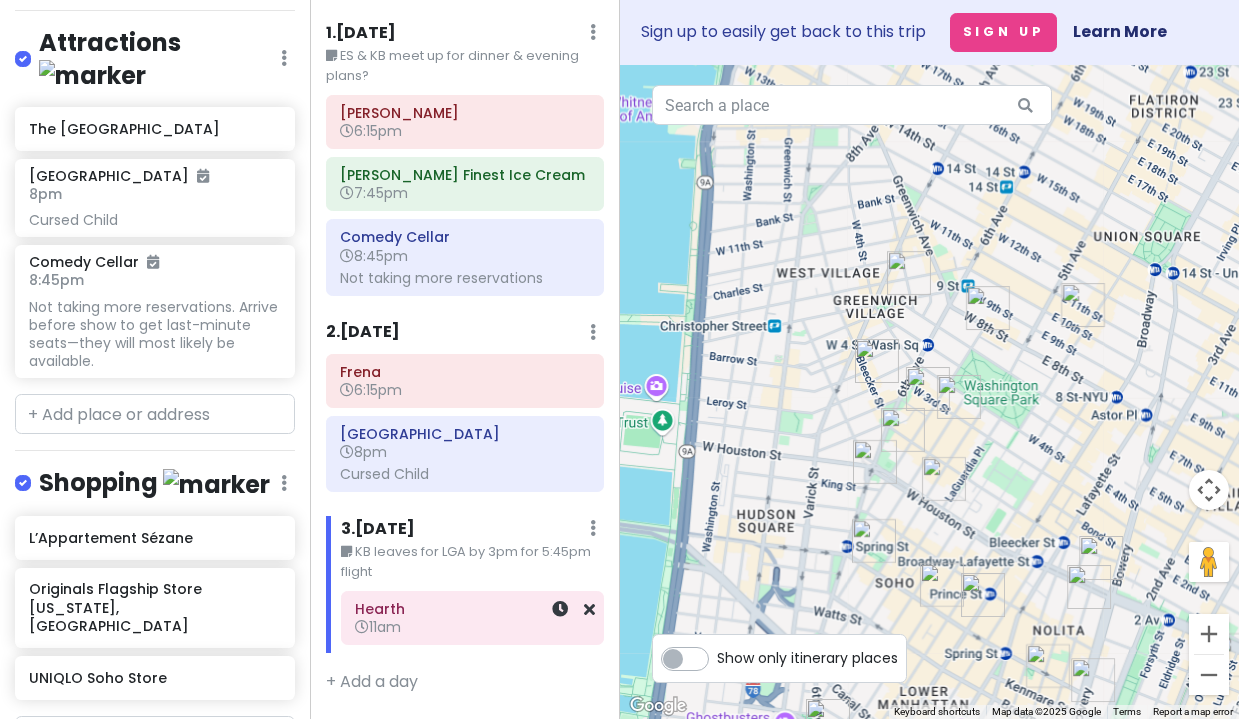 click on "11am" at bounding box center (472, 627) 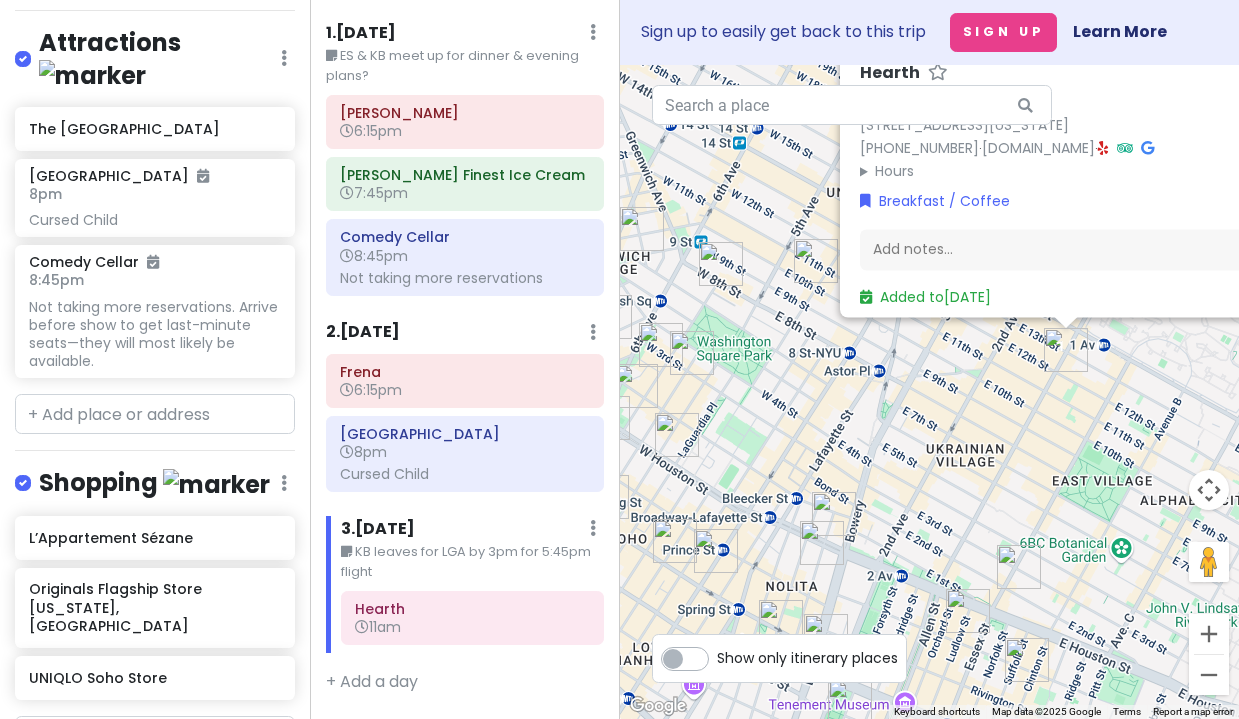 drag, startPoint x: 905, startPoint y: 571, endPoint x: 1033, endPoint y: 426, distance: 193.41406 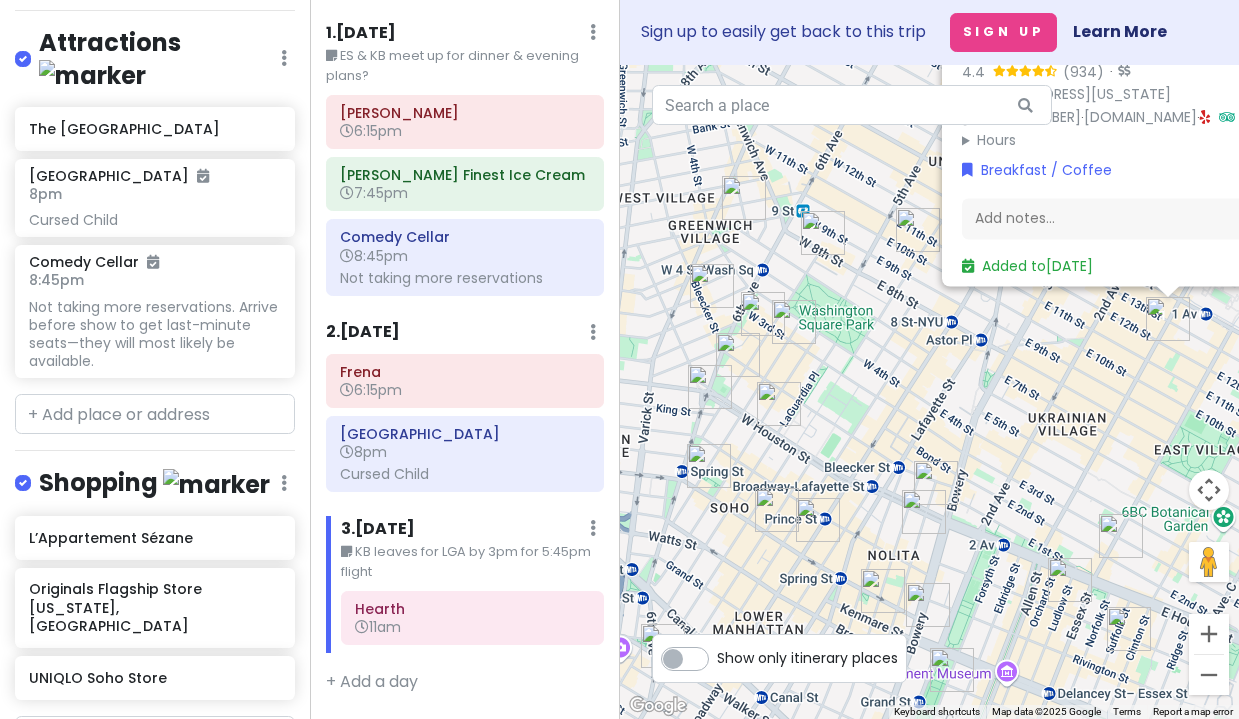 drag, startPoint x: 993, startPoint y: 475, endPoint x: 1089, endPoint y: 445, distance: 100.57833 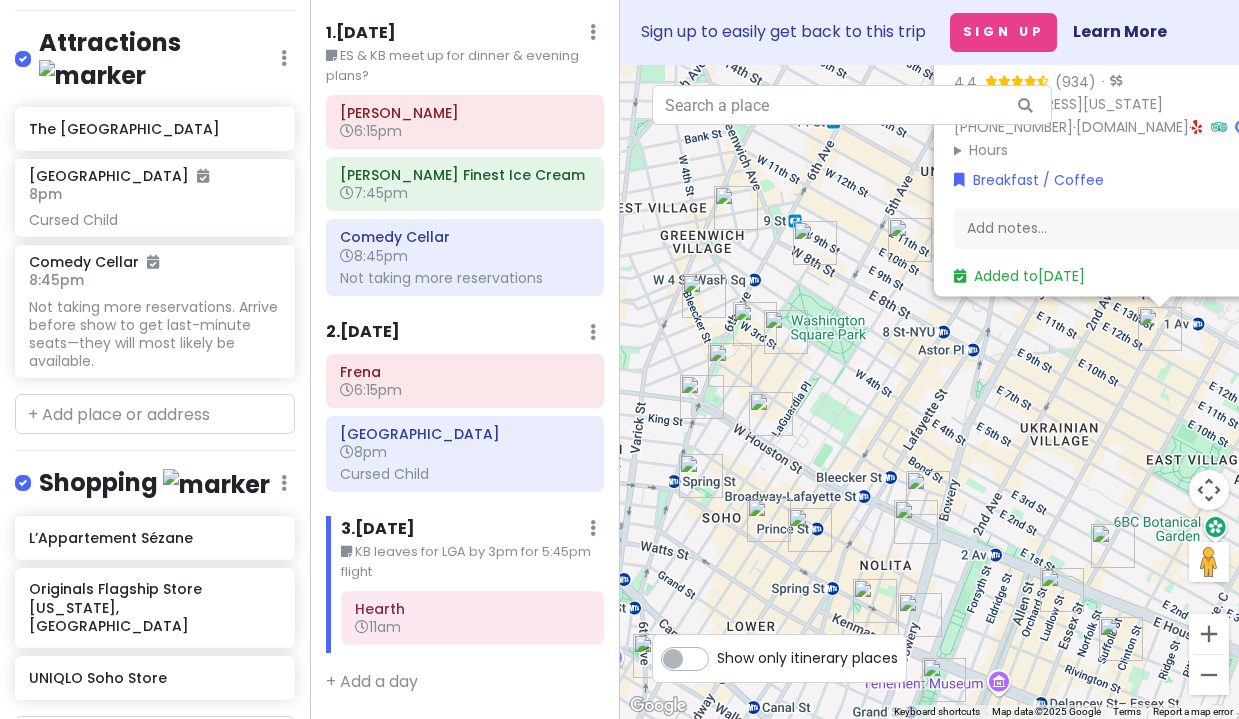 drag, startPoint x: 1048, startPoint y: 461, endPoint x: 1051, endPoint y: 479, distance: 18.248287 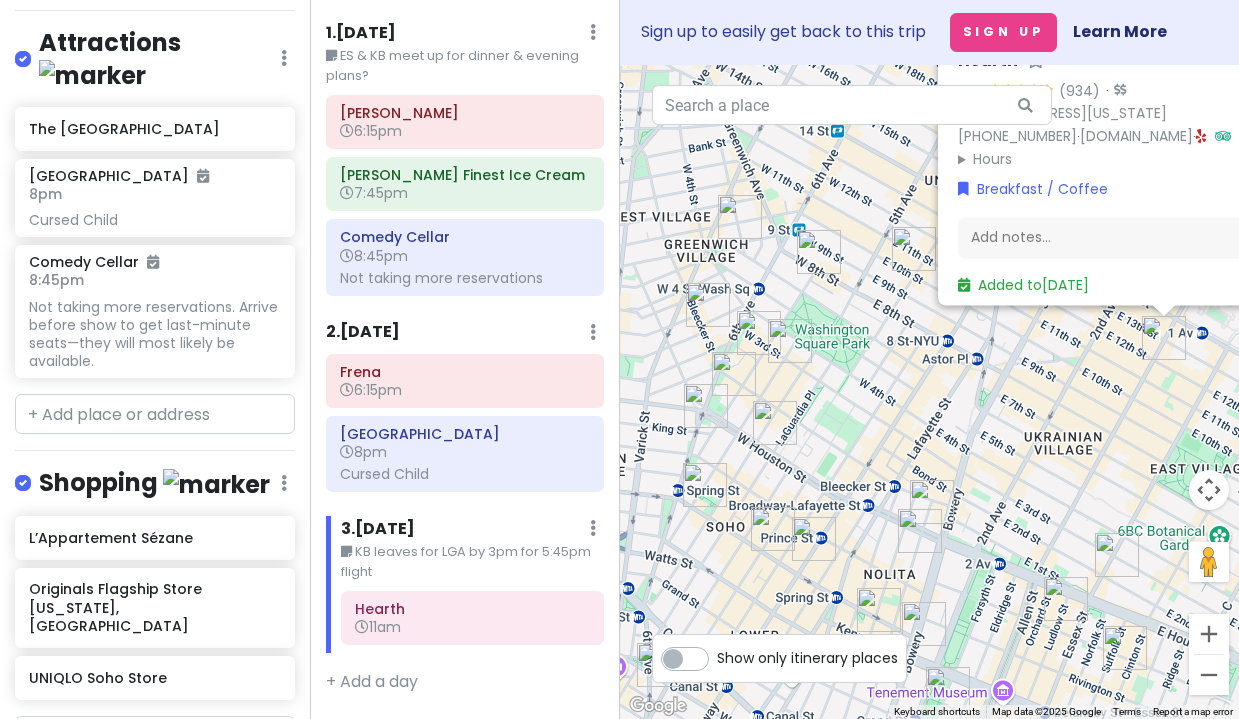 click at bounding box center (773, 529) 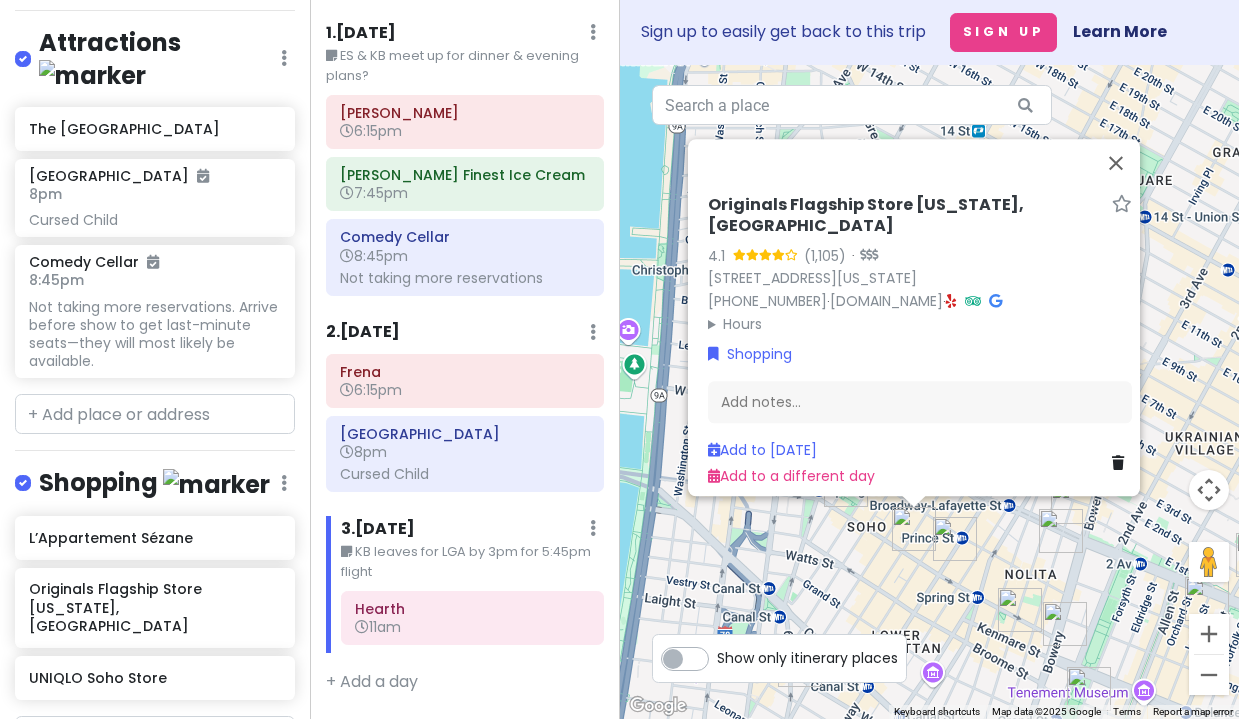 click at bounding box center [955, 539] 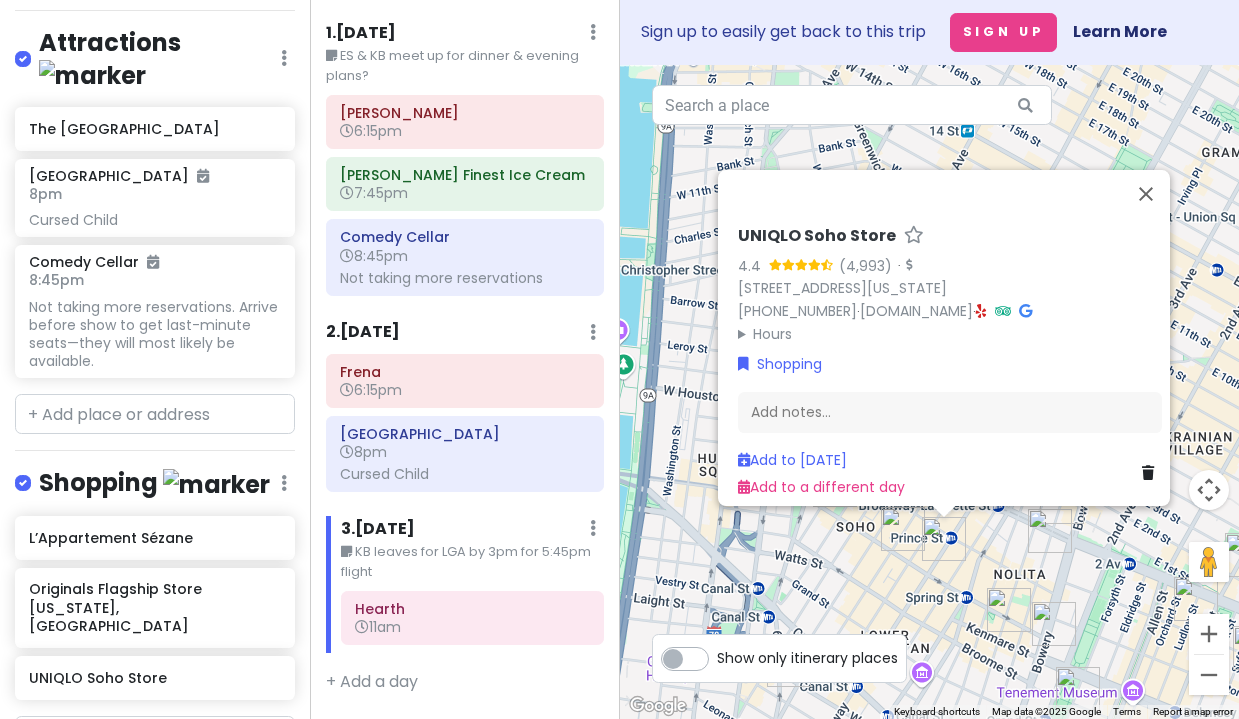 click at bounding box center (1050, 531) 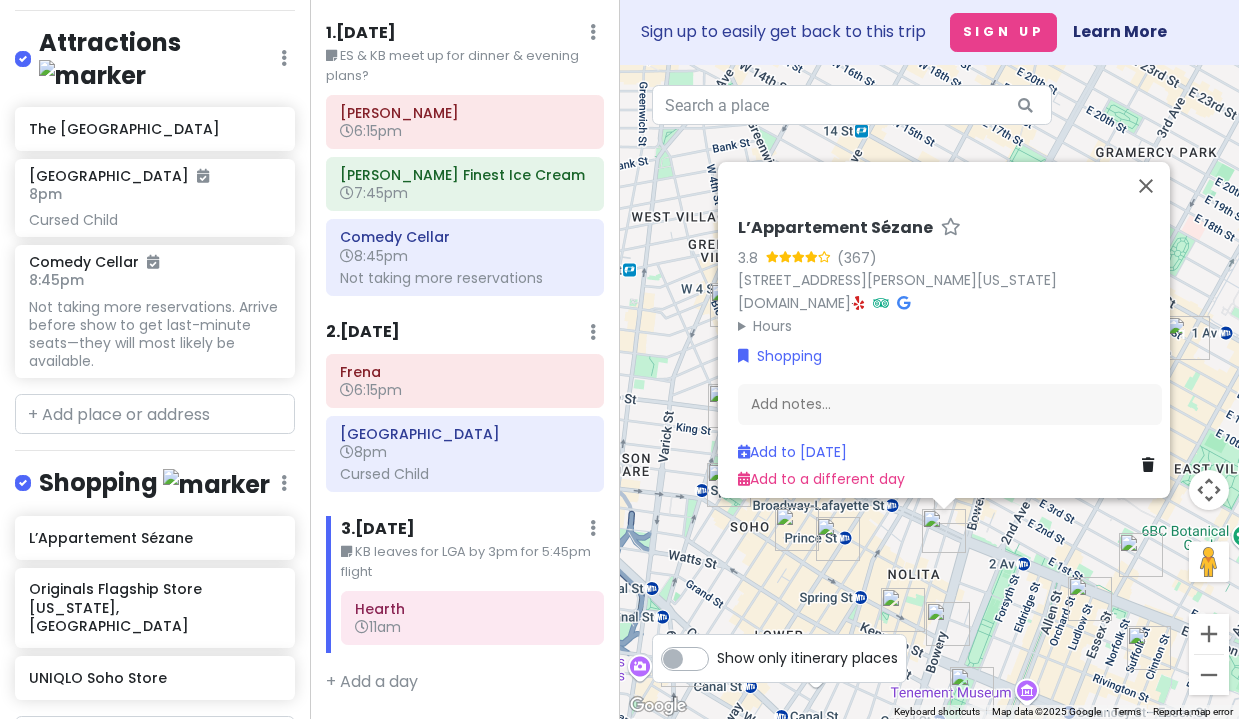 click on "Hours" at bounding box center [950, 326] 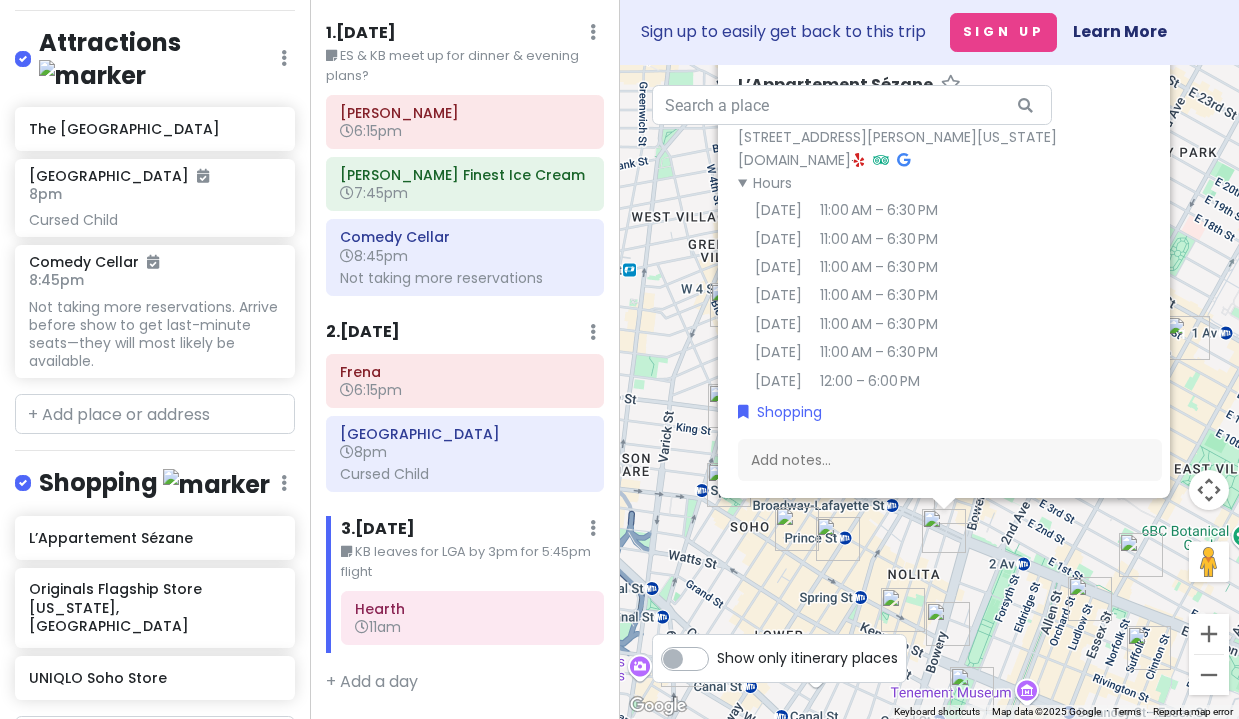 click on "L’Appartement Sézane 3.8        (367) [STREET_ADDRESS][PERSON_NAME][US_STATE] [DOMAIN_NAME]   ·   Hours [DATE]  11:00 AM – 6:30 PM [DATE]  11:00 AM – 6:30 PM [DATE]  11:00 AM – 6:30 PM [DATE]  11:00 AM – 6:30 PM [DATE]  11:00 AM – 6:30 PM [DATE]  11:00 AM – 6:30 PM [DATE]  12:00 – 6:00 PM Shopping Add notes...  Add to   [DATE]  Add to a different day" at bounding box center (930, 392) 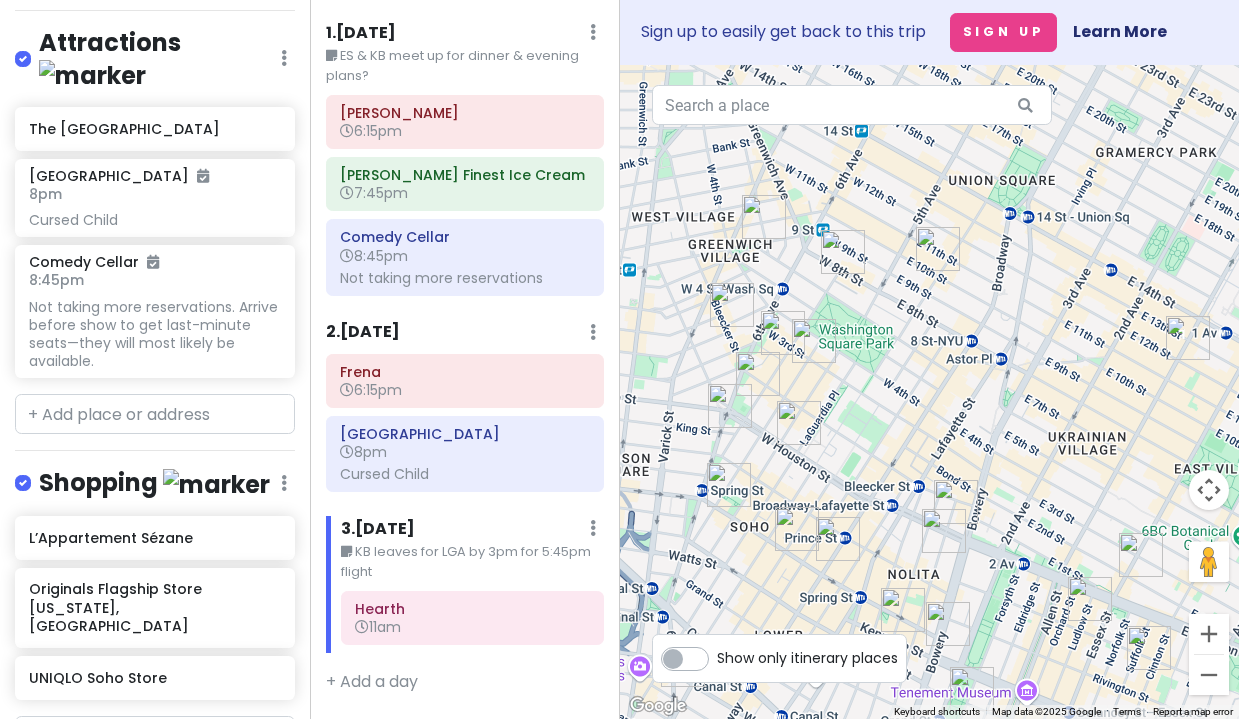 click at bounding box center [838, 539] 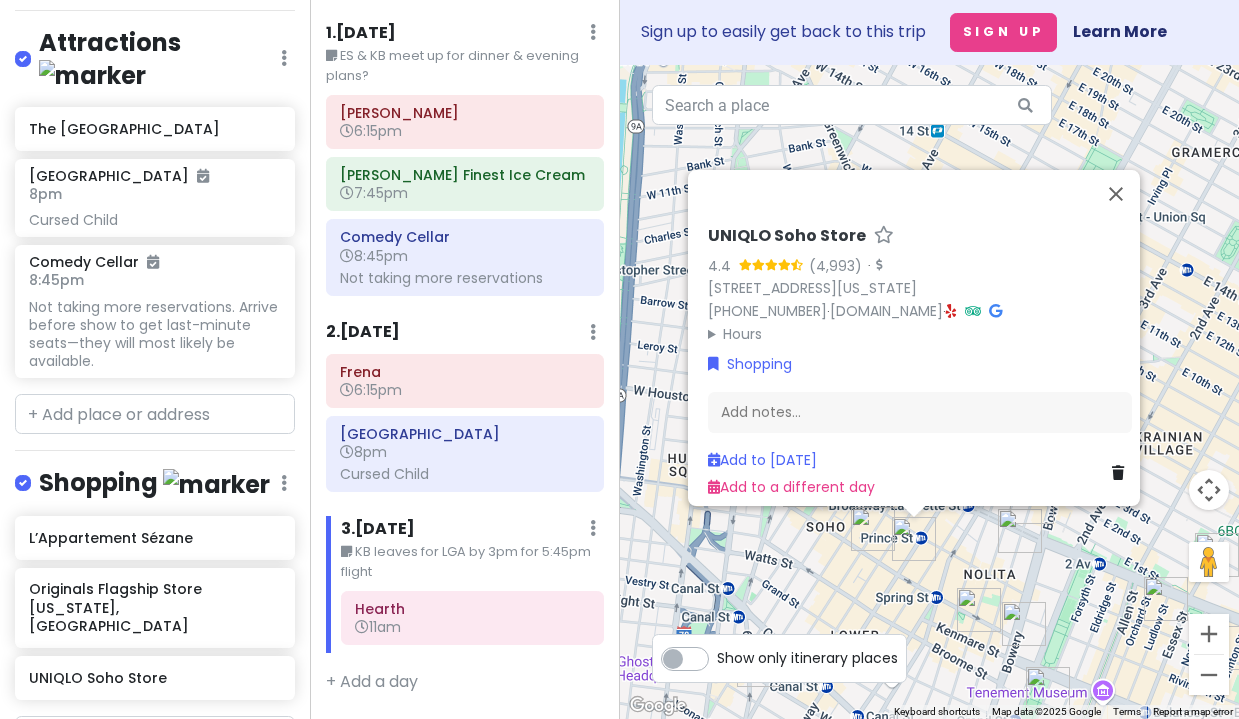 click on "Hours" at bounding box center (920, 334) 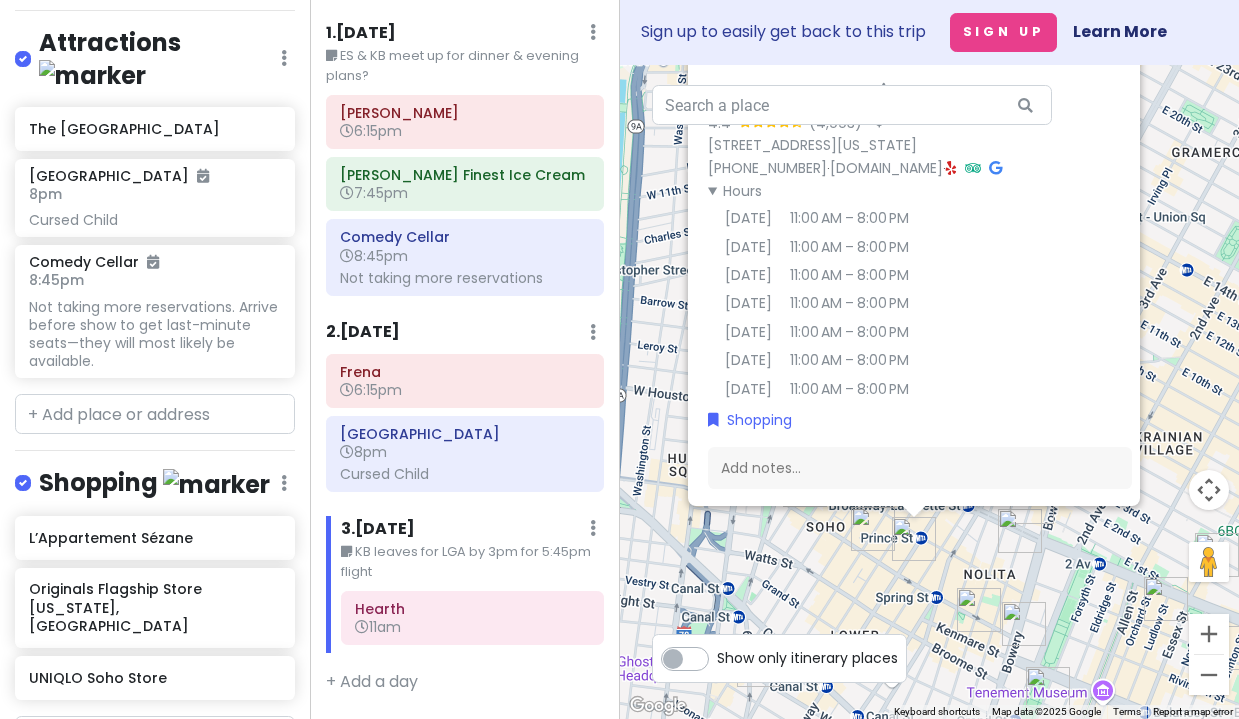 click on "UNIQLO Soho Store 4.4        (4,993)    ·    [STREET_ADDRESS][US_STATE] [PHONE_NUMBER]   ·   [DOMAIN_NAME]   ·   Hours [DATE]  11:00 AM – 8:00 PM [DATE]  11:00 AM – 8:00 PM [DATE]  11:00 AM – 8:00 PM [DATE]  11:00 AM – 8:00 PM [DATE]  11:00 AM – 8:00 PM [DATE]  11:00 AM – 8:00 PM [DATE]  11:00 AM – 8:00 PM Shopping Add notes...  Add to   [DATE]  Add to a different day" at bounding box center (930, 392) 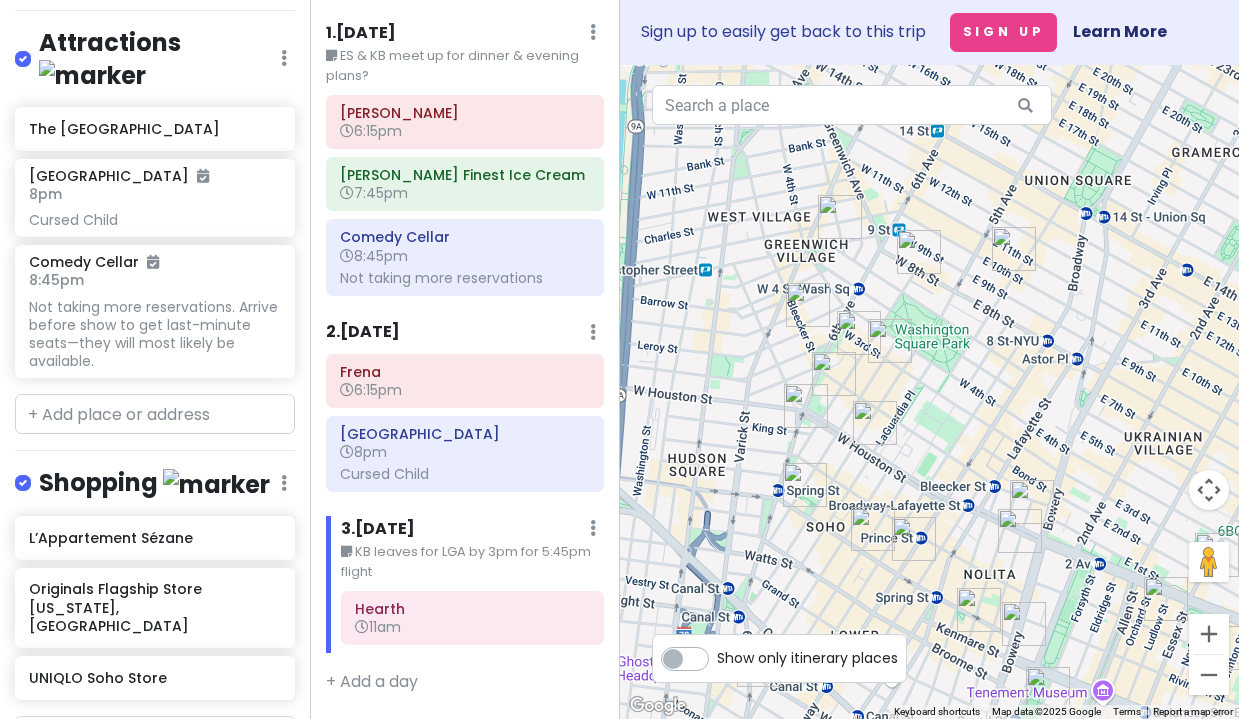 click at bounding box center [873, 529] 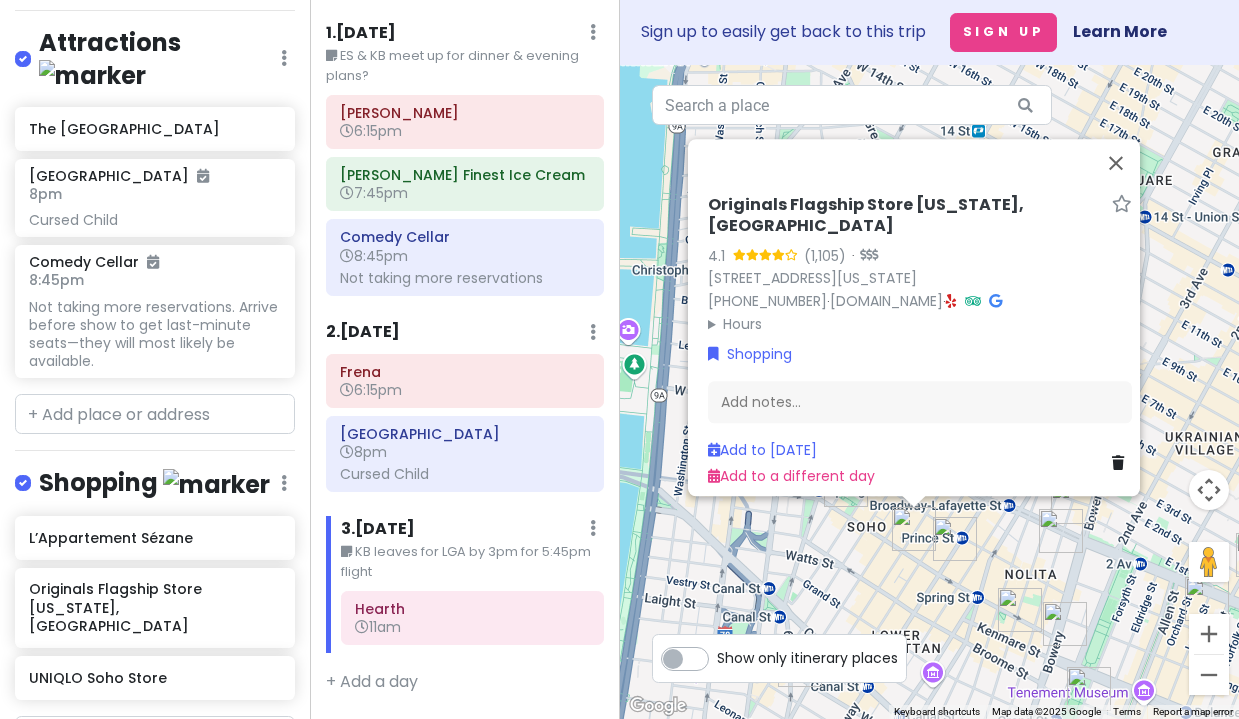 click on "Hours" at bounding box center (920, 324) 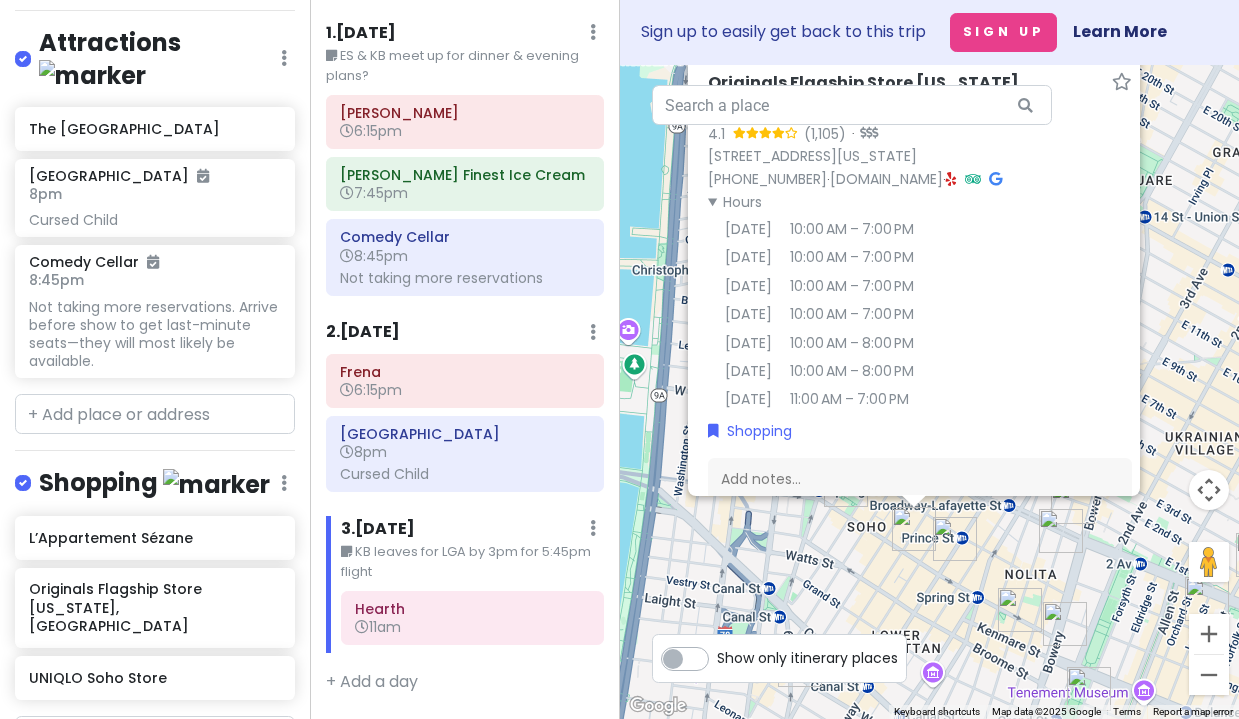 click on "Originals Flagship Store [US_STATE], [GEOGRAPHIC_DATA] 4.1        (1,105)    ·    [STREET_ADDRESS][US_STATE] [PHONE_NUMBER]   ·   [DOMAIN_NAME]   ·   Hours [DATE]  10:00 AM – 7:00 PM [DATE]  10:00 AM – 7:00 PM [DATE]  10:00 AM – 7:00 PM [DATE]  10:00 AM – 7:00 PM [DATE]  10:00 AM – 8:00 PM [DATE]  10:00 AM – 8:00 PM [DATE]  11:00 AM – 7:00 PM Shopping Add notes...  Add to   [DATE]  Add to a different day" at bounding box center [930, 392] 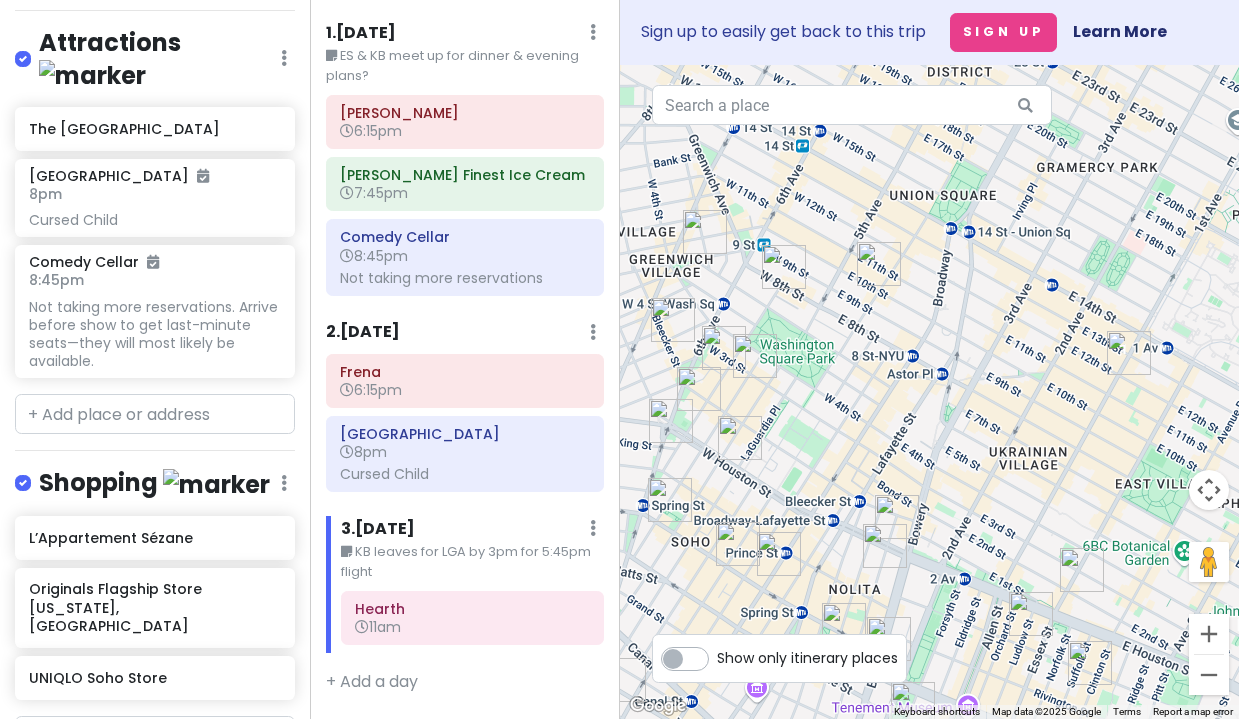drag, startPoint x: 1131, startPoint y: 410, endPoint x: 953, endPoint y: 425, distance: 178.6309 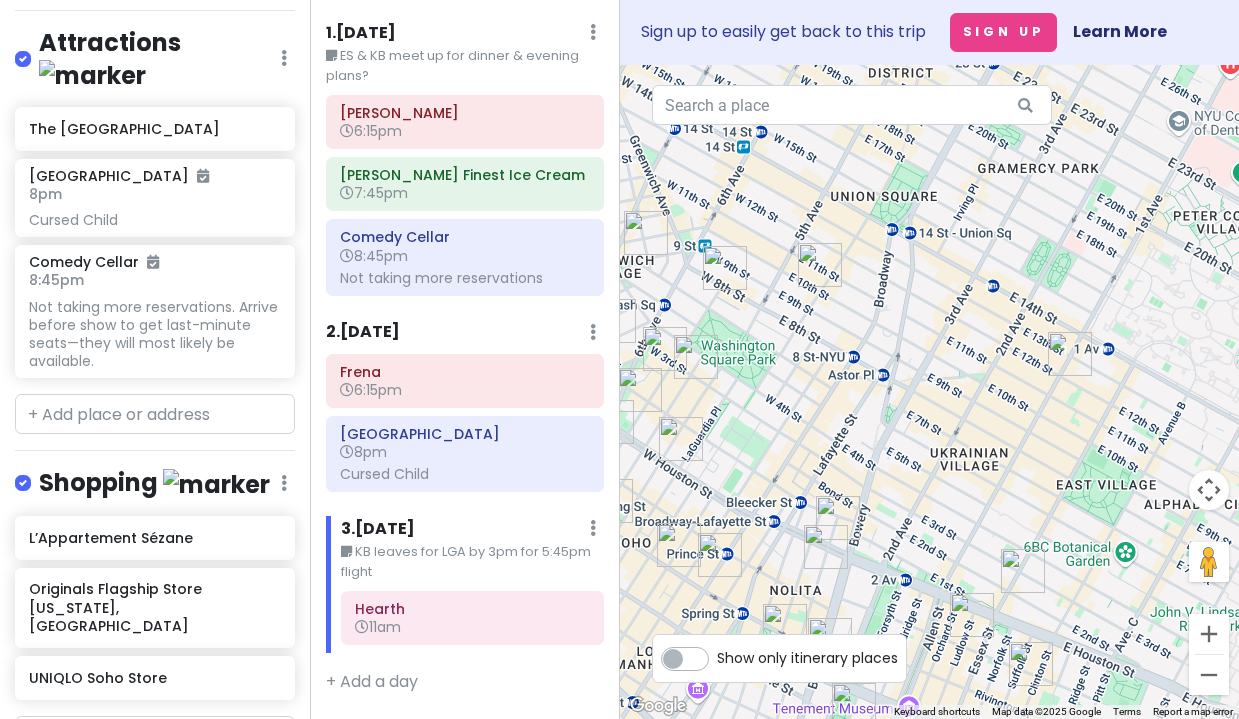 drag, startPoint x: 985, startPoint y: 438, endPoint x: 920, endPoint y: 436, distance: 65.03076 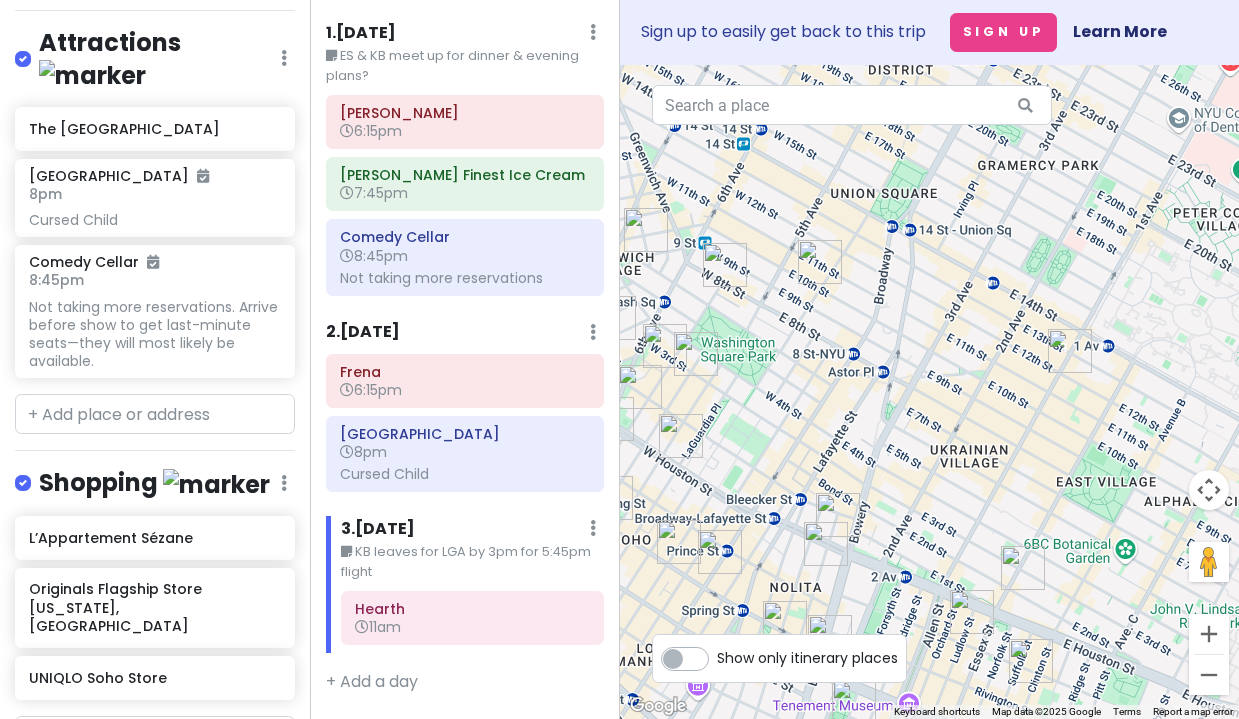 click at bounding box center [1070, 351] 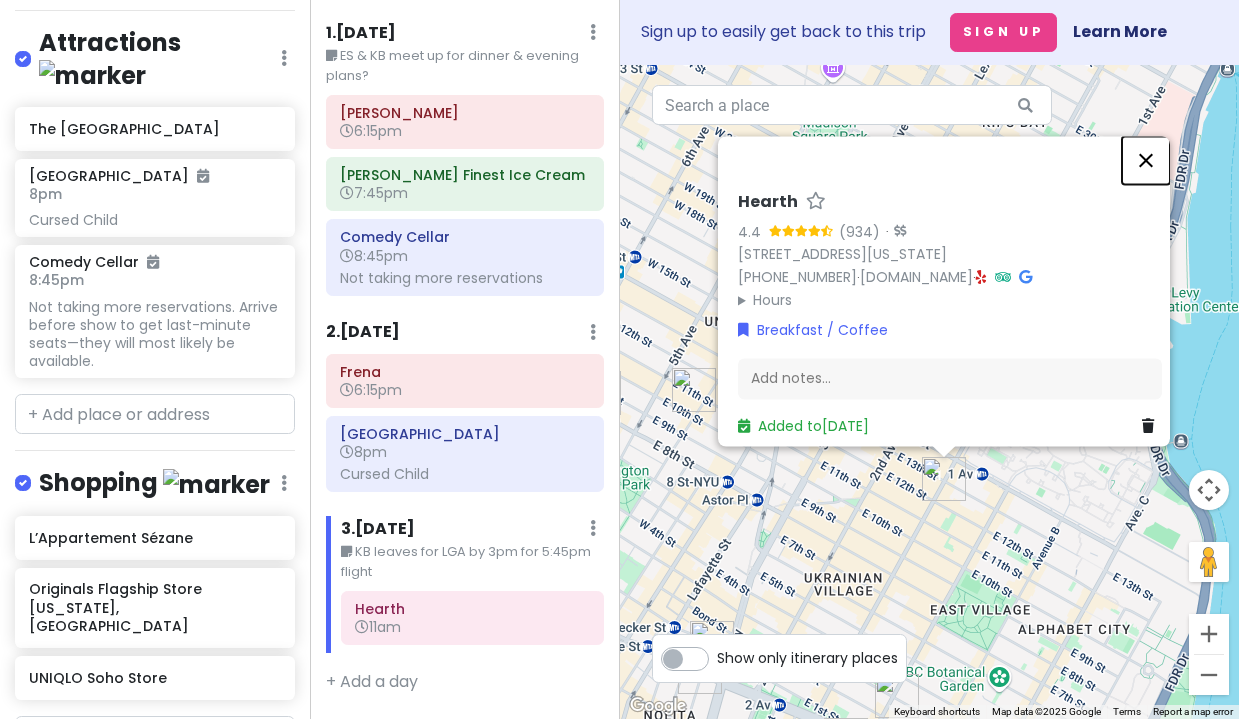 click at bounding box center [1146, 161] 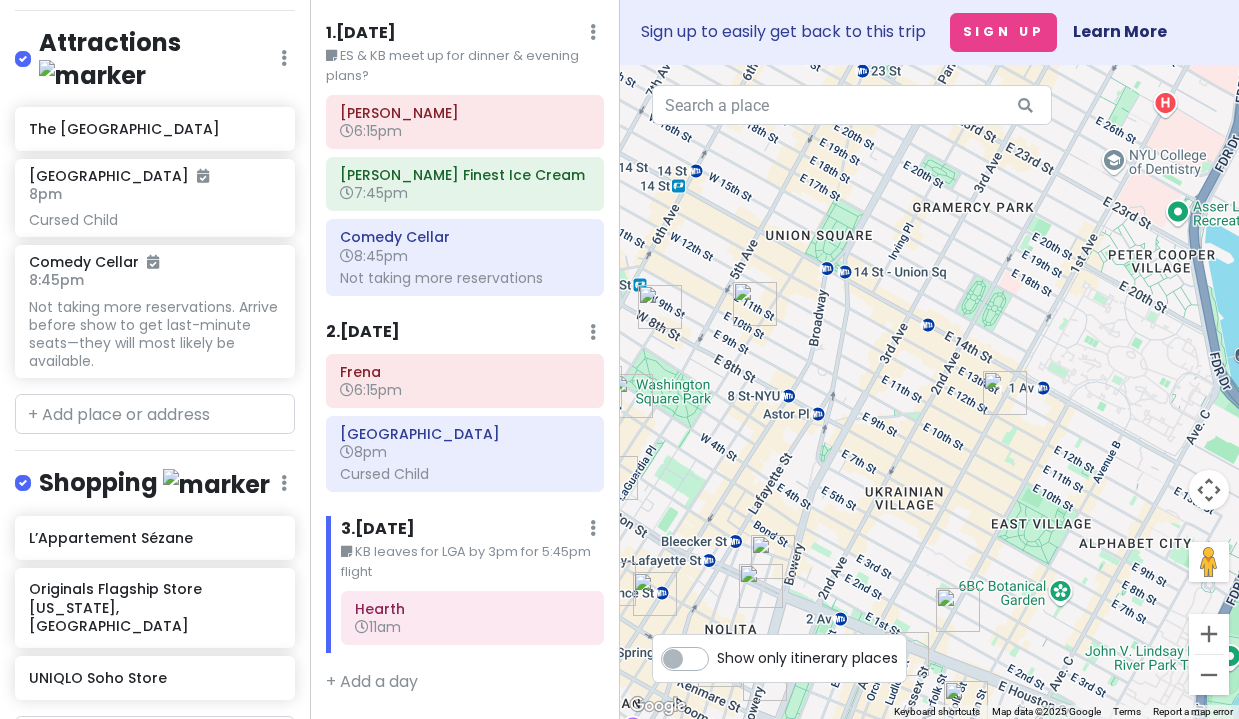 drag, startPoint x: 955, startPoint y: 581, endPoint x: 1021, endPoint y: 490, distance: 112.41441 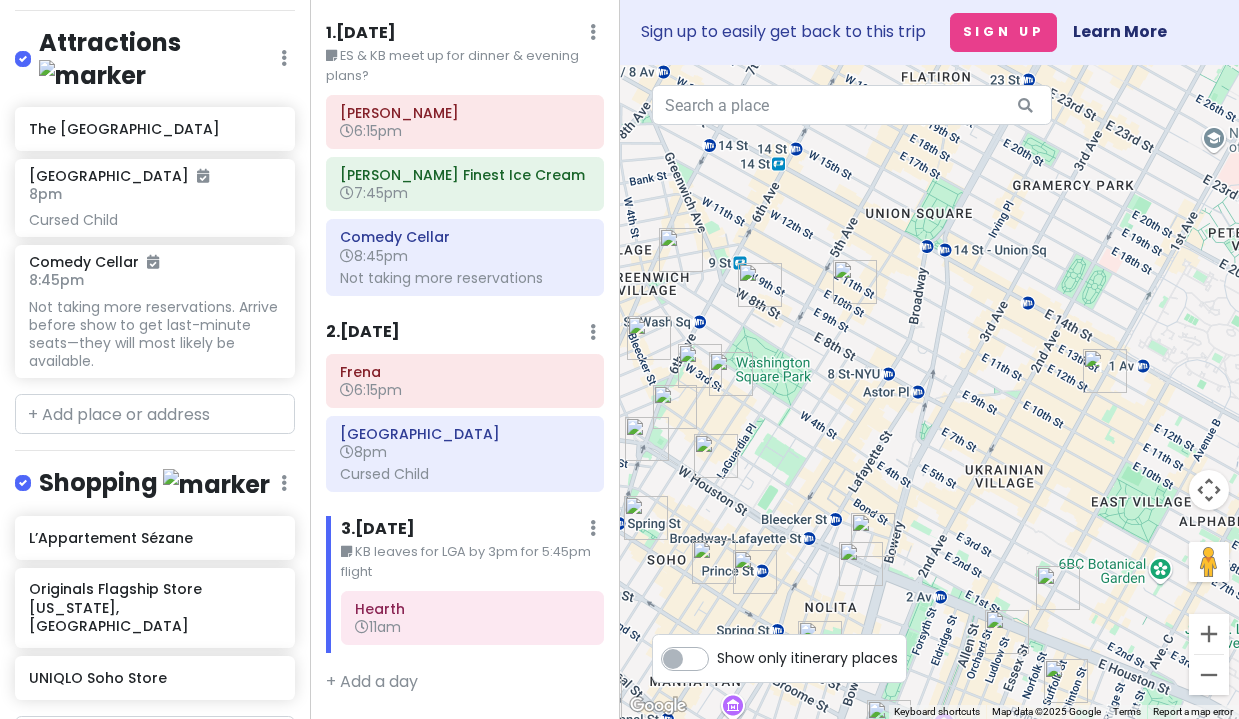 drag, startPoint x: 954, startPoint y: 521, endPoint x: 1054, endPoint y: 494, distance: 103.58089 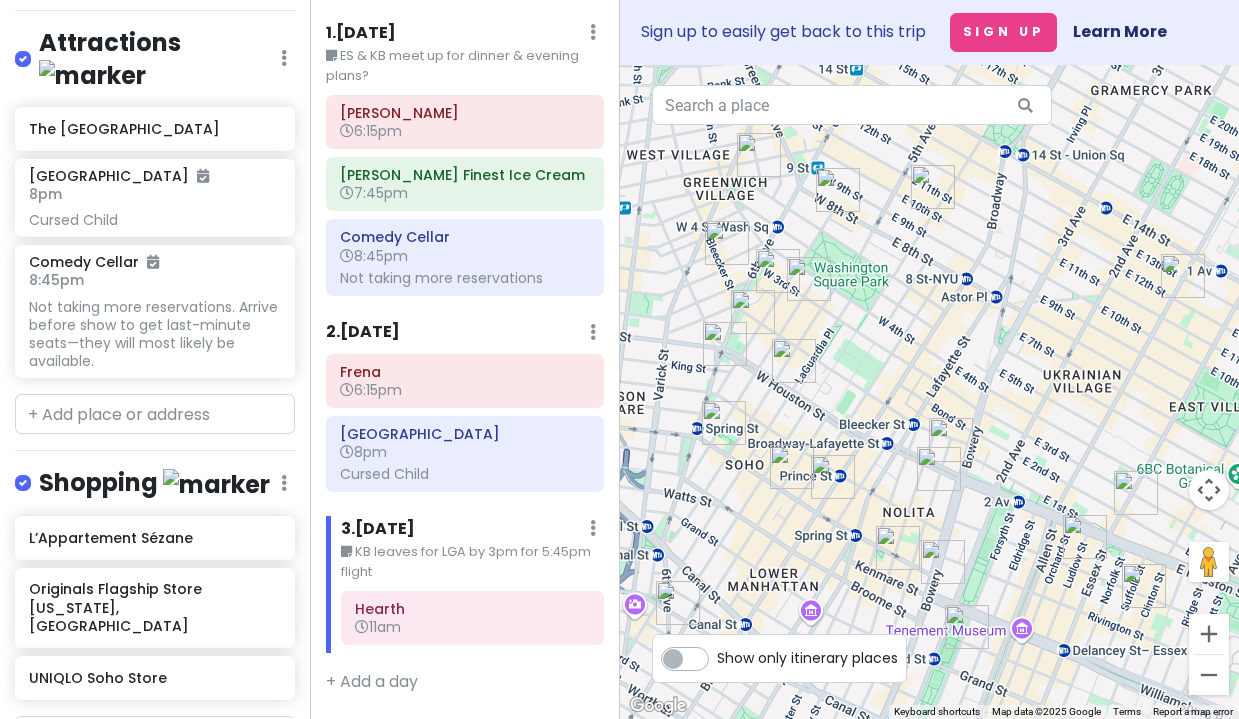 drag, startPoint x: 1008, startPoint y: 524, endPoint x: 1091, endPoint y: 441, distance: 117.37972 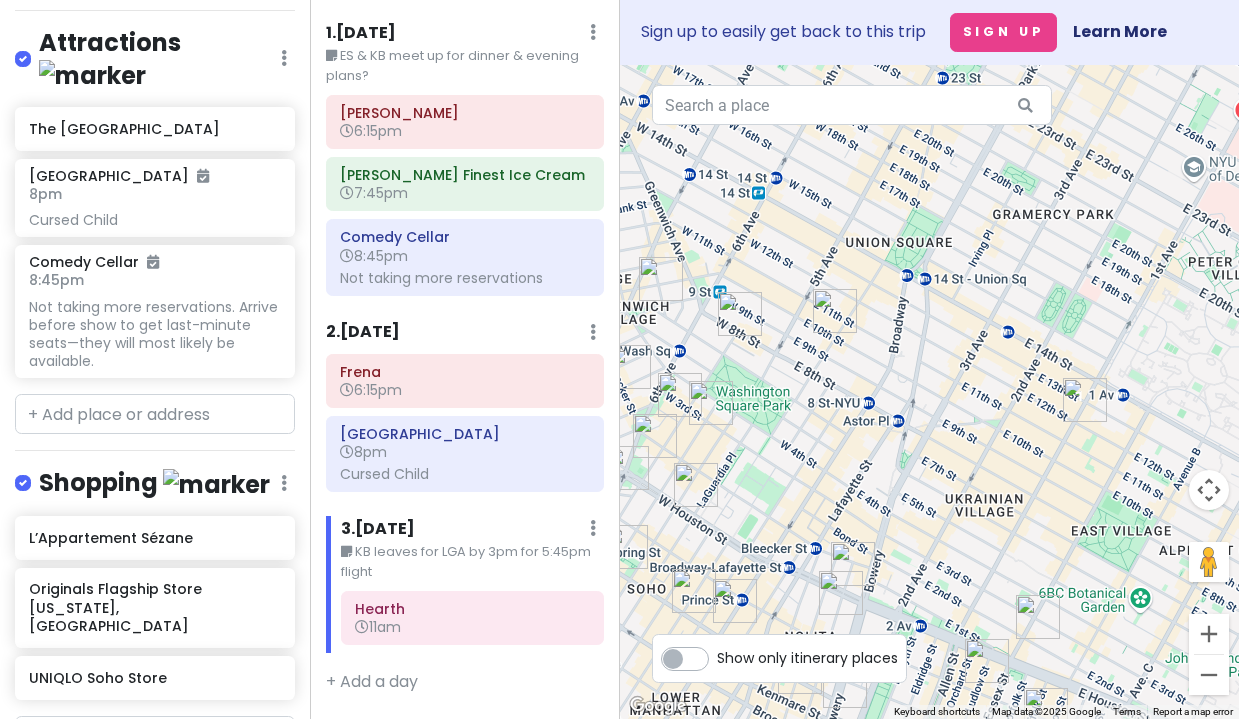 drag, startPoint x: 1126, startPoint y: 434, endPoint x: 1029, endPoint y: 558, distance: 157.43253 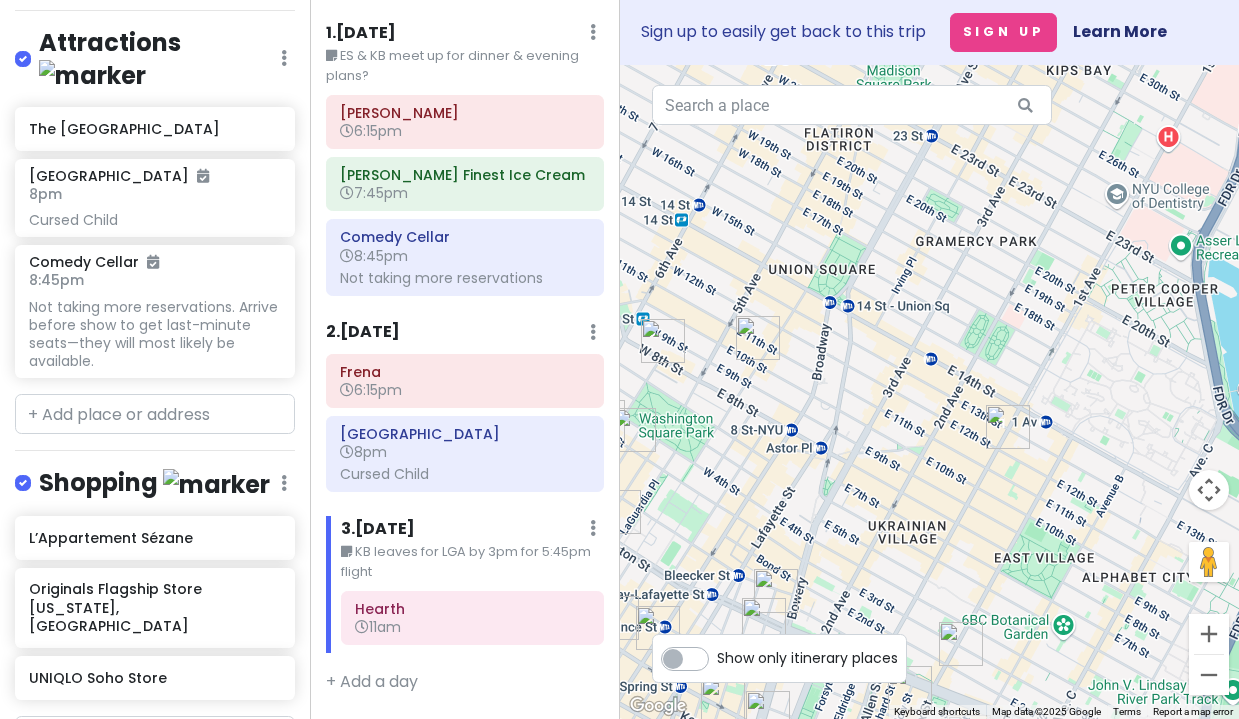drag, startPoint x: 1097, startPoint y: 516, endPoint x: 1024, endPoint y: 543, distance: 77.83315 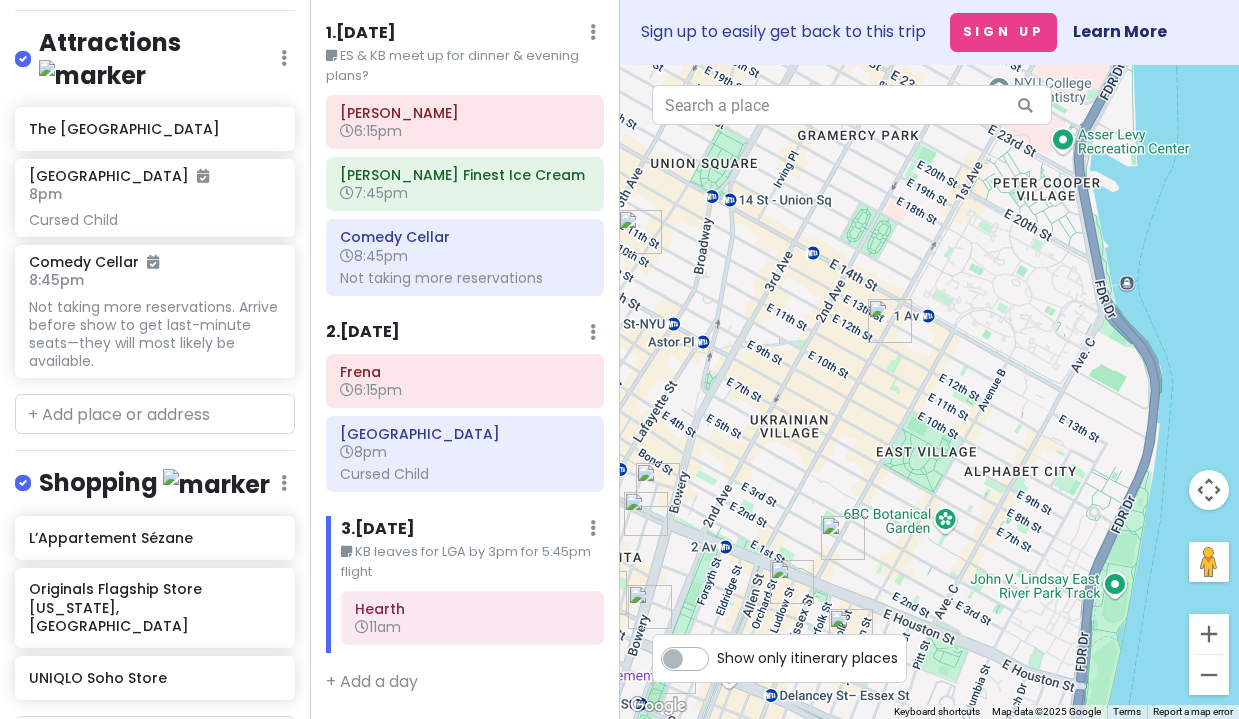 drag, startPoint x: 1111, startPoint y: 538, endPoint x: 981, endPoint y: 431, distance: 168.37161 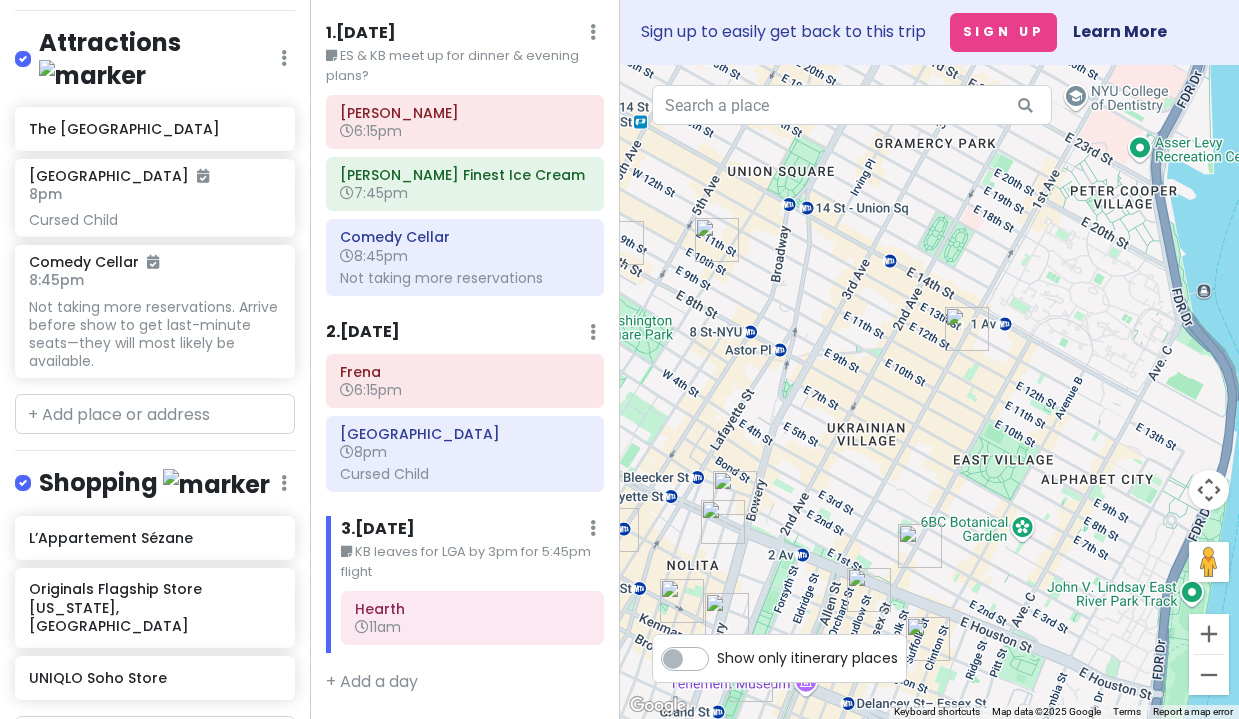 drag, startPoint x: 862, startPoint y: 452, endPoint x: 945, endPoint y: 457, distance: 83.15047 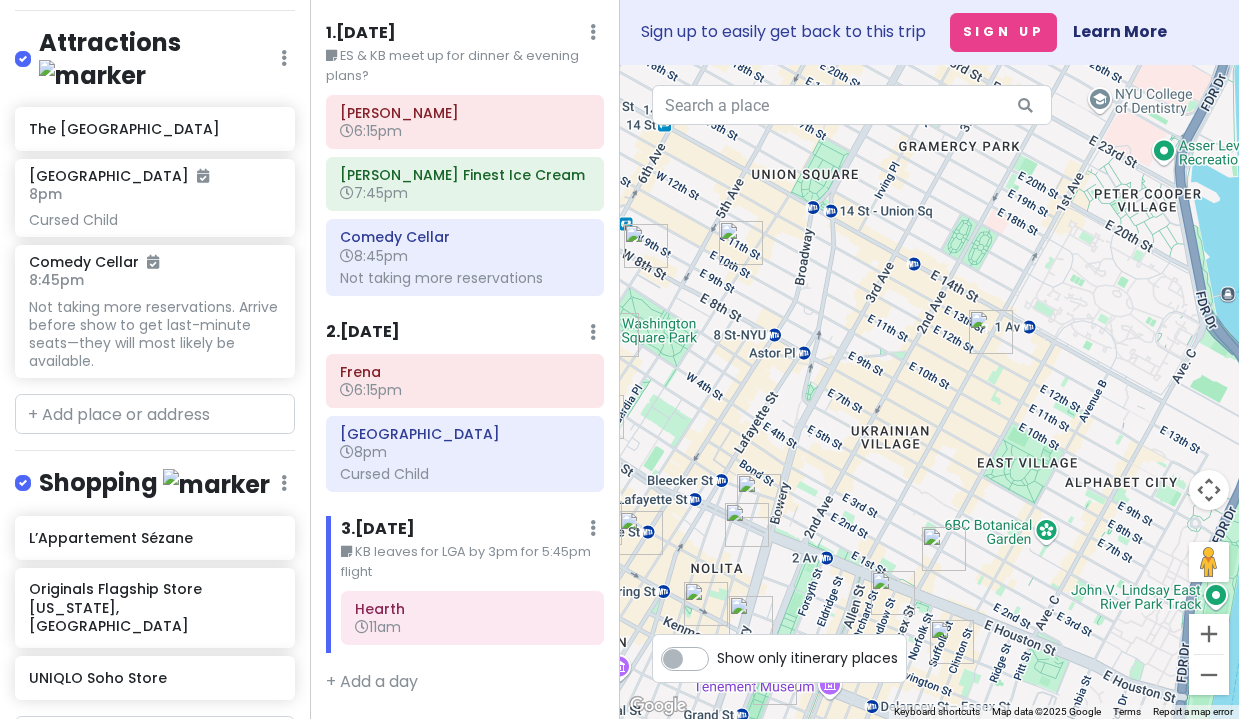 drag, startPoint x: 921, startPoint y: 400, endPoint x: 947, endPoint y: 405, distance: 26.476404 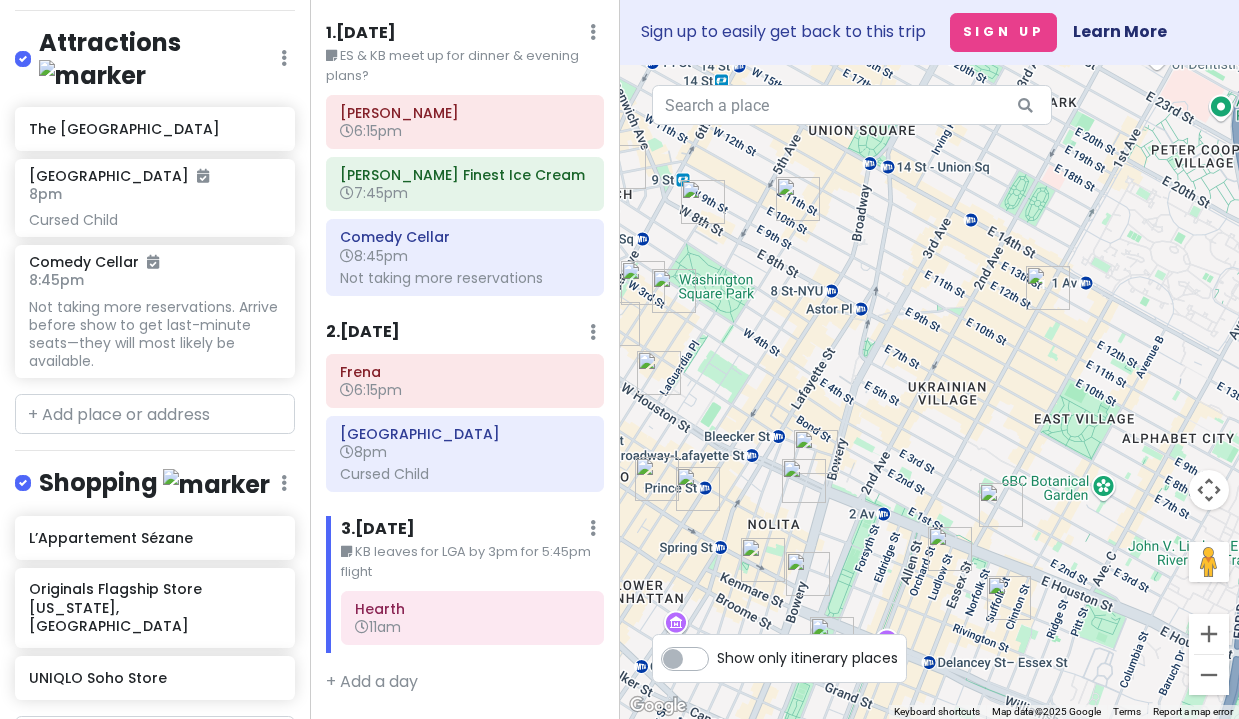 drag, startPoint x: 932, startPoint y: 435, endPoint x: 991, endPoint y: 391, distance: 73.60027 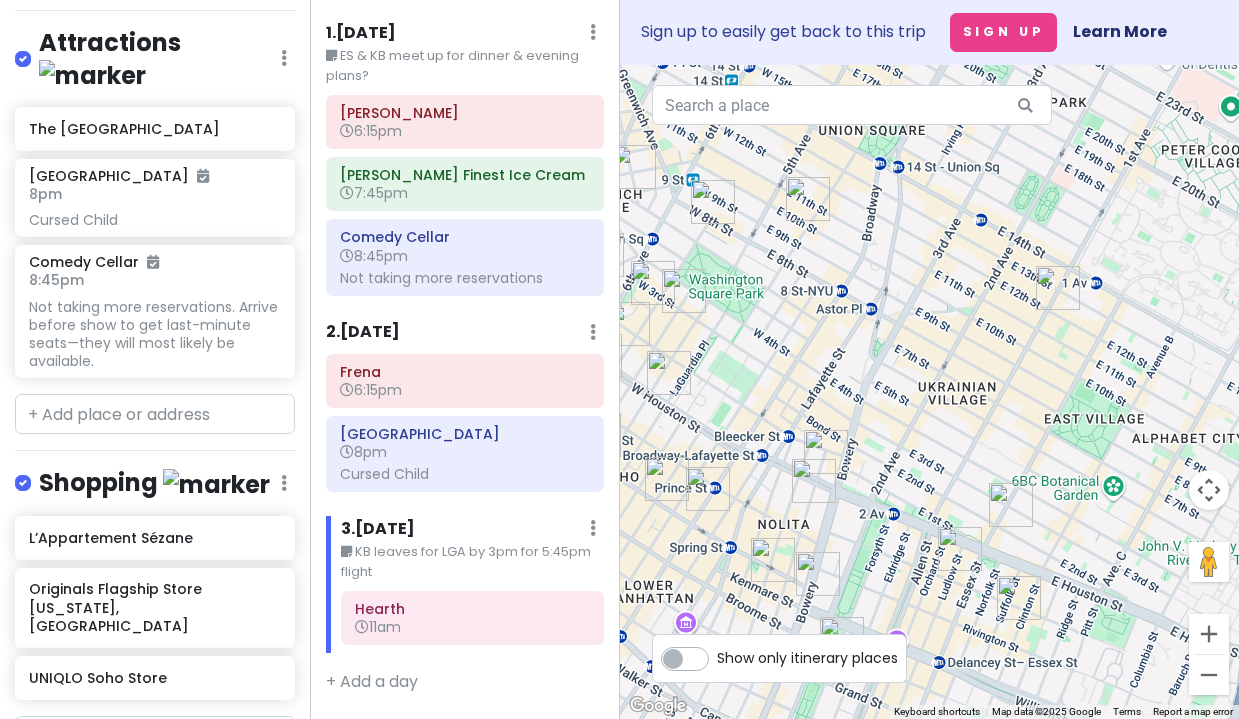 drag, startPoint x: 929, startPoint y: 476, endPoint x: 942, endPoint y: 476, distance: 13 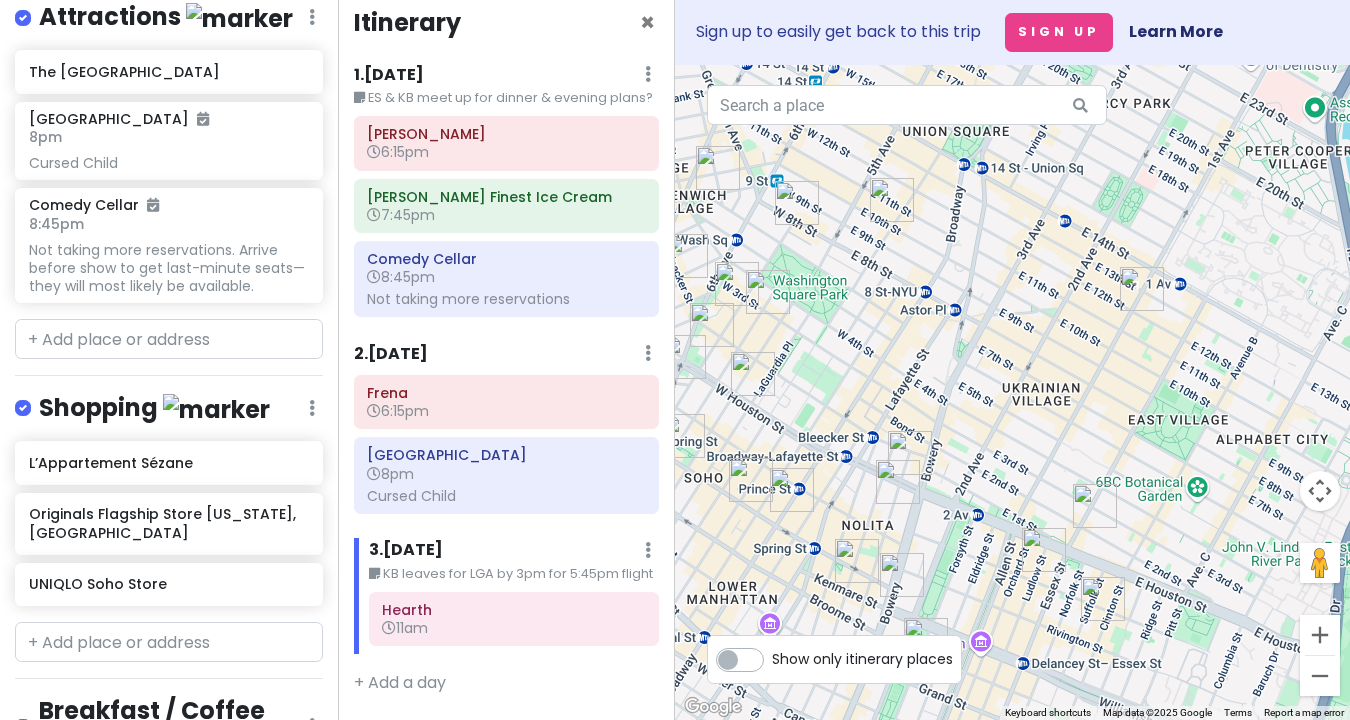 scroll, scrollTop: 17, scrollLeft: 0, axis: vertical 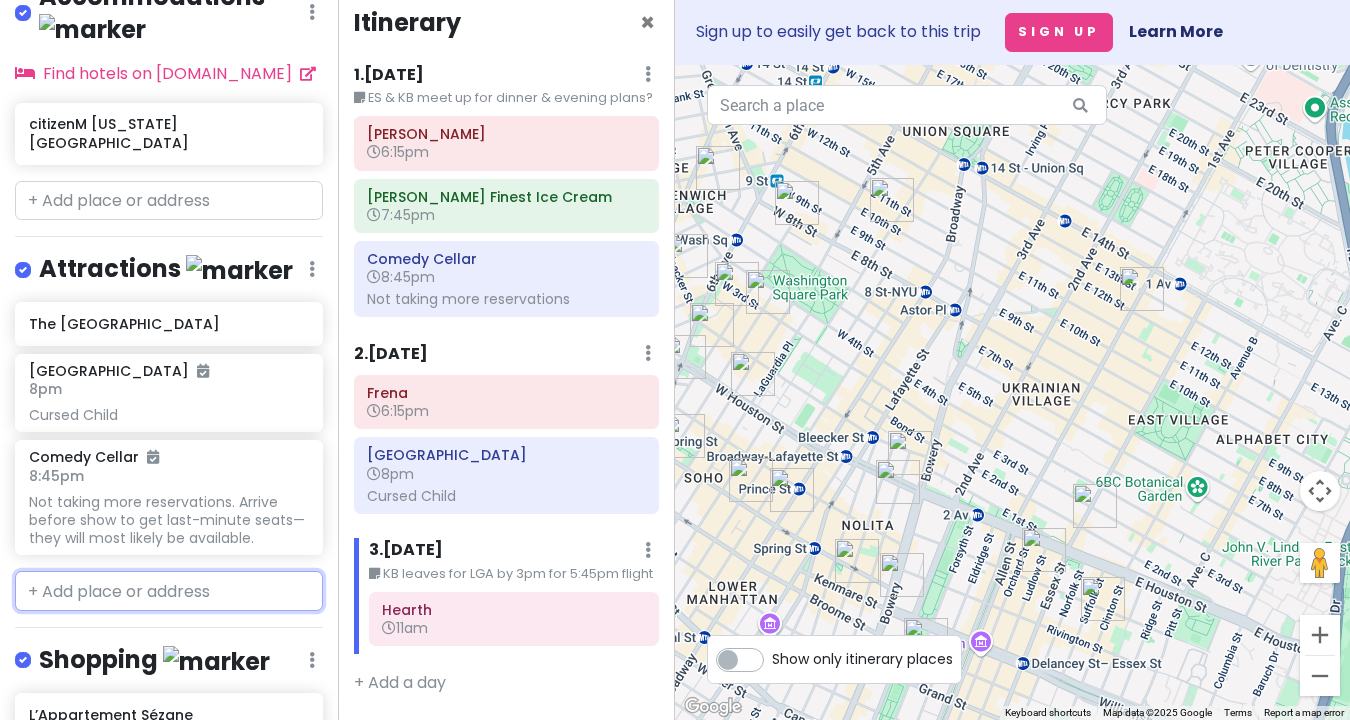 click at bounding box center [169, 591] 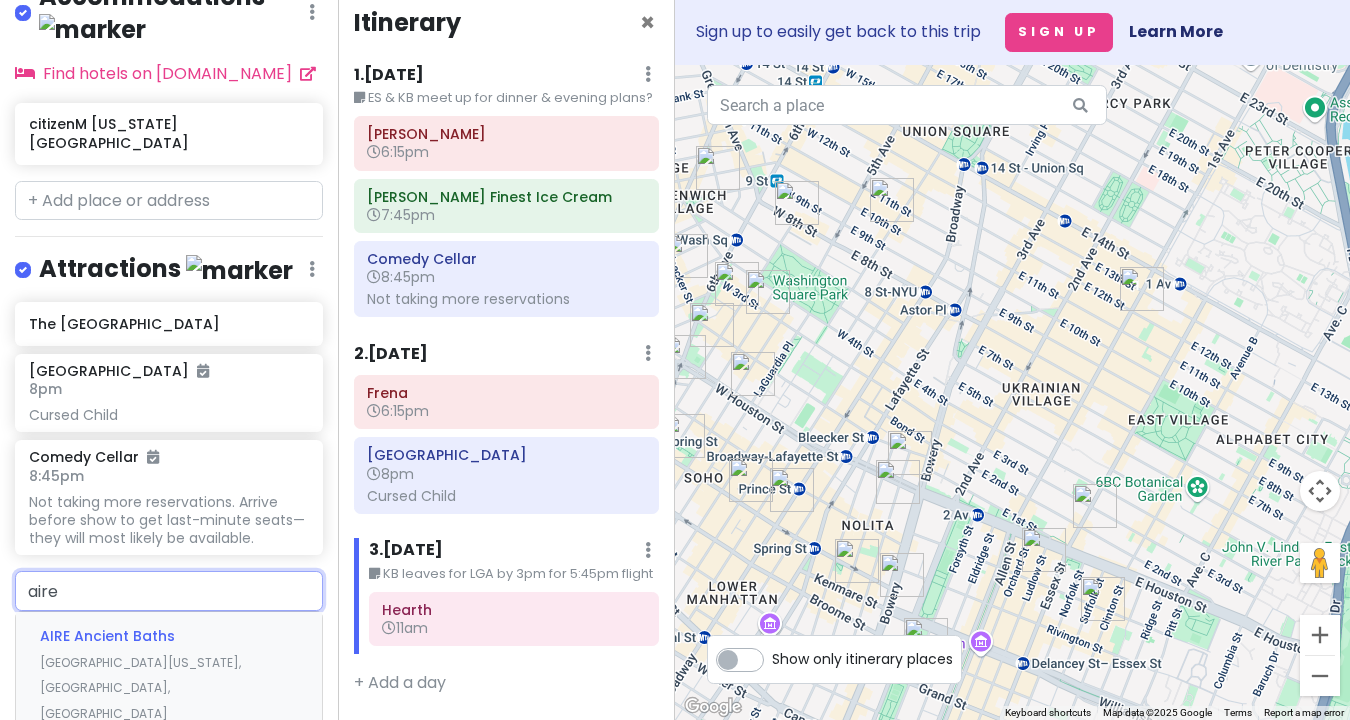 click on "AIRE [GEOGRAPHIC_DATA][US_STATE], [GEOGRAPHIC_DATA], [GEOGRAPHIC_DATA]" at bounding box center [169, 674] 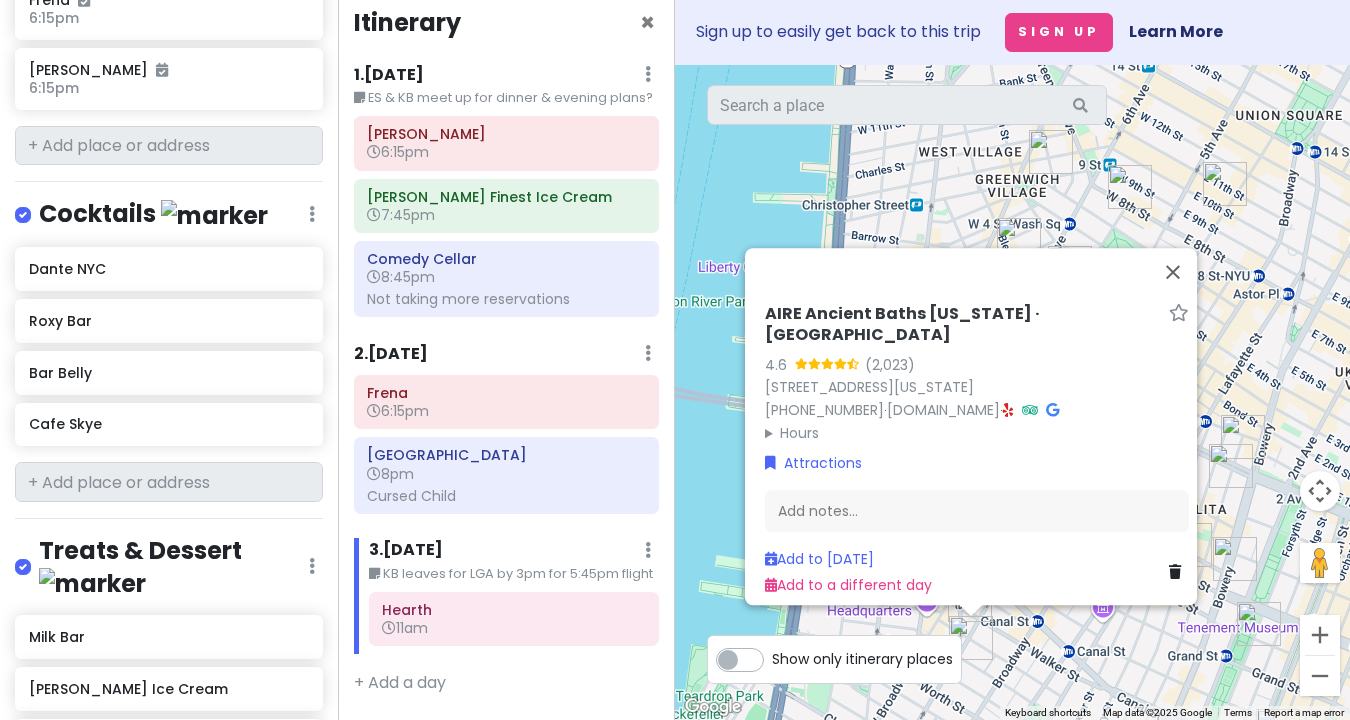 scroll, scrollTop: 2547, scrollLeft: 0, axis: vertical 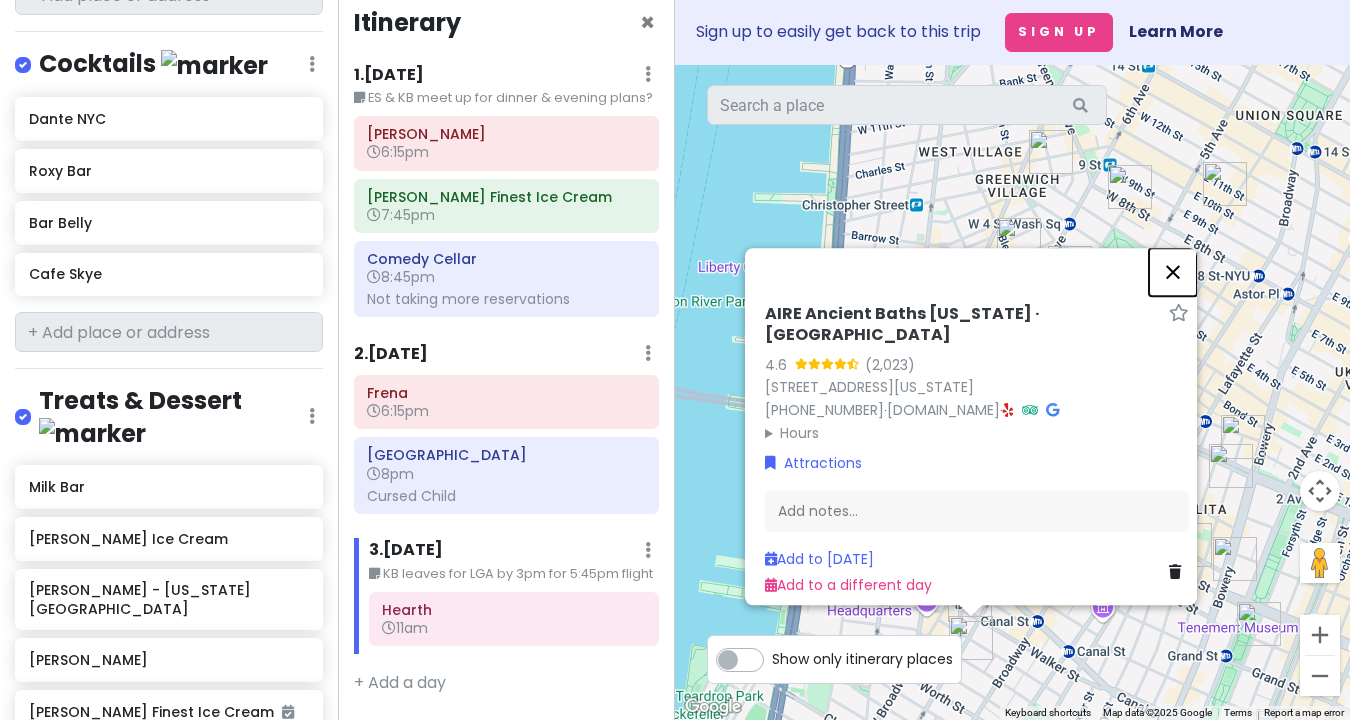 click at bounding box center [1173, 272] 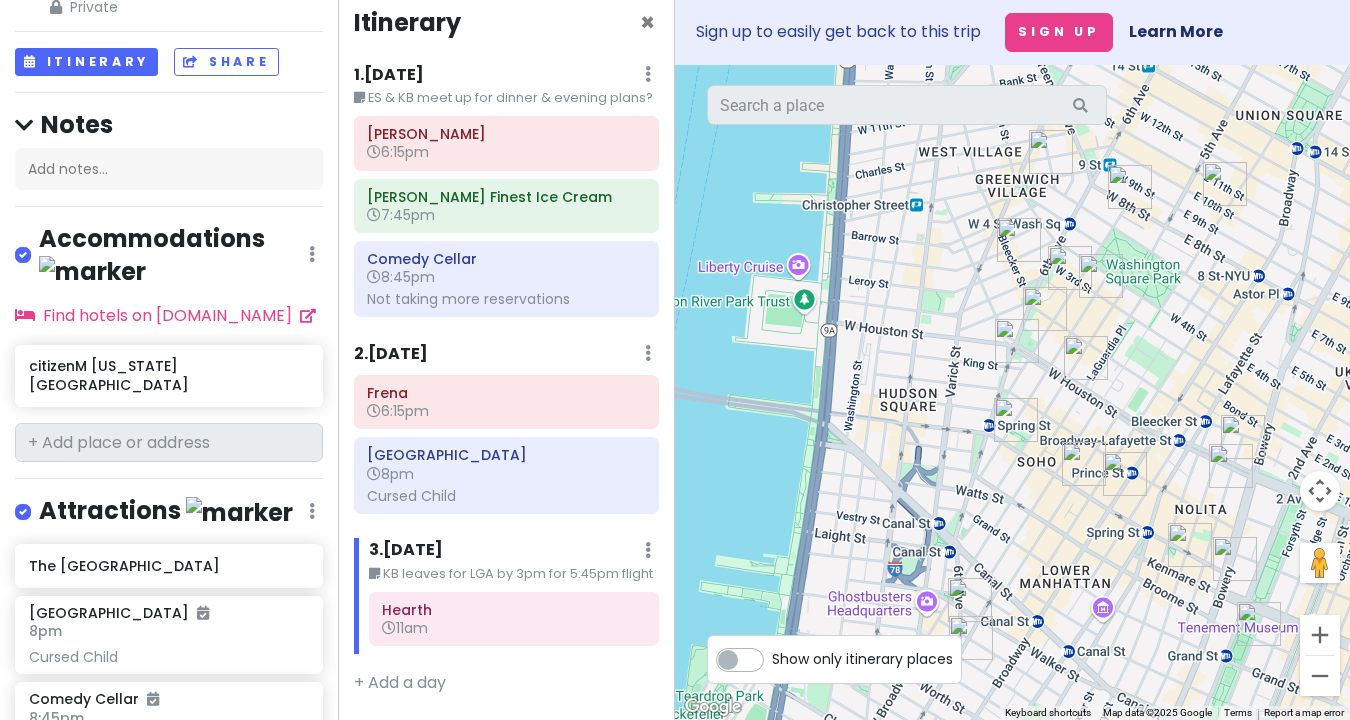scroll, scrollTop: 142, scrollLeft: 0, axis: vertical 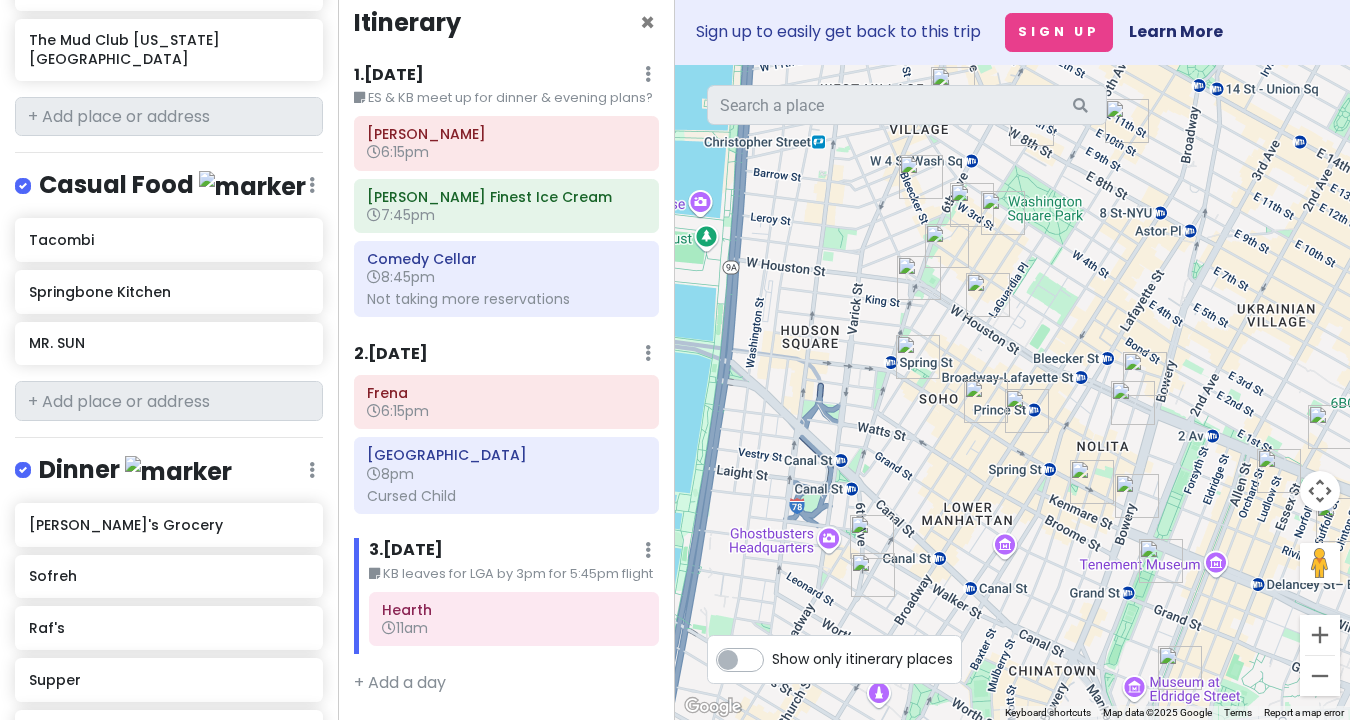 drag, startPoint x: 1283, startPoint y: 381, endPoint x: 1176, endPoint y: 311, distance: 127.863205 